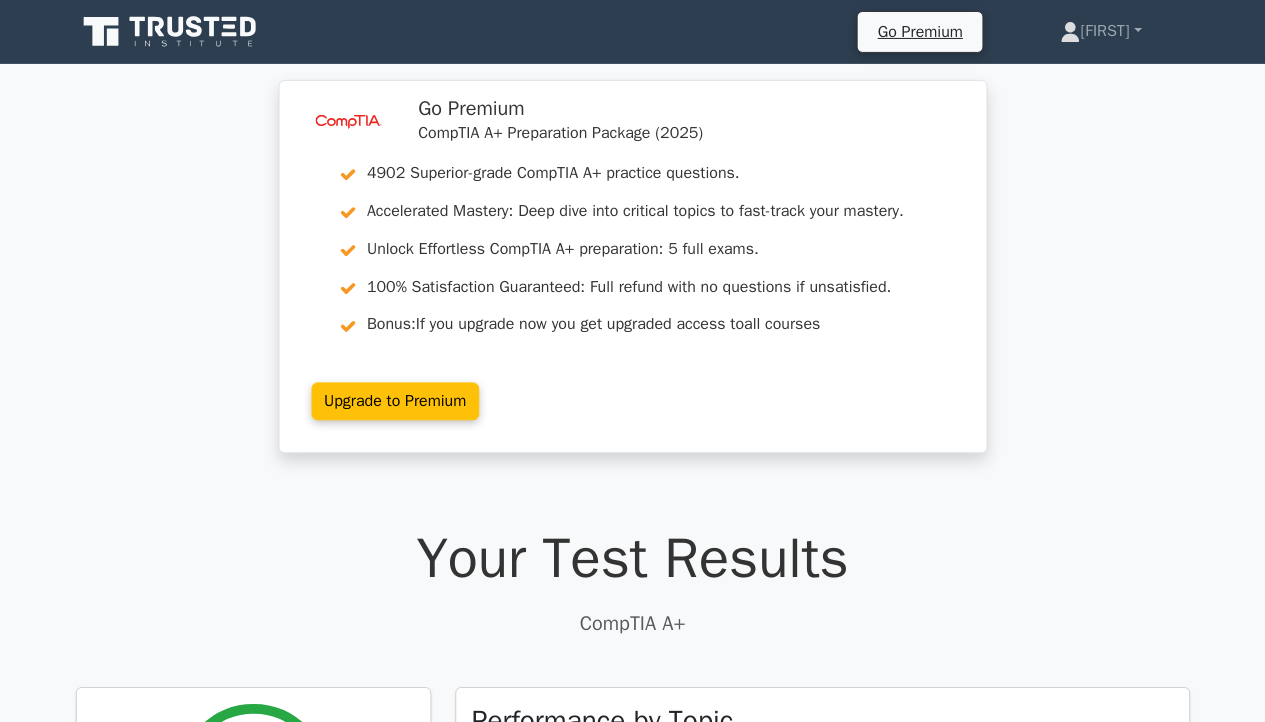 scroll, scrollTop: 3877, scrollLeft: 0, axis: vertical 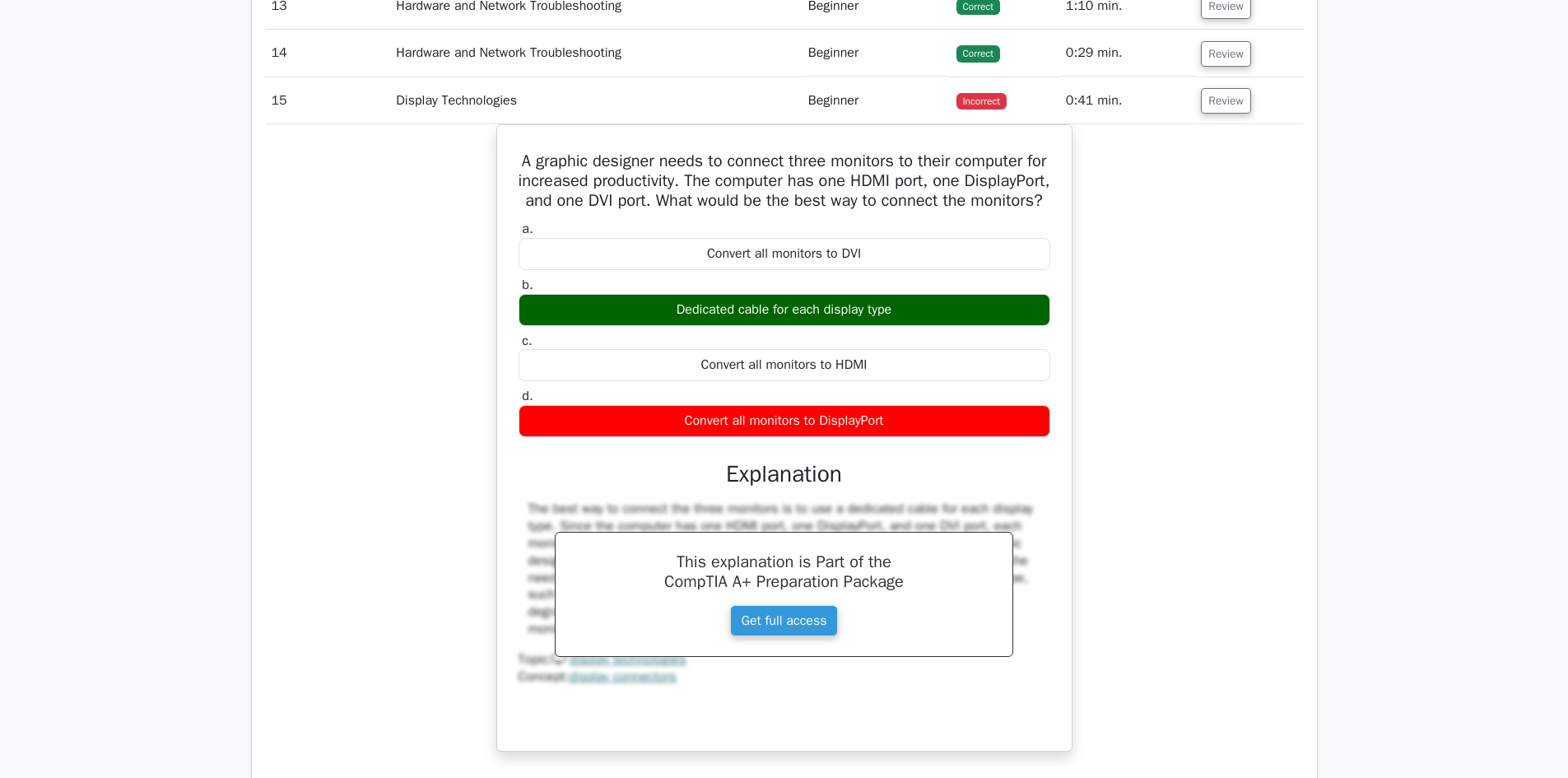 click on "image/svg+xml
Go Premium
CompTIA A+ Preparation Package (2025)
4902 Superior-grade  CompTIA A+ practice questions.
Accelerated Mastery: Deep dive into critical topics to fast-track your mastery.
Bonus:" at bounding box center [784, 1566] 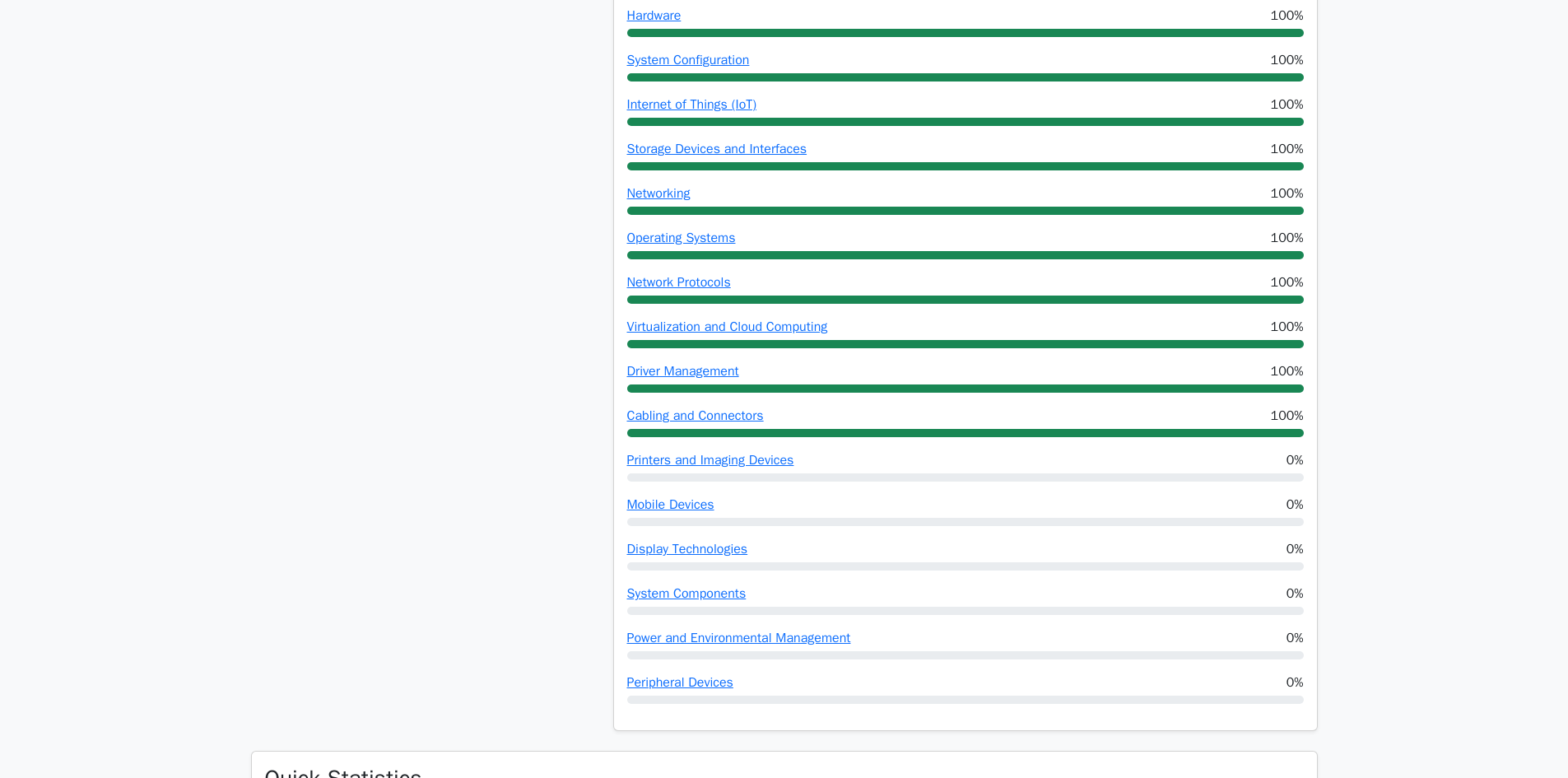 scroll, scrollTop: 310, scrollLeft: 0, axis: vertical 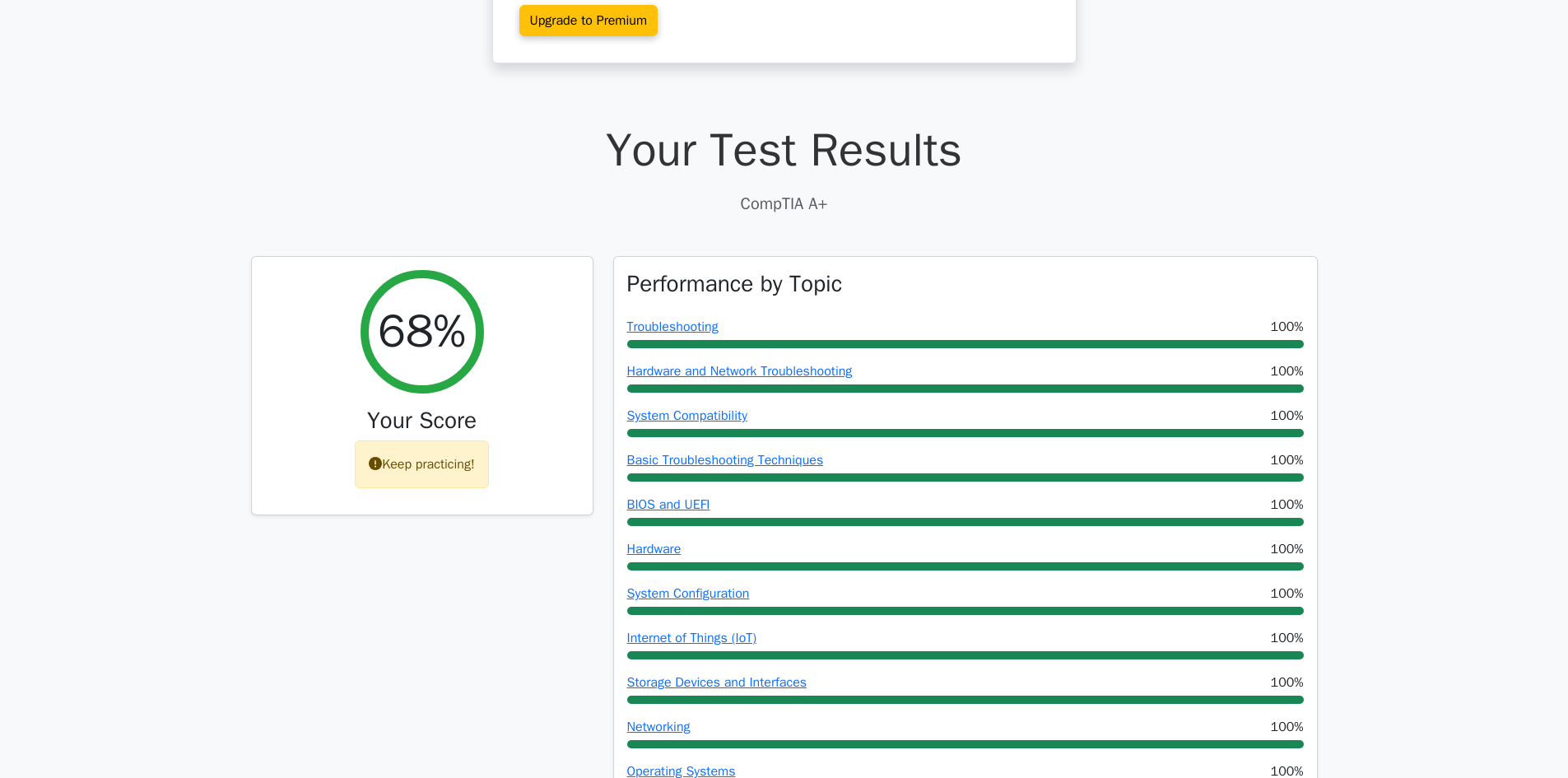 click on "image/svg+xml
Go Premium
CompTIA A+ Preparation Package (2025)
4902 Superior-grade  CompTIA A+ practice questions.
Accelerated Mastery: Deep dive into critical topics to fast-track your mastery.
Bonus:" at bounding box center (784, 4447) 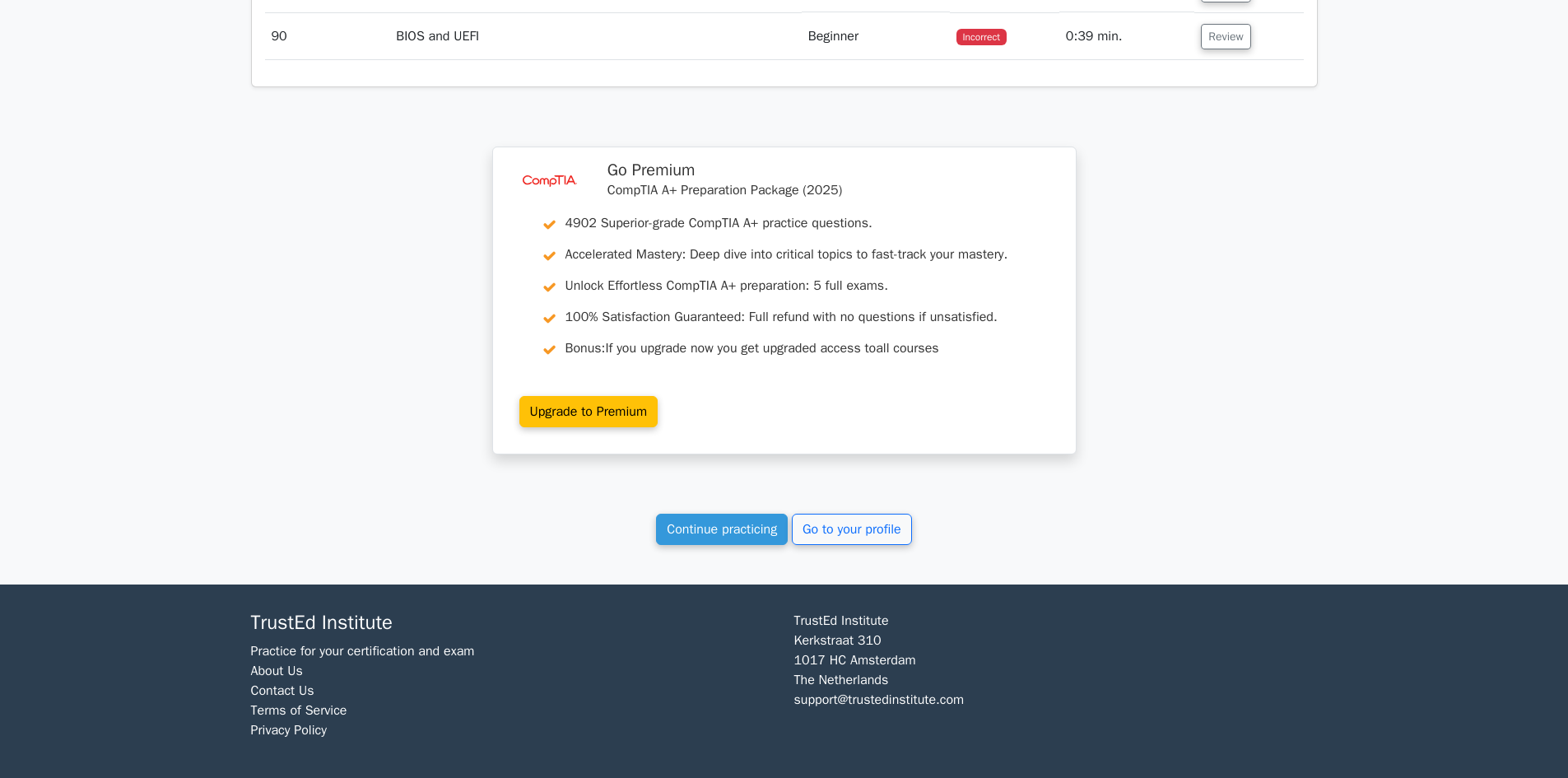 scroll, scrollTop: 8912, scrollLeft: 0, axis: vertical 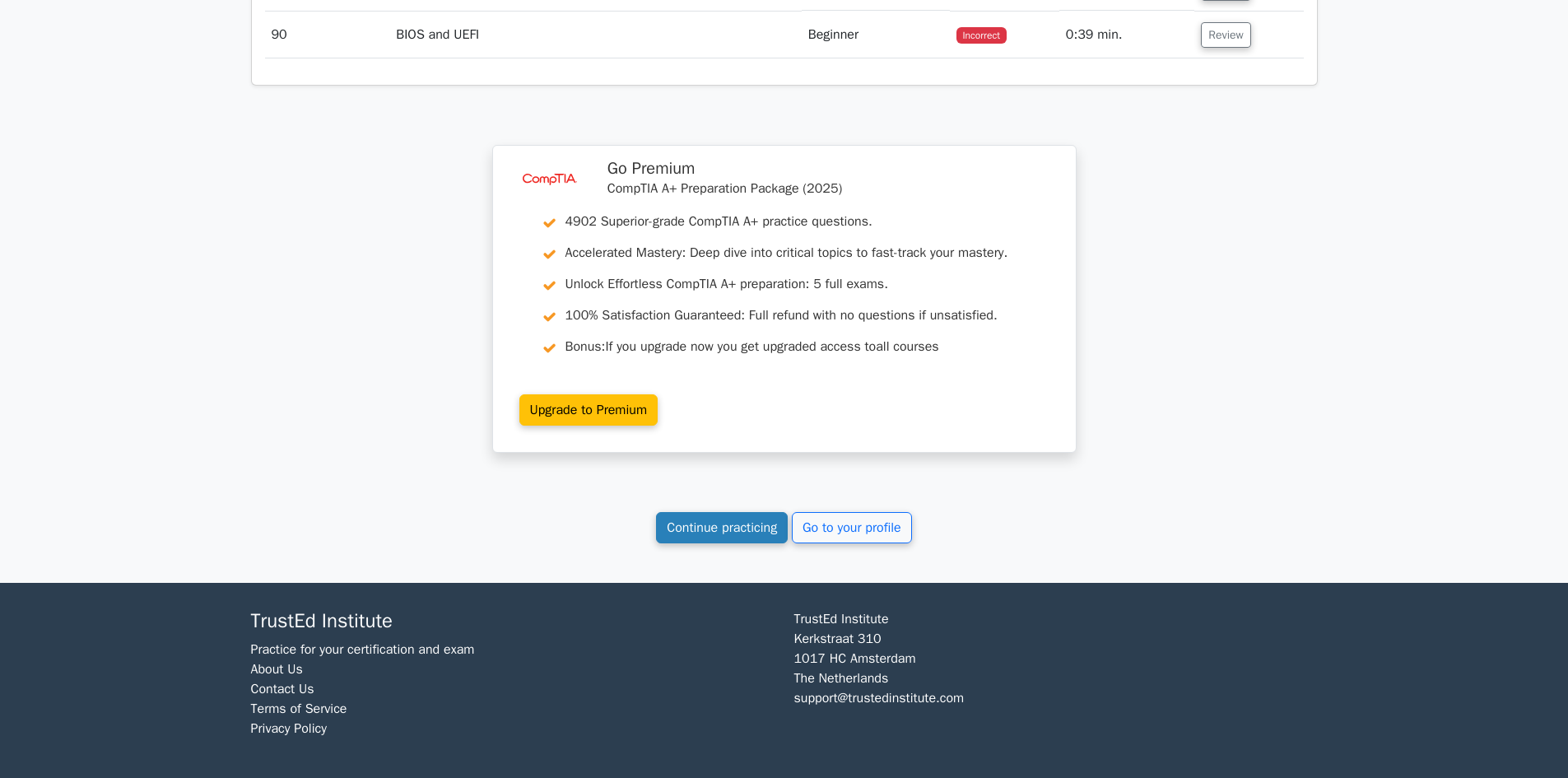 click on "Continue practicing" at bounding box center [722, 528] 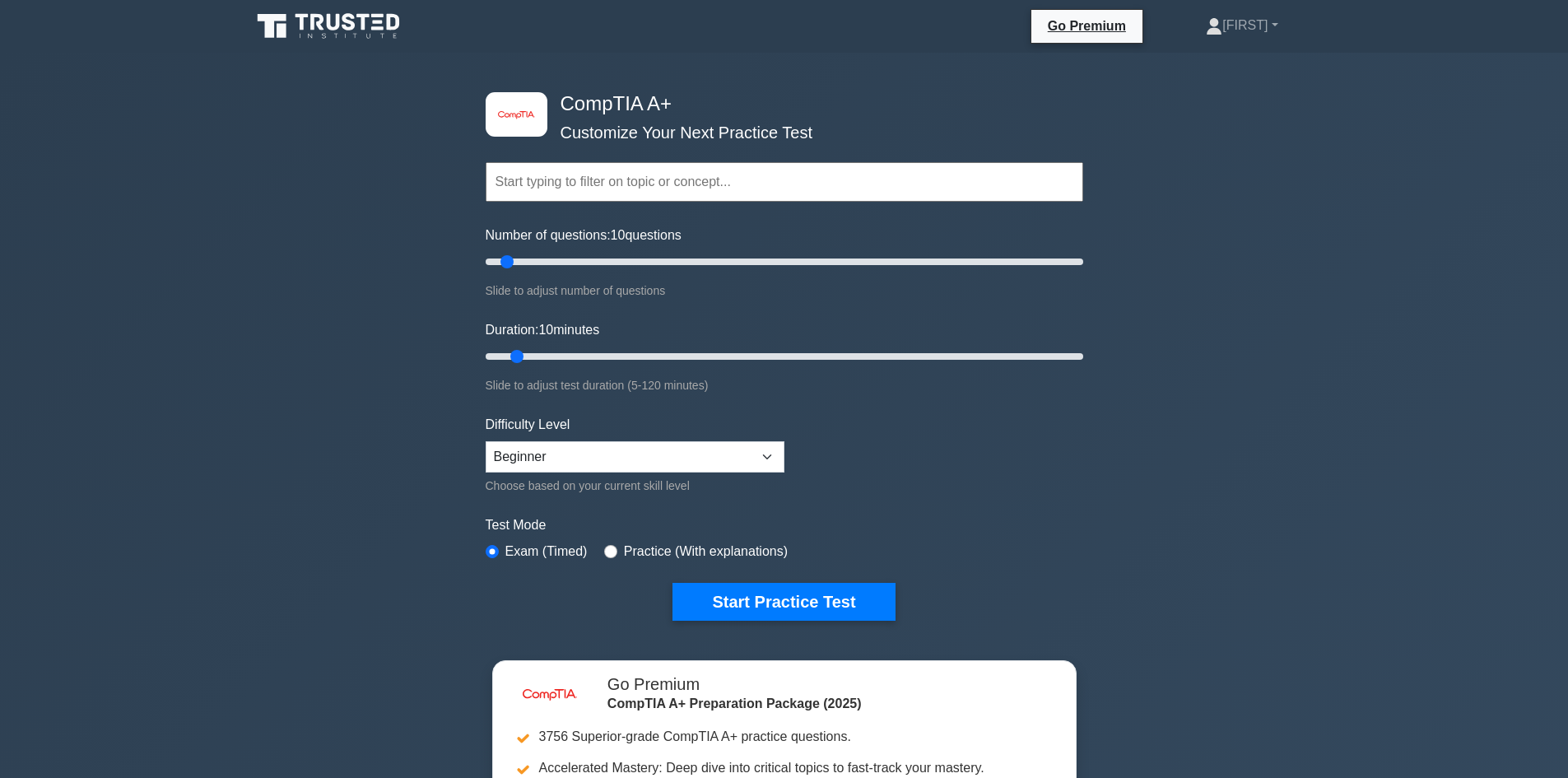scroll, scrollTop: 0, scrollLeft: 0, axis: both 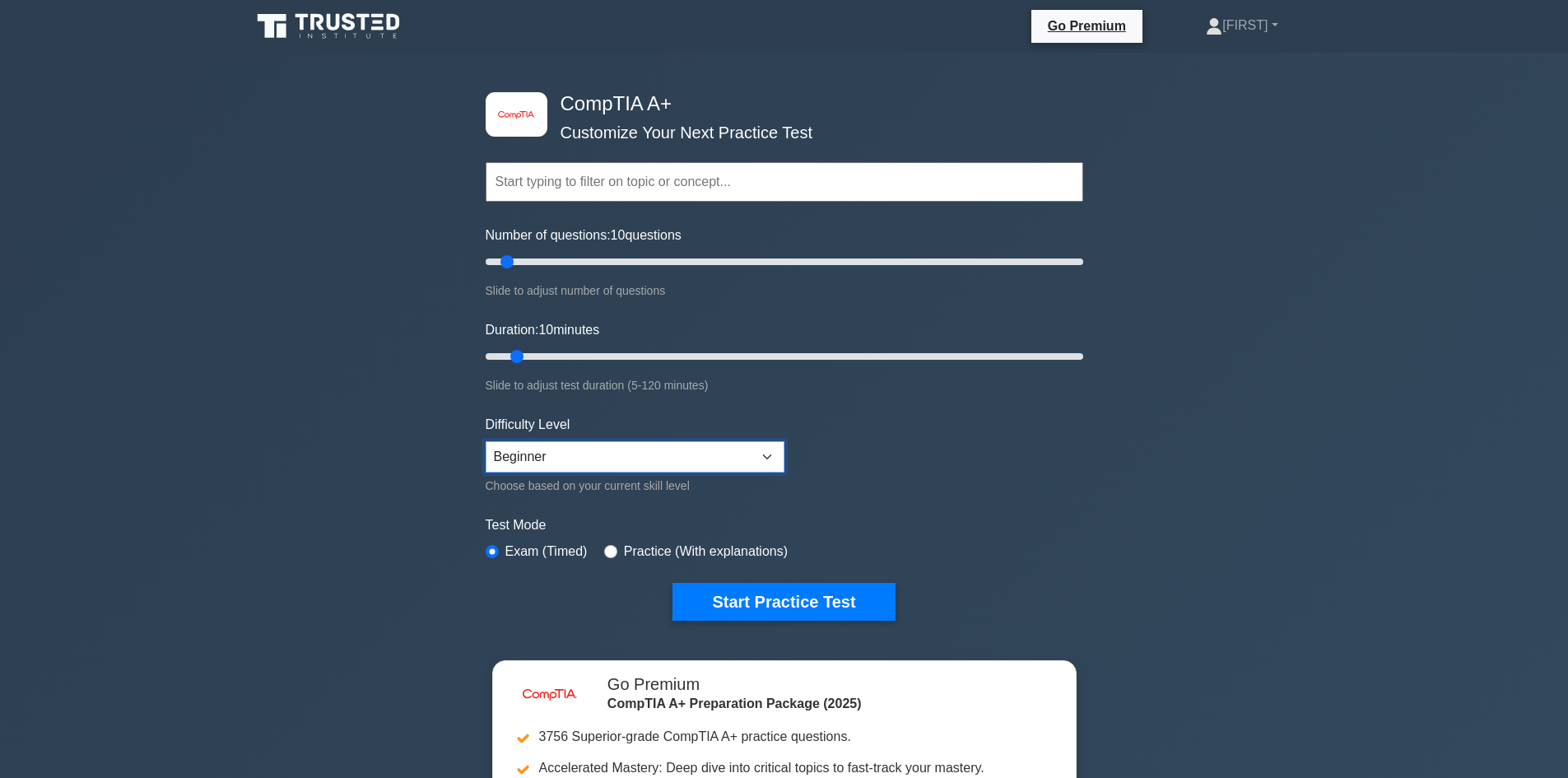 click on "Beginner
Intermediate
Expert" at bounding box center (635, 457) 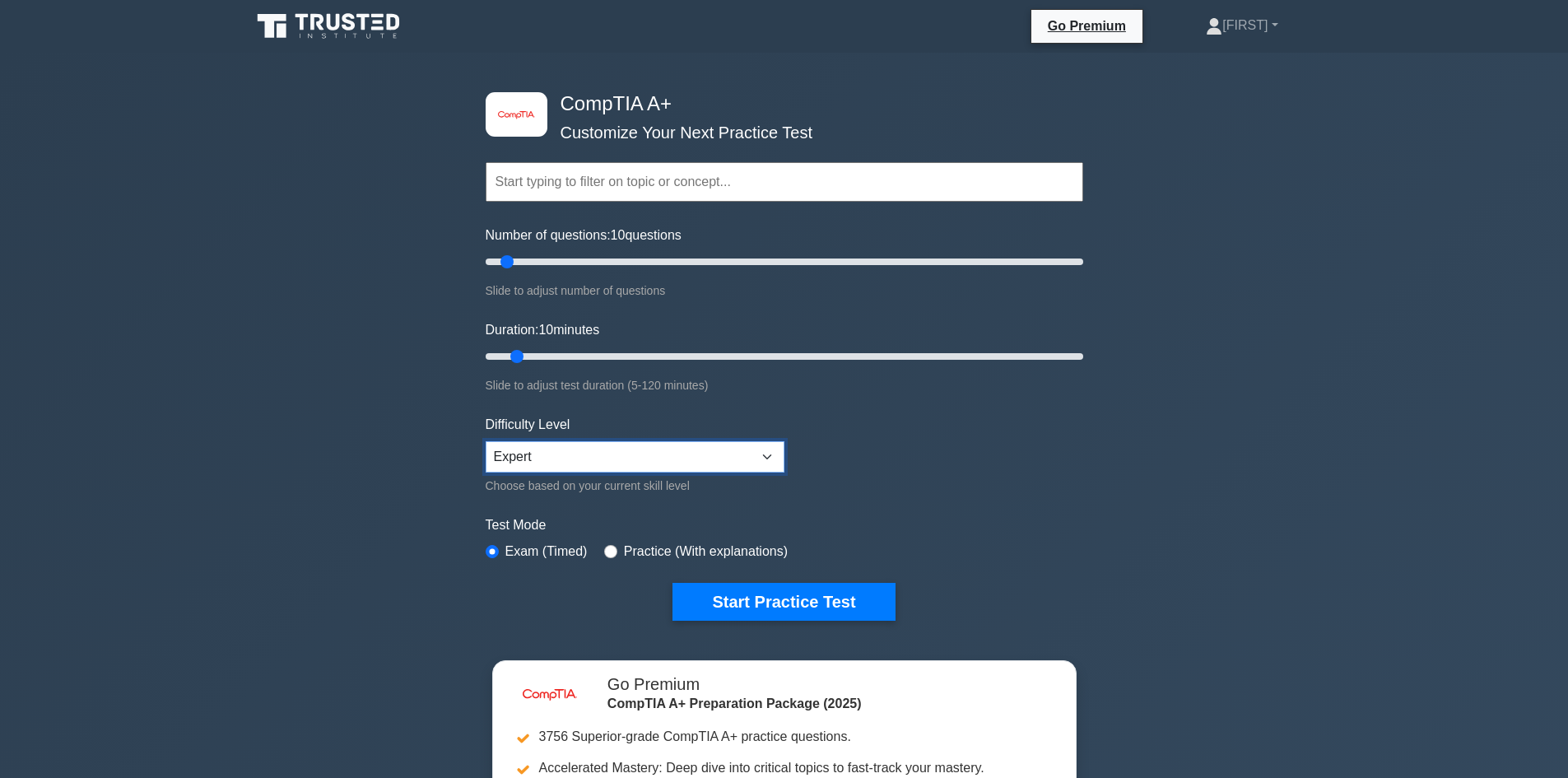 click on "Beginner
Intermediate
Expert" at bounding box center [635, 457] 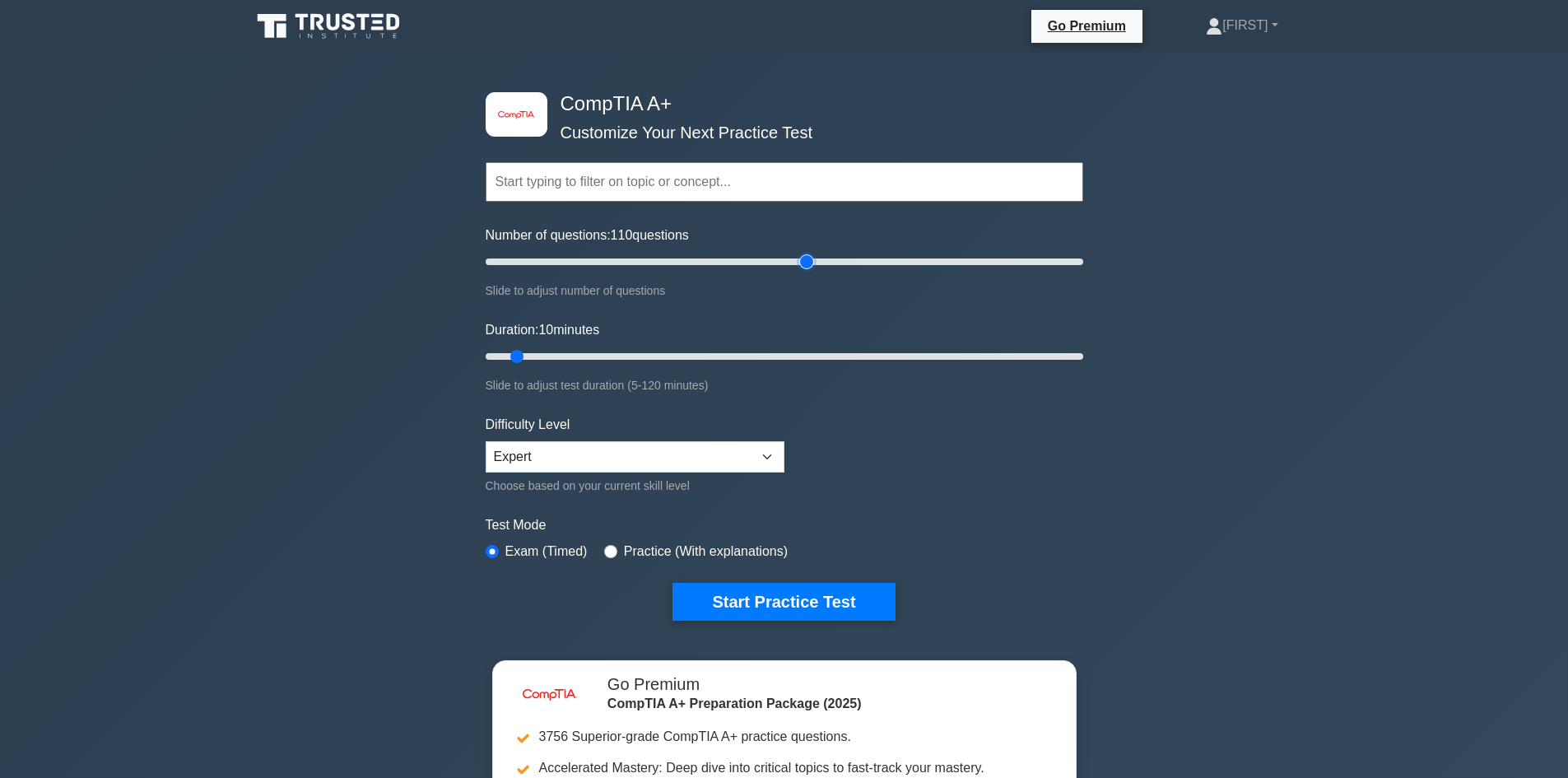click on "Number of questions:  110  questions" at bounding box center [784, 262] 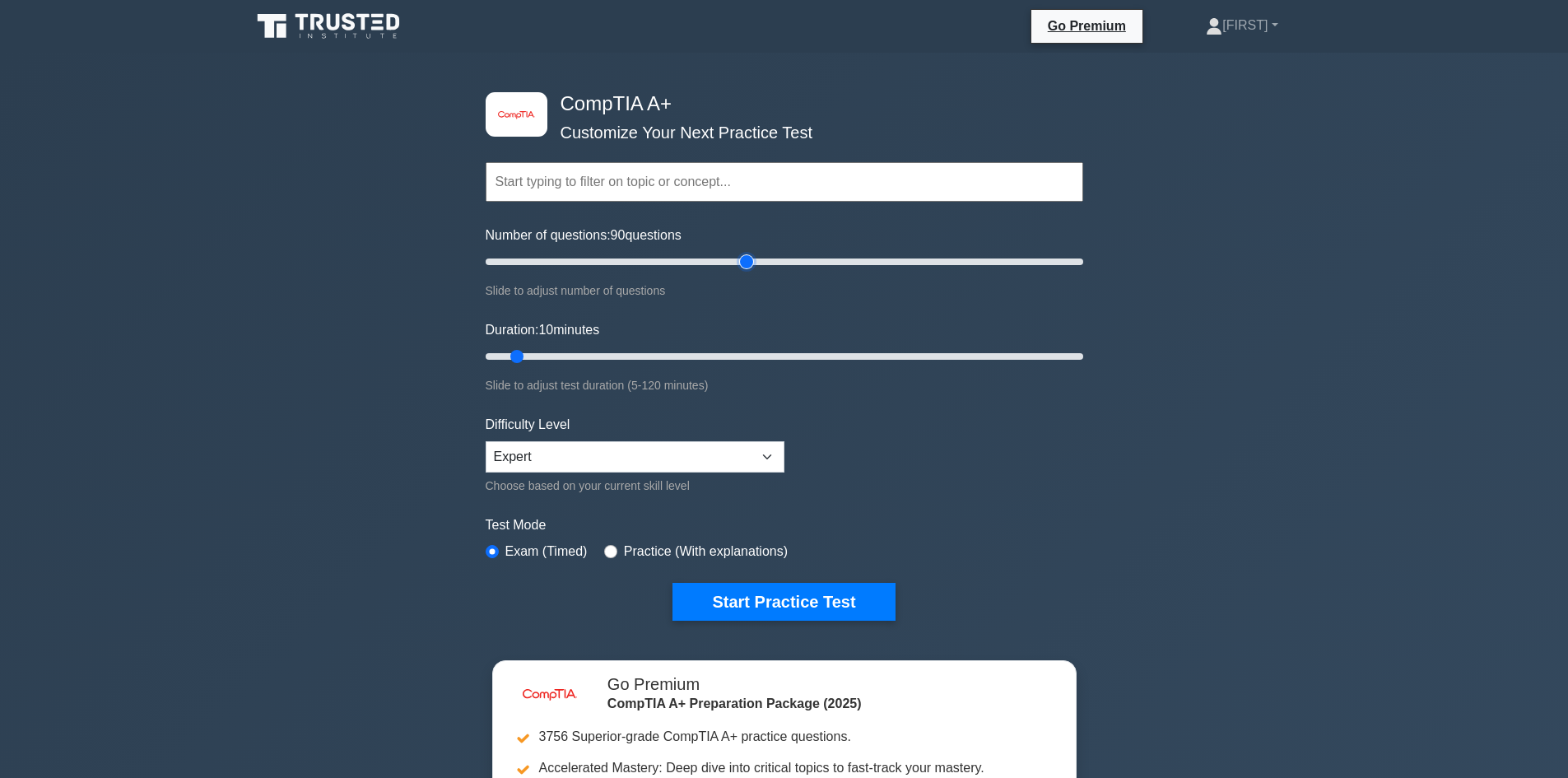 drag, startPoint x: 798, startPoint y: 255, endPoint x: 747, endPoint y: 262, distance: 51.478151 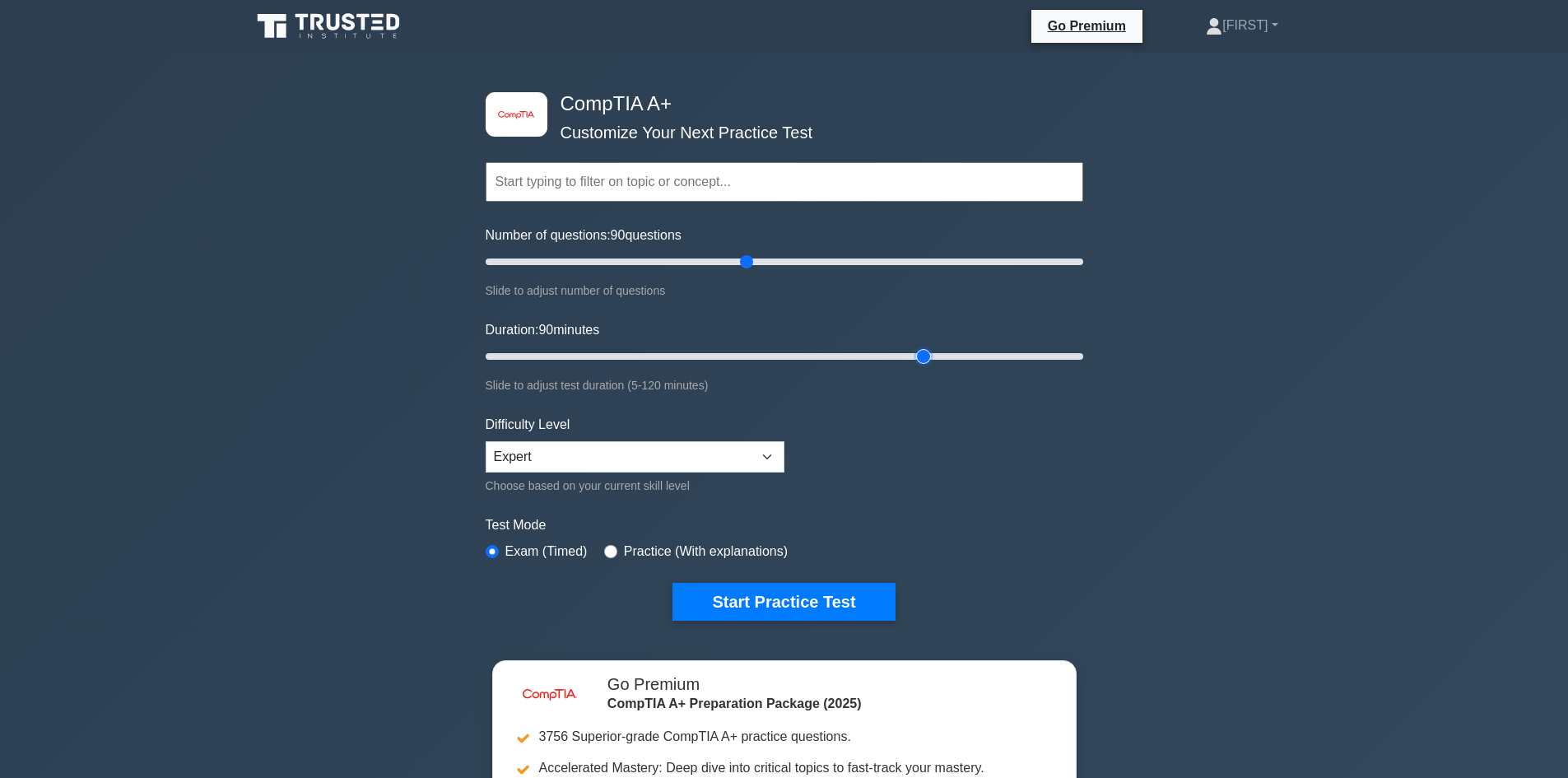 drag, startPoint x: 524, startPoint y: 353, endPoint x: 914, endPoint y: 345, distance: 390.08204 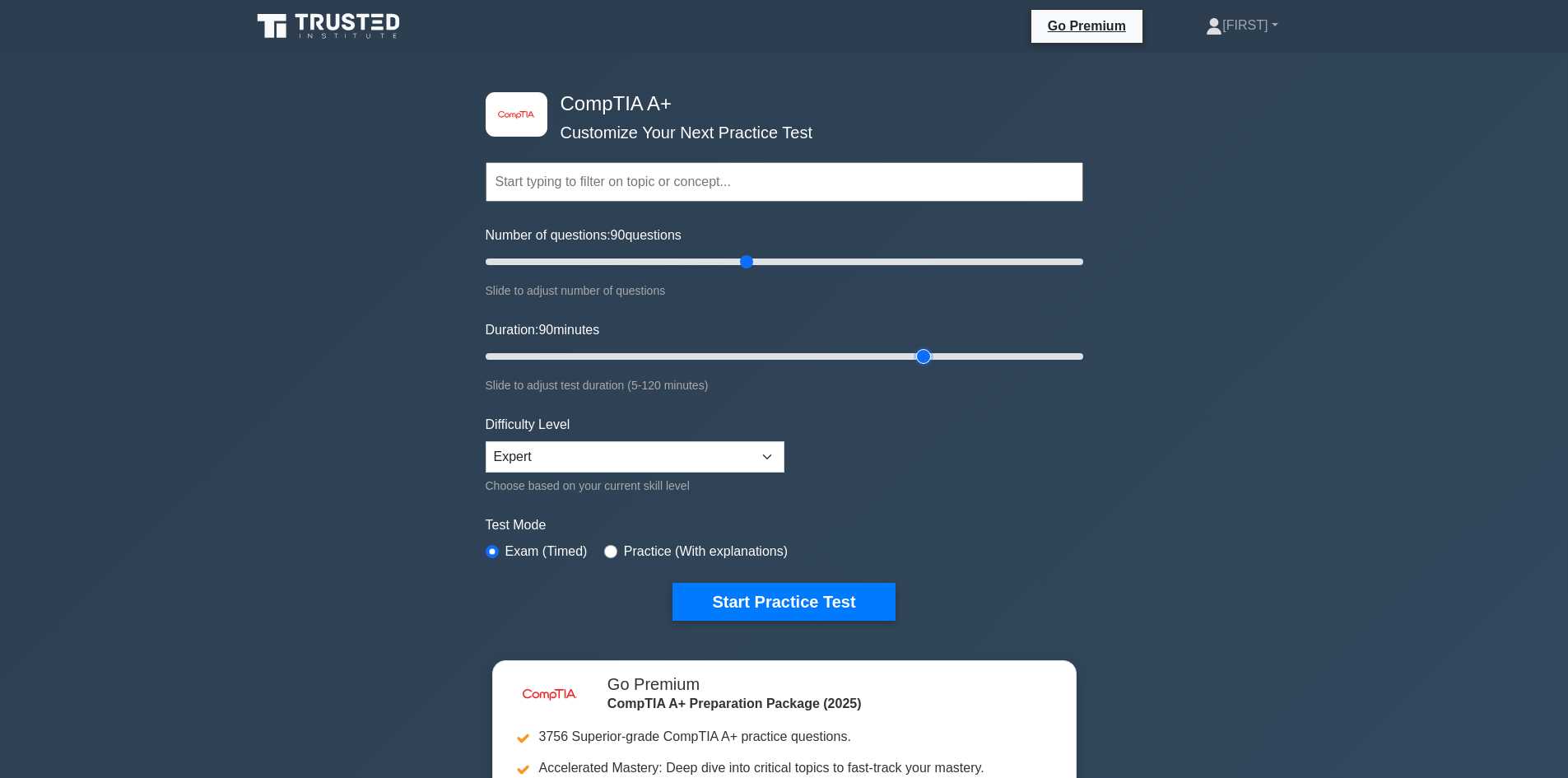 type on "90" 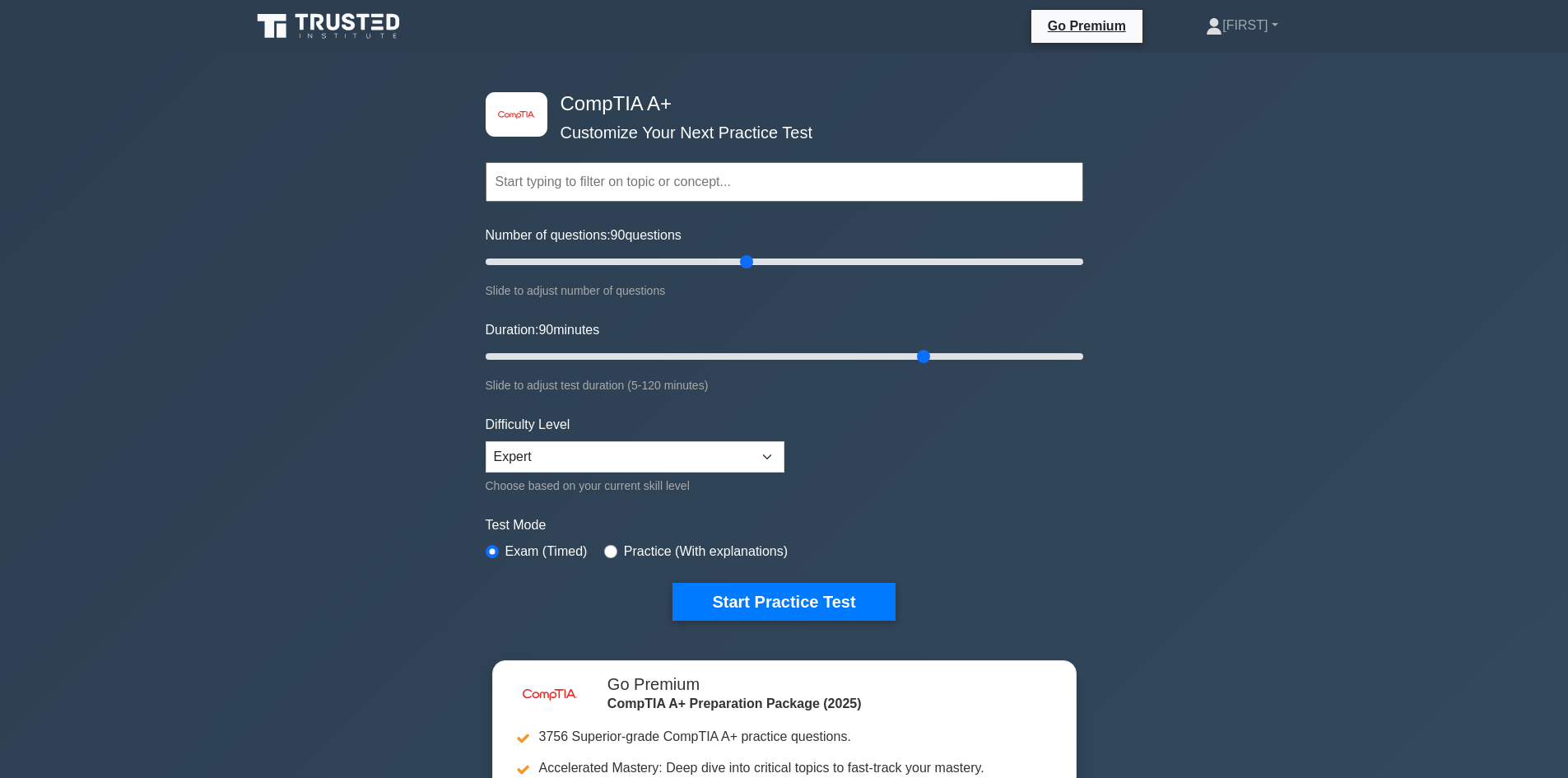 click at bounding box center [784, 182] 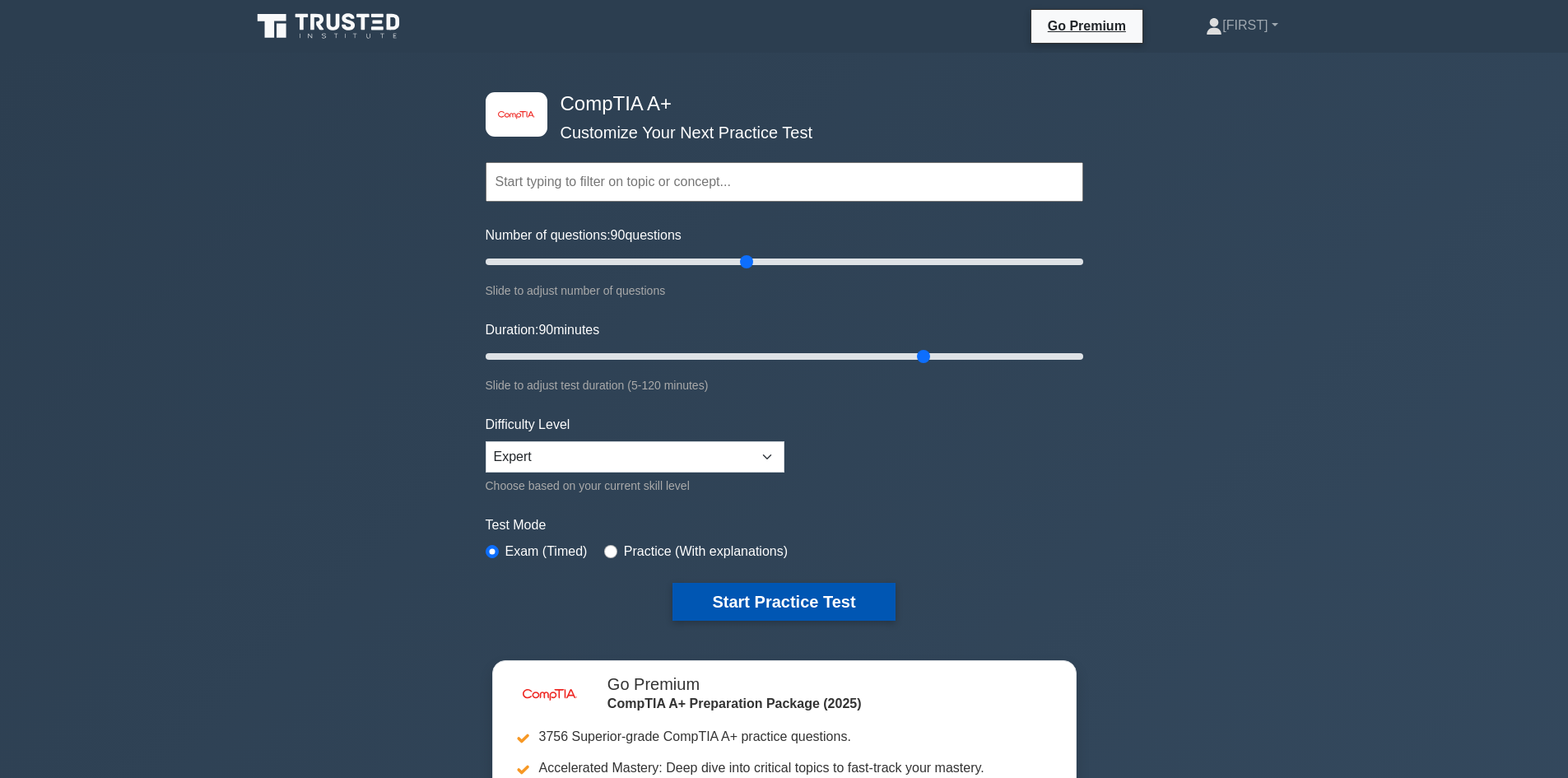click on "Start Practice Test" at bounding box center [784, 602] 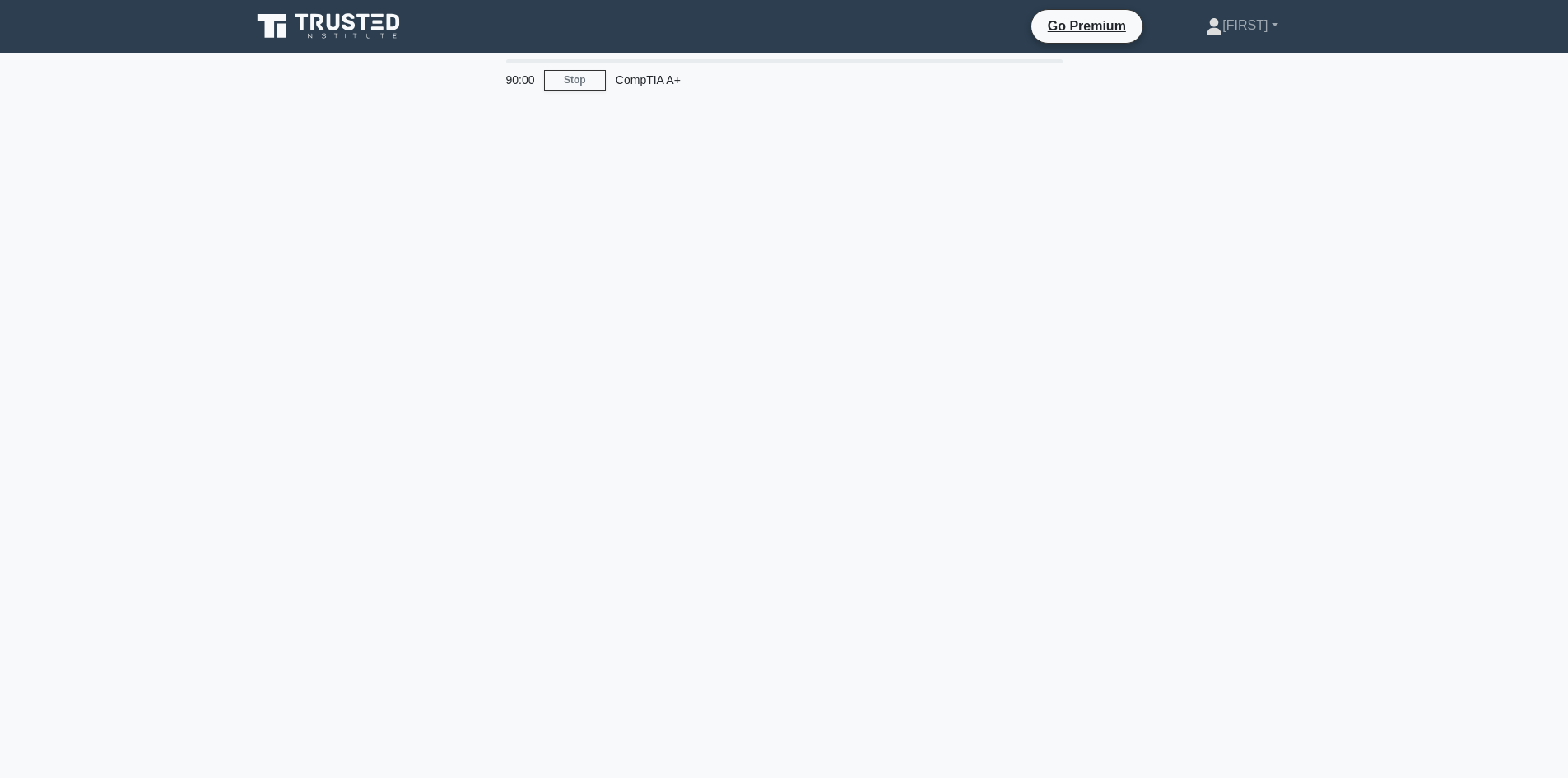 scroll, scrollTop: 0, scrollLeft: 0, axis: both 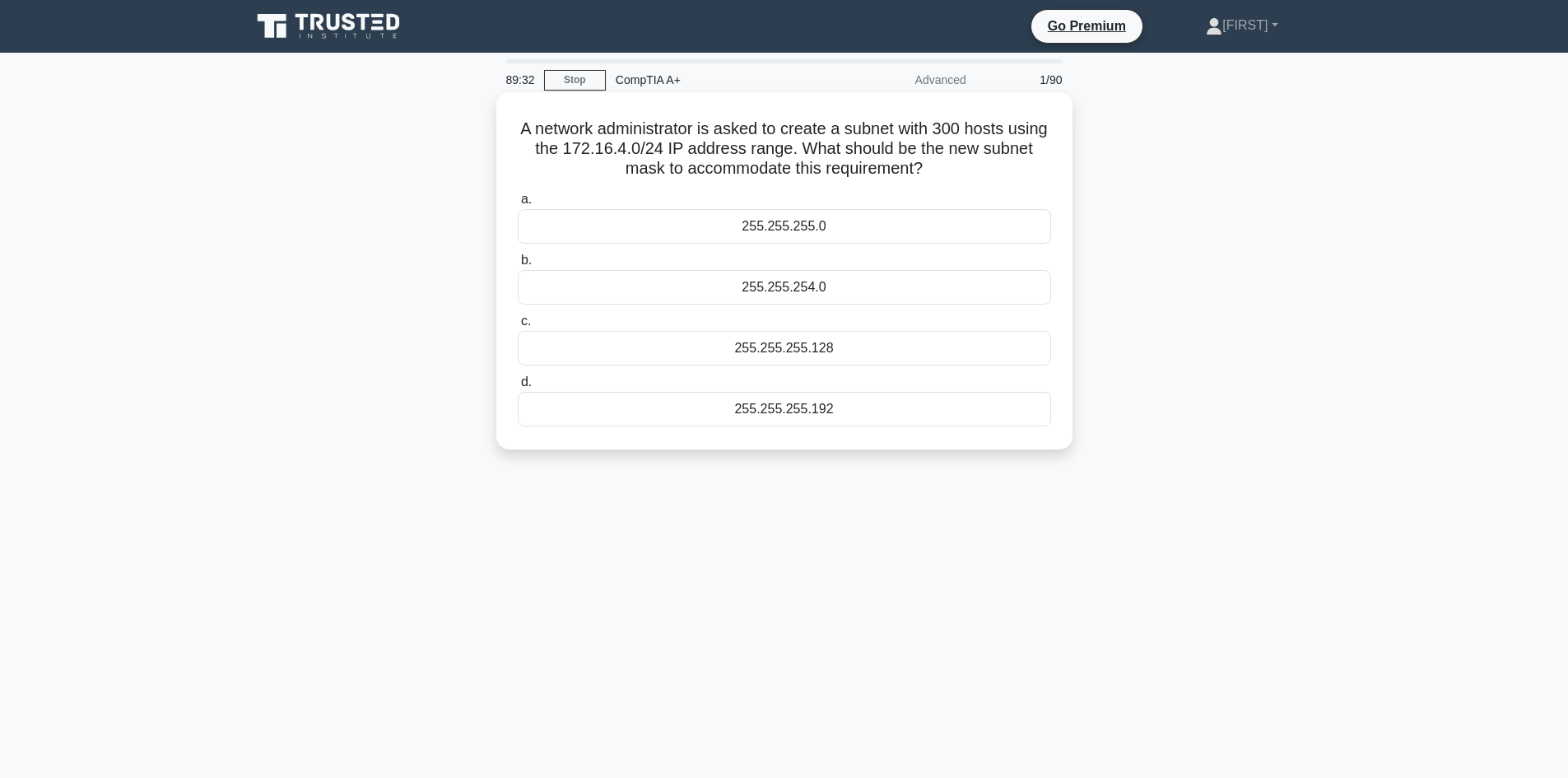 click on "255.255.255.0" at bounding box center [784, 226] 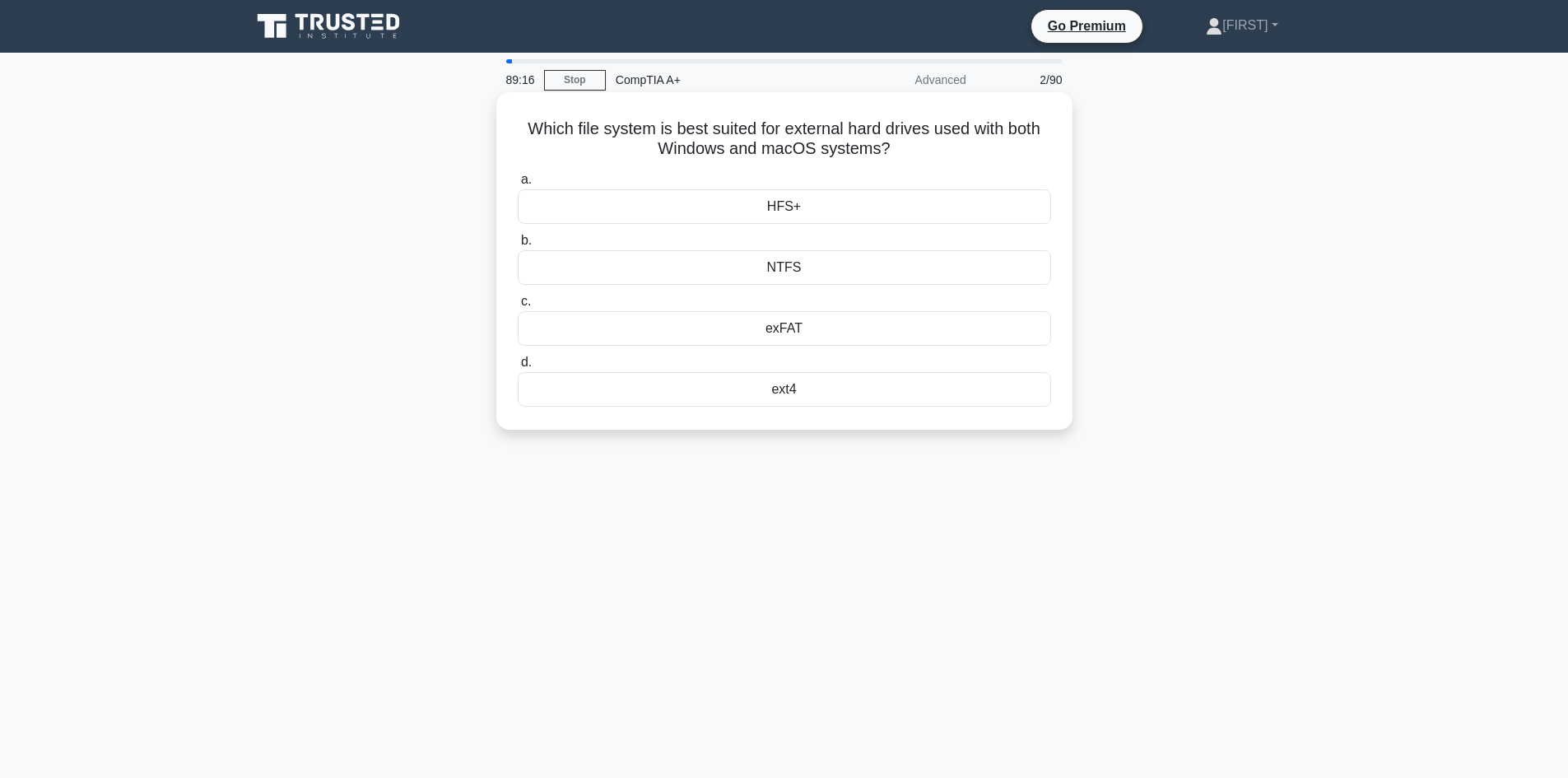 click on "exFAT" at bounding box center (784, 328) 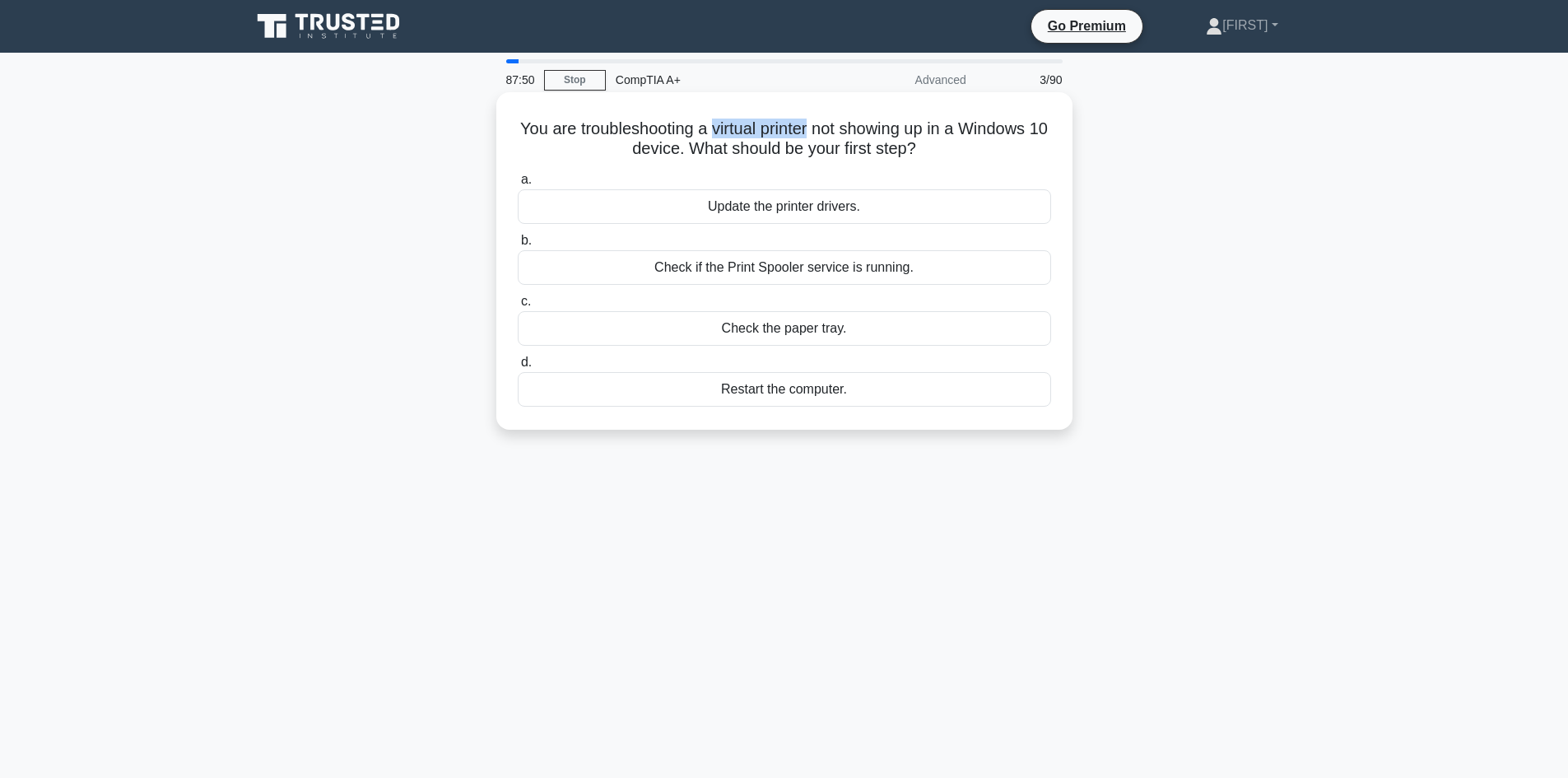 drag, startPoint x: 719, startPoint y: 128, endPoint x: 818, endPoint y: 130, distance: 99.0202 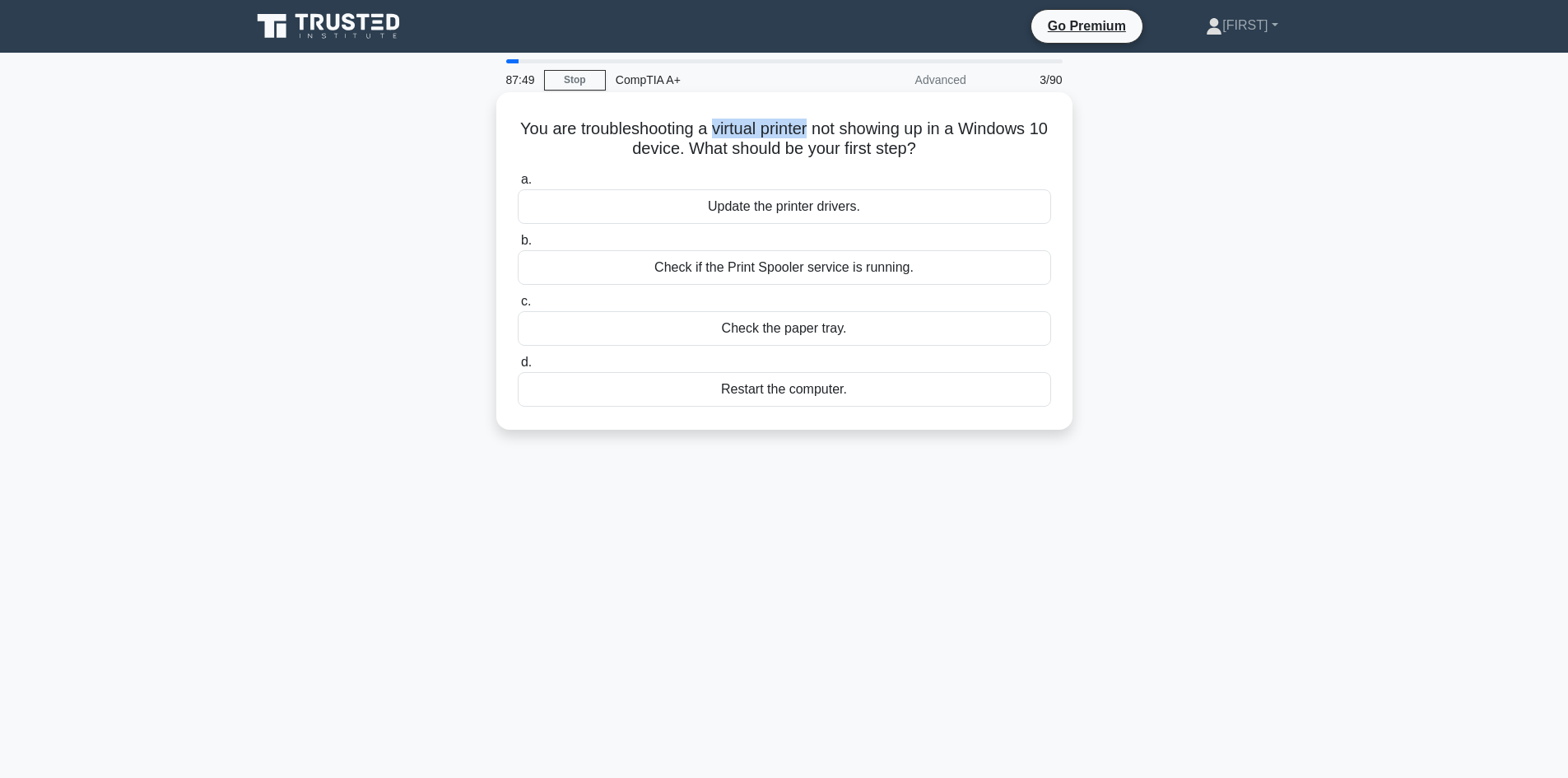copy on "virtual printer" 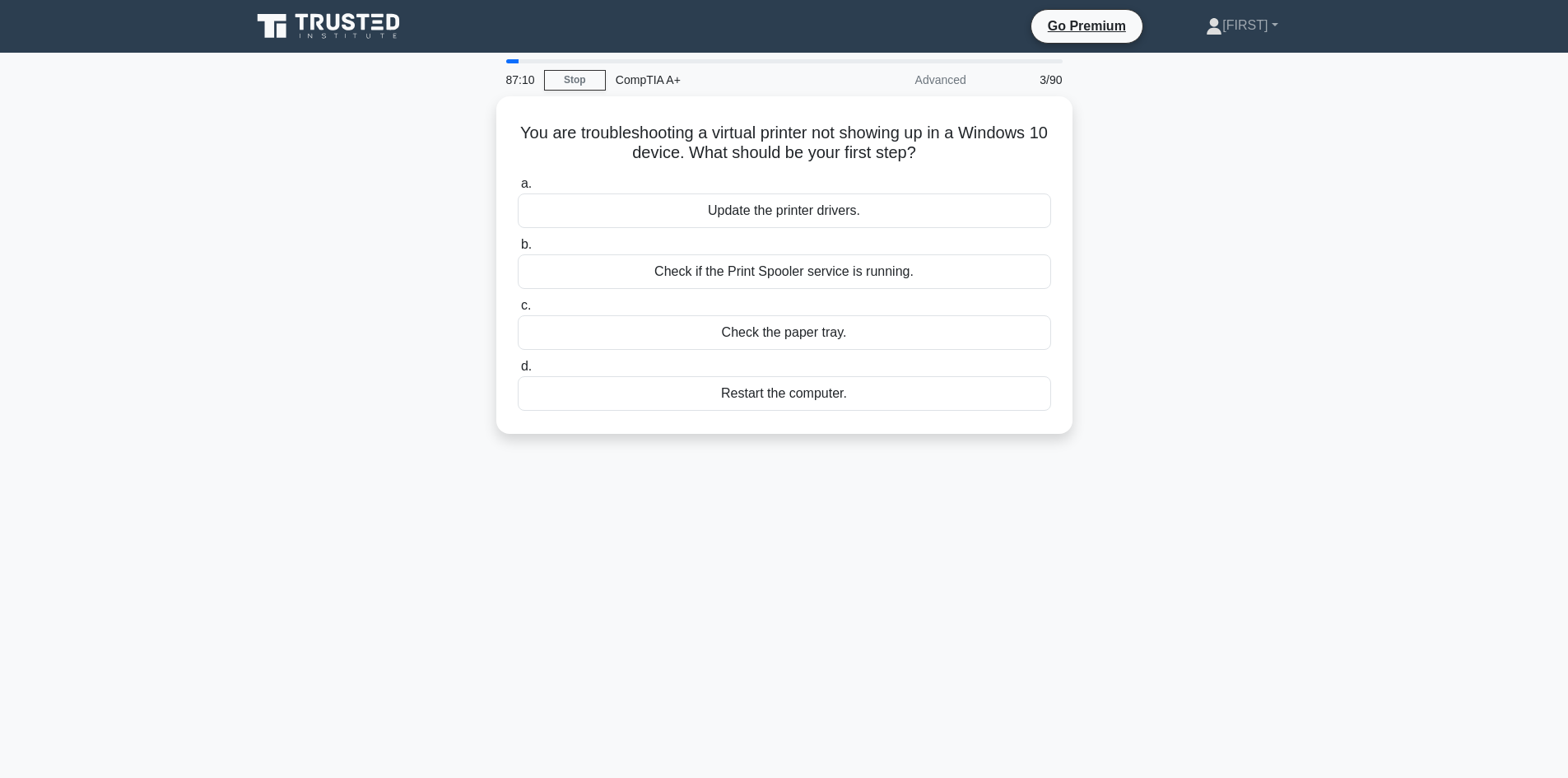 click on "You are troubleshooting a virtual printer not showing up in a Windows 10 device. What should be your first step?
.spinner_0XTQ{transform-origin:center;animation:spinner_y6GP .75s linear infinite}@keyframes spinner_y6GP{100%{transform:rotate(360deg)}}
a.
Update the printer drivers.
b. c. d." at bounding box center [784, 275] 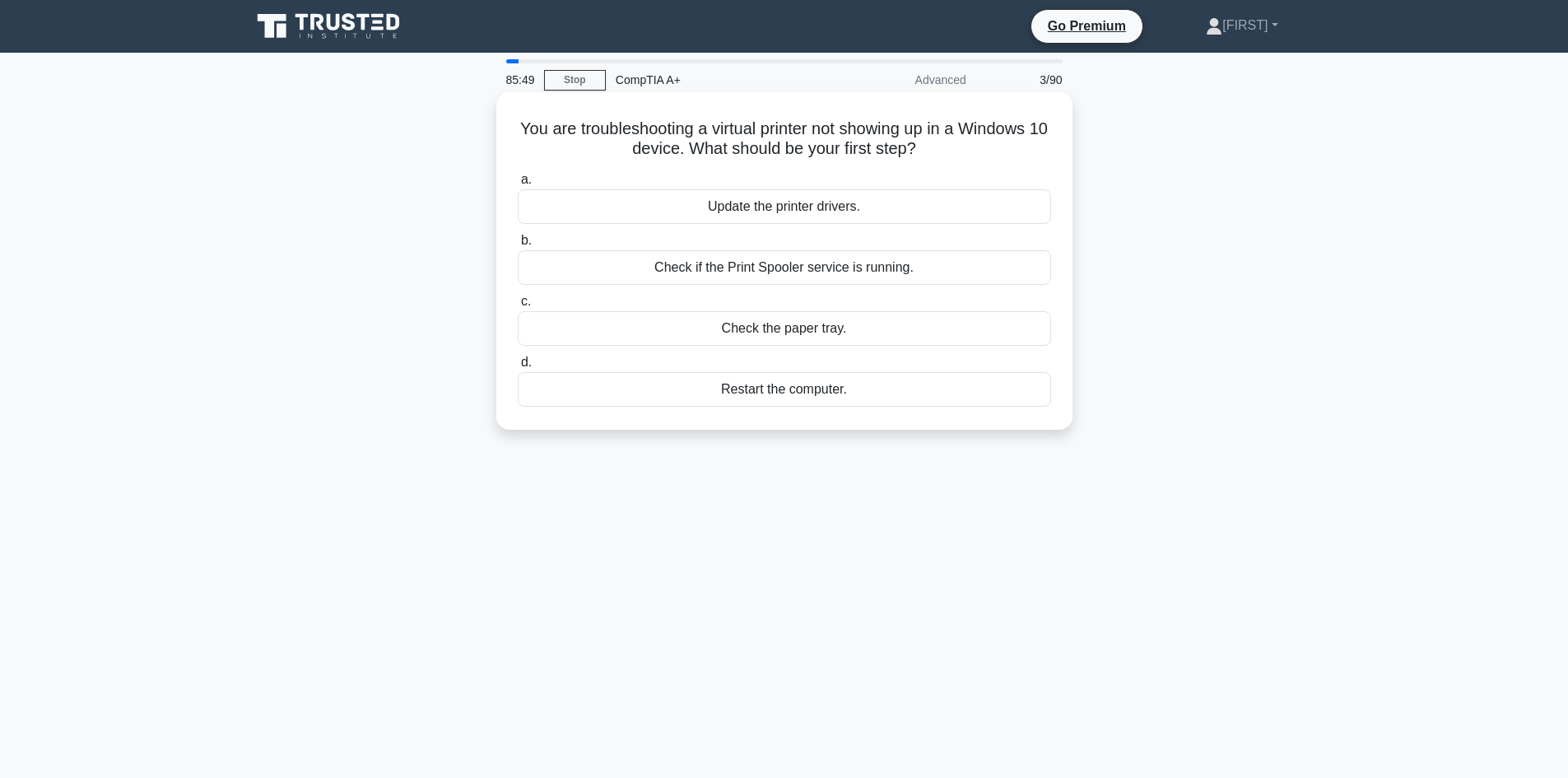 click on "Update the printer drivers." at bounding box center (784, 207) 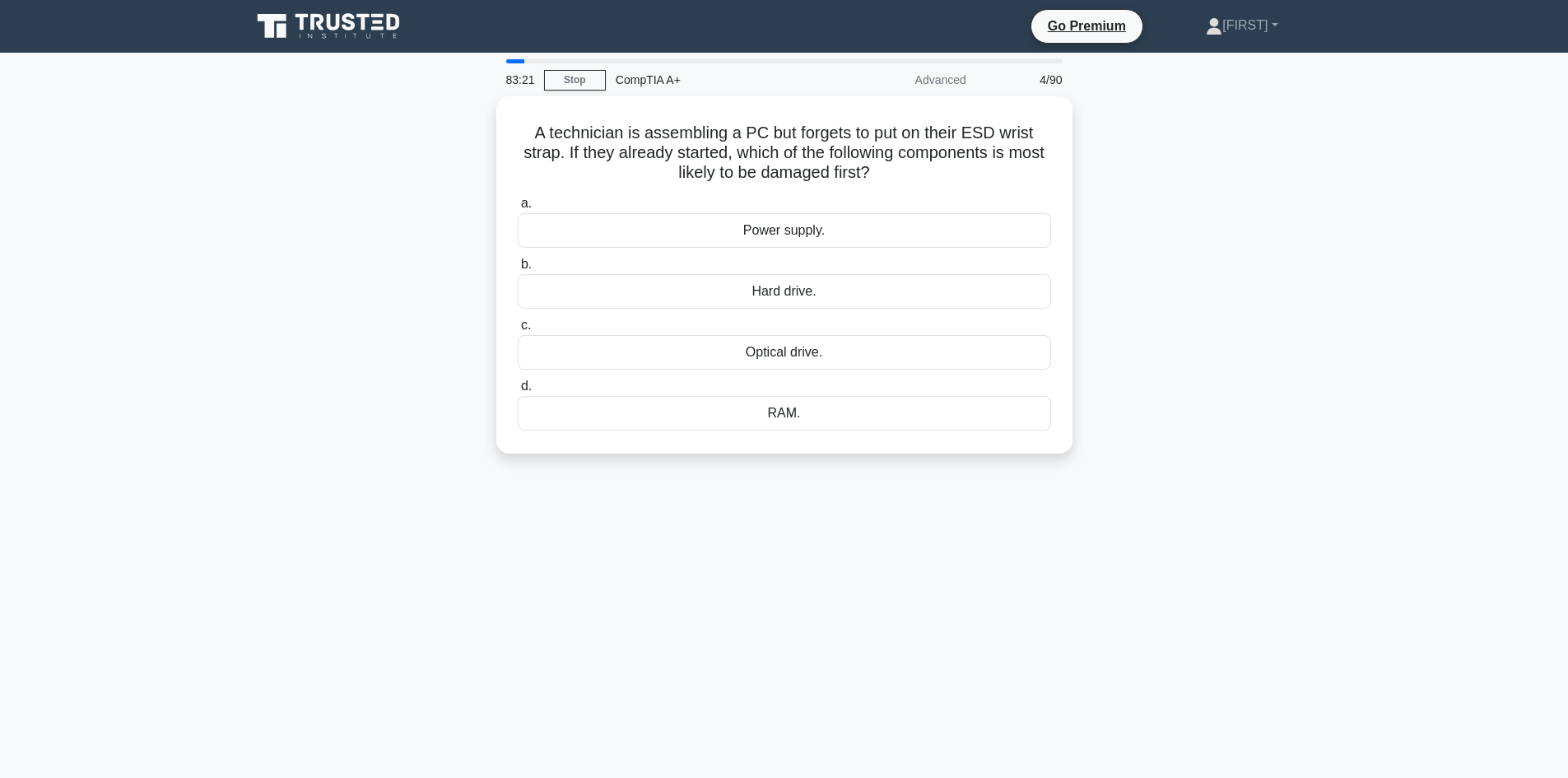 drag, startPoint x: 789, startPoint y: 328, endPoint x: 177, endPoint y: 608, distance: 673.0111 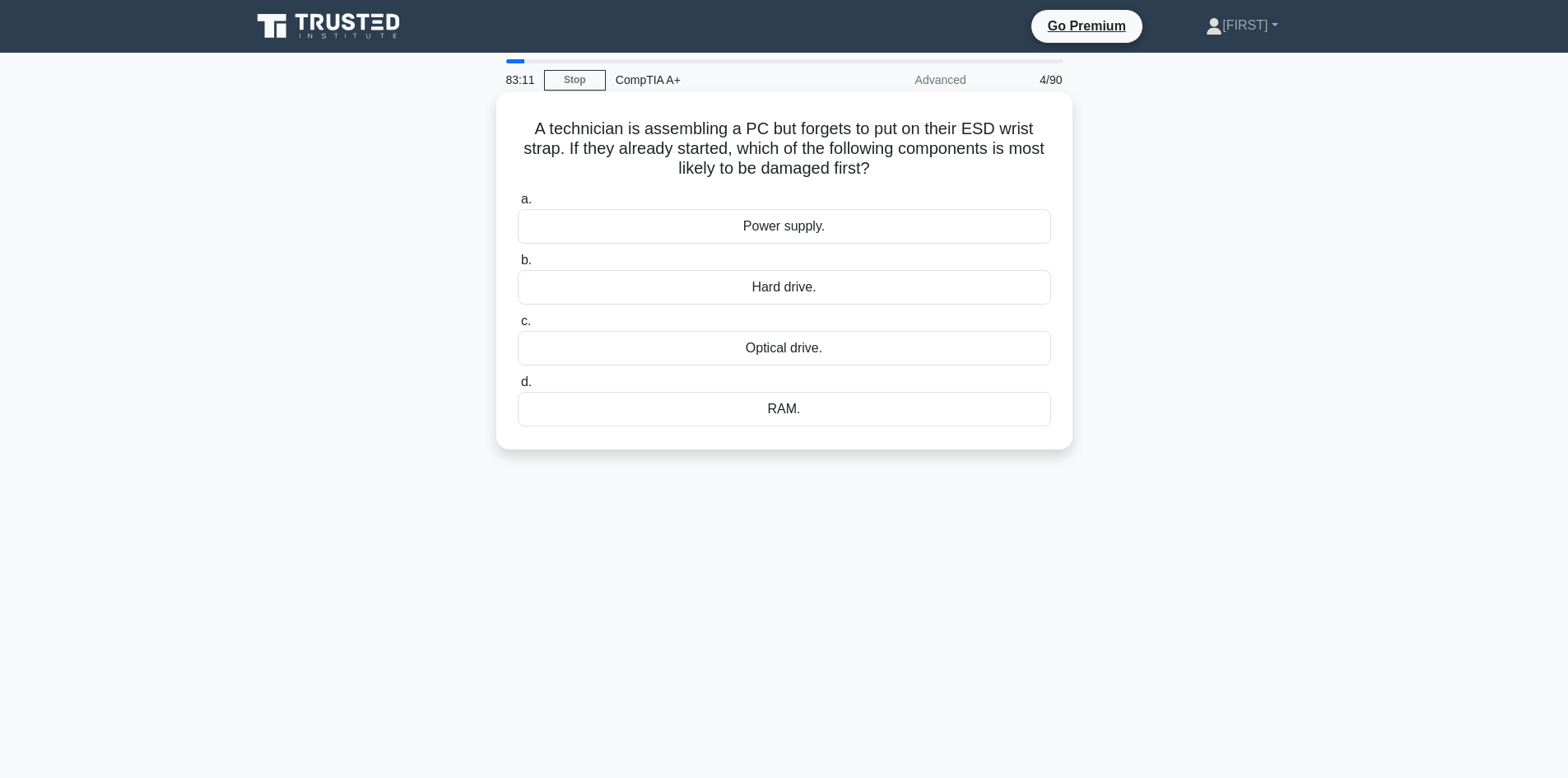 click on "Optical drive." at bounding box center (784, 348) 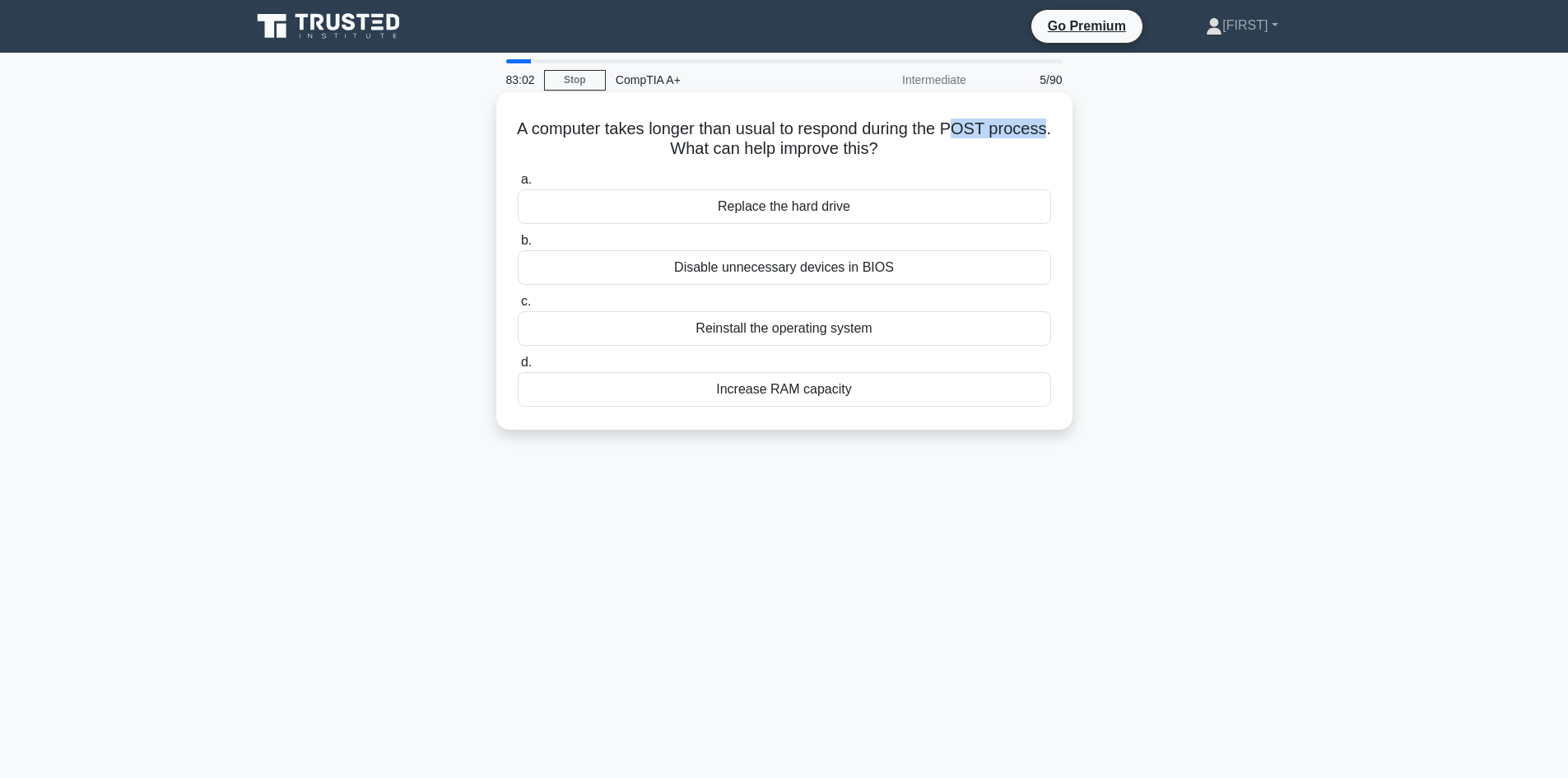 drag, startPoint x: 992, startPoint y: 125, endPoint x: 690, endPoint y: 151, distance: 303.11714 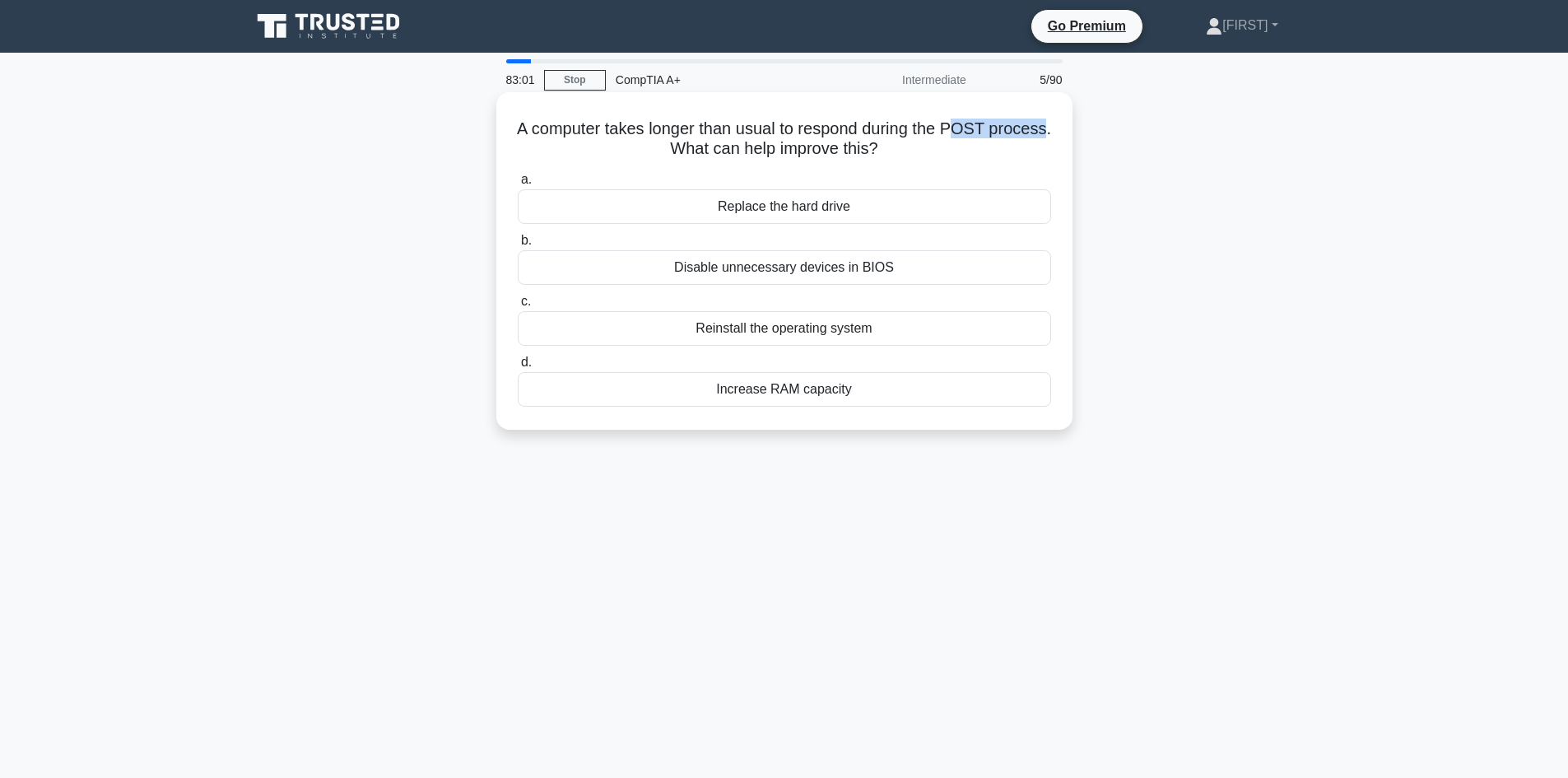 copy on "OST process" 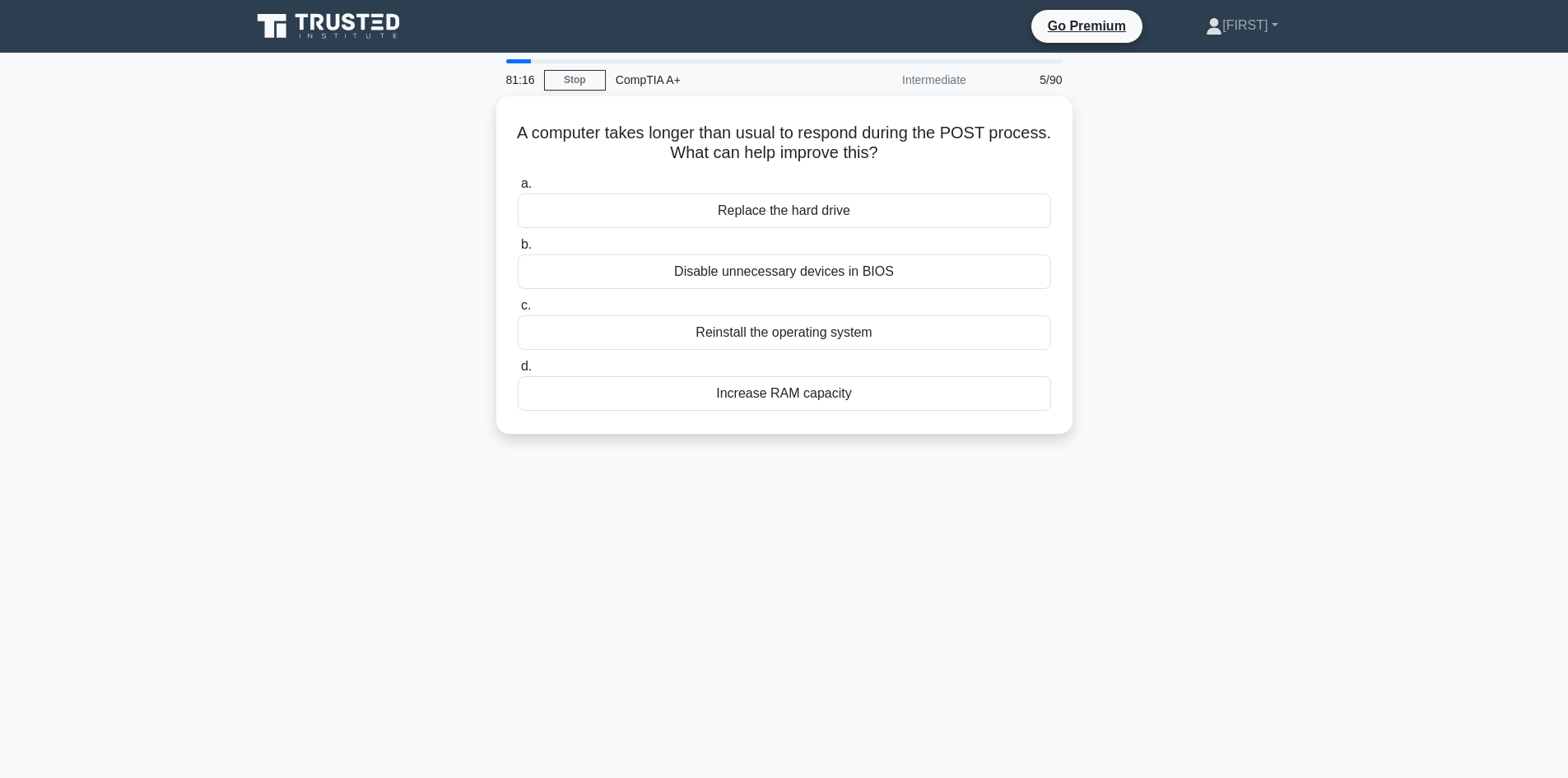 click on "A computer takes longer than usual to respond during the POST process. What can help improve this?
.spinner_0XTQ{transform-origin:center;animation:spinner_y6GP .75s linear infinite}@keyframes spinner_y6GP{100%{transform:rotate(360deg)}}
a.
Replace the hard drive" at bounding box center (784, 275) 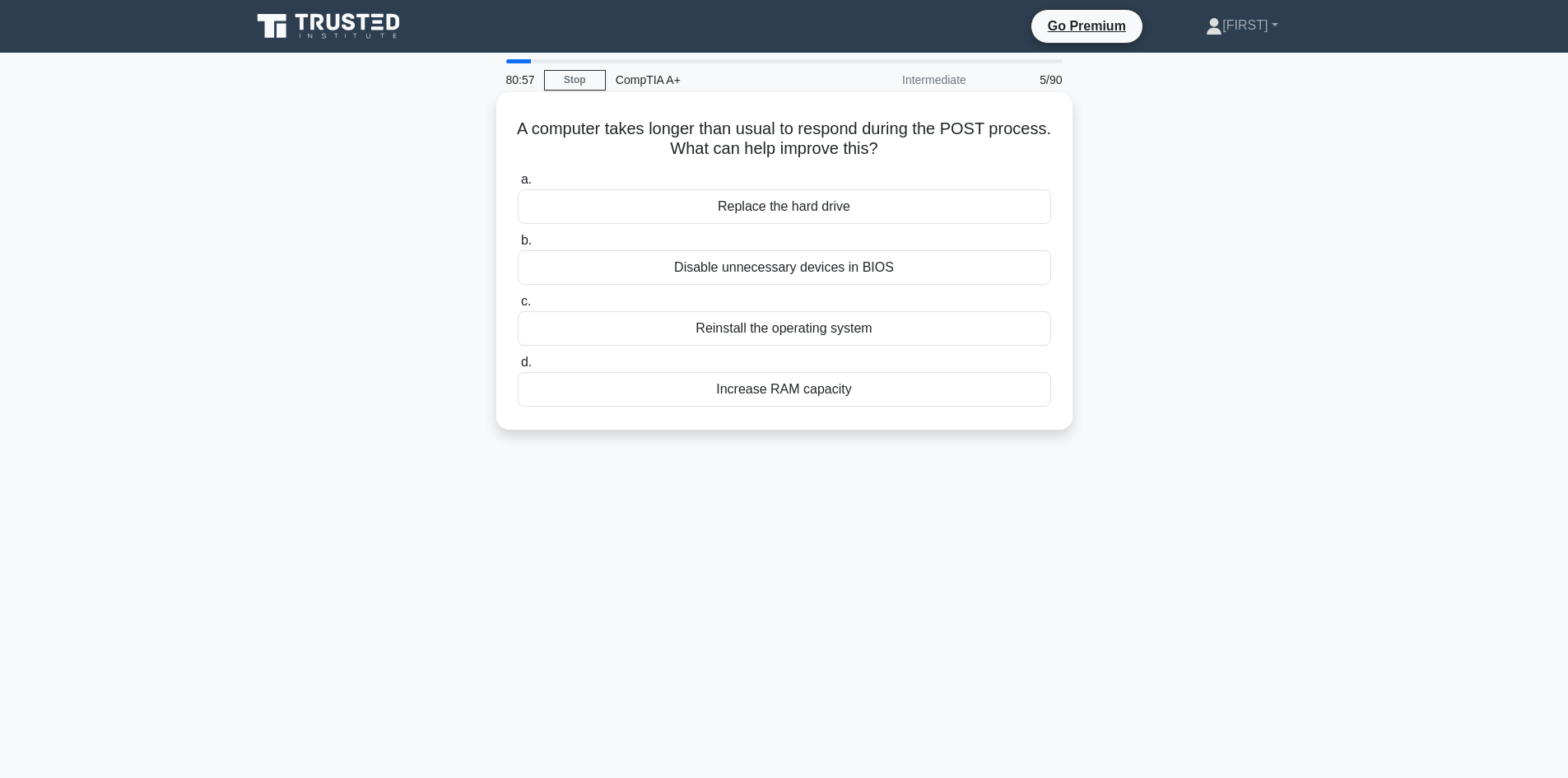 click on "Disable unnecessary devices in BIOS" at bounding box center [784, 268] 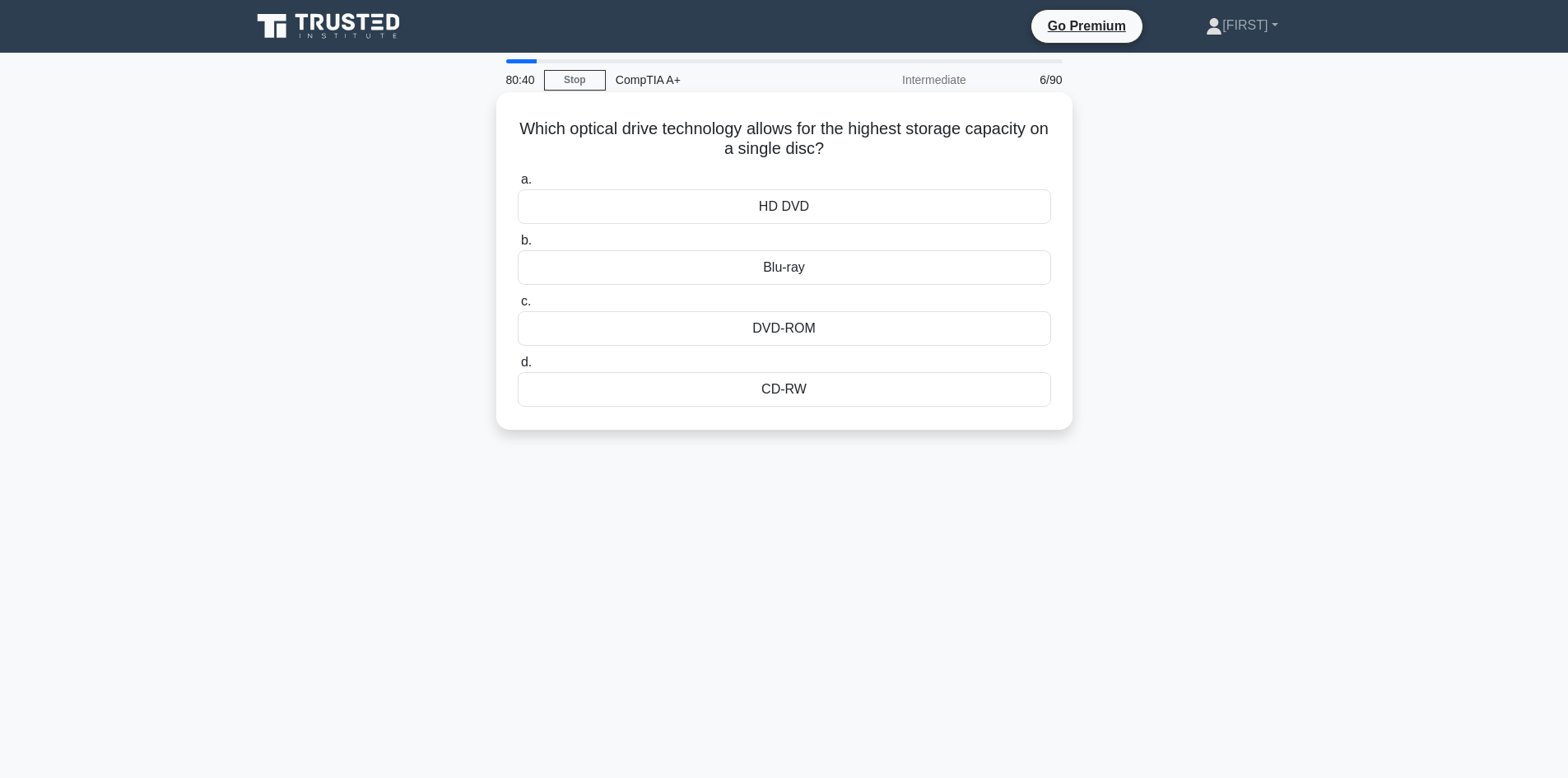 drag, startPoint x: 519, startPoint y: 127, endPoint x: 840, endPoint y: 407, distance: 425.95892 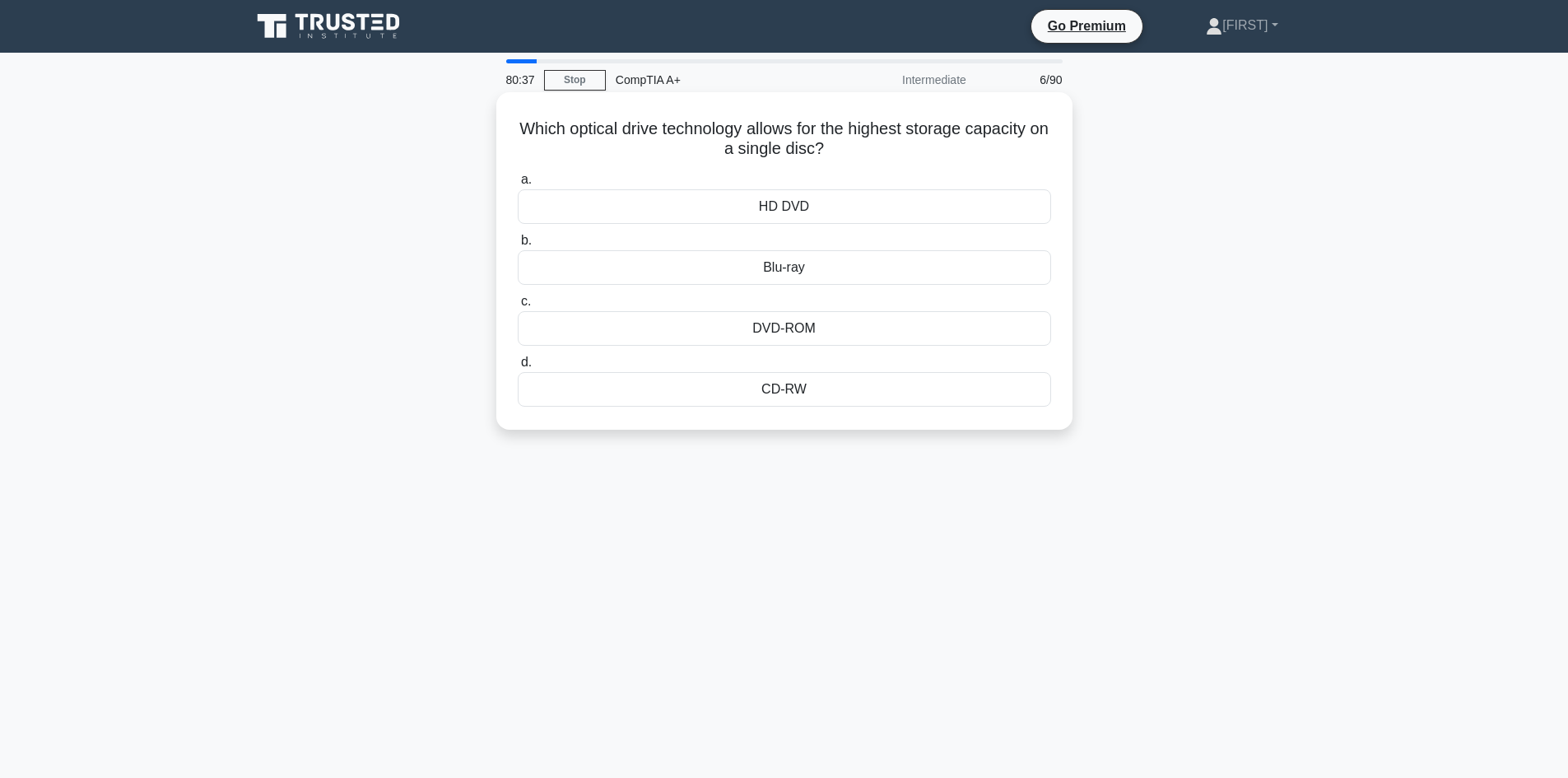 copy on "Which optical drive technology allows for the highest storage capacity on a single disc?
.spinner_0XTQ{transform-origin:center;animation:spinner_y6GP .75s linear infinite}@keyframes spinner_y6GP{100%{transform:rotate(360deg)}}
a.
HD DVD
b.
Blu-ray
c.
DVD-ROM
d.
CD-RW" 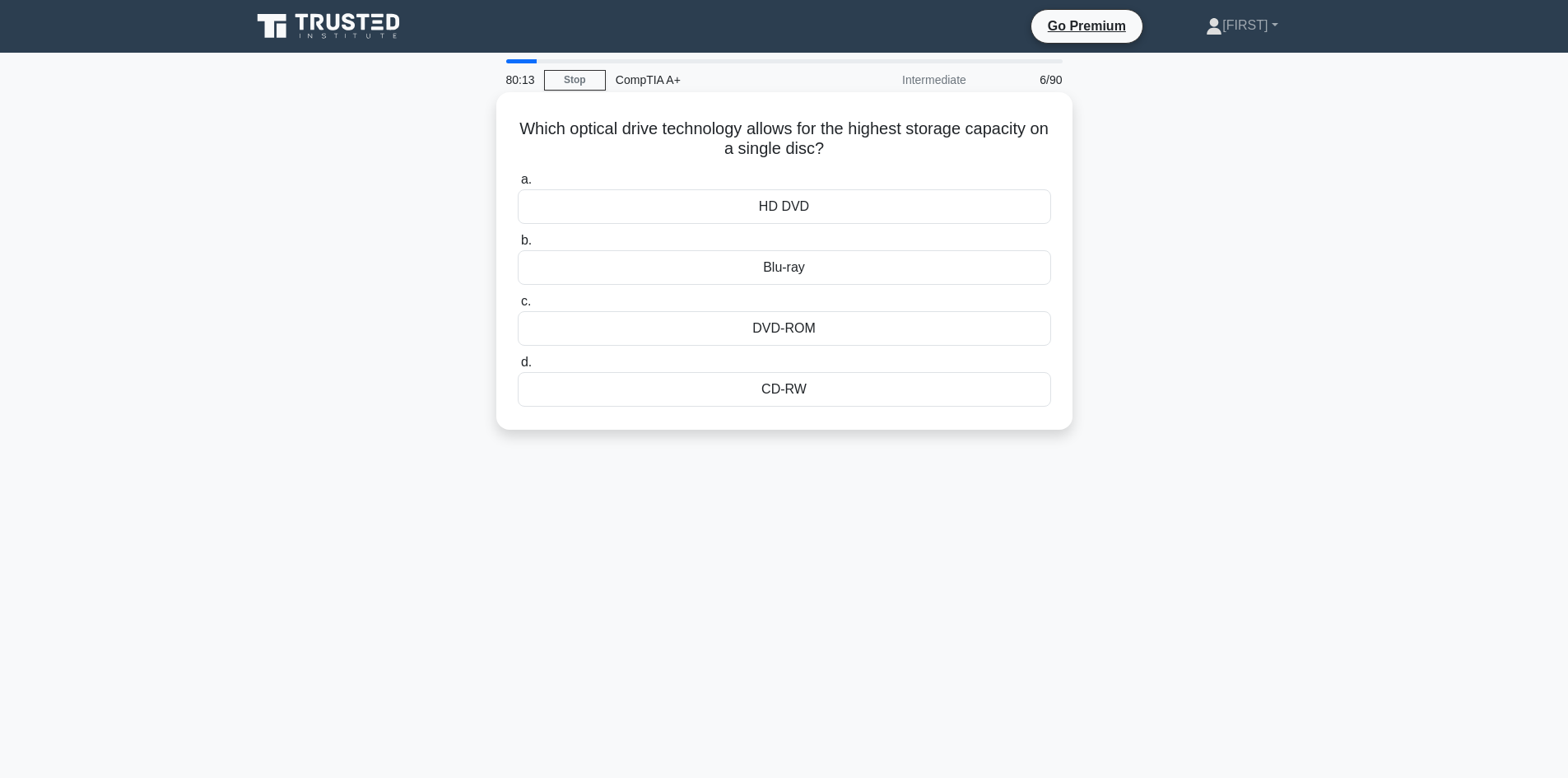click on "Blu-ray" at bounding box center [784, 268] 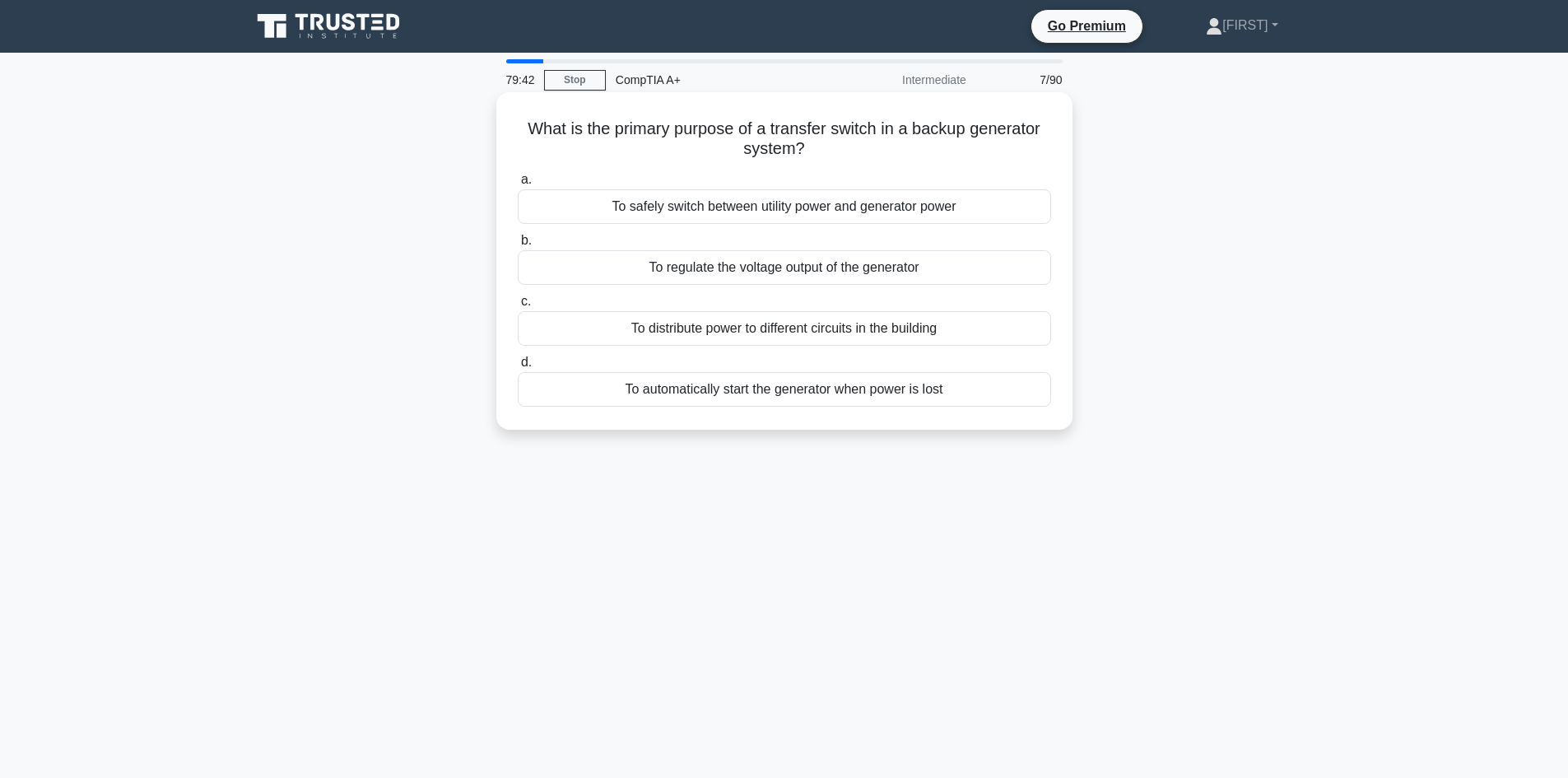 click on "To safely switch between utility power and generator power" at bounding box center [784, 207] 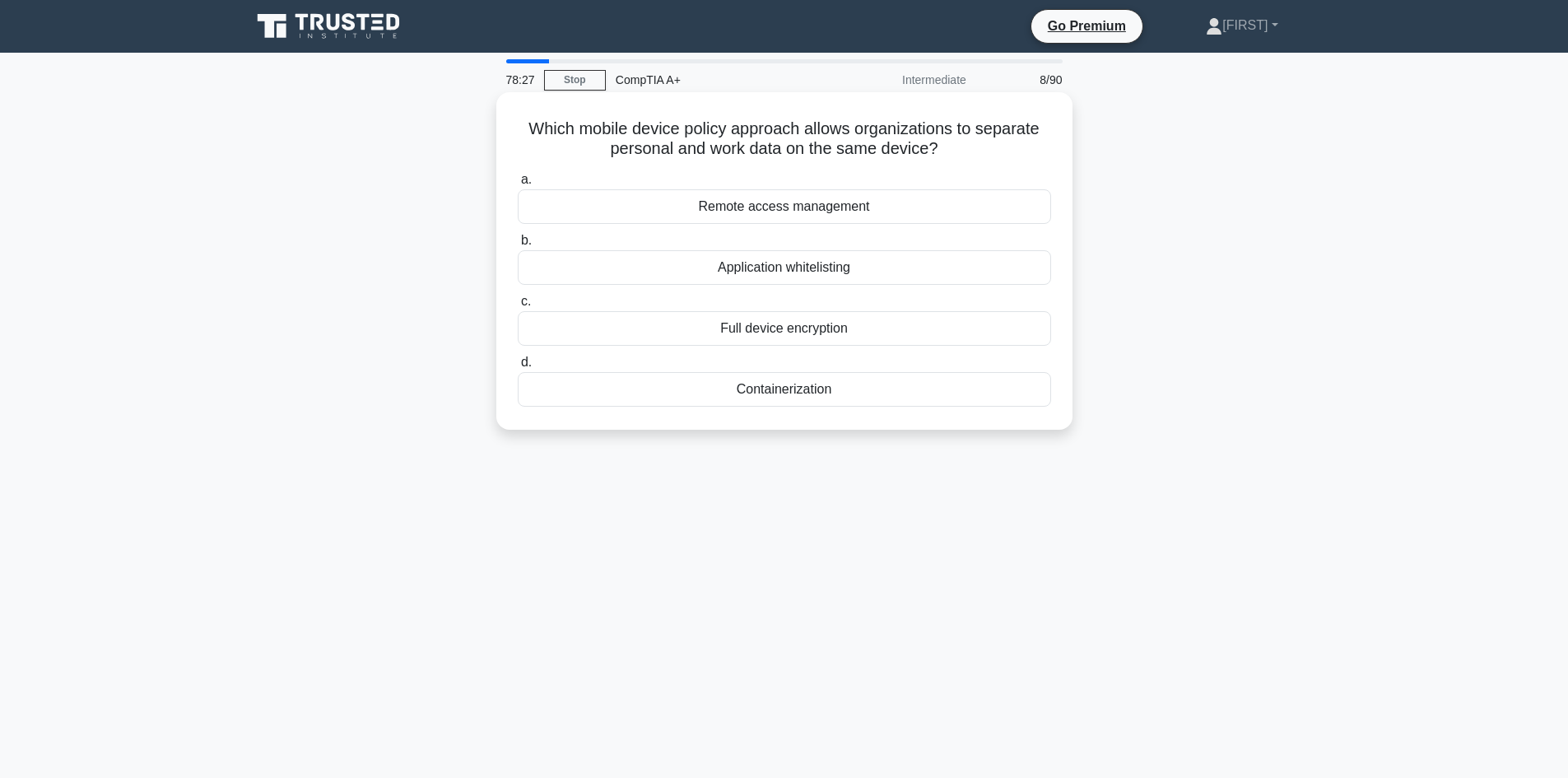 drag, startPoint x: 514, startPoint y: 122, endPoint x: 921, endPoint y: 398, distance: 491.7571 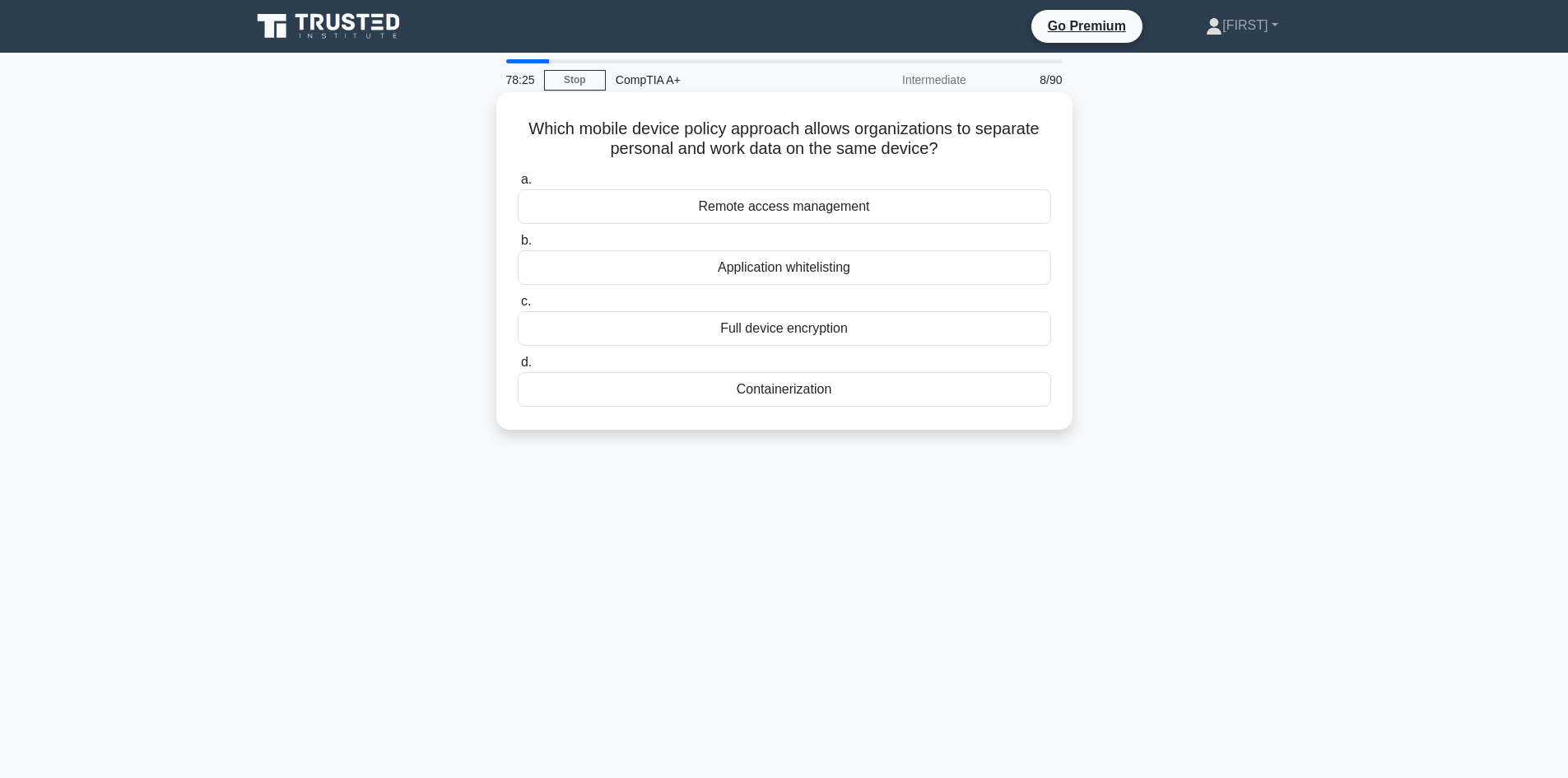 copy on "Which mobile device policy approach allows organizations to separate personal and work data on the same device?
.spinner_0XTQ{transform-origin:center;animation:spinner_y6GP .75s linear infinite}@keyframes spinner_y6GP{100%{transform:rotate(360deg)}}
a.
Remote access management
b.
Application whitelisting
c.
Full device encryption
d.
Containerization" 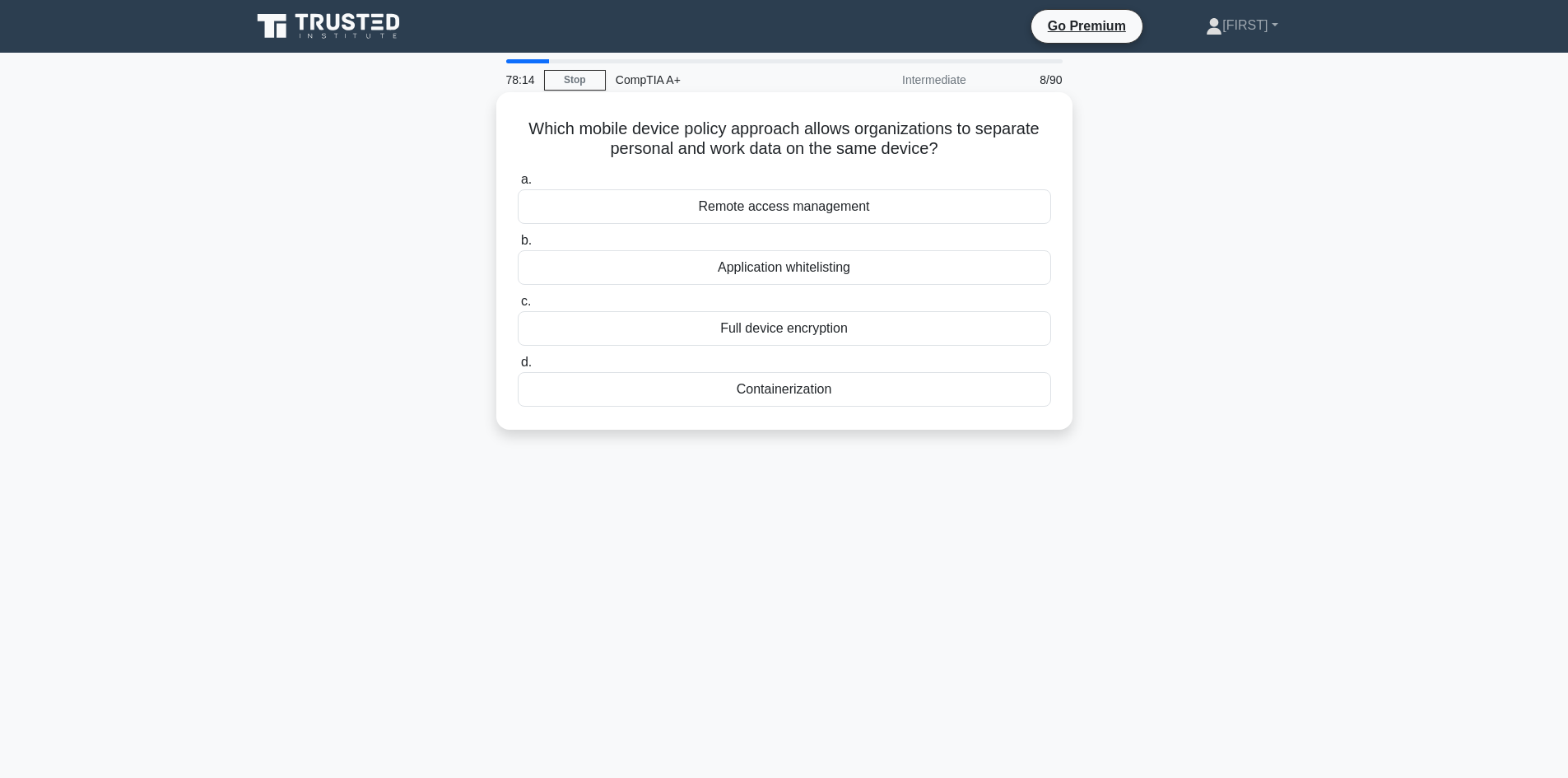click on "Containerization" at bounding box center (784, 389) 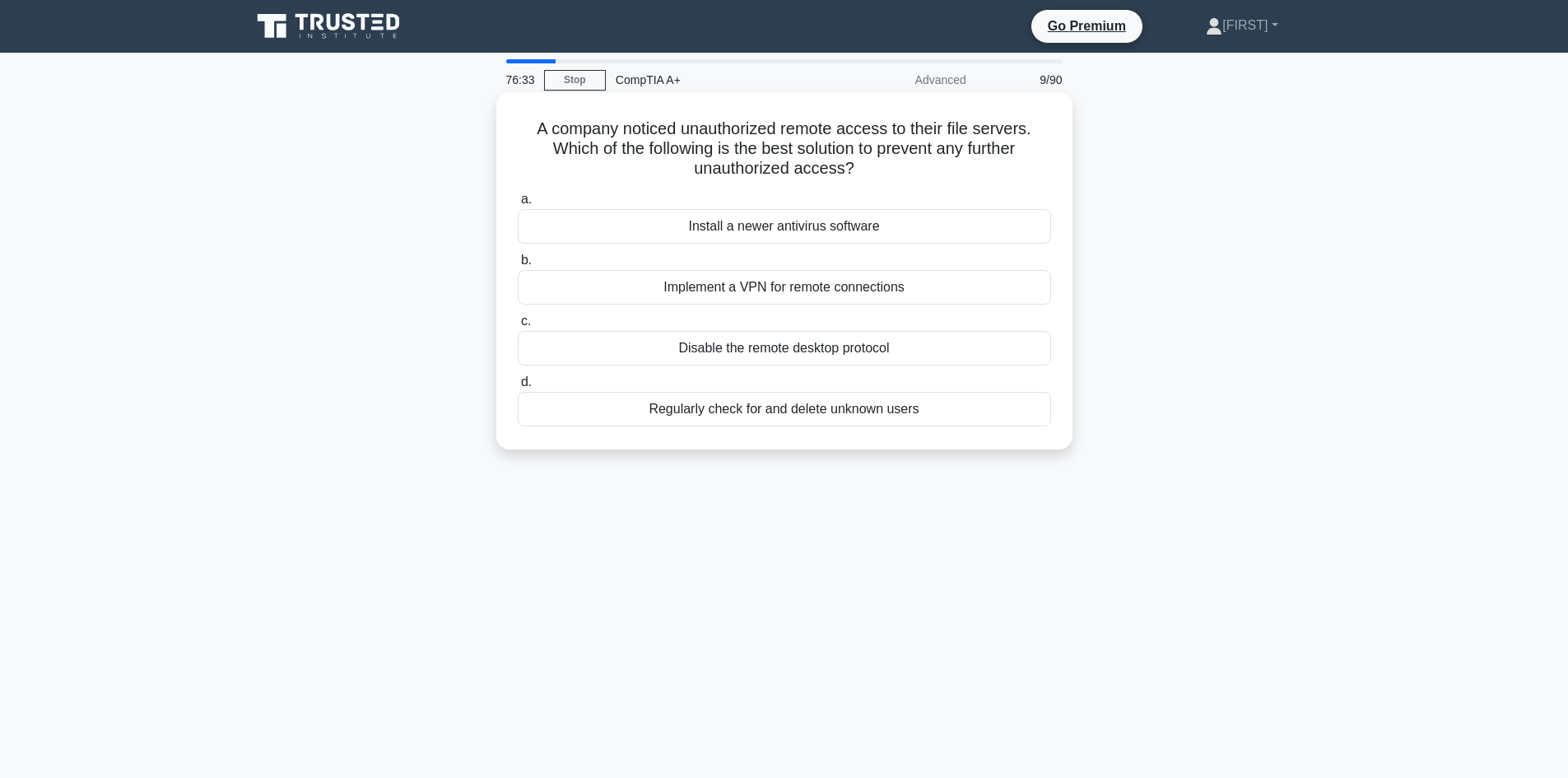 click on "Regularly check for and delete unknown users" at bounding box center [784, 409] 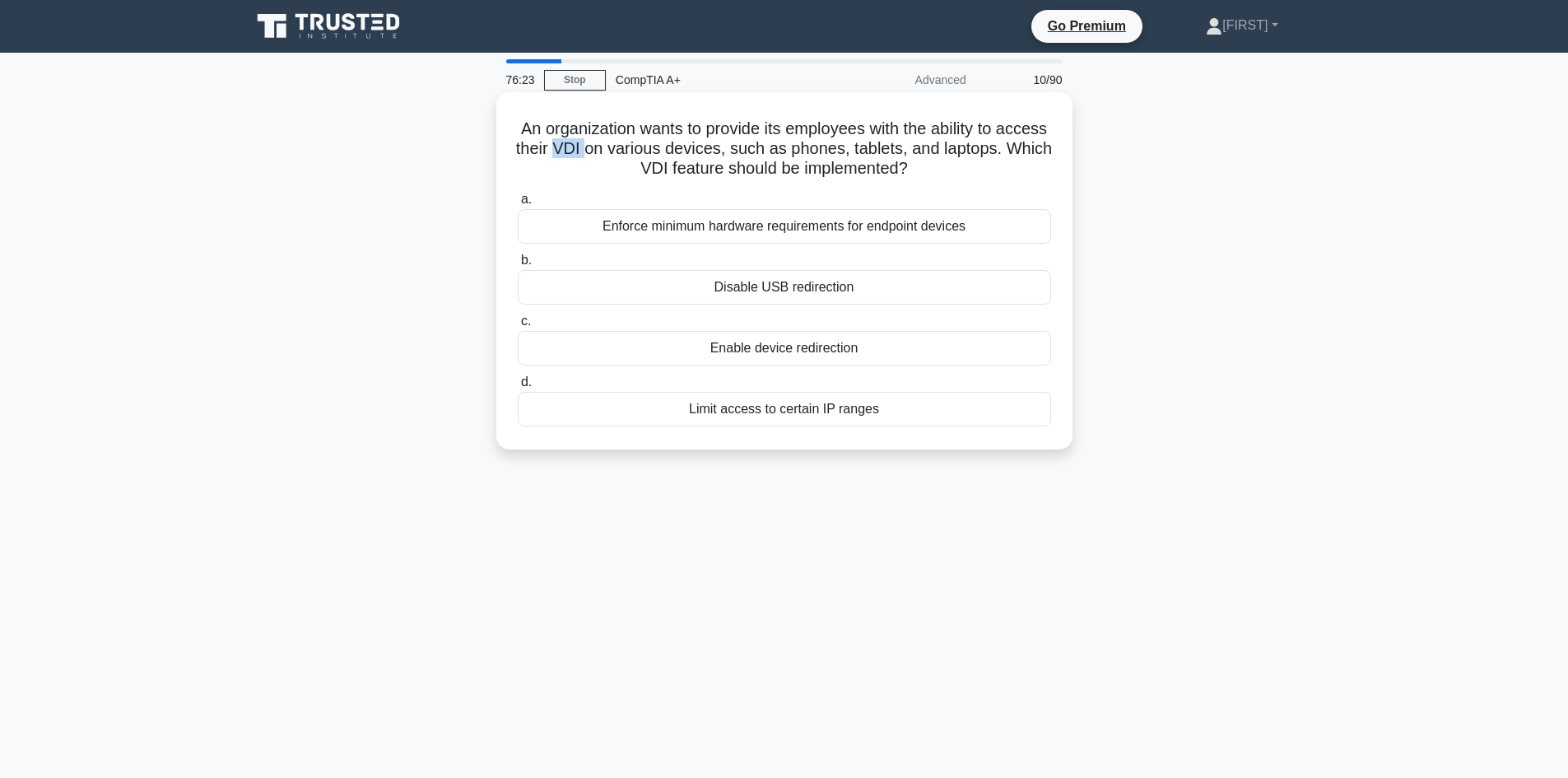 drag, startPoint x: 636, startPoint y: 140, endPoint x: 671, endPoint y: 141, distance: 35.0143 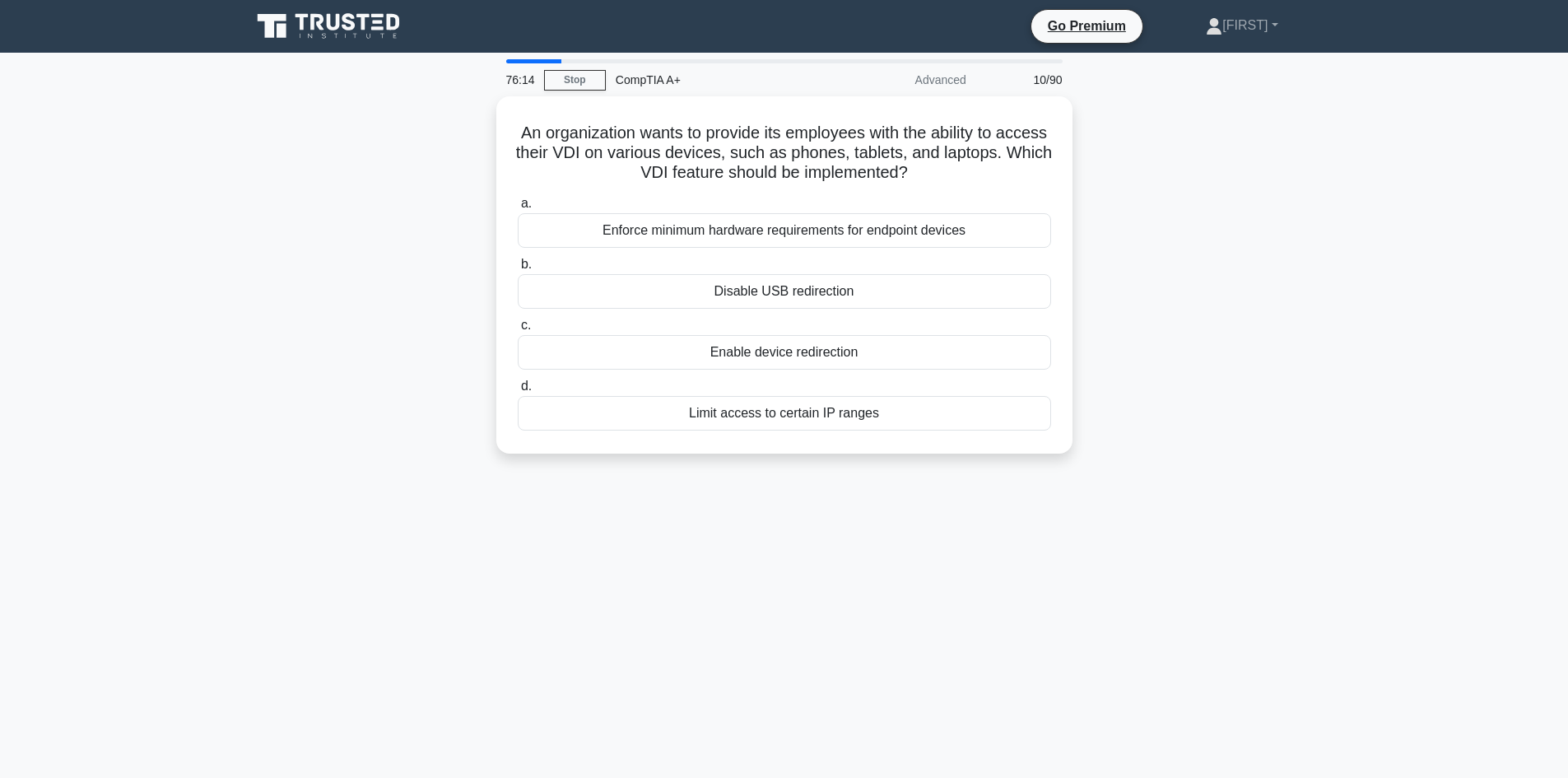 click on "76:14
Stop
CompTIA A+
Advanced
10/90
An organization wants to provide its employees with the ability to access their VDI on various devices, such as phones, tablets, and laptops. Which VDI feature should be implemented?
.spinner_0XTQ{transform-origin:center;animation:spinner_y6GP .75s linear infinite}@keyframes spinner_y6GP{100%{transform:rotate(360deg)}}
a.
b. c. d." at bounding box center [784, 471] 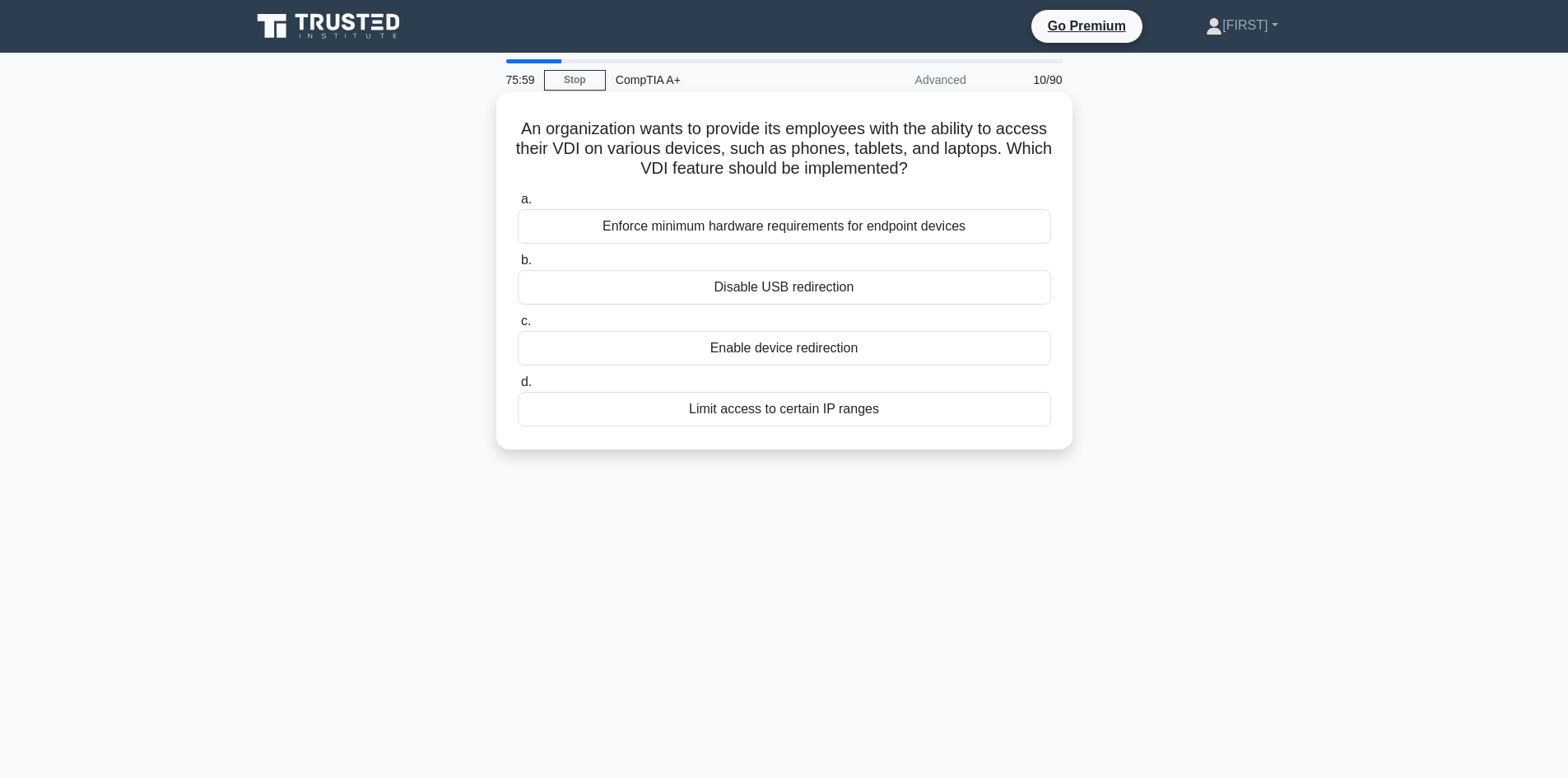 drag, startPoint x: 533, startPoint y: 119, endPoint x: 909, endPoint y: 421, distance: 482.2655 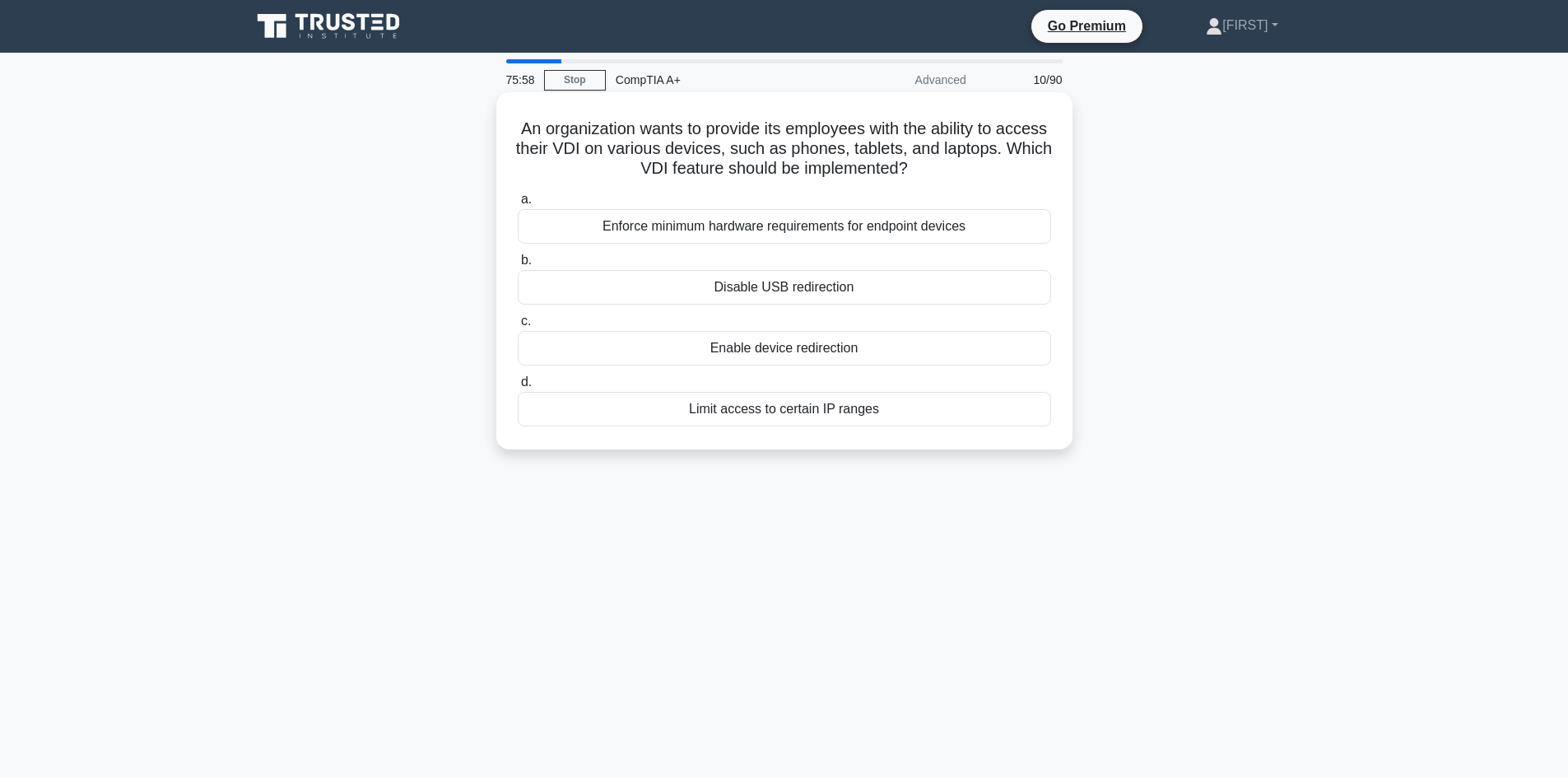 copy on "An organization wants to provide its employees with the ability to access their VDI on various devices, such as phones, tablets, and laptops. Which VDI feature should be implemented?
.spinner_0XTQ{transform-origin:center;animation:spinner_y6GP .75s linear infinite}@keyframes spinner_y6GP{100%{transform:rotate(360deg)}}
a.
Enforce minimum hardware requirements for endpoint devices
b.
Disable USB redirection
c.
Enable device redirection
d.
Limit access to certain IP ranges" 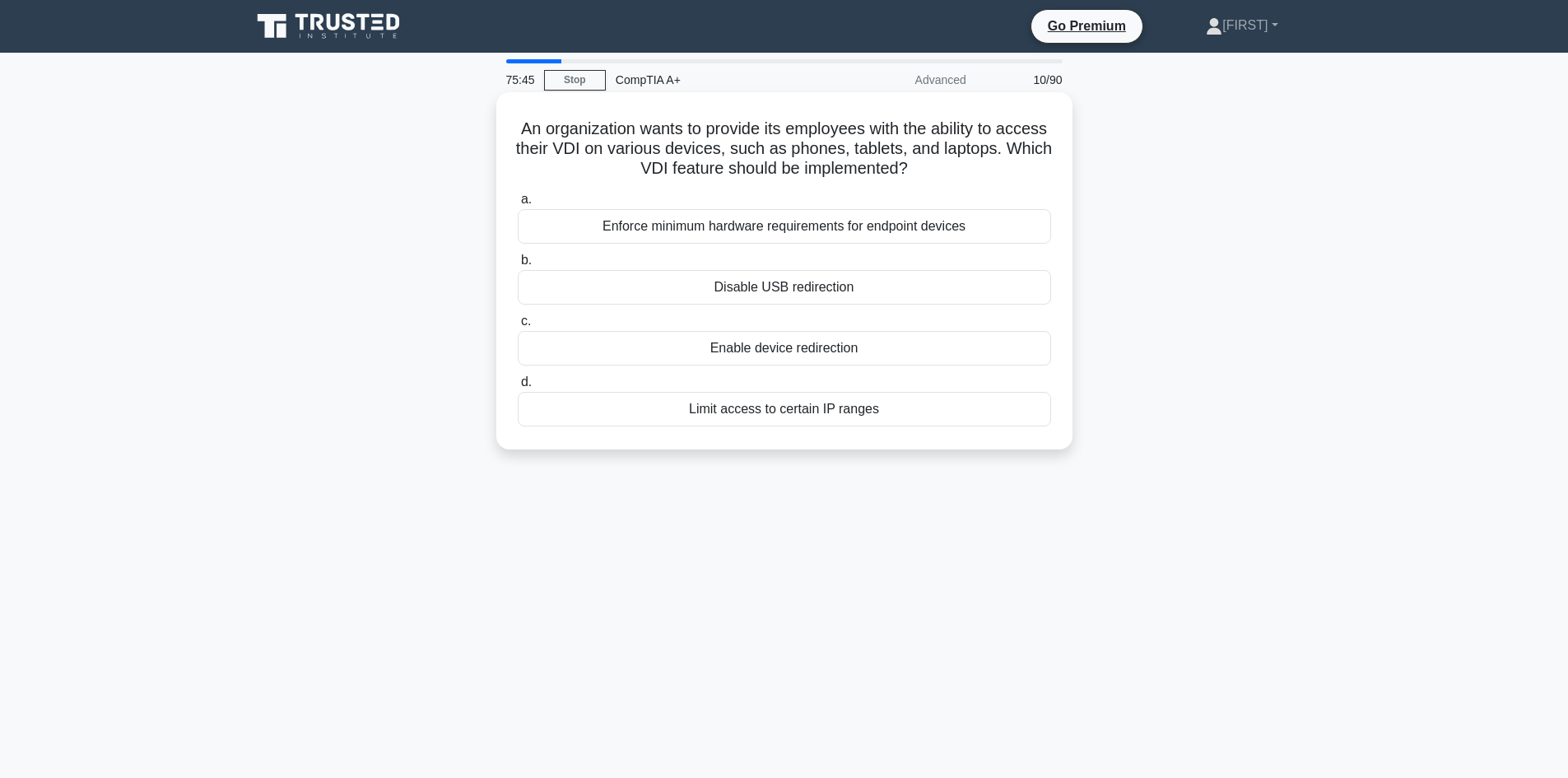 click on "Enable device redirection" at bounding box center (784, 348) 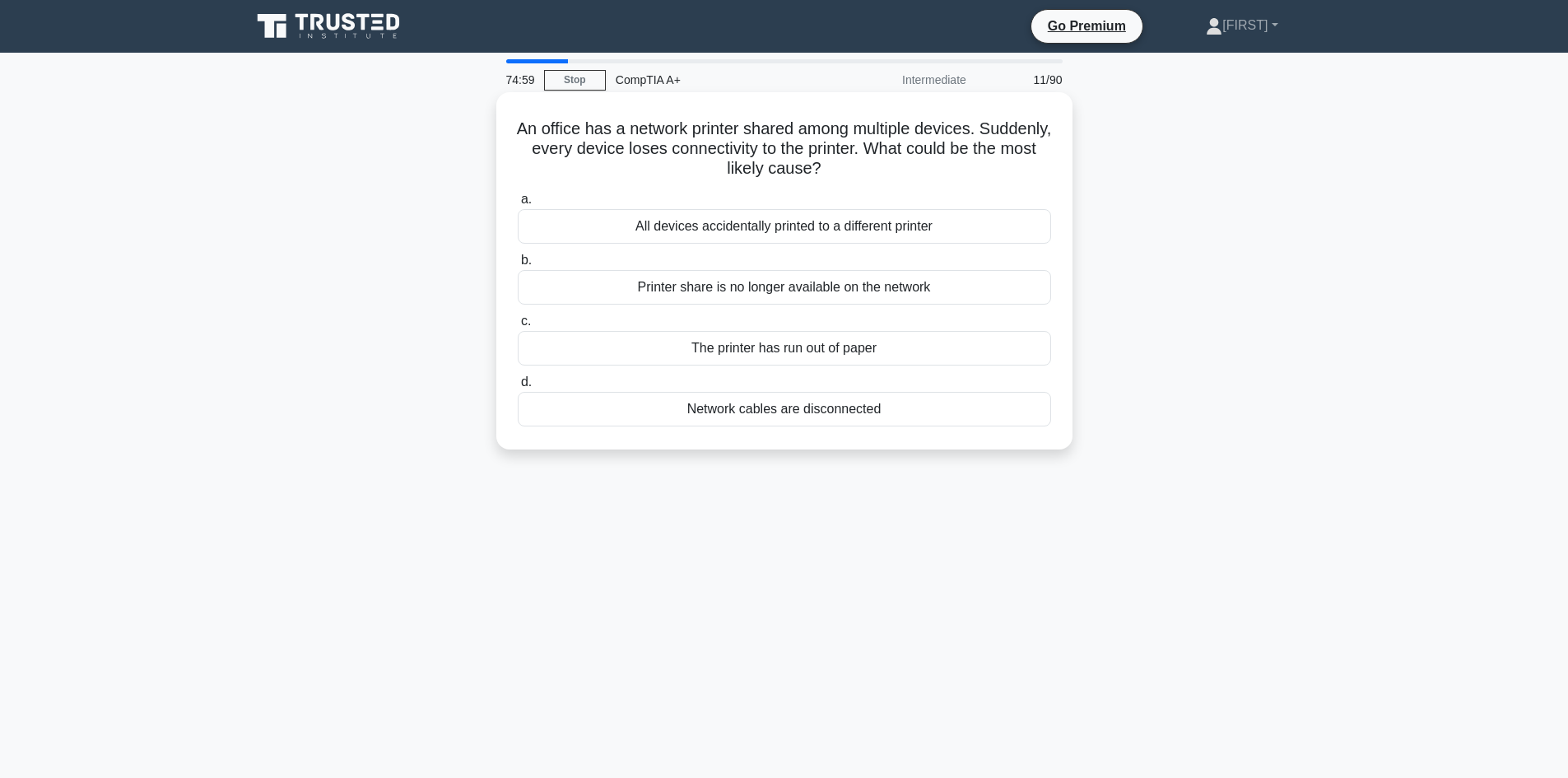 click on "Network cables are disconnected" at bounding box center (784, 409) 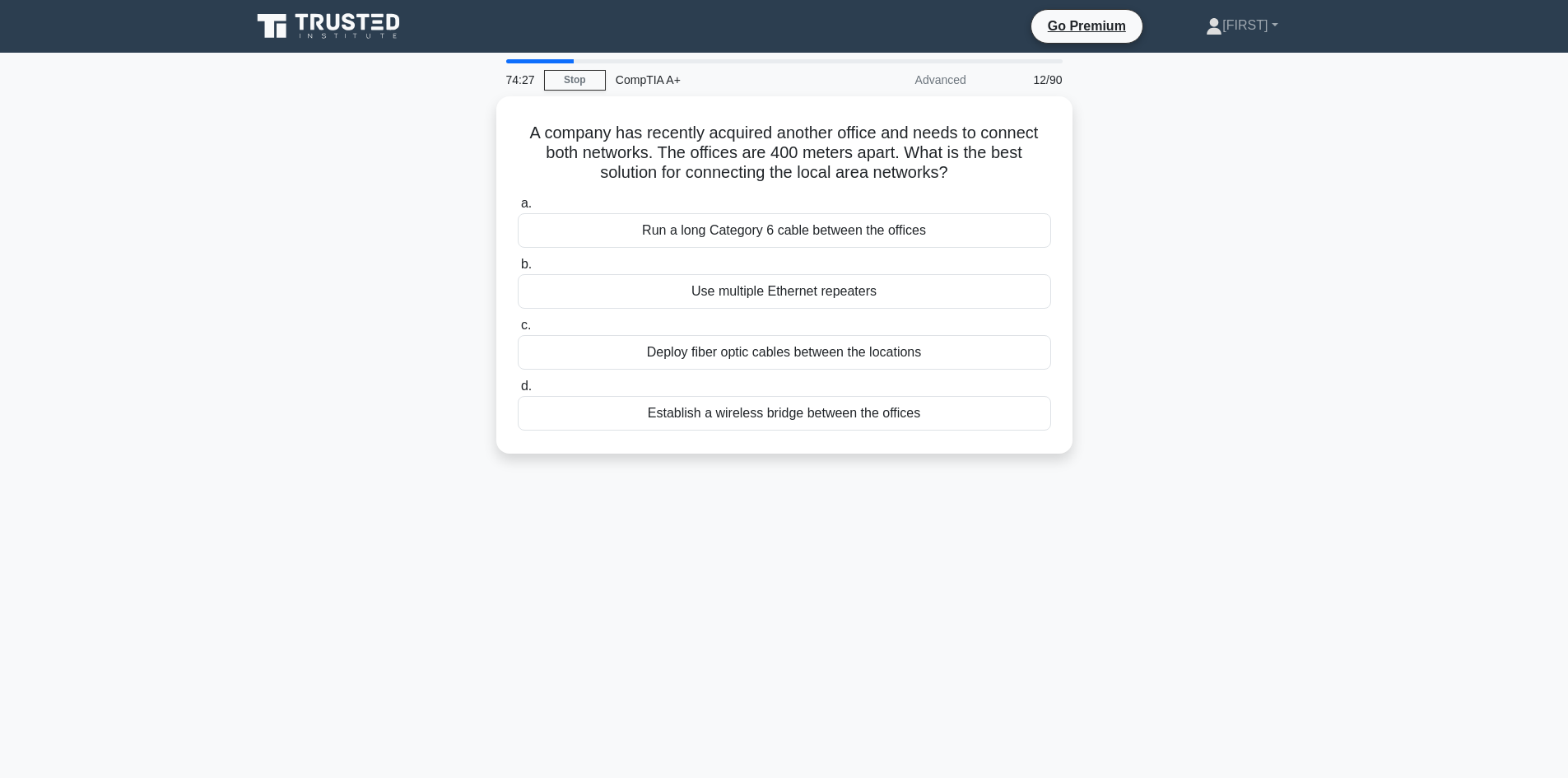 drag, startPoint x: 513, startPoint y: 121, endPoint x: 1077, endPoint y: 407, distance: 632.3701 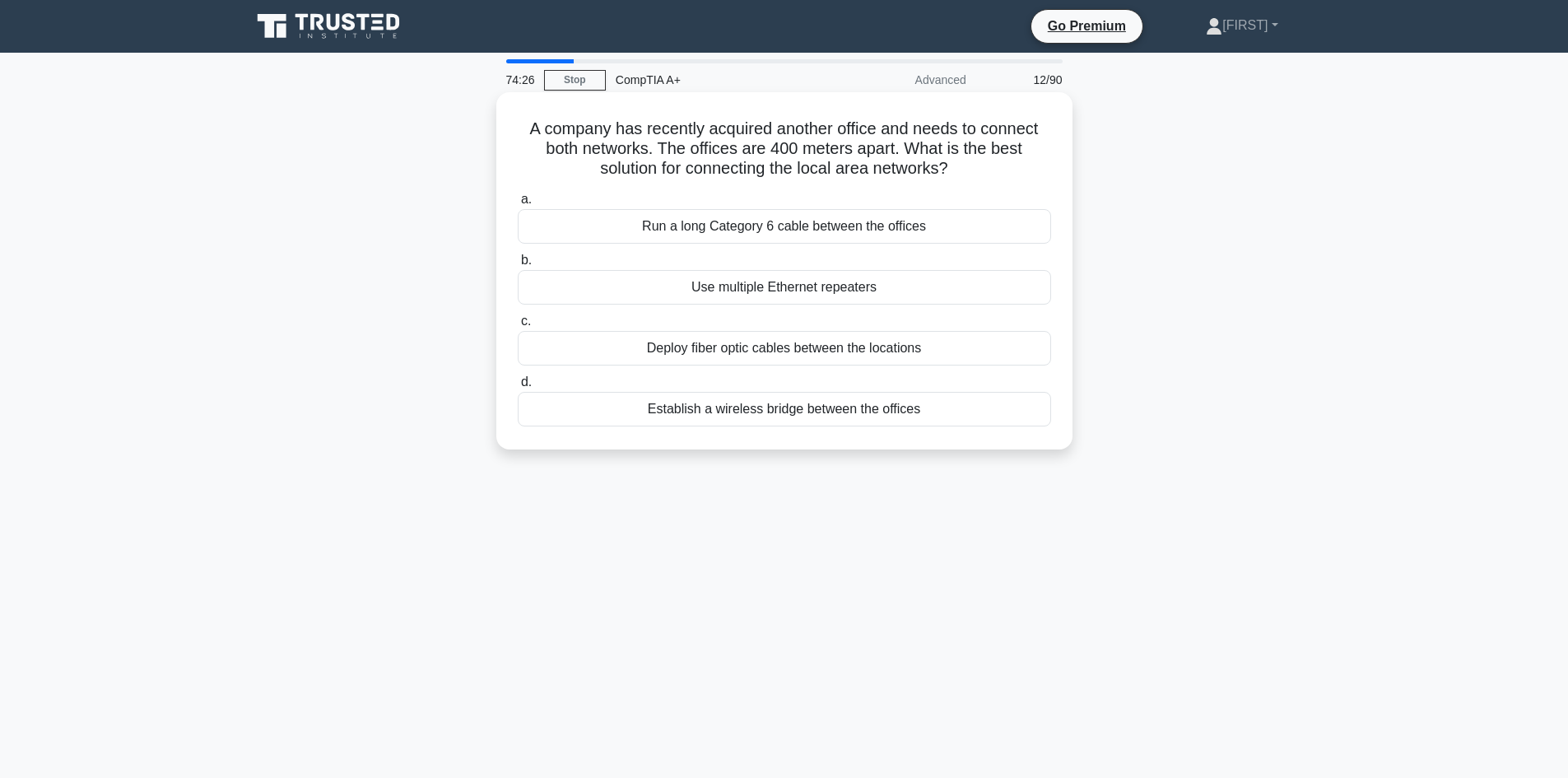 copy on "A company has recently acquired another office and needs to connect both networks. The offices are 400 meters apart. What is the best solution for connecting the local area networks?
.spinner_0XTQ{transform-origin:center;animation:spinner_y6GP .75s linear infinite}@keyframes spinner_y6GP{100%{transform:rotate(360deg)}}
a.
Run a long Category 6 cable between the offices
b.
Use multiple Ethernet repeaters
c.
Deploy fiber optic cables between the locations
d.
Establish a wireless bridge between the offices" 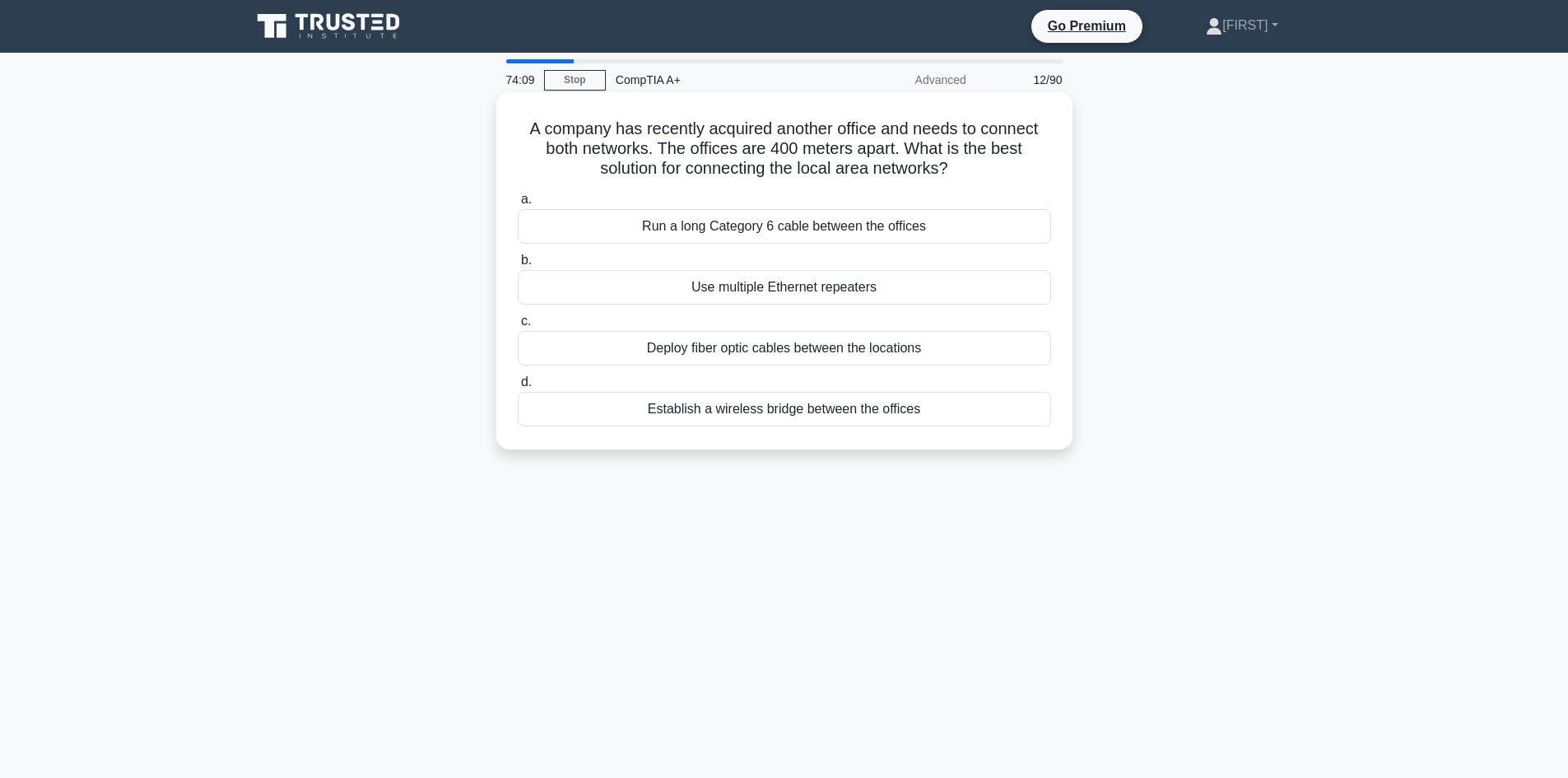 click on "Deploy fiber optic cables between the locations" at bounding box center (784, 348) 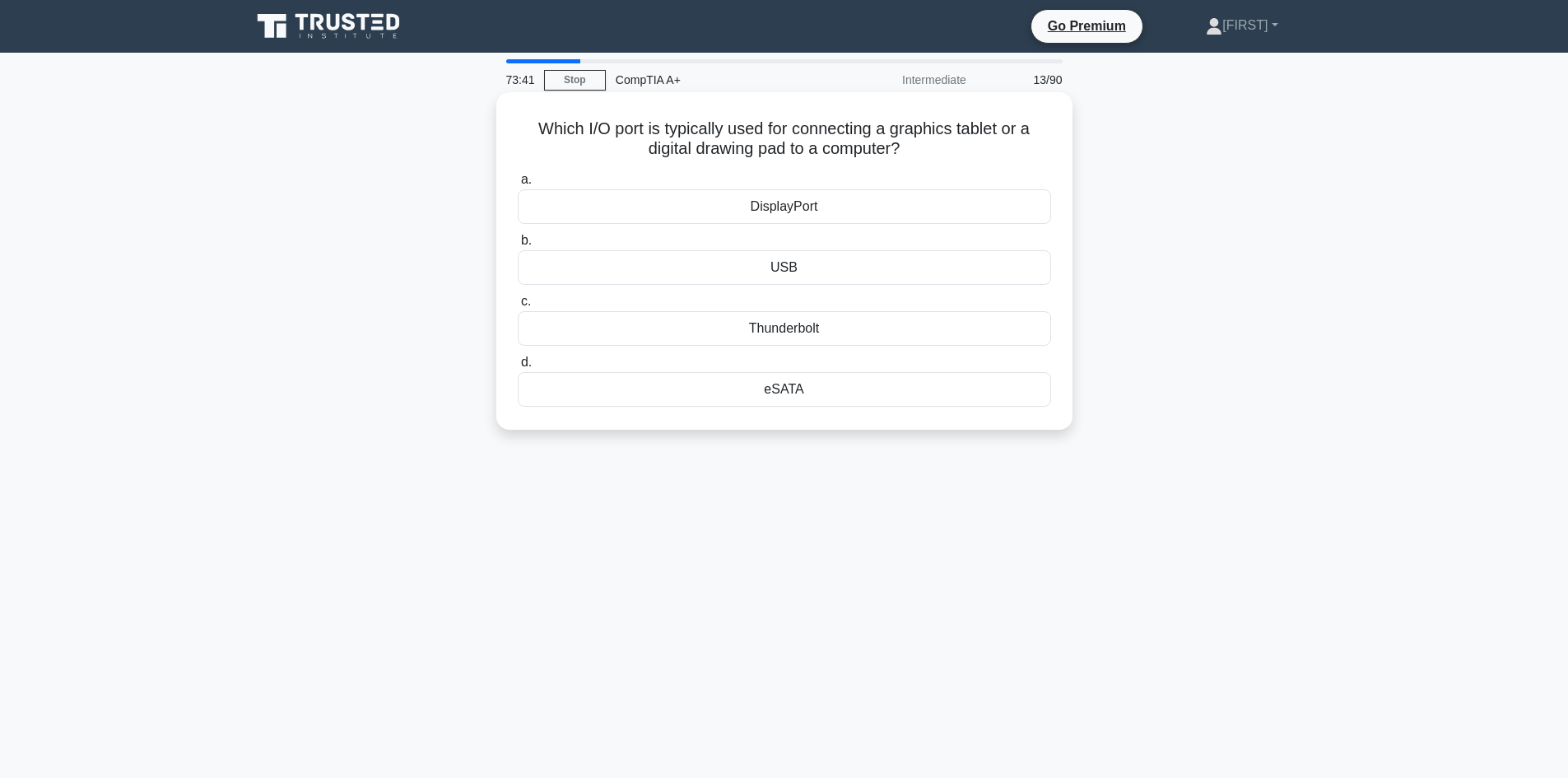 drag, startPoint x: 519, startPoint y: 122, endPoint x: 930, endPoint y: 219, distance: 422.29137 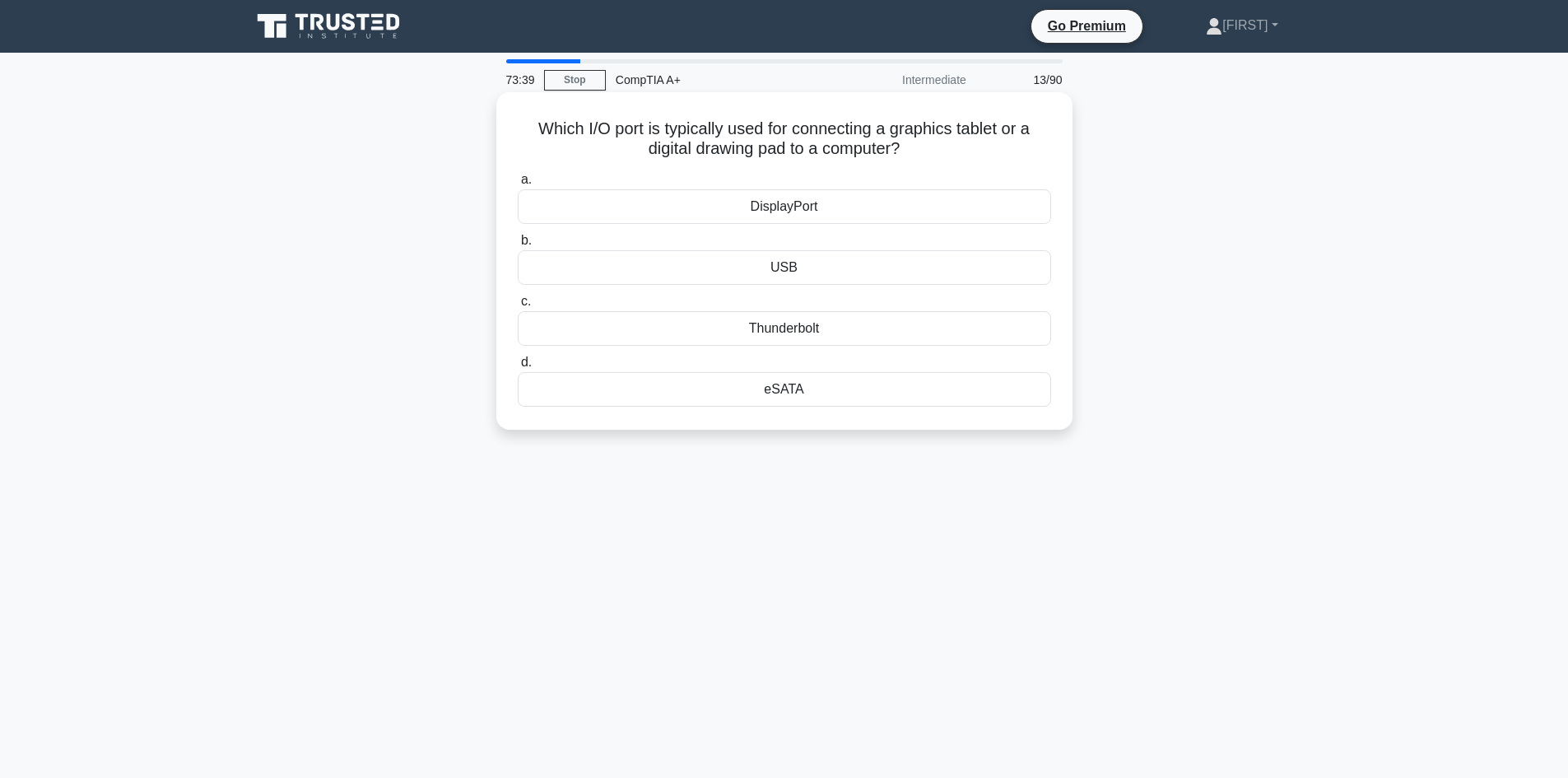 copy on "Which I/O port is typically used for connecting a graphics tablet or a digital drawing pad to a computer?
.spinner_0XTQ{transform-origin:center;animation:spinner_y6GP .75s linear infinite}@keyframes spinner_y6GP{100%{transform:rotate(360deg)}}
a.
DisplayPort
b.
USB
c.
Thunderbolt
d.
eSATA" 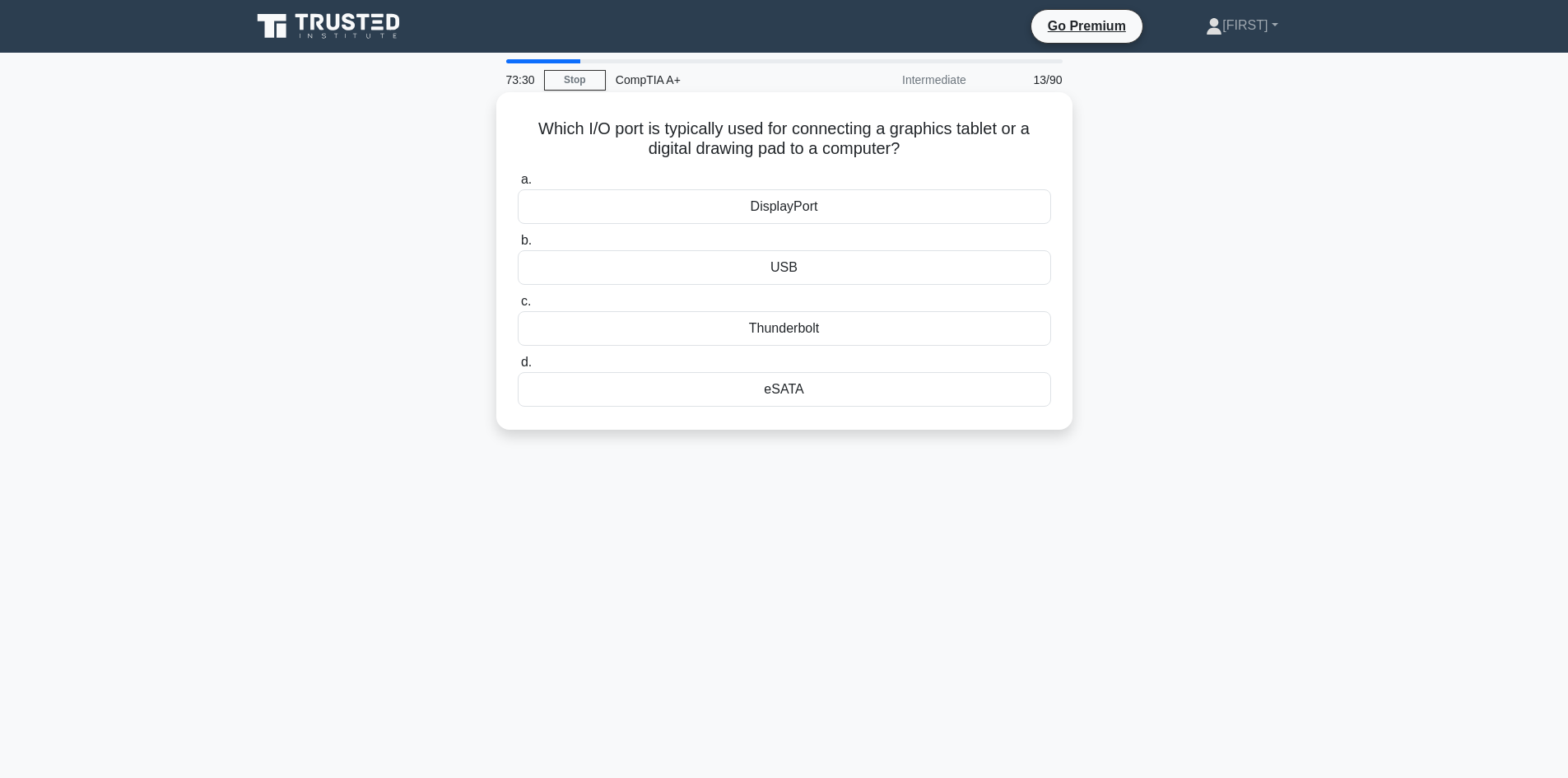 click on "USB" at bounding box center (784, 268) 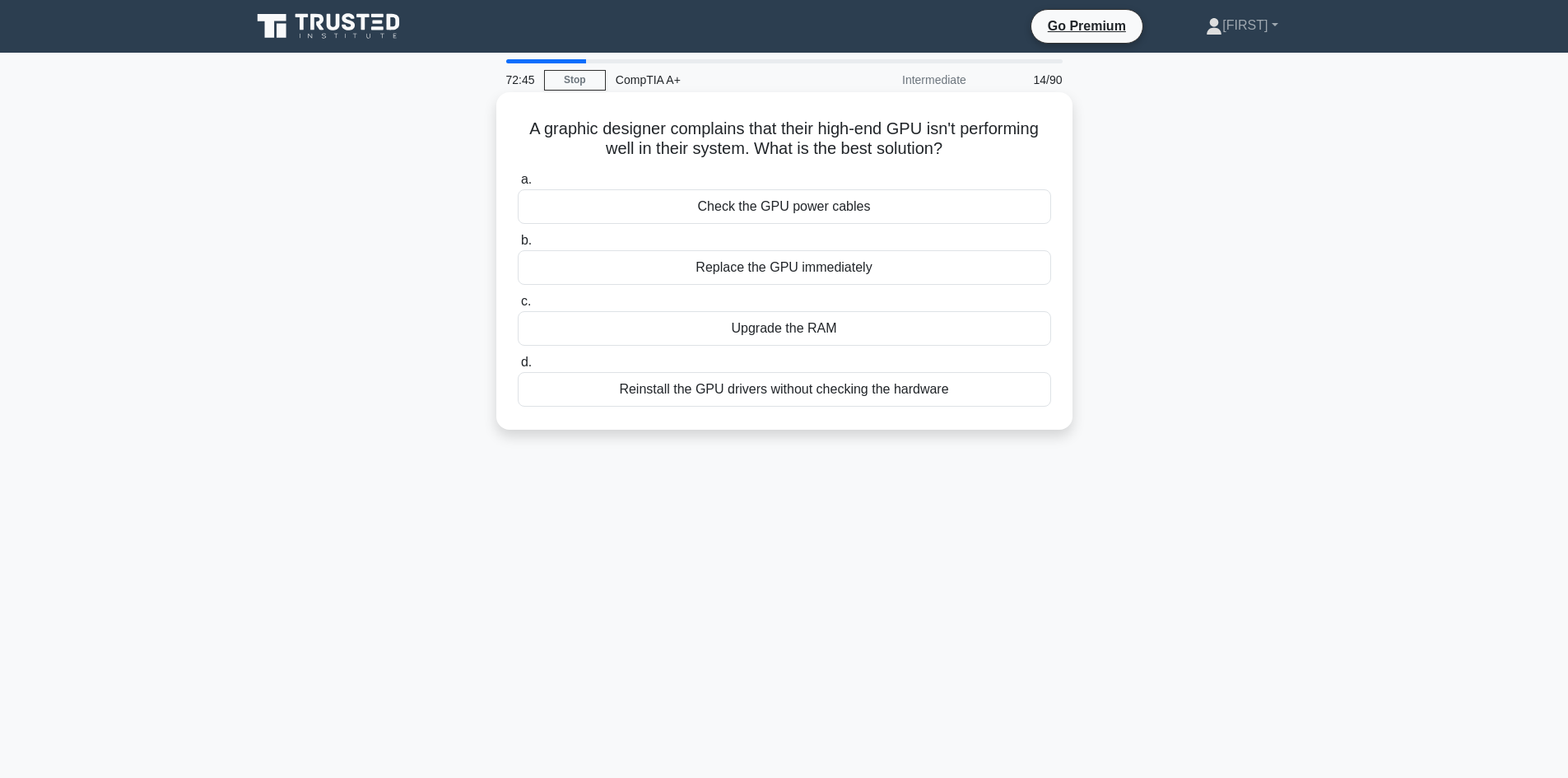 drag, startPoint x: 519, startPoint y: 115, endPoint x: 1052, endPoint y: 427, distance: 617.60262 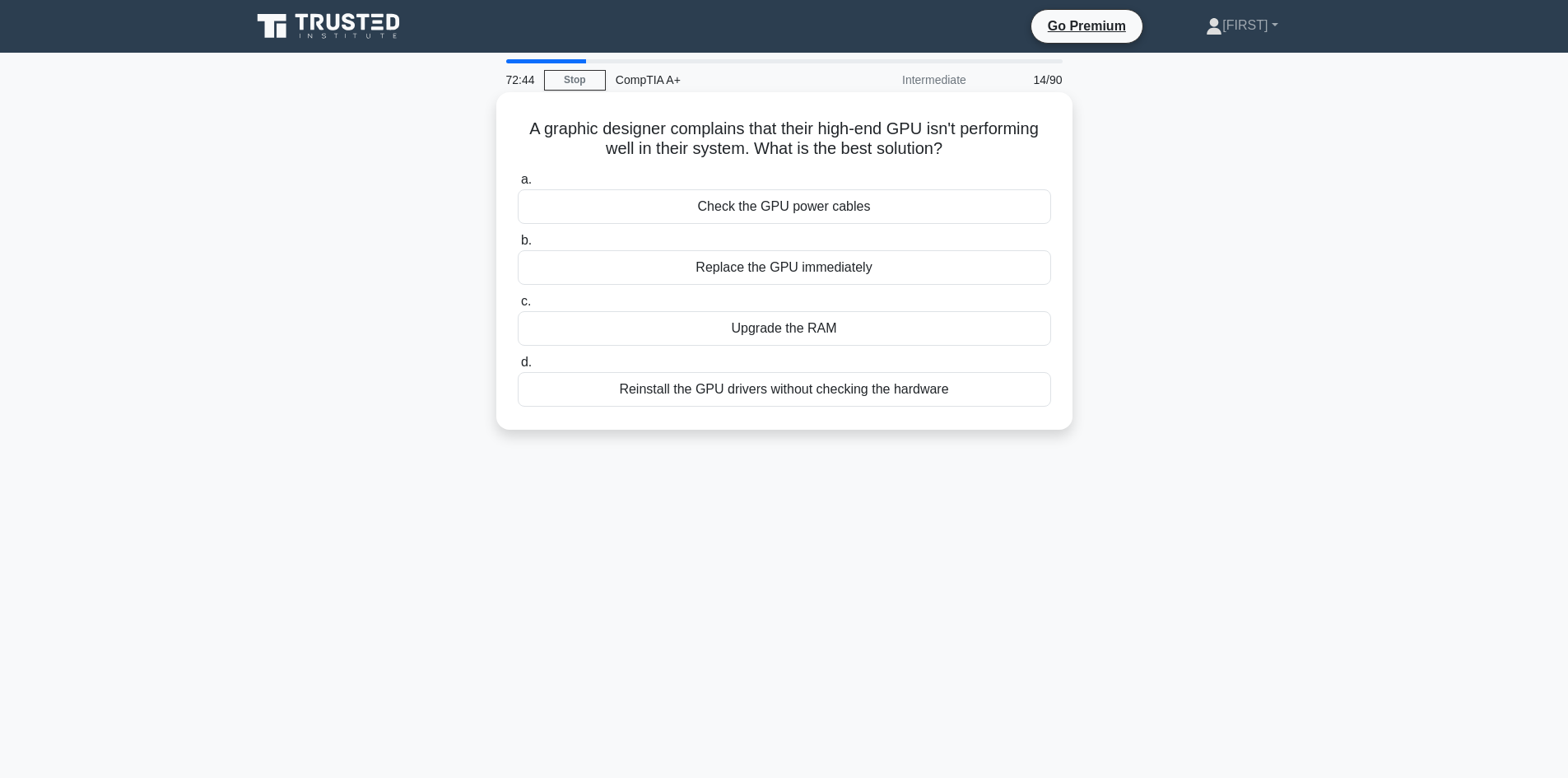copy on "A graphic designer complains that their high-end GPU isn't performing well in their system. What is the best solution?
.spinner_0XTQ{transform-origin:center;animation:spinner_y6GP .75s linear infinite}@keyframes spinner_y6GP{100%{transform:rotate(360deg)}}
a.
Check the GPU power cables
b.
Replace the GPU immediately
c.
Upgrade the RAM
d.
Reinstall the GPU drivers without checking the hardware" 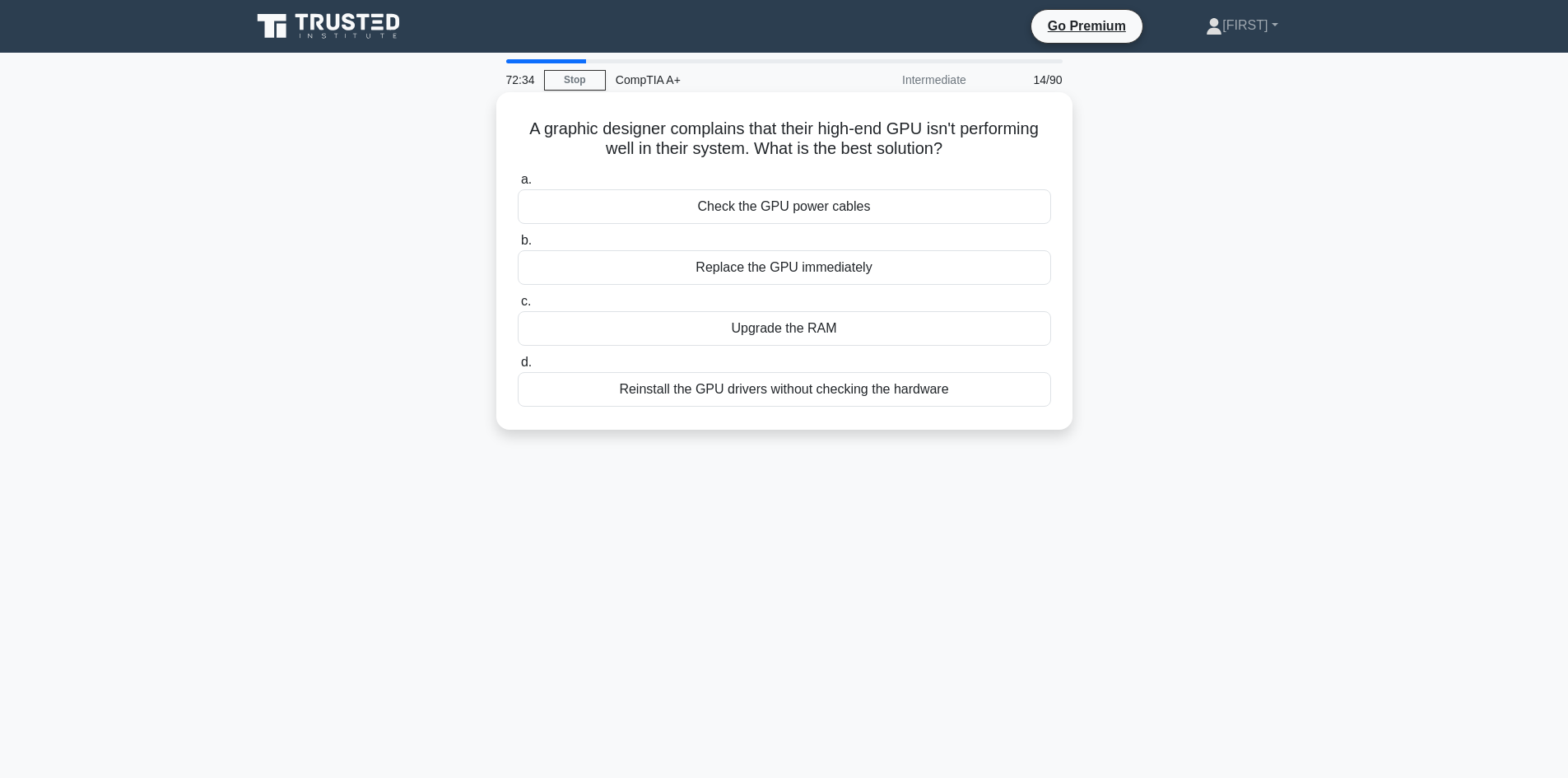 click on "Check the GPU power cables" at bounding box center [784, 207] 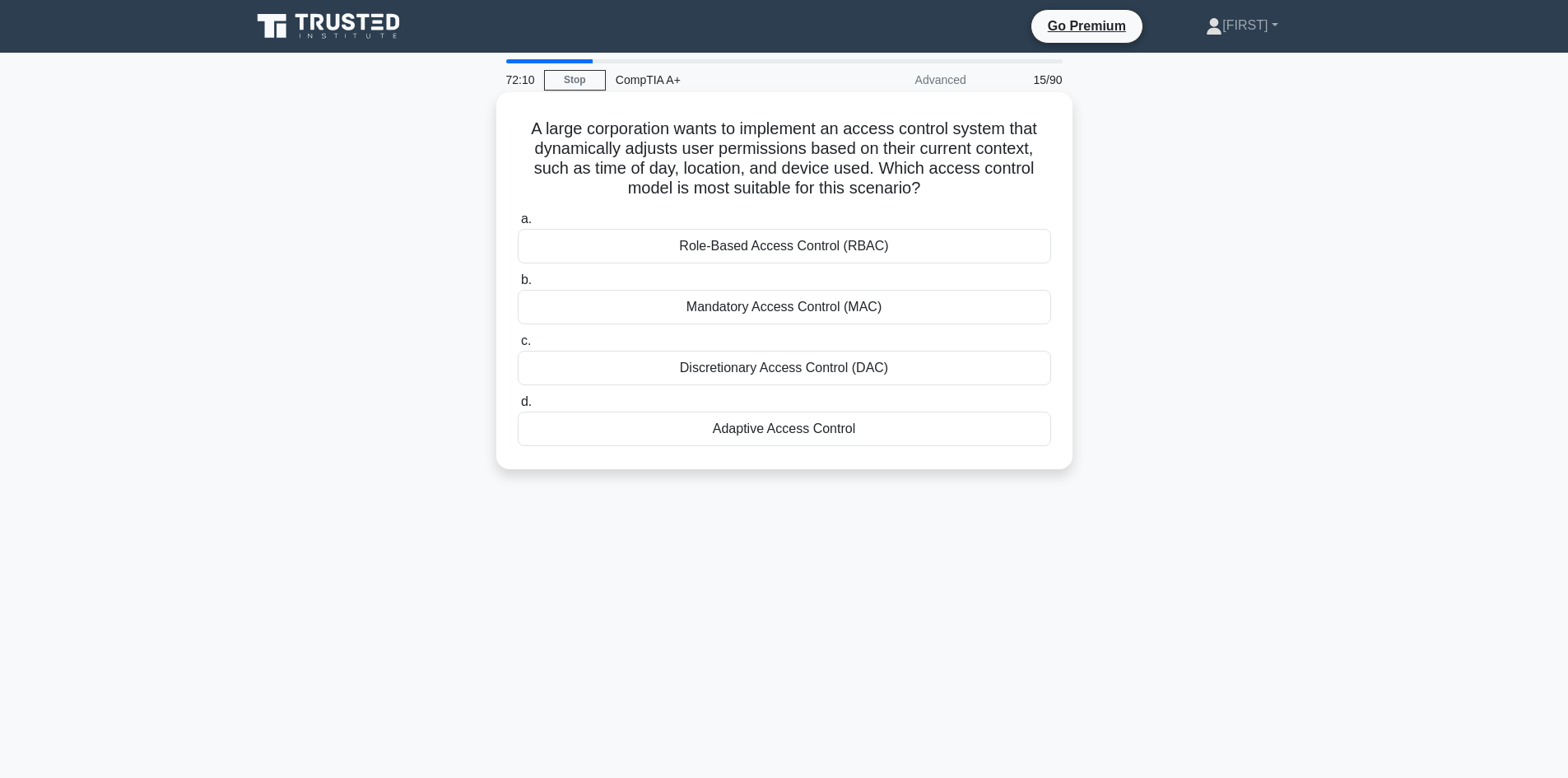 click on "Adaptive Access Control" at bounding box center [784, 429] 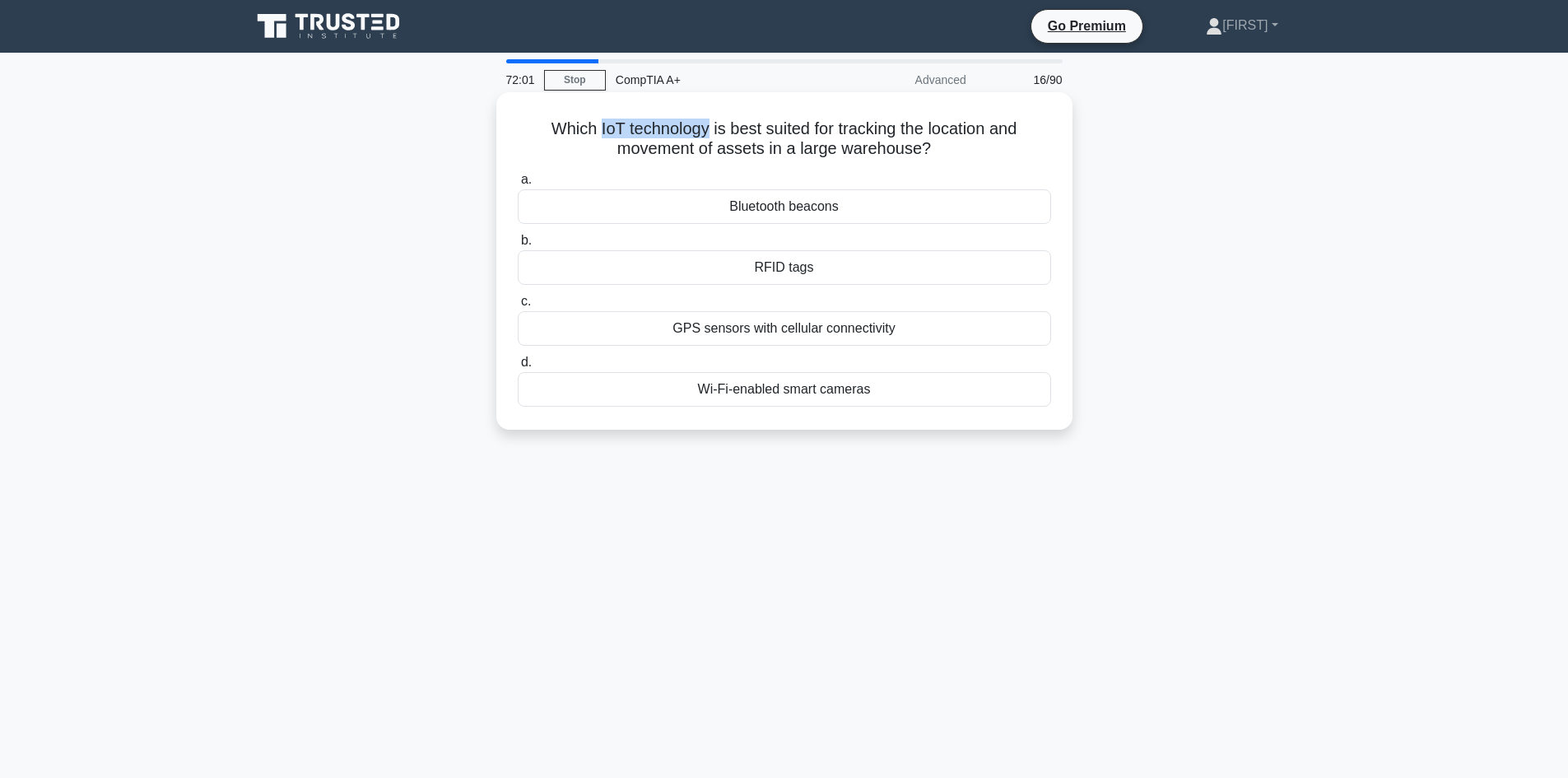 drag, startPoint x: 595, startPoint y: 127, endPoint x: 706, endPoint y: 136, distance: 111.3643 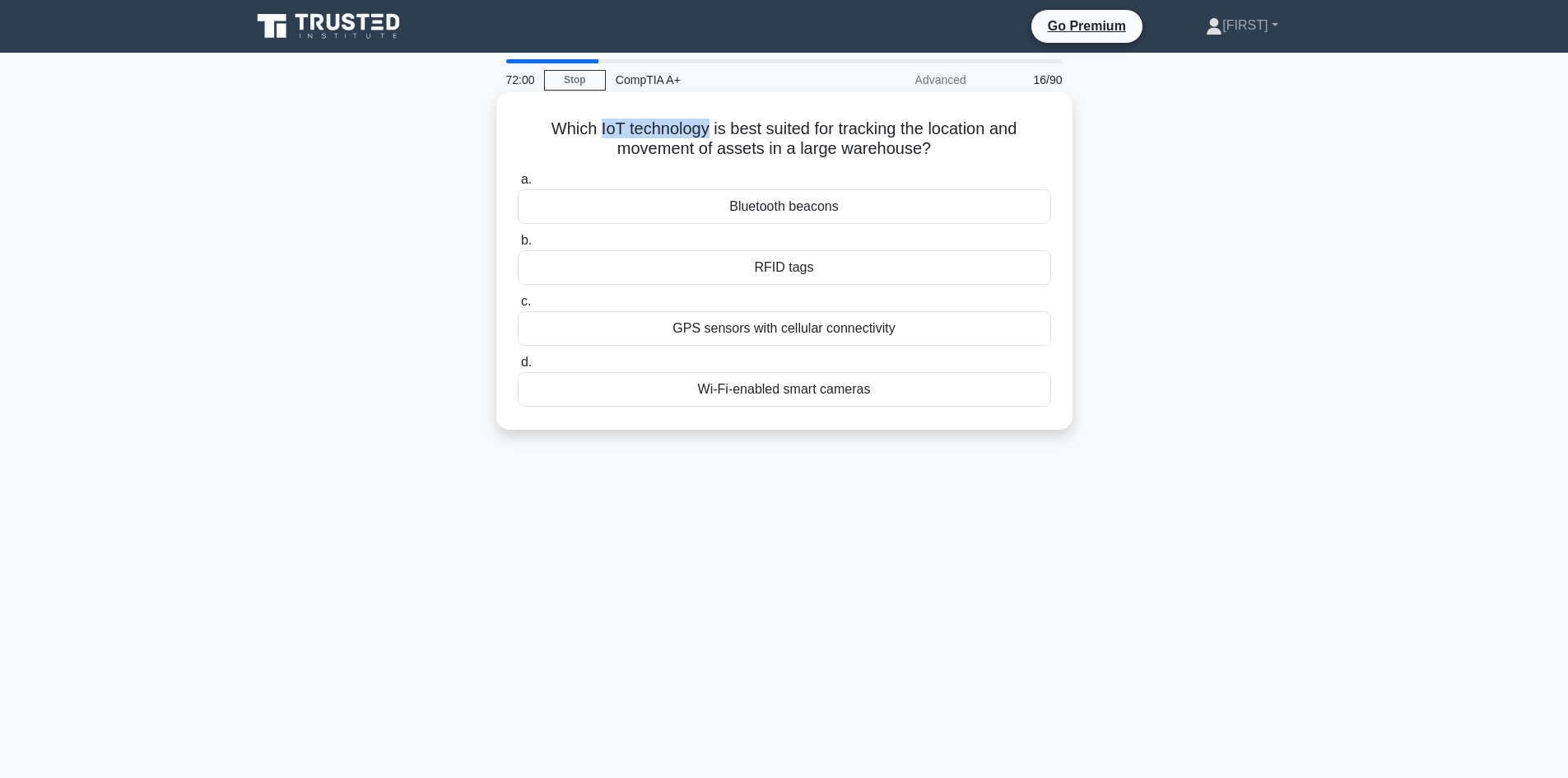 copy on "IoT technology" 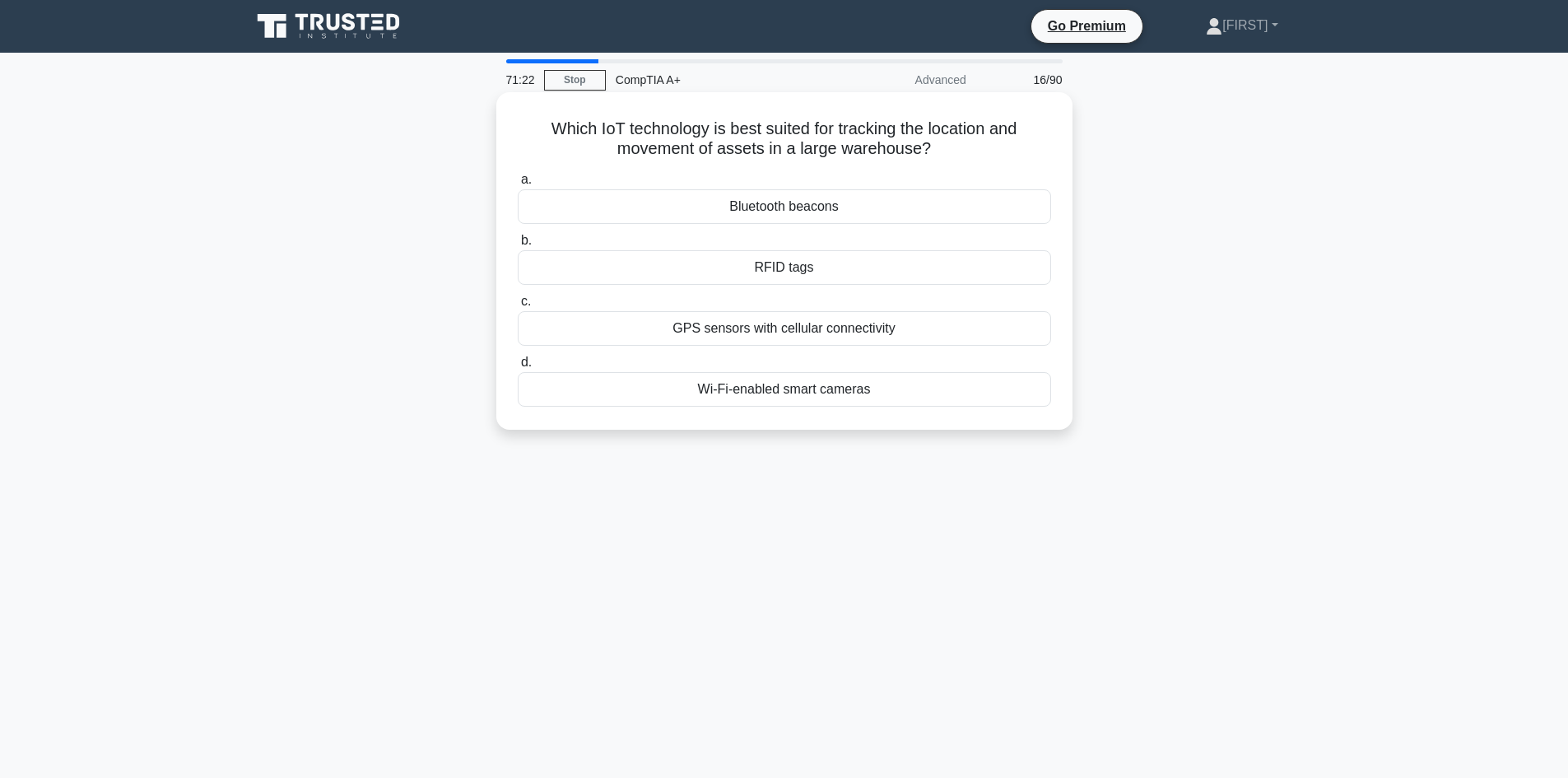 click on "GPS sensors with cellular connectivity" at bounding box center [784, 328] 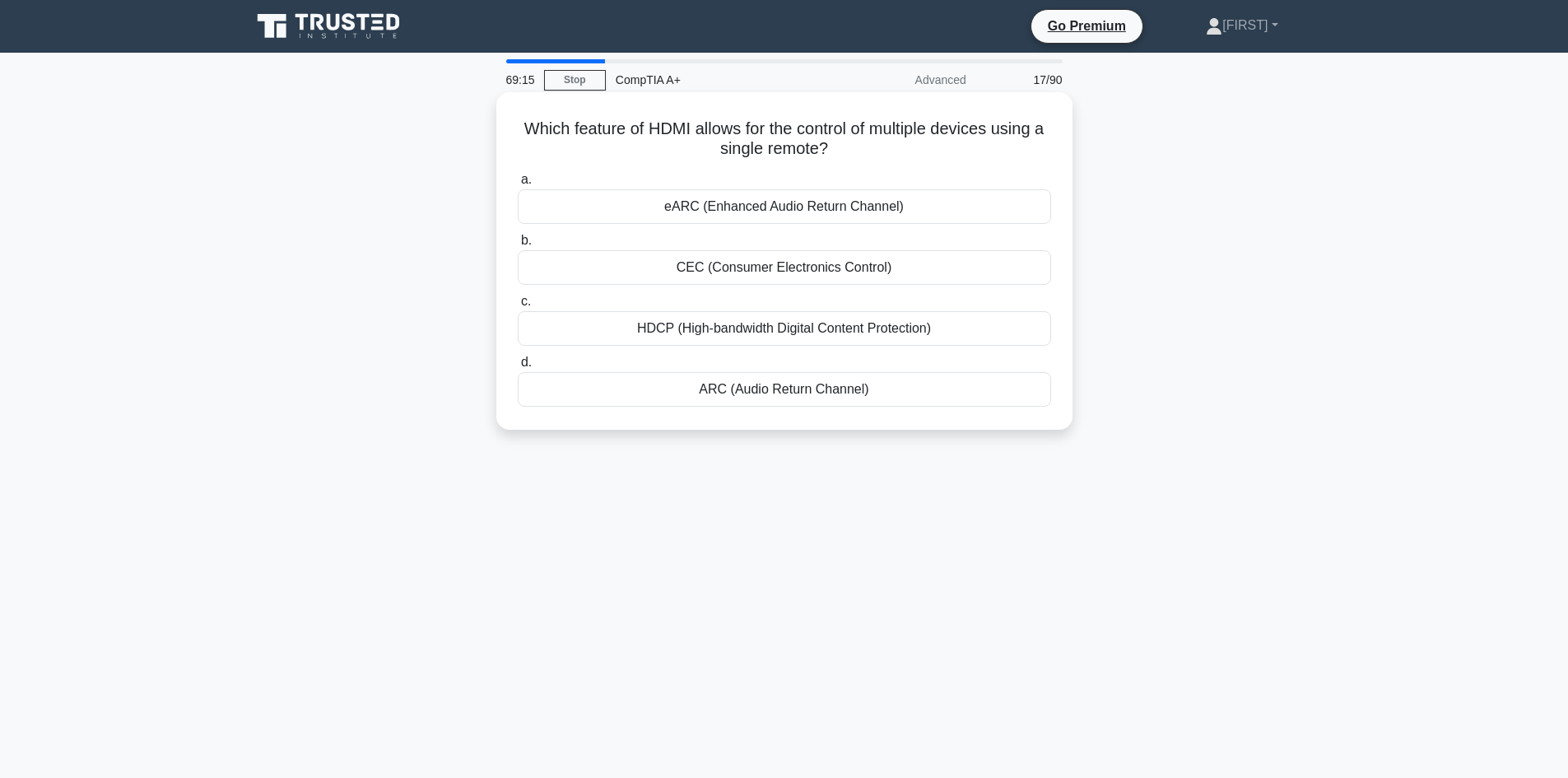 drag, startPoint x: 516, startPoint y: 128, endPoint x: 981, endPoint y: 374, distance: 526.0618 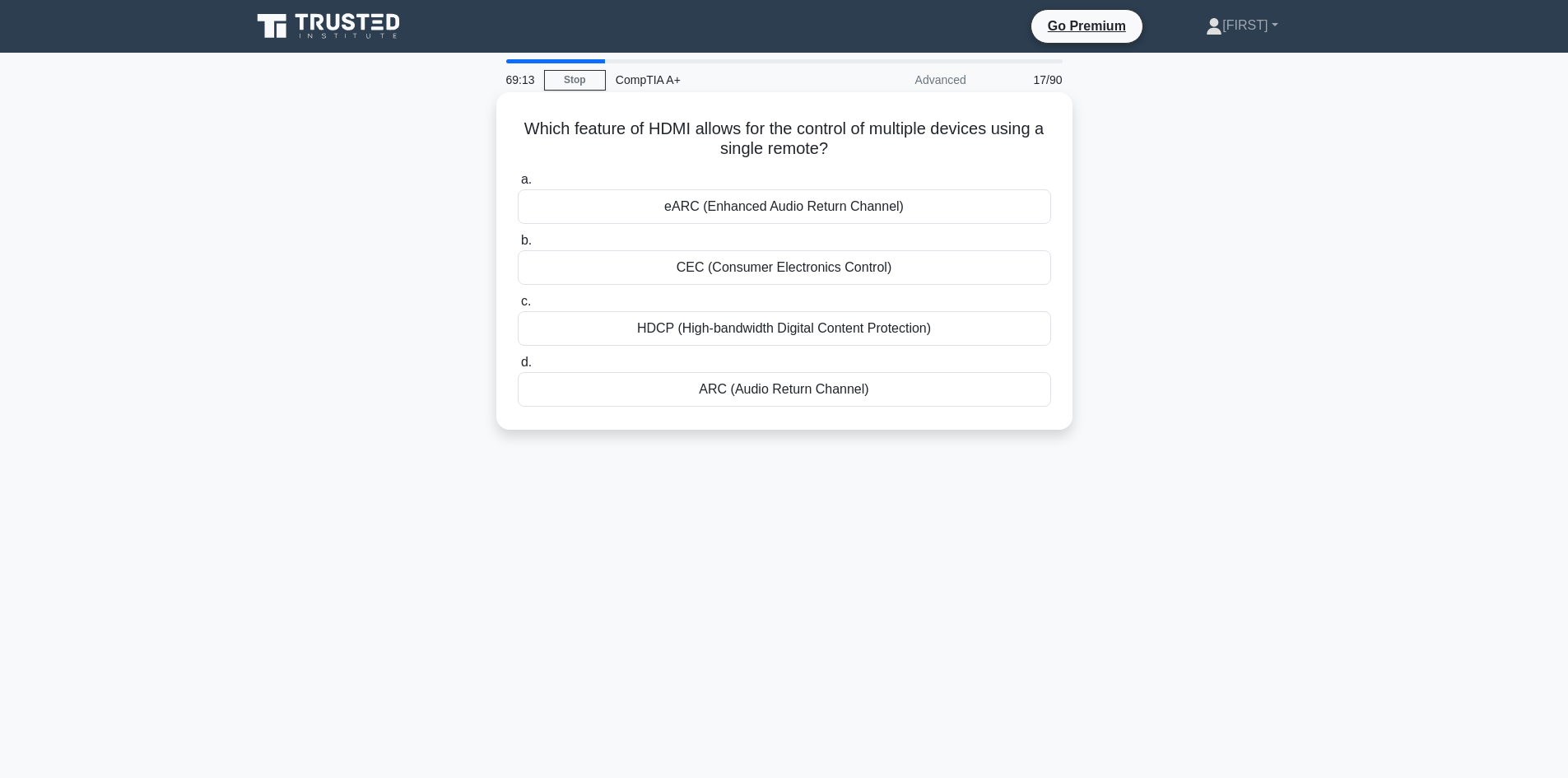 copy on "Which feature of HDMI allows for the control of multiple devices using a single remote?
.spinner_0XTQ{transform-origin:center;animation:spinner_y6GP .75s linear infinite}@keyframes spinner_y6GP{100%{transform:rotate(360deg)}}
a.
eARC (Enhanced Audio Return Channel)
b.
CEC (Consumer Electronics Control)
c.
HDCP (High-bandwidth Digital Content Protection)
d.
ARC (Audio Return Channel)" 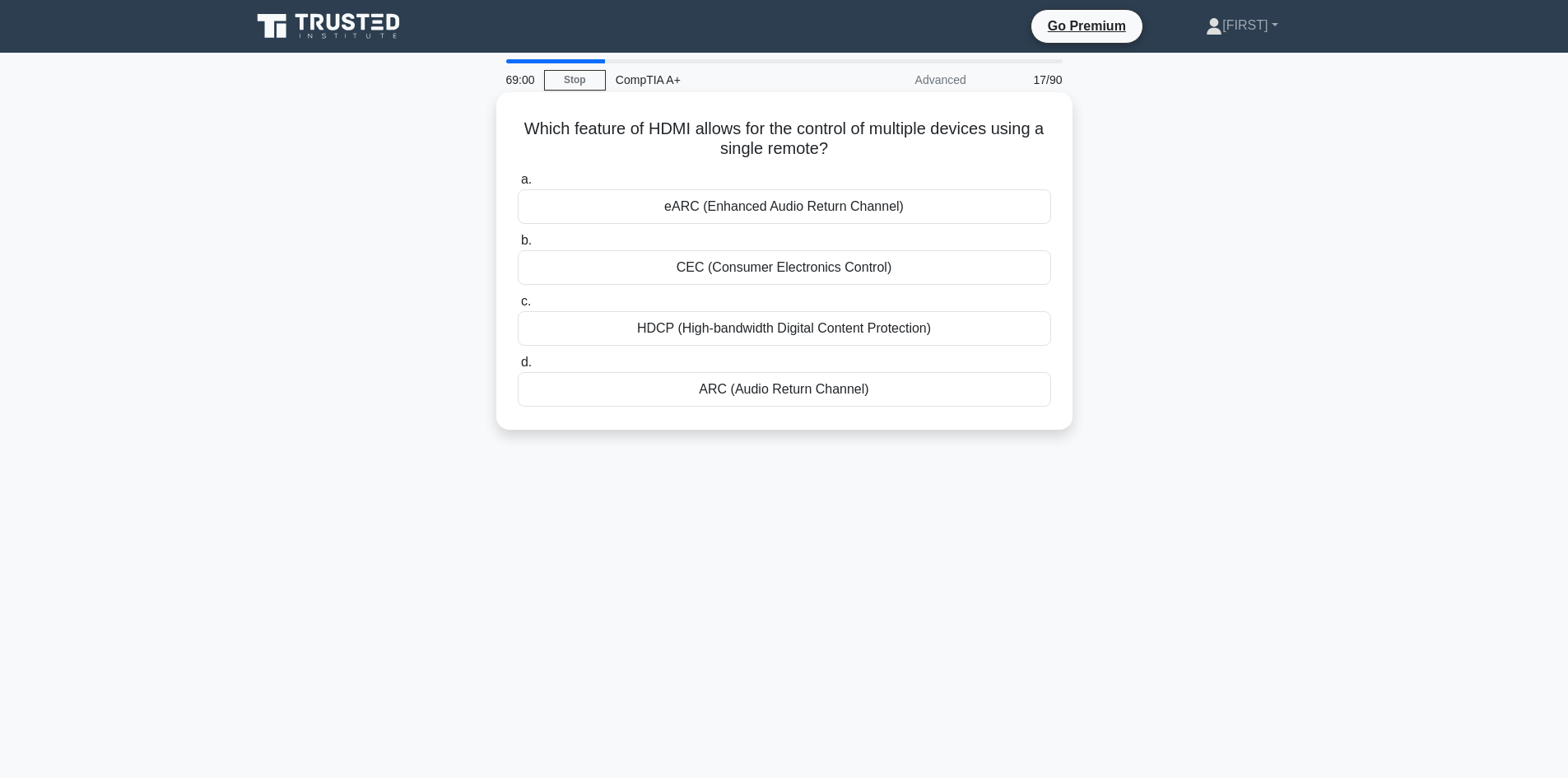 click on "CEC (Consumer Electronics Control)" at bounding box center (784, 268) 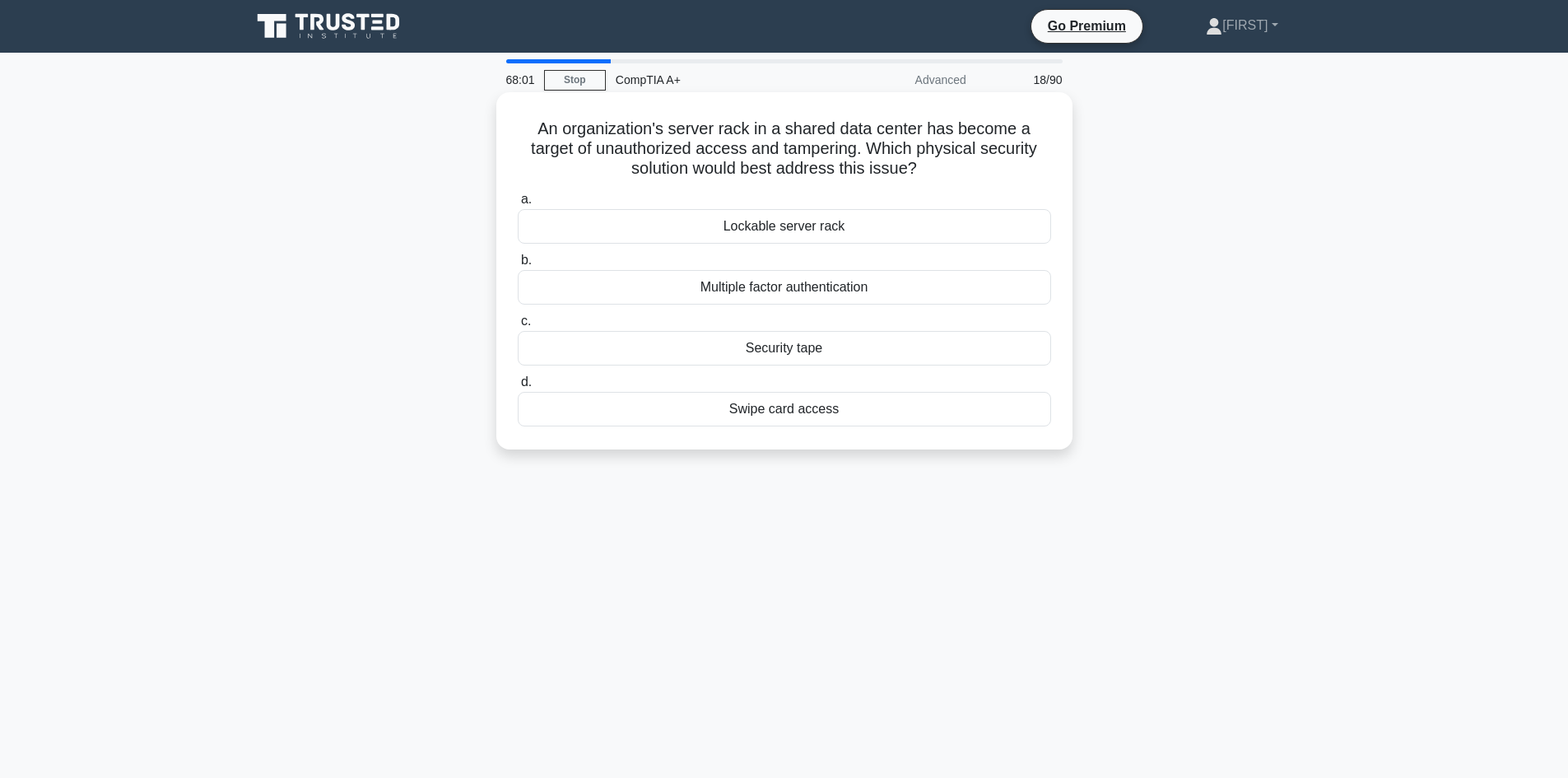 click on "Swipe card access" at bounding box center [784, 409] 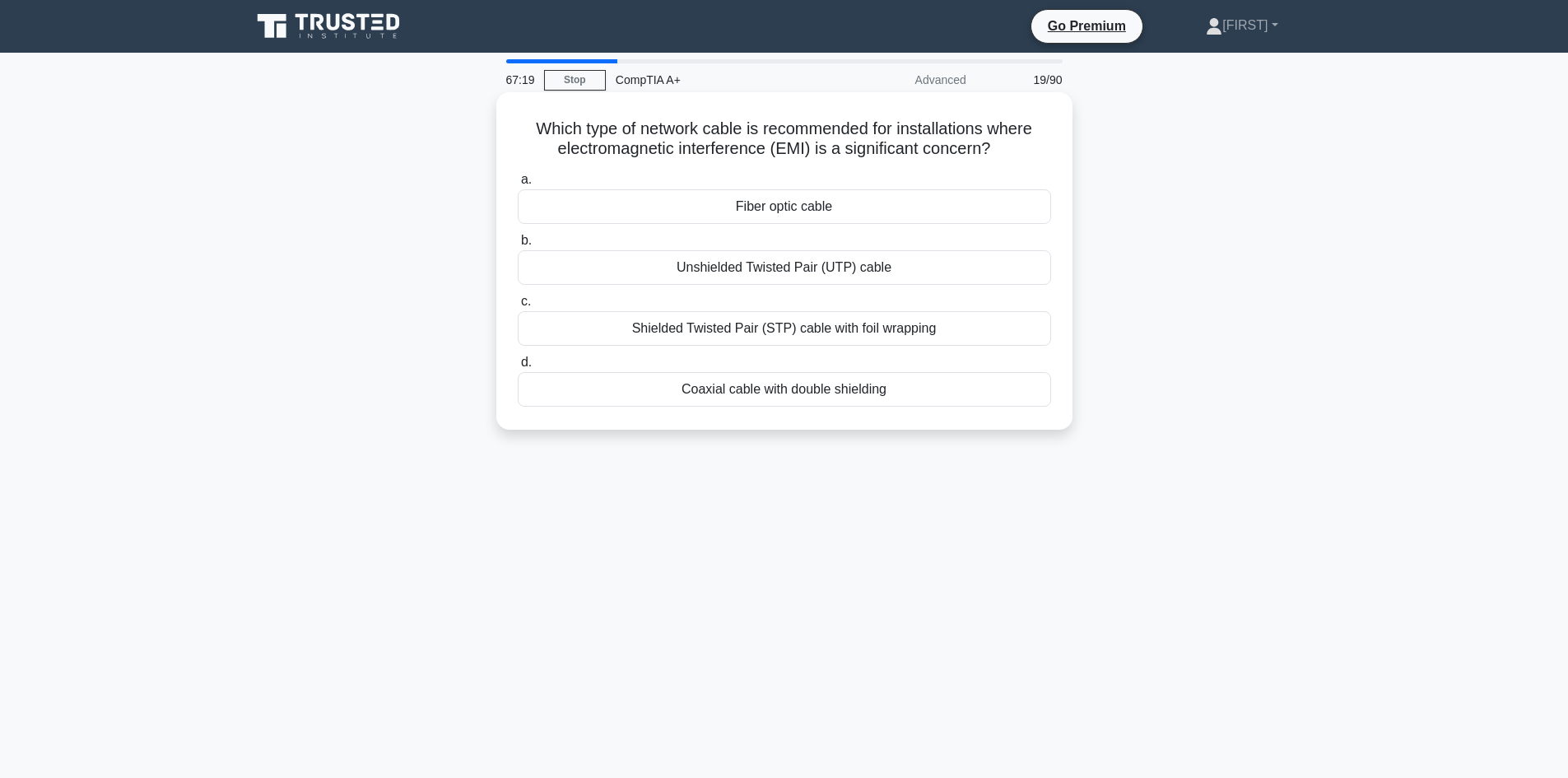 drag, startPoint x: 521, startPoint y: 118, endPoint x: 1022, endPoint y: 396, distance: 572.9616 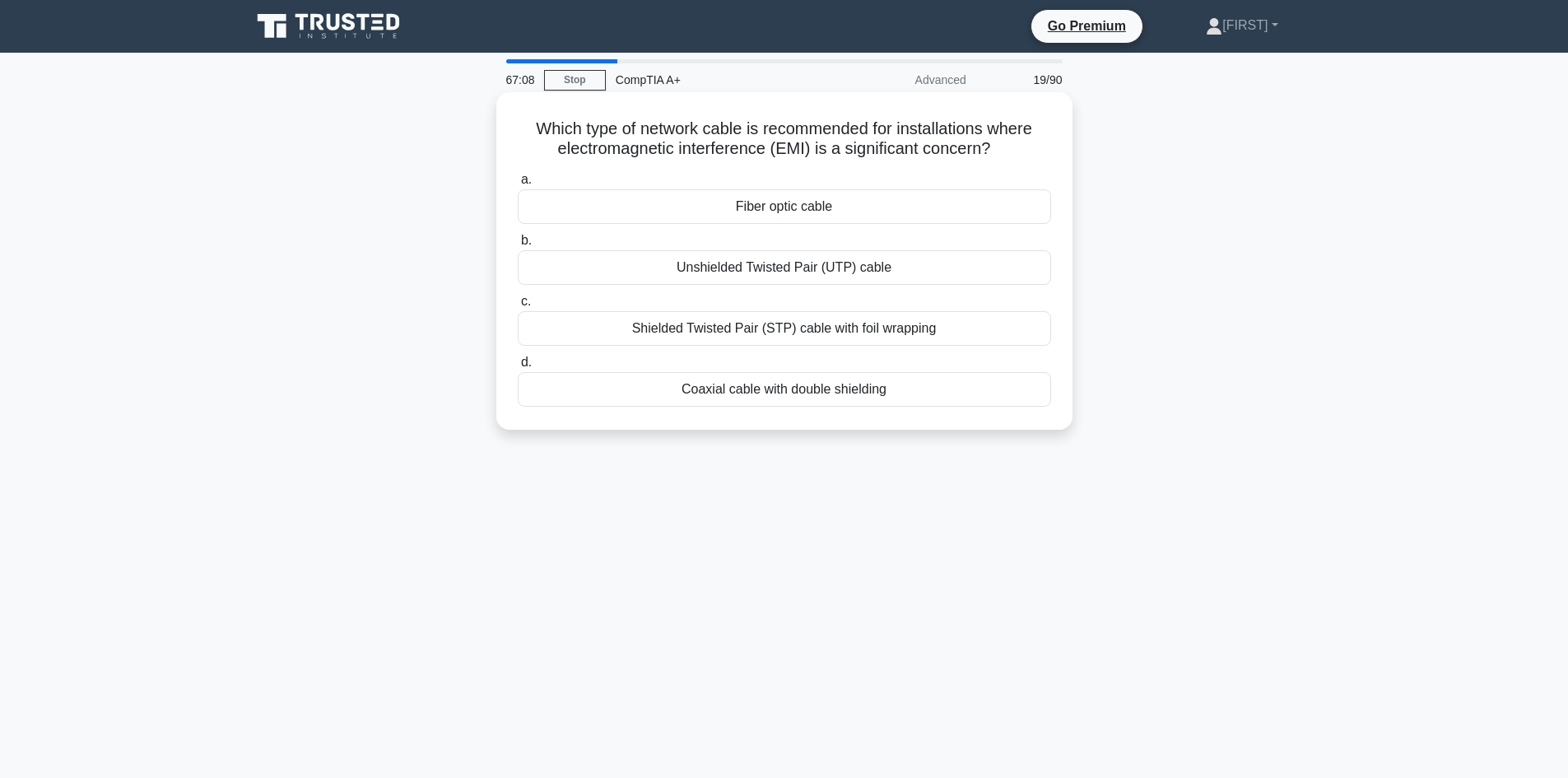 click on "Shielded Twisted Pair (STP) cable with foil wrapping" at bounding box center [784, 328] 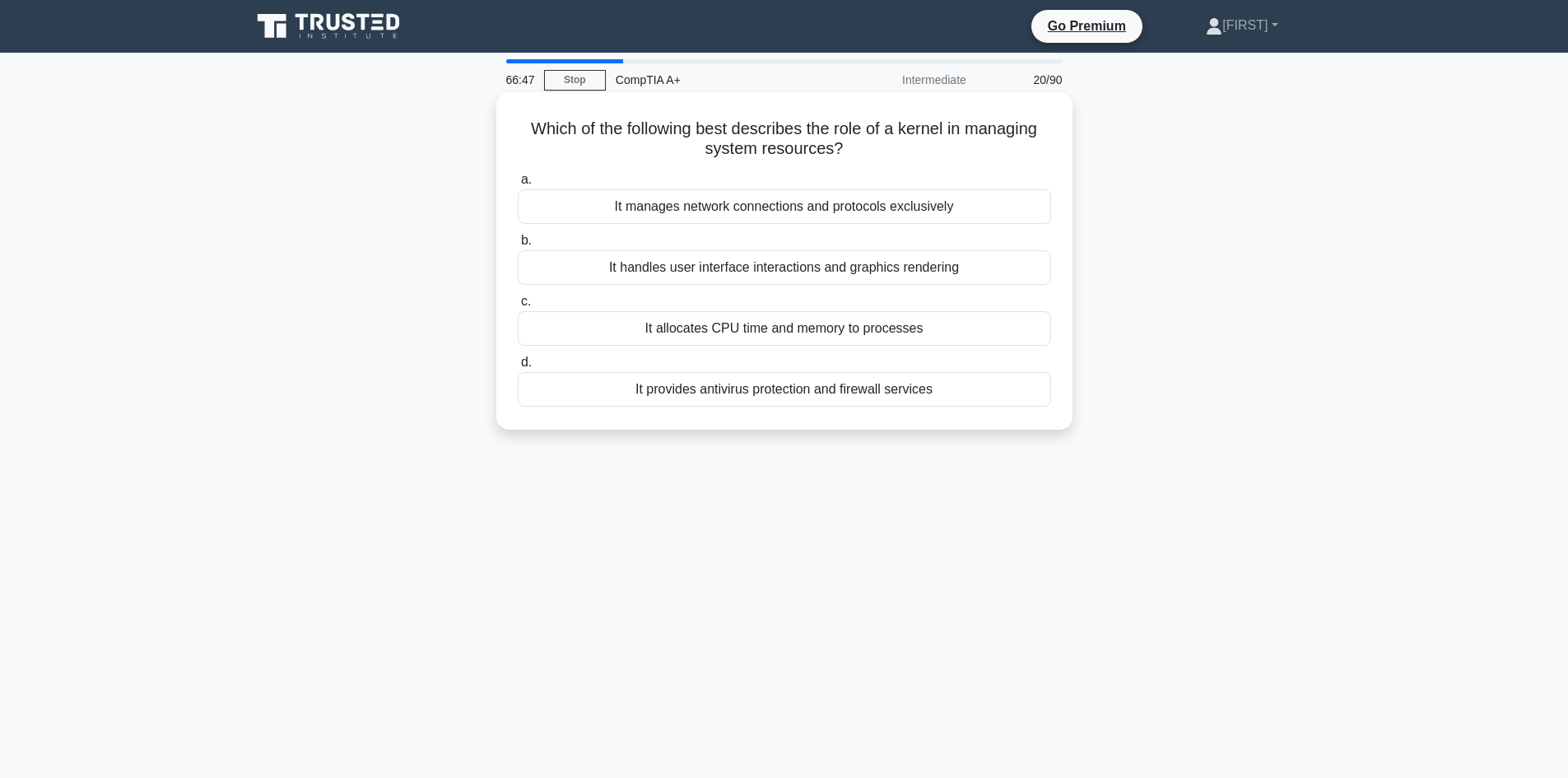 click on "It handles user interface interactions and graphics rendering" at bounding box center [784, 268] 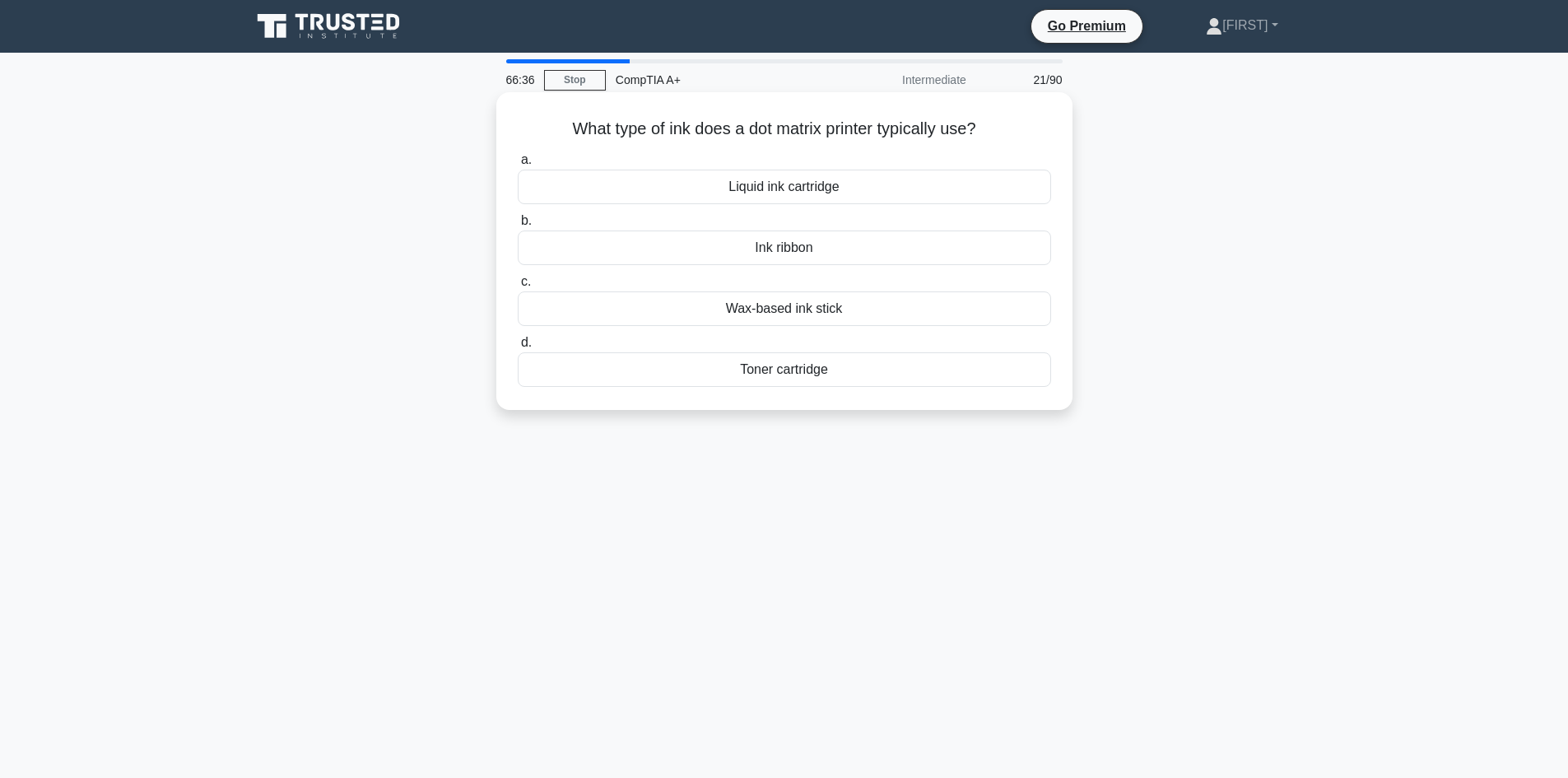 drag, startPoint x: 562, startPoint y: 123, endPoint x: 919, endPoint y: 389, distance: 445.2022 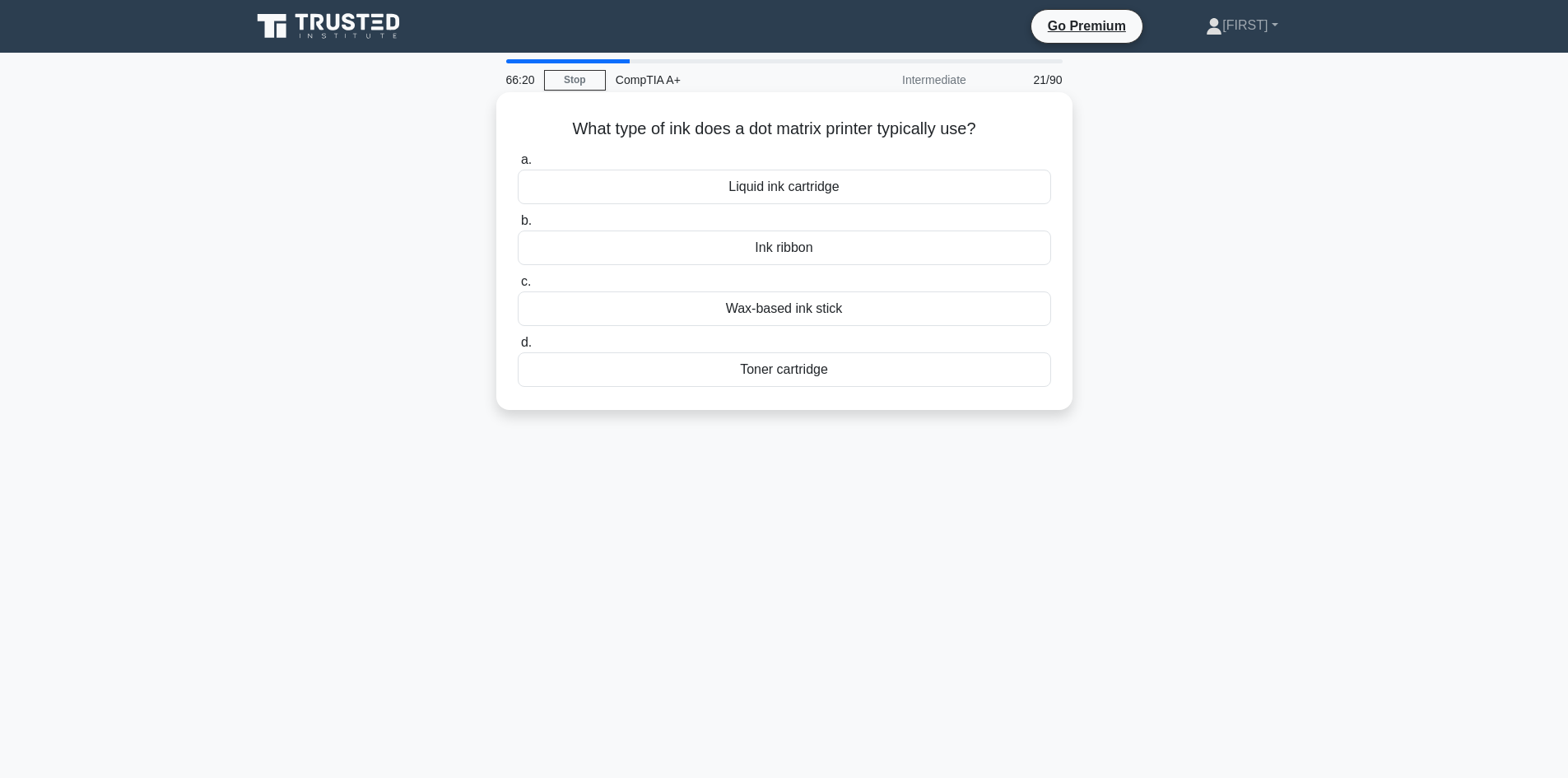 click on "Ink ribbon" at bounding box center (784, 248) 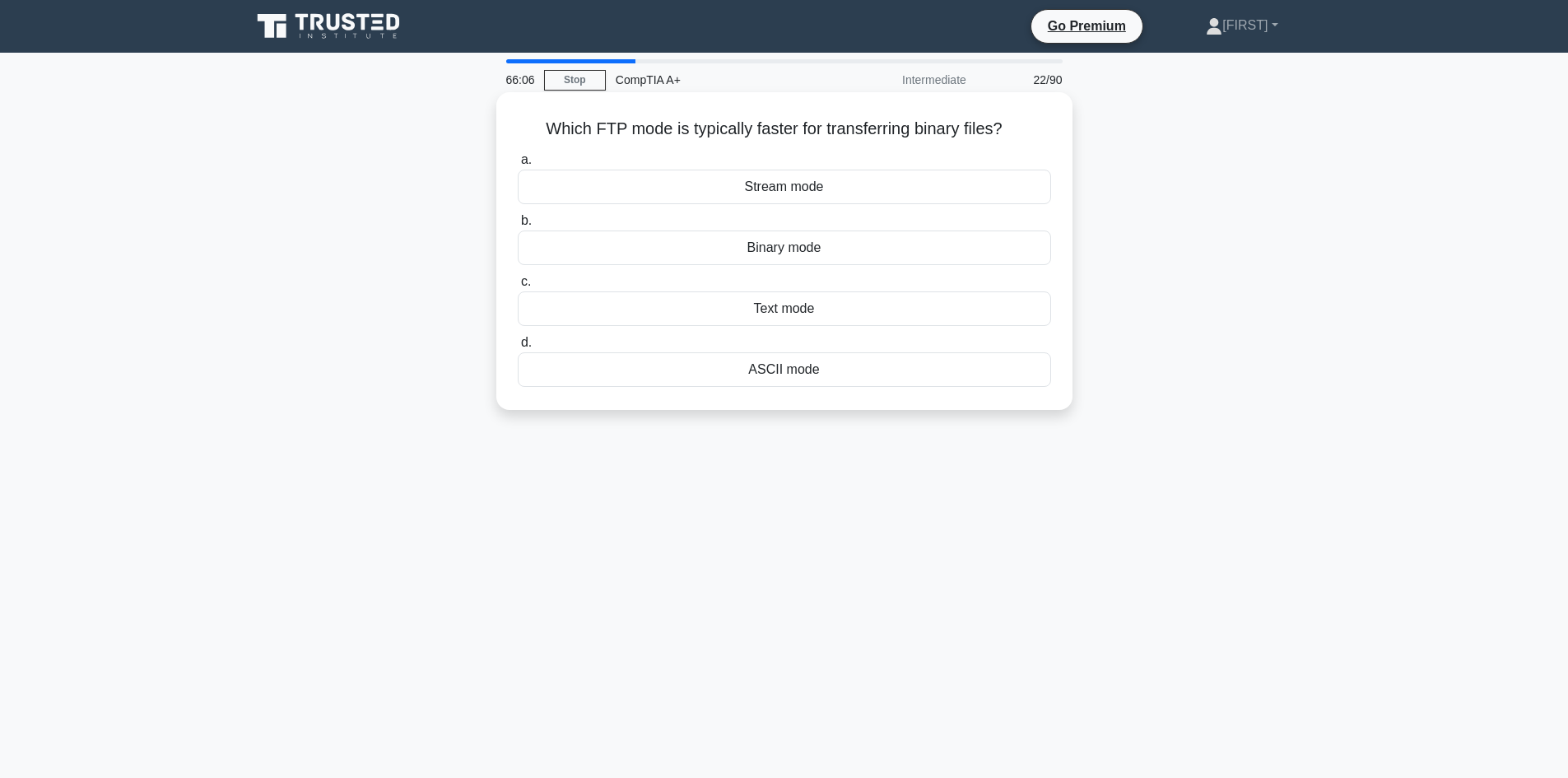 click on "Binary mode" at bounding box center [784, 248] 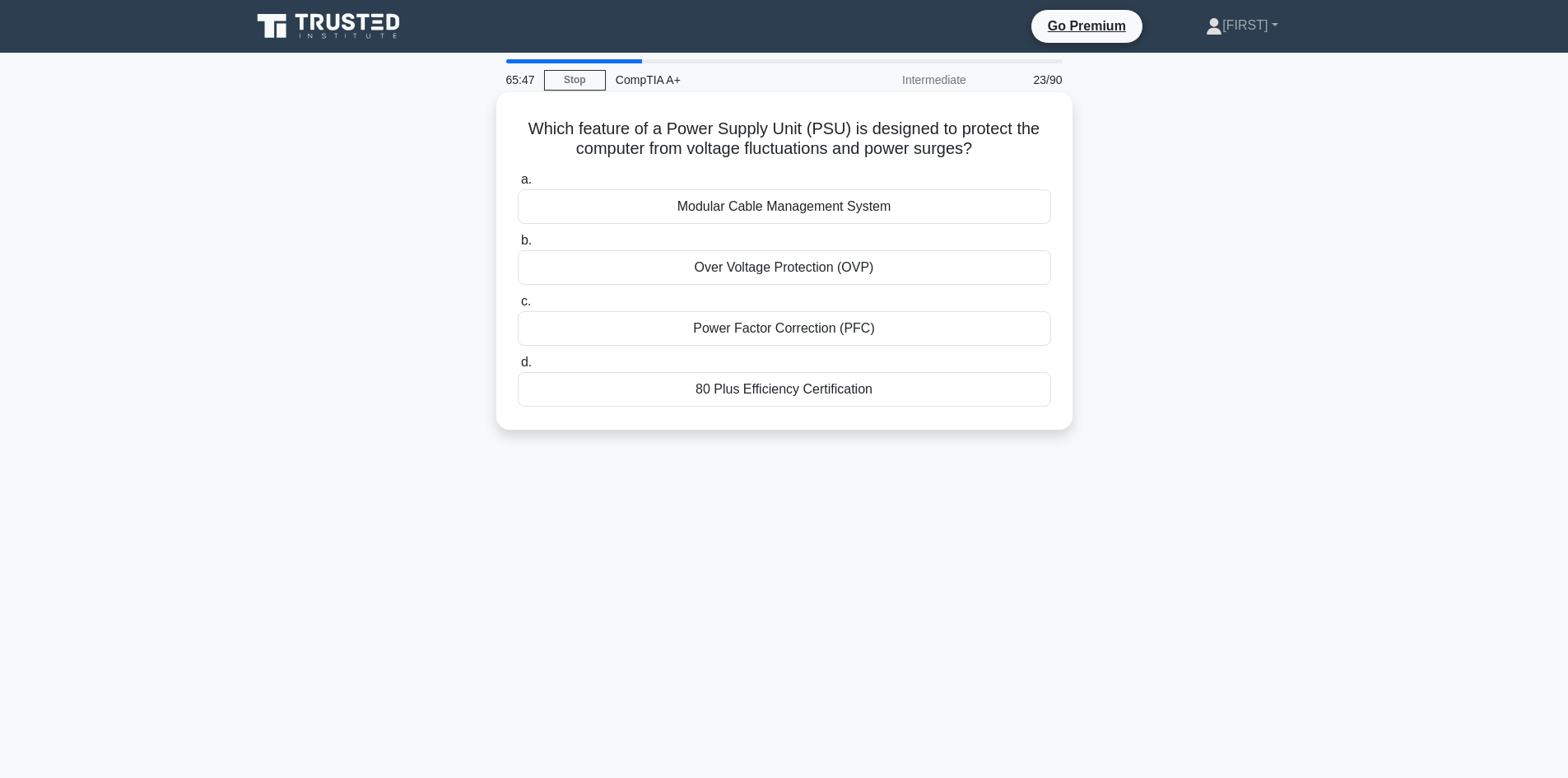 click on "80 Plus Efficiency Certification" at bounding box center (784, 389) 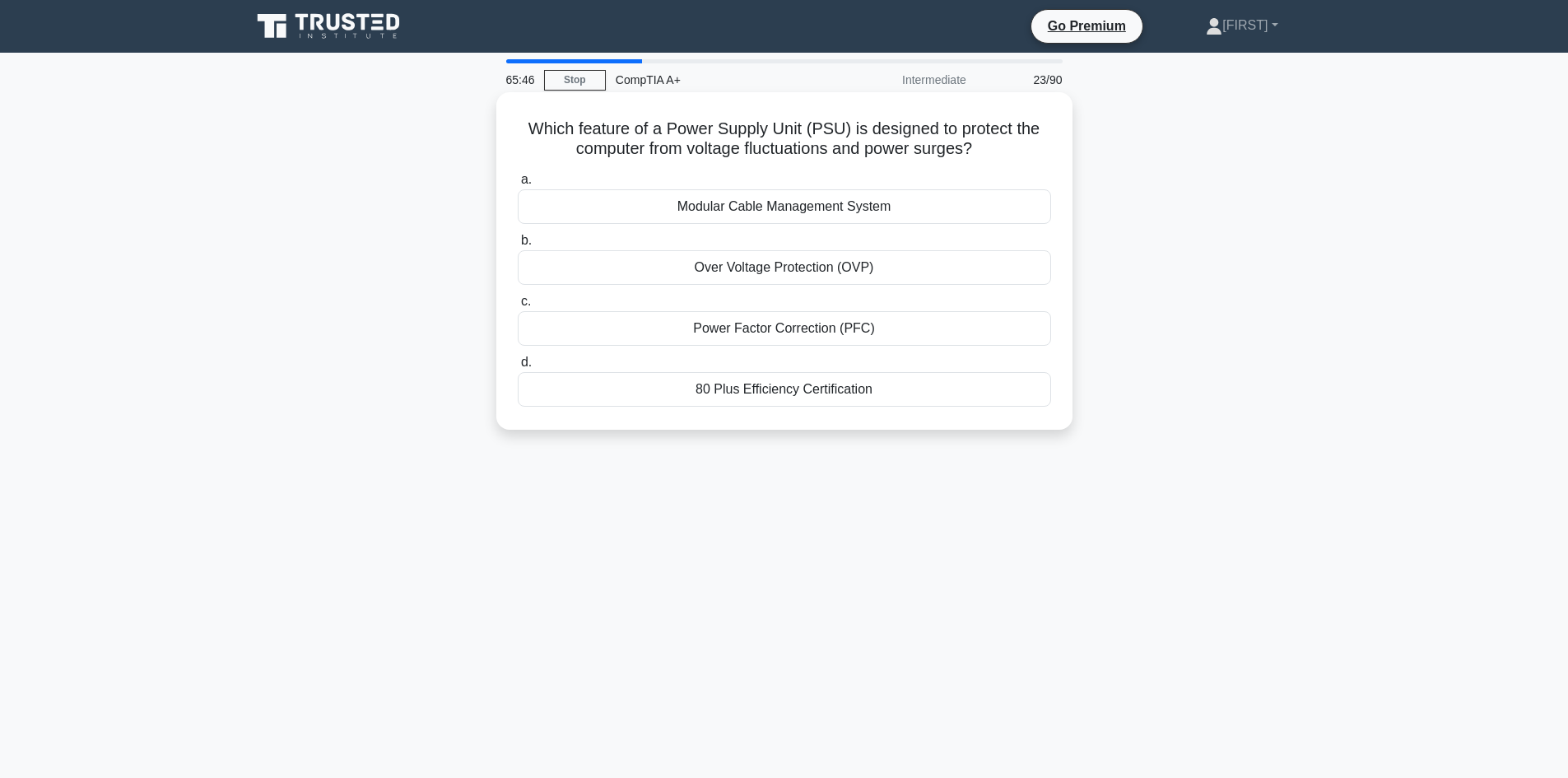 click on "80 Plus Efficiency Certification" at bounding box center (784, 389) 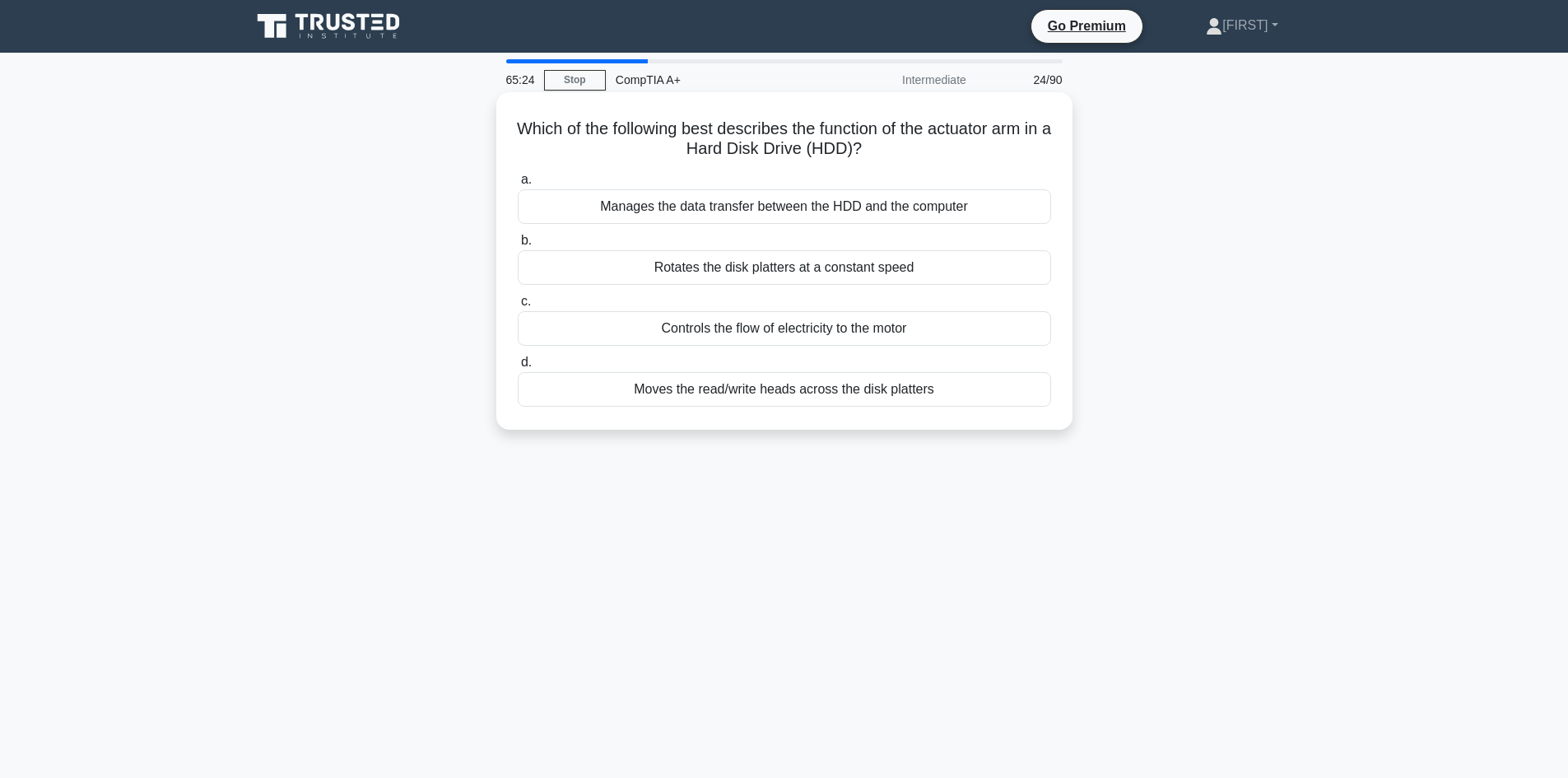 click on "Moves the read/write heads across the disk platters" at bounding box center [784, 389] 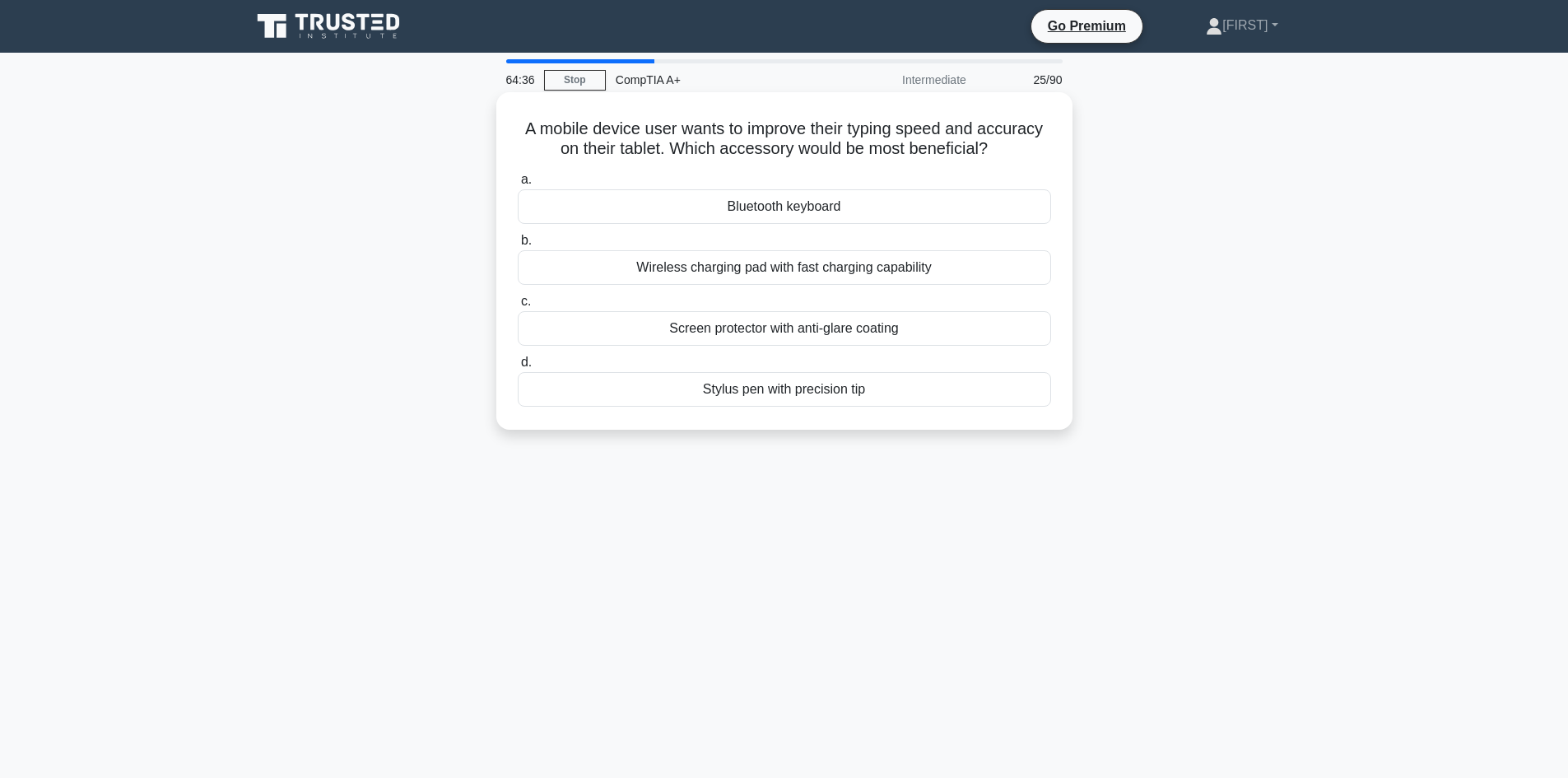 click on "Bluetooth keyboard" at bounding box center [784, 207] 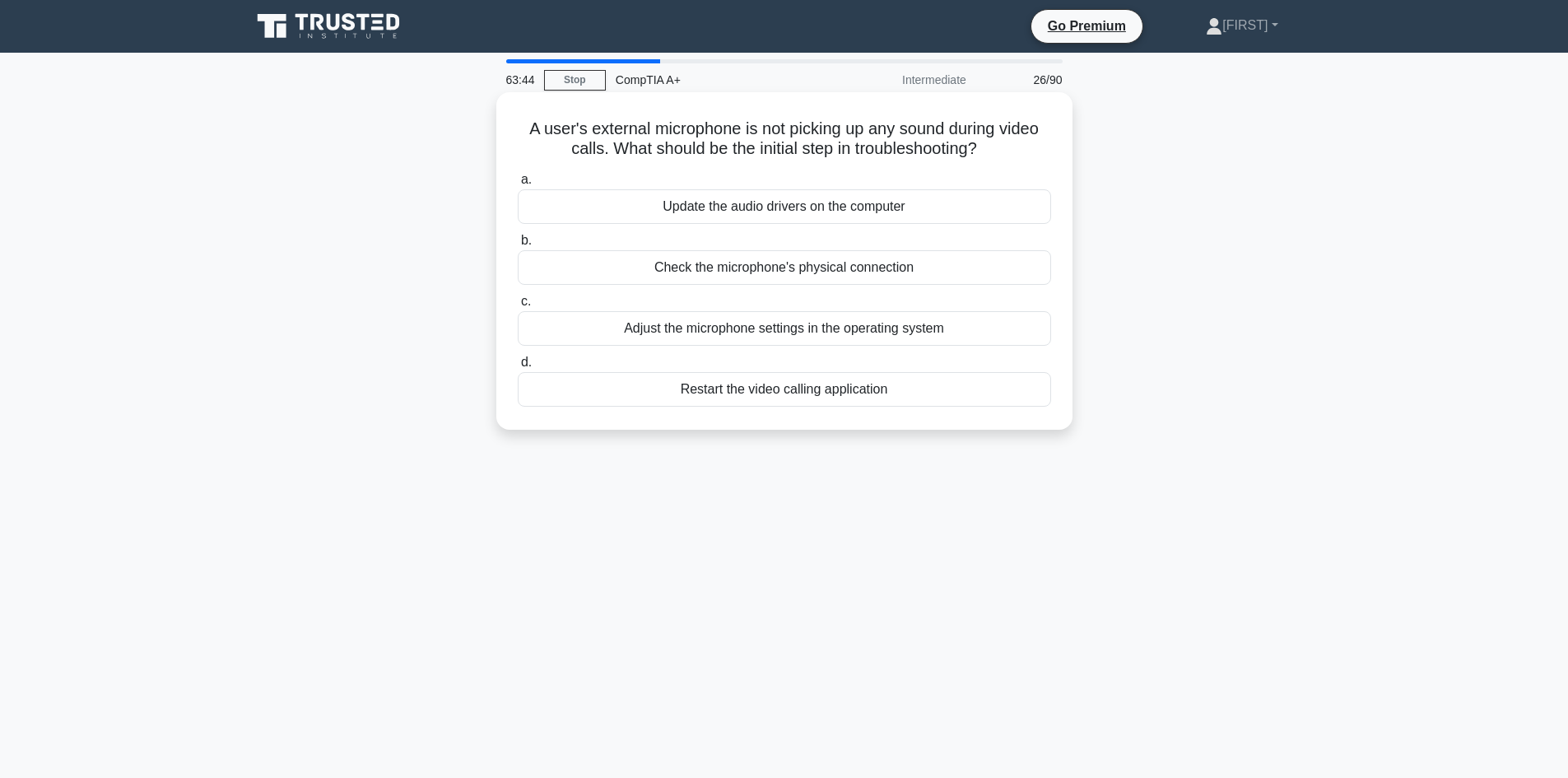click on "Check the microphone's physical connection" at bounding box center (784, 268) 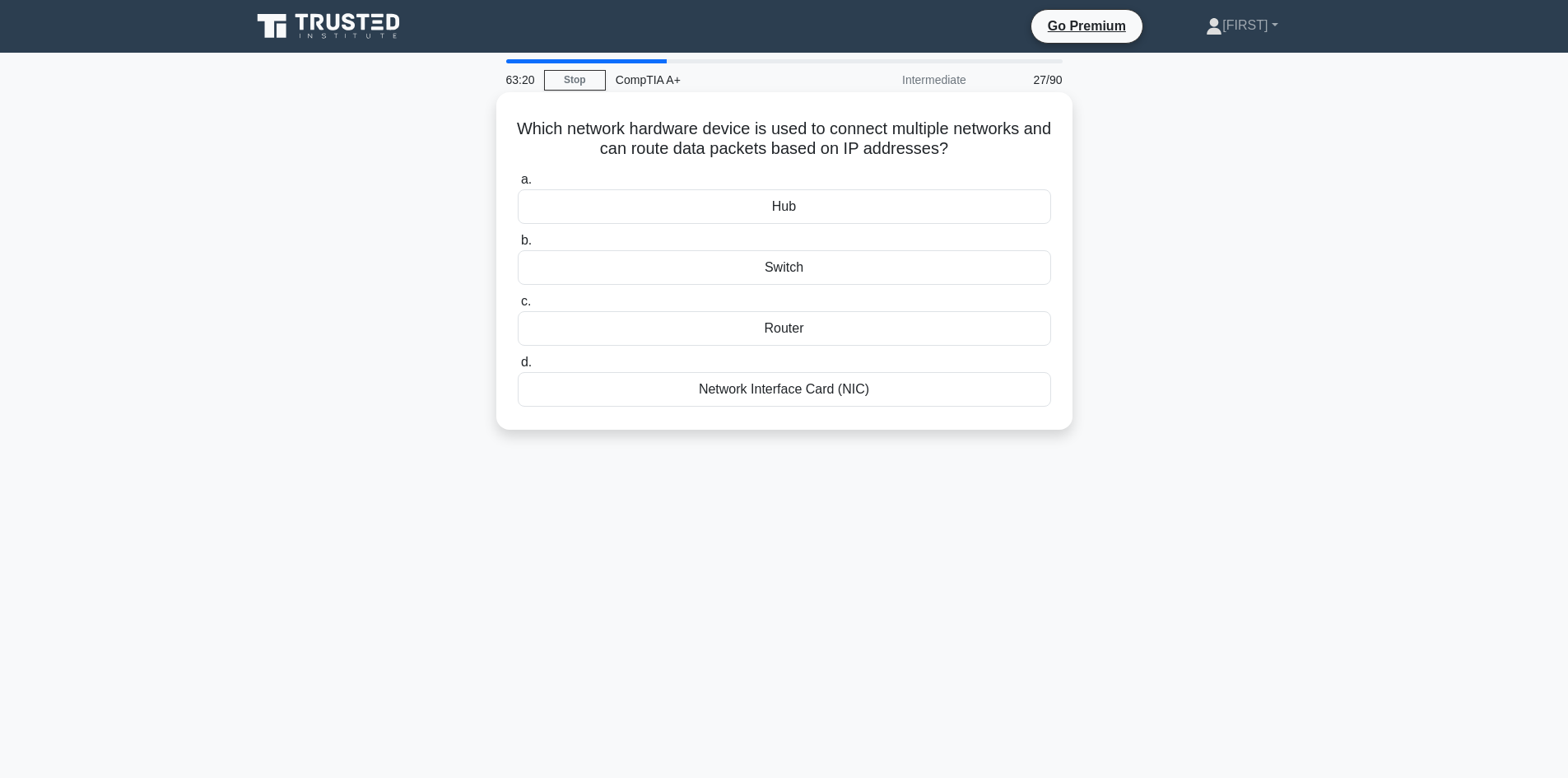 click on "Network Interface Card (NIC)" at bounding box center (784, 389) 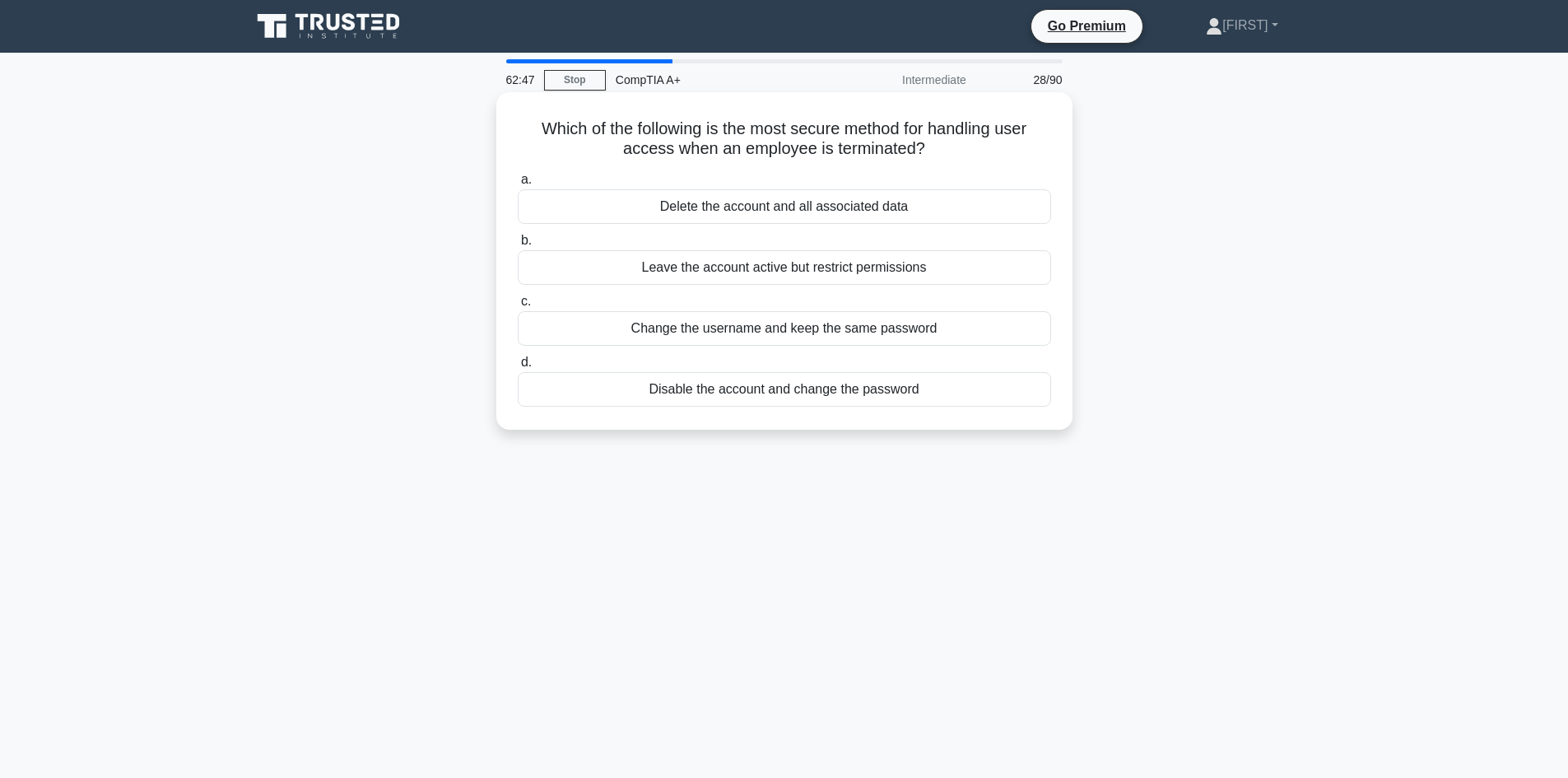 drag, startPoint x: 525, startPoint y: 121, endPoint x: 947, endPoint y: 272, distance: 448.20196 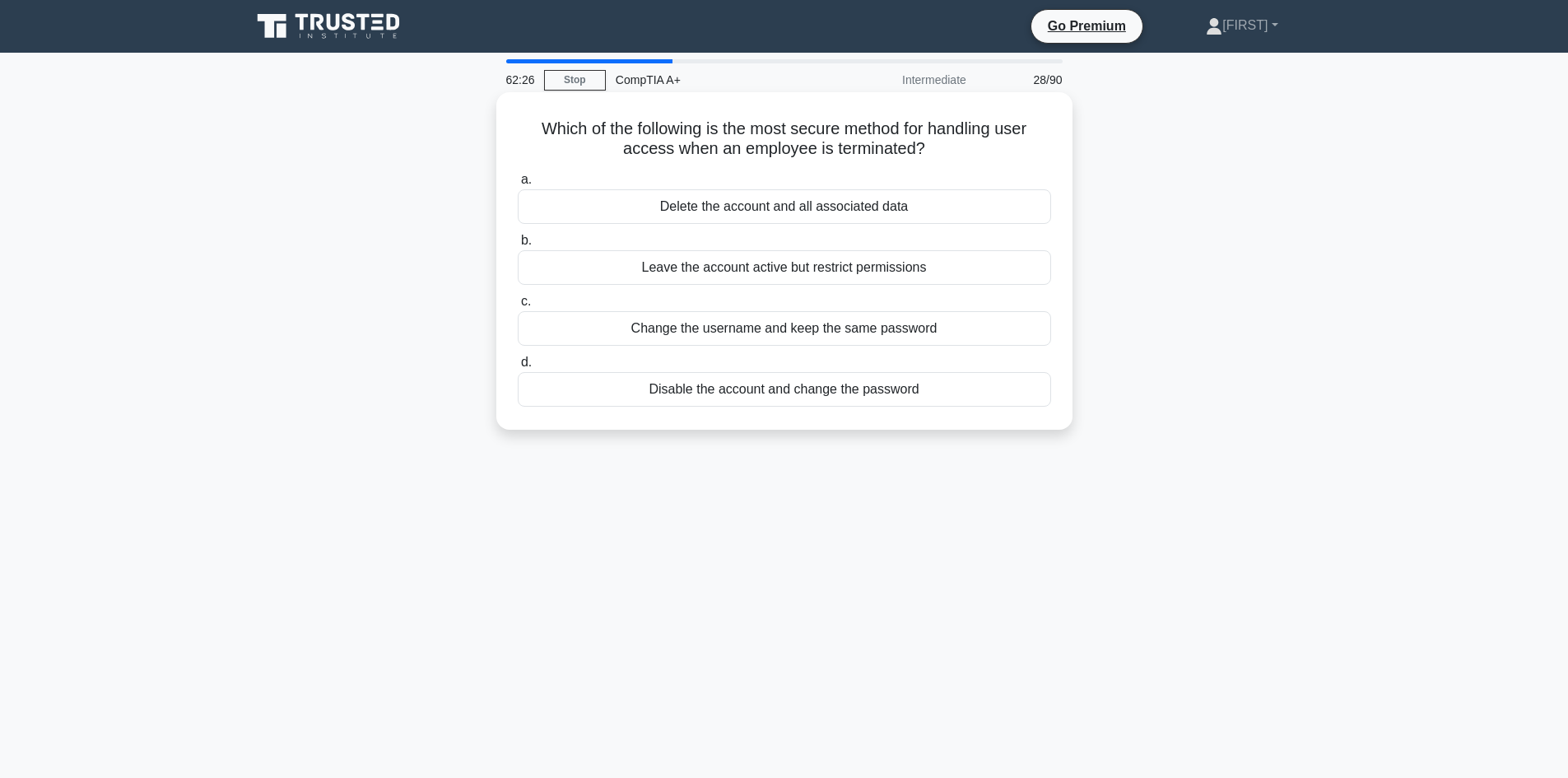 click on "Disable the account and change the password" at bounding box center (784, 389) 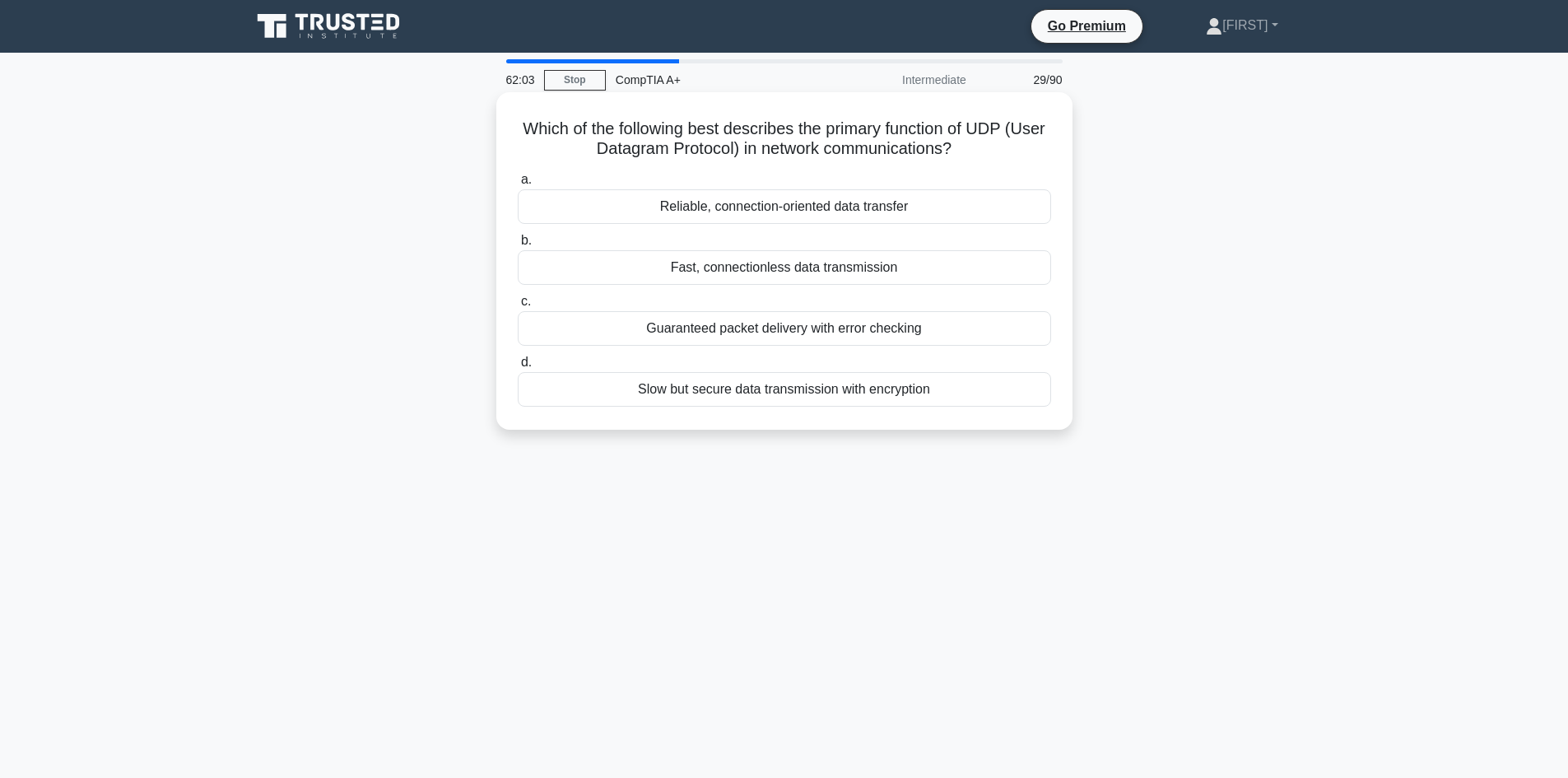 click on "Fast, connectionless data transmission" at bounding box center (784, 268) 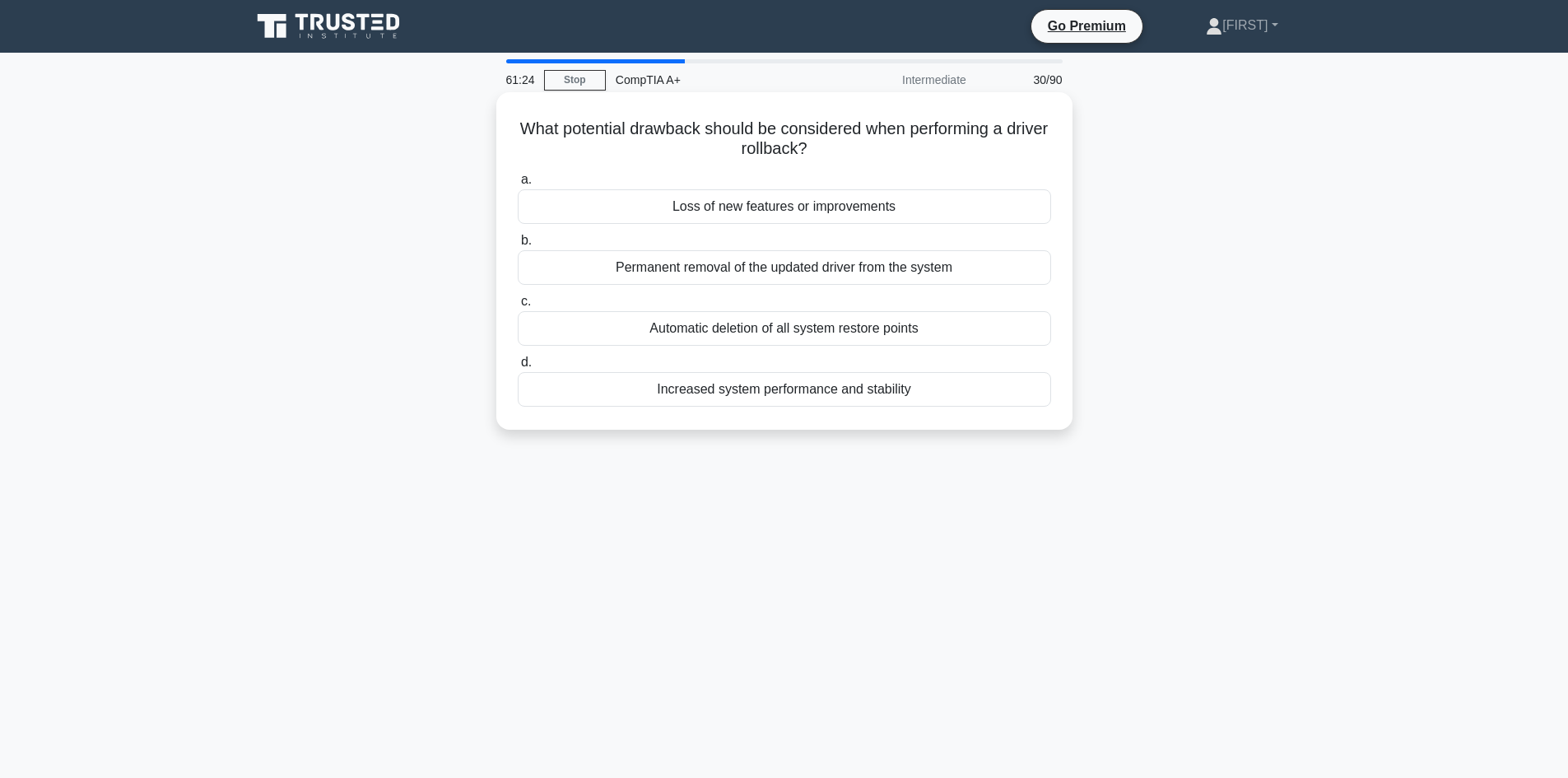 click on "Loss of new features or improvements" at bounding box center (784, 207) 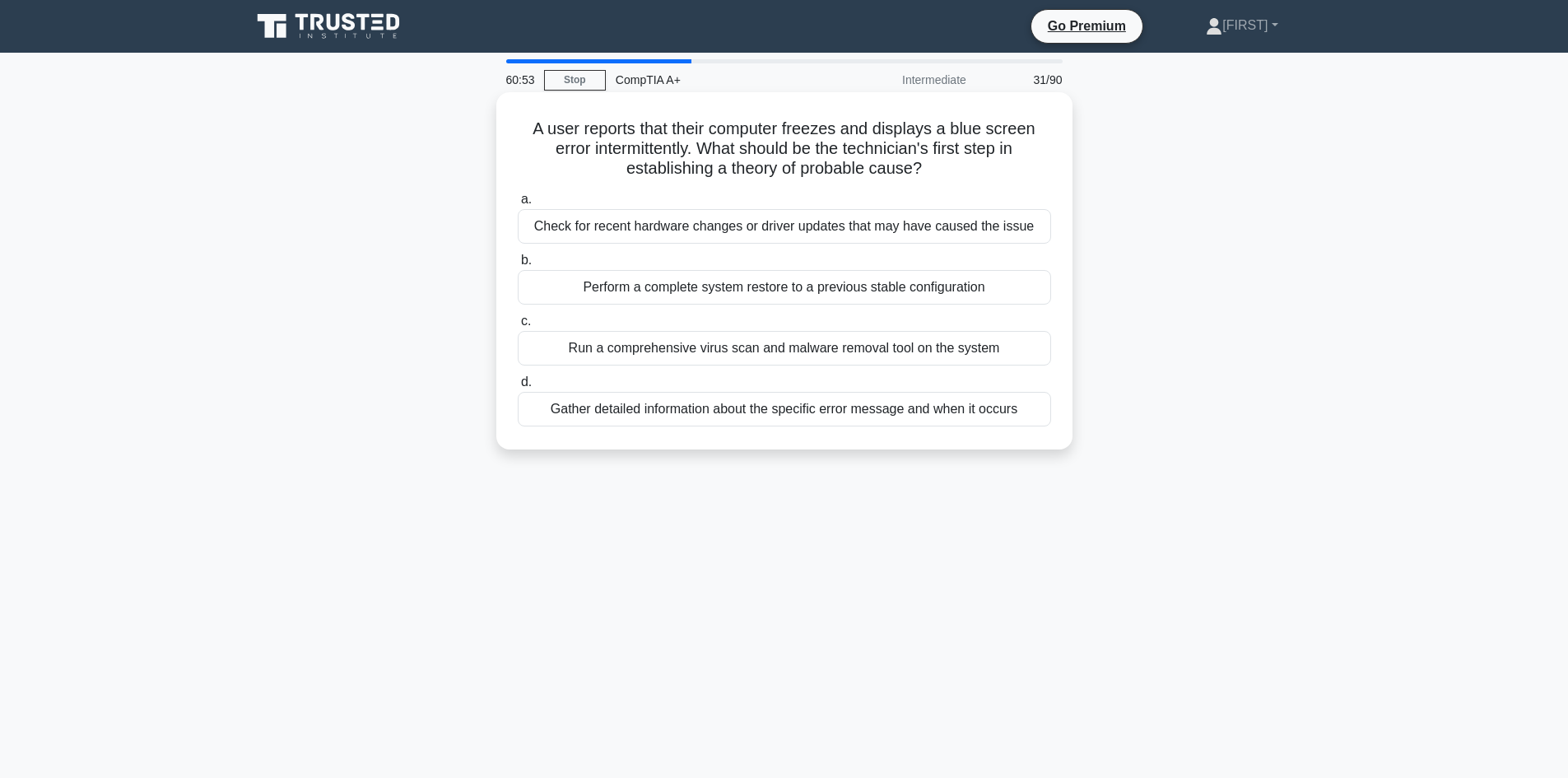 click on "Gather detailed information about the specific error message and when it occurs" at bounding box center (784, 409) 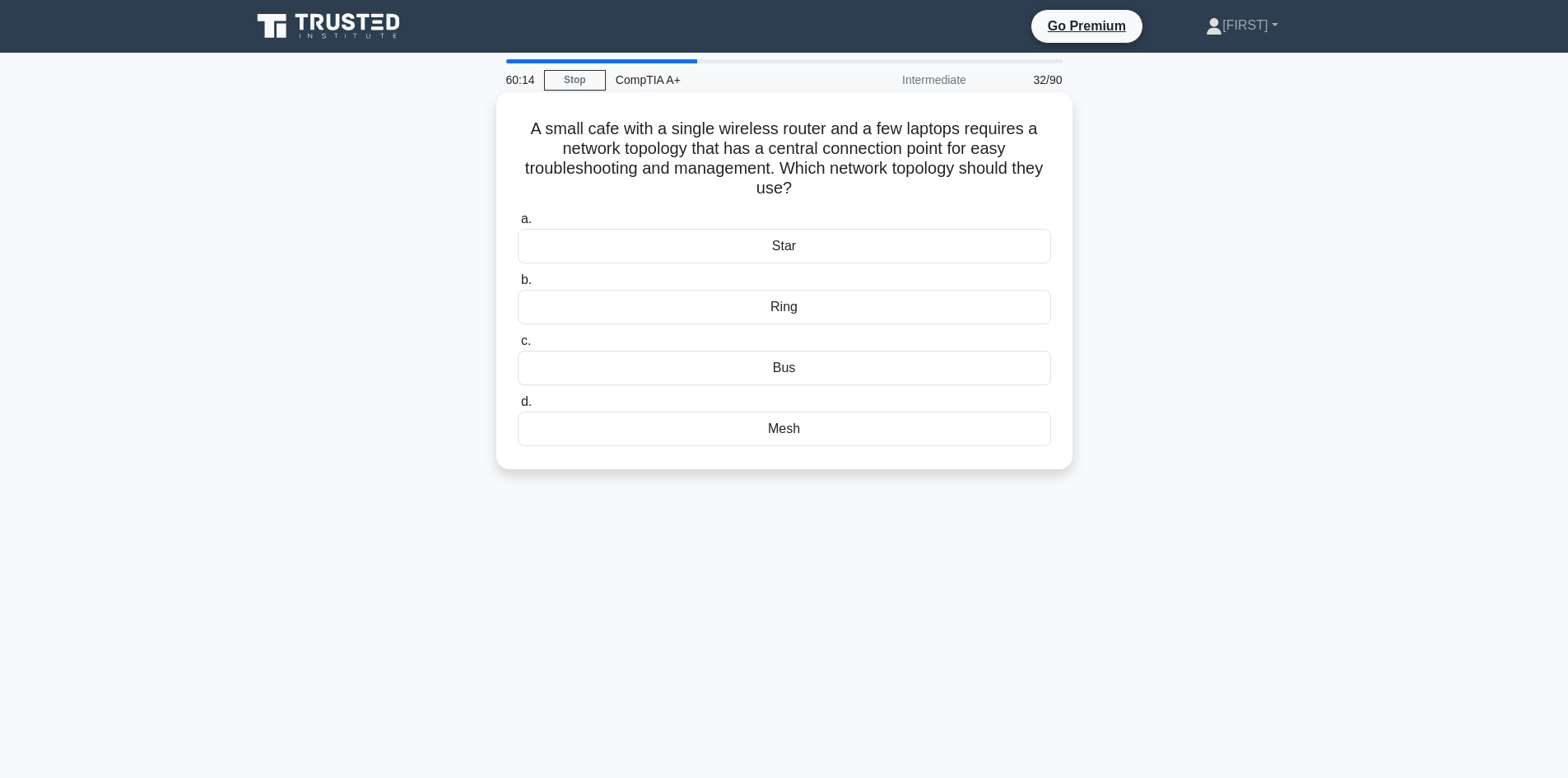 click on "Star" at bounding box center [784, 246] 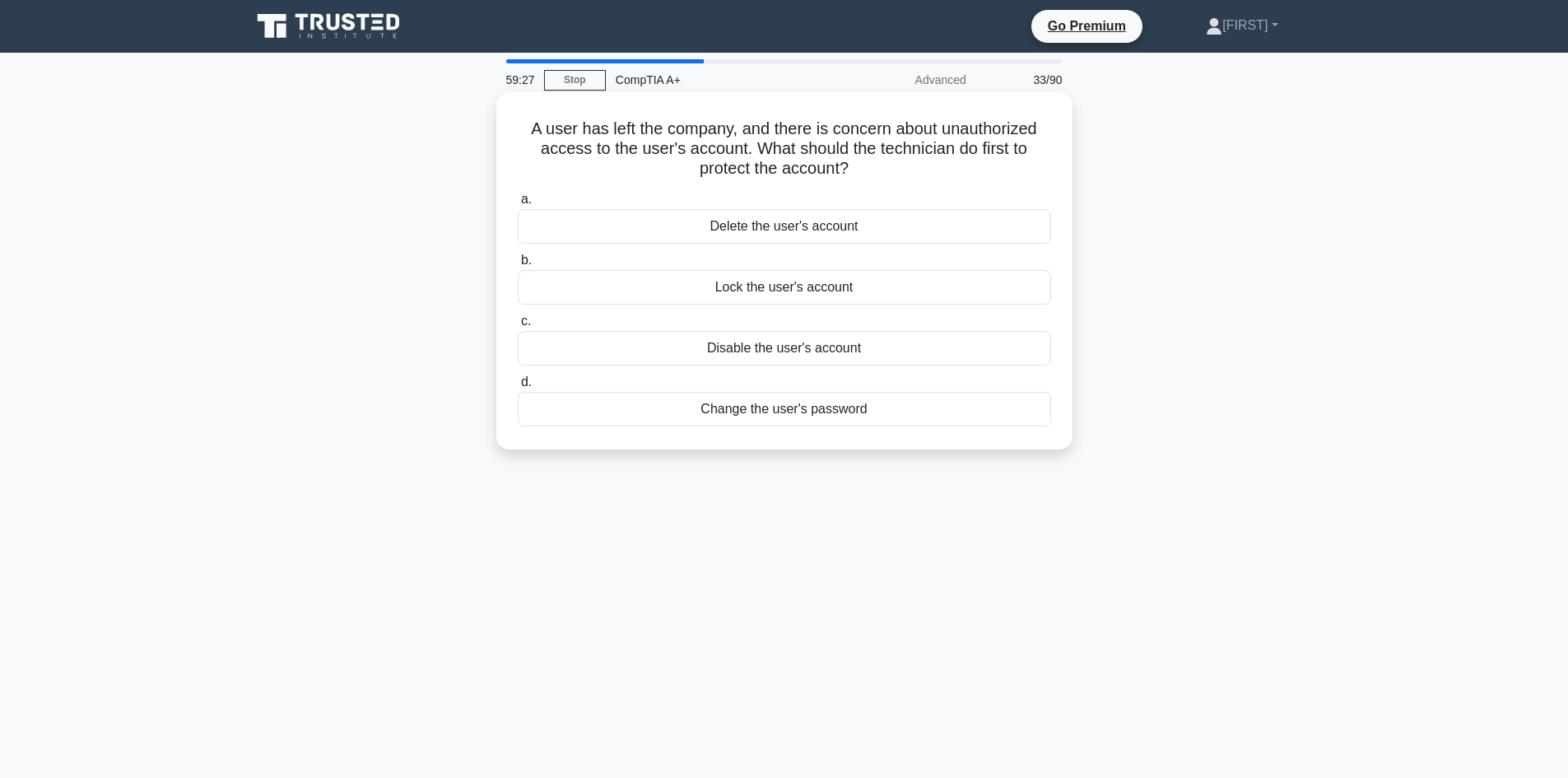 drag, startPoint x: 524, startPoint y: 121, endPoint x: 972, endPoint y: 415, distance: 535.8545 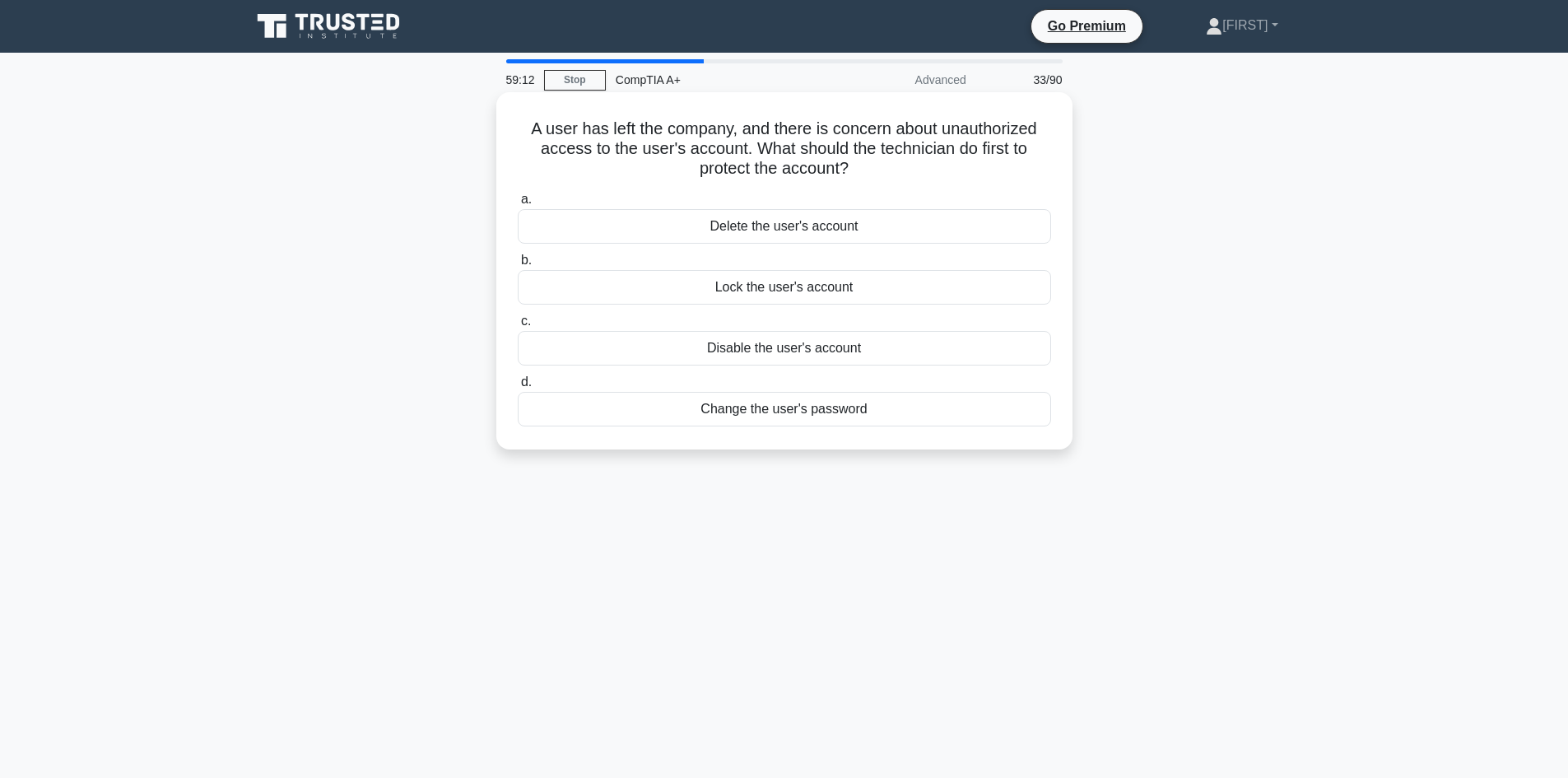 click on "Disable the user's account" at bounding box center [784, 348] 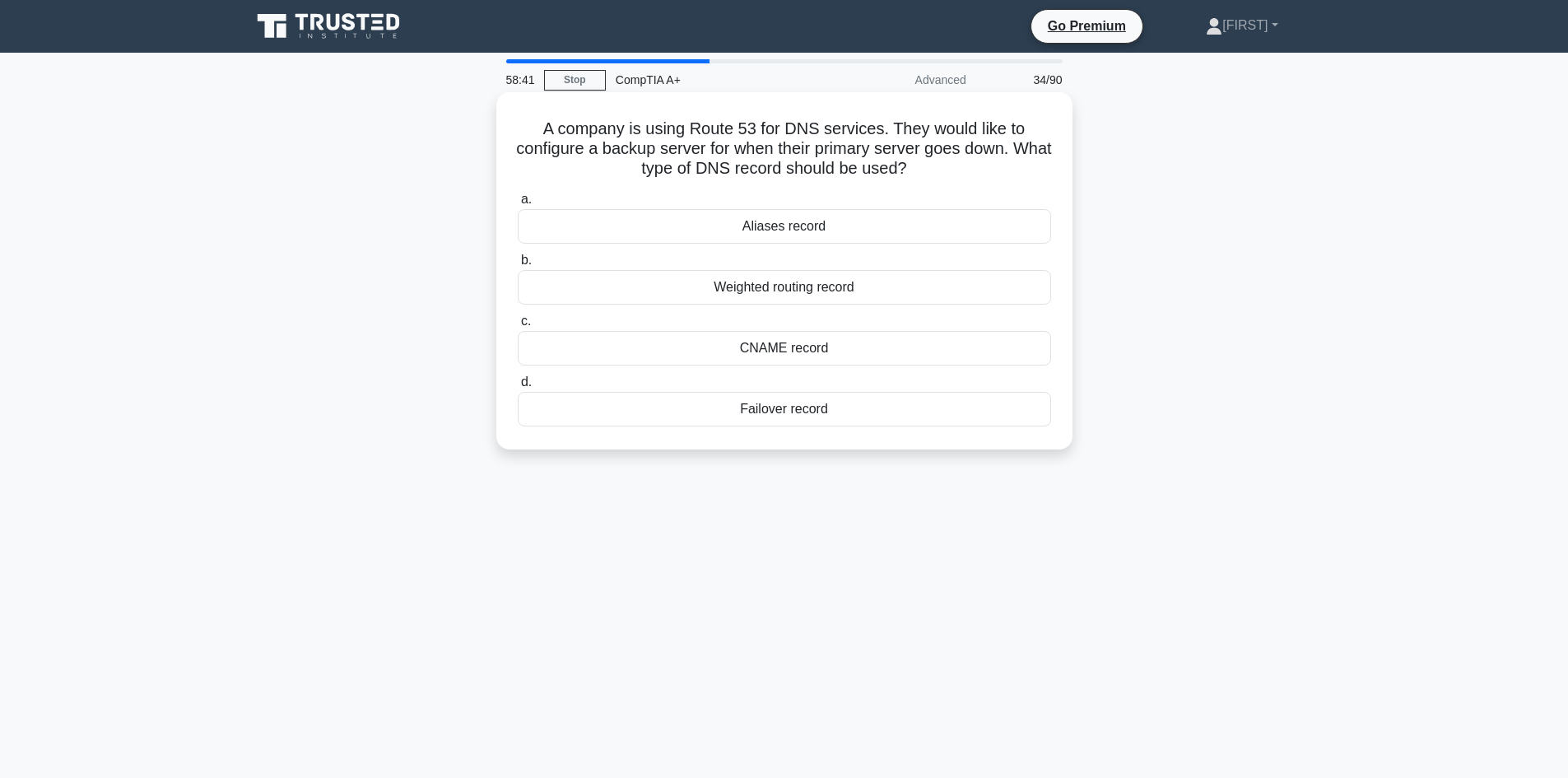 click on "Failover record" at bounding box center (784, 409) 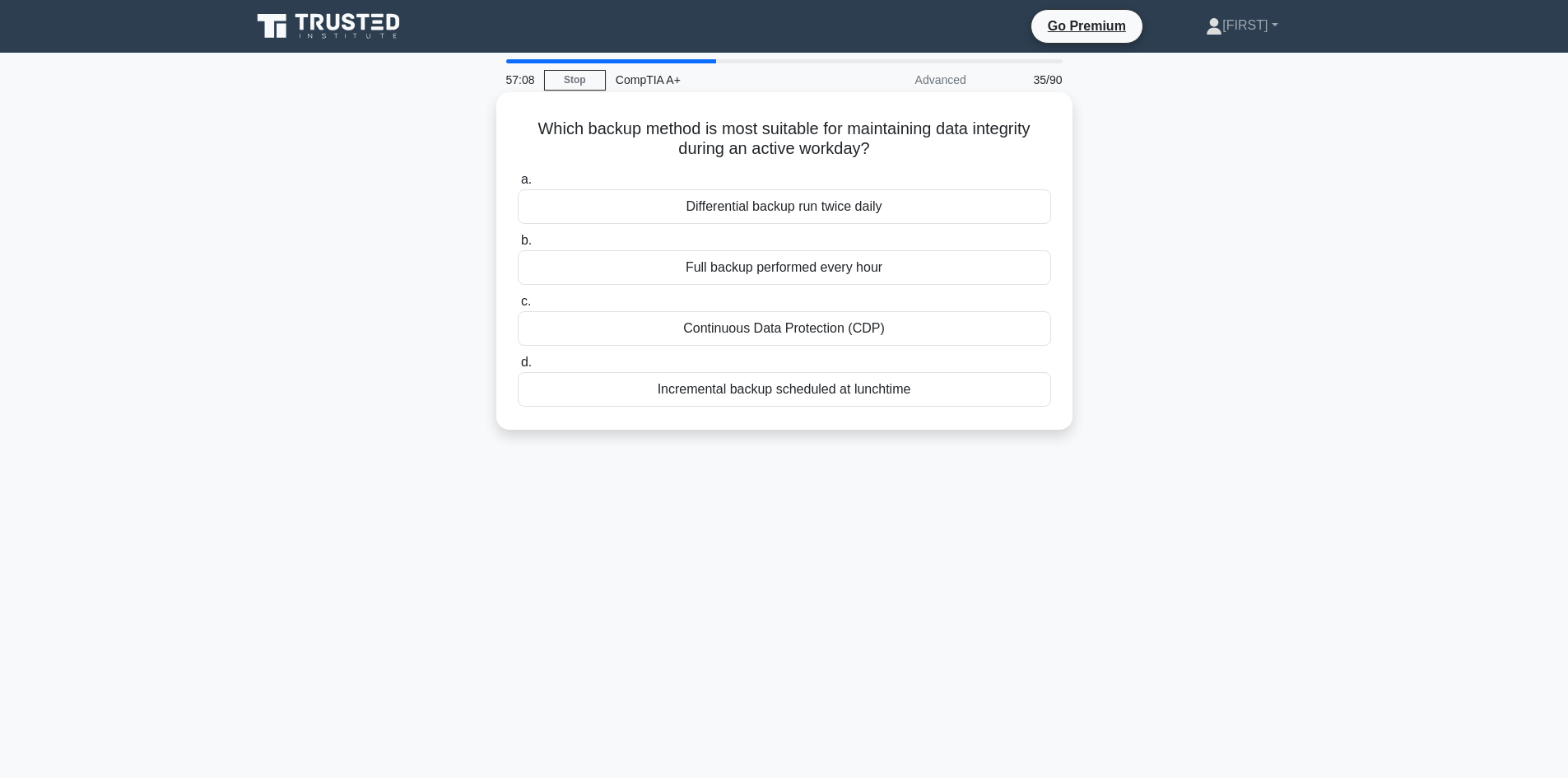 click on "Continuous Data Protection (CDP)" at bounding box center (784, 328) 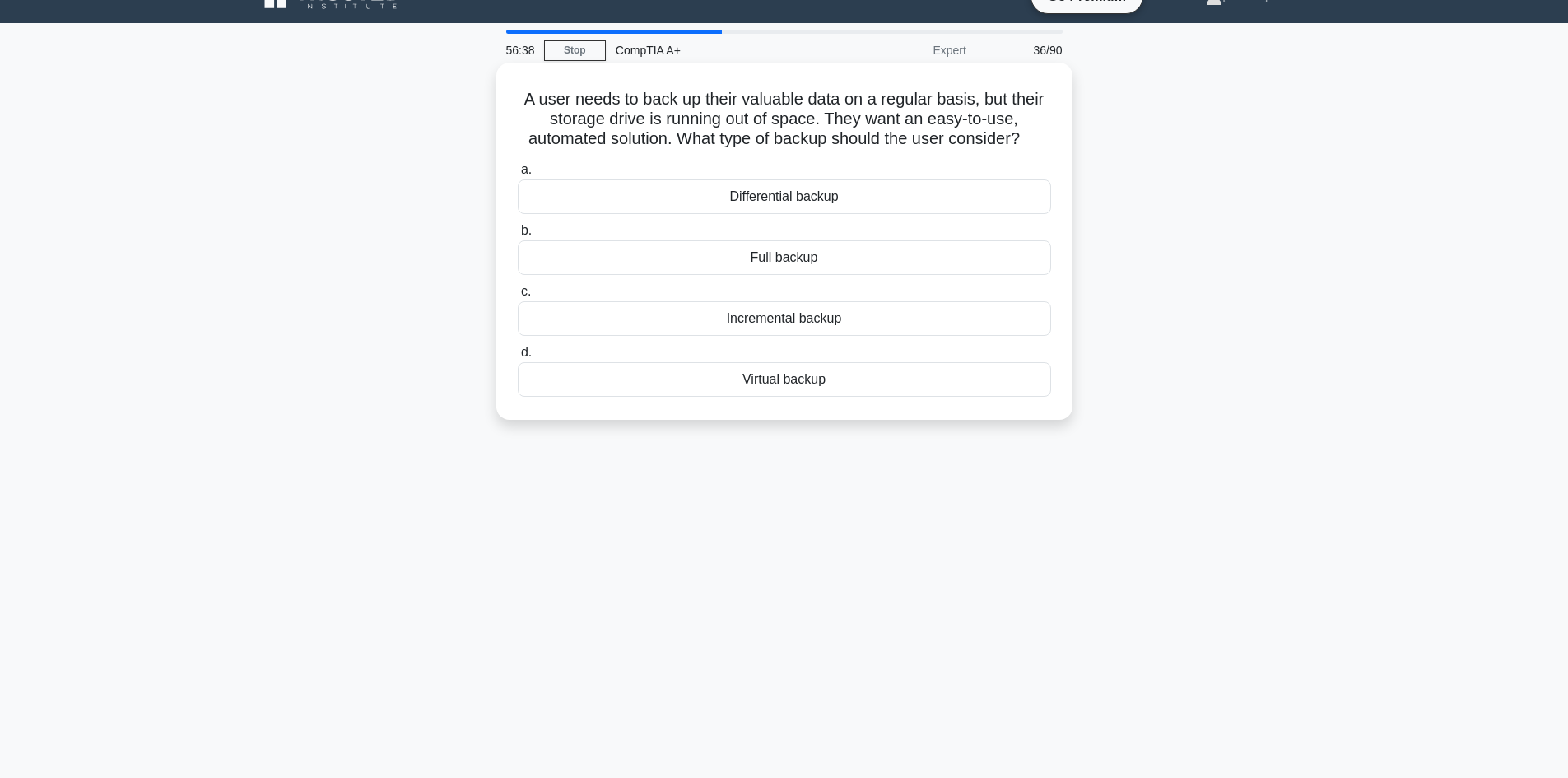 scroll, scrollTop: 0, scrollLeft: 0, axis: both 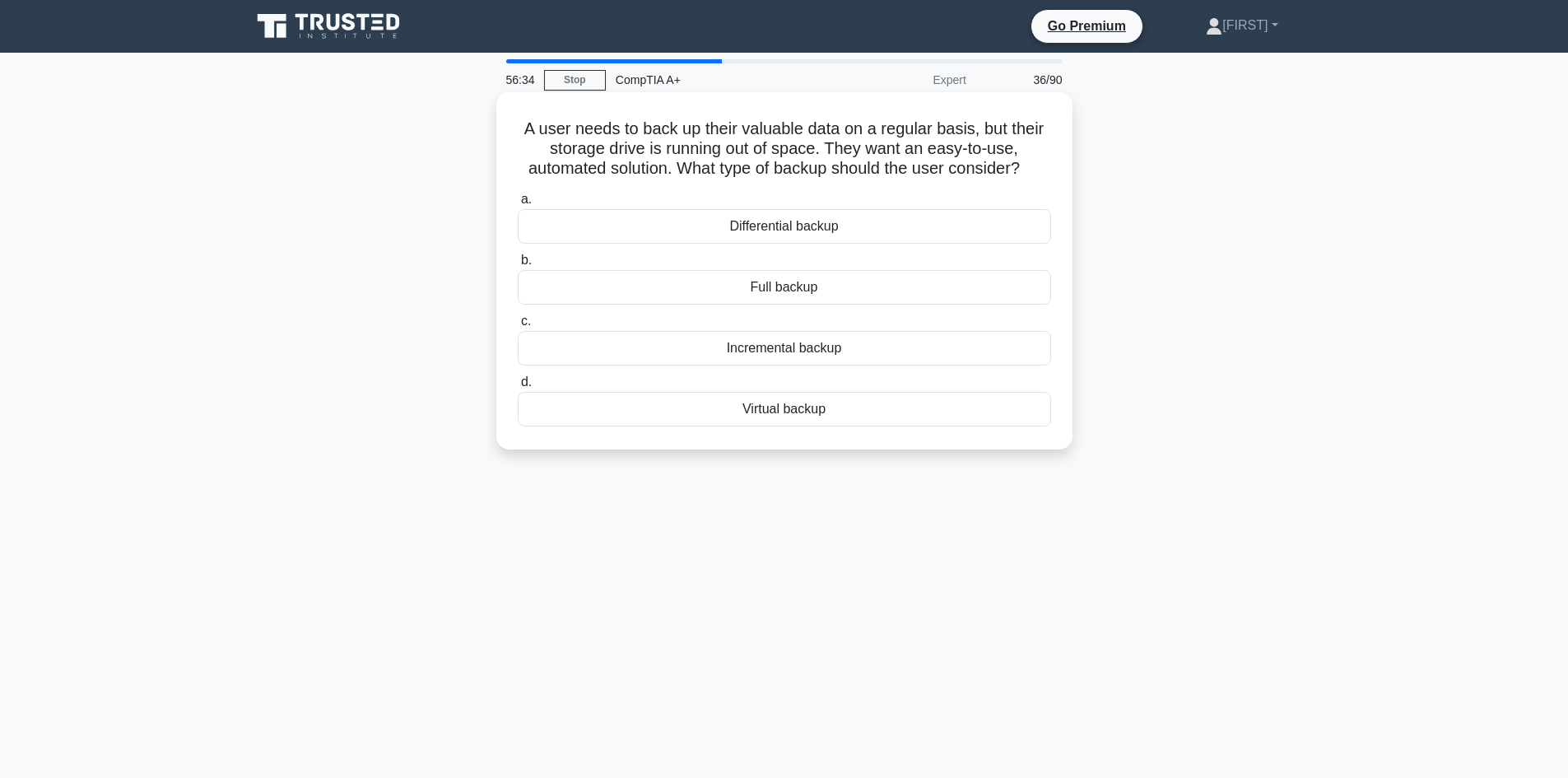 click on "Virtual backup" at bounding box center [784, 409] 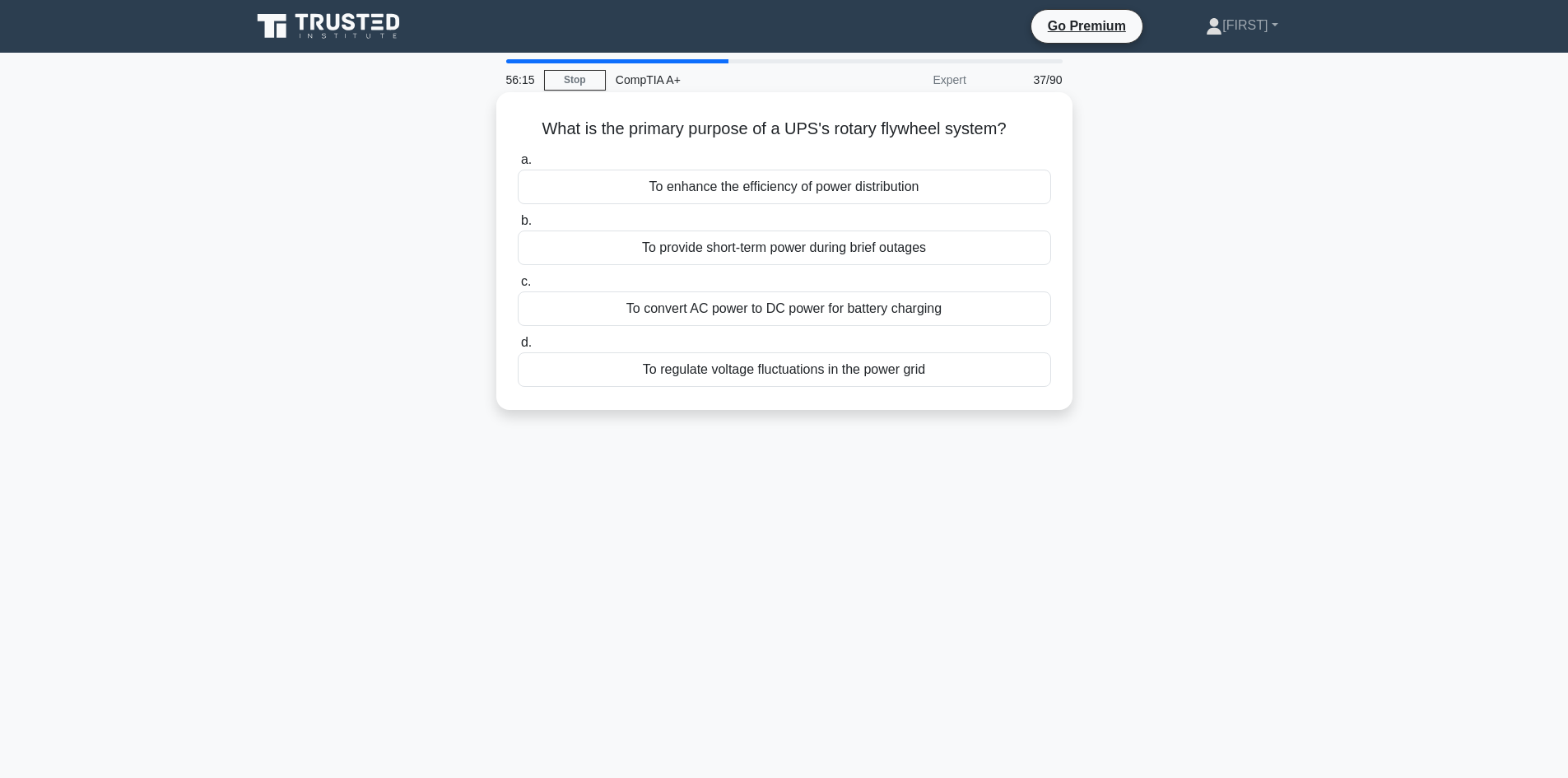 drag, startPoint x: 513, startPoint y: 119, endPoint x: 984, endPoint y: 377, distance: 537.0335 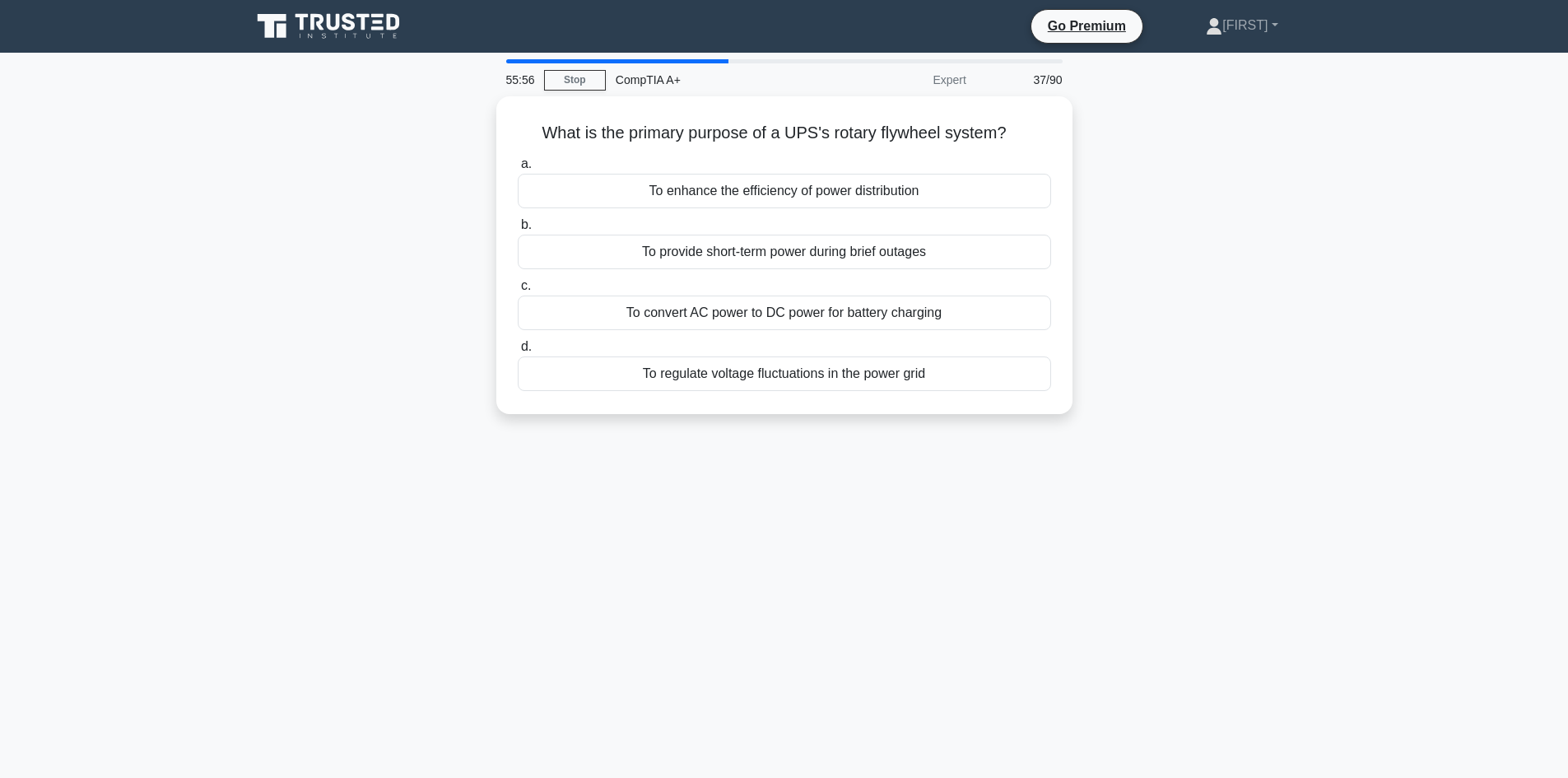 click on "55:56
Stop
CompTIA A+
Expert
37/90
What is the primary purpose of a UPS's rotary flywheel system?
.spinner_0XTQ{transform-origin:center;animation:spinner_y6GP .75s linear infinite}@keyframes spinner_y6GP{100%{transform:rotate(360deg)}}
a.
b. c. d." at bounding box center (784, 471) 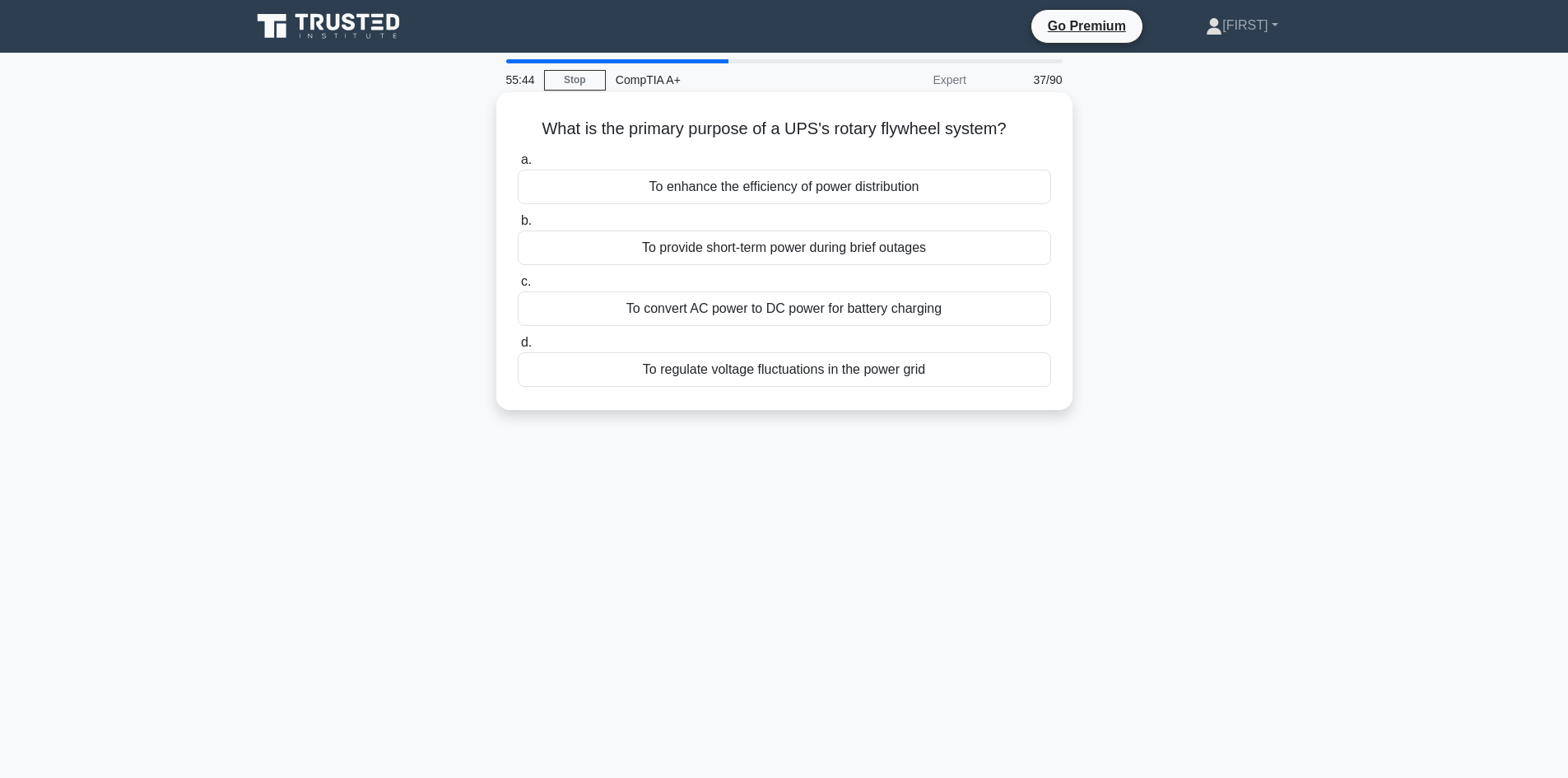 click on "To provide short-term power during brief outages" at bounding box center (784, 248) 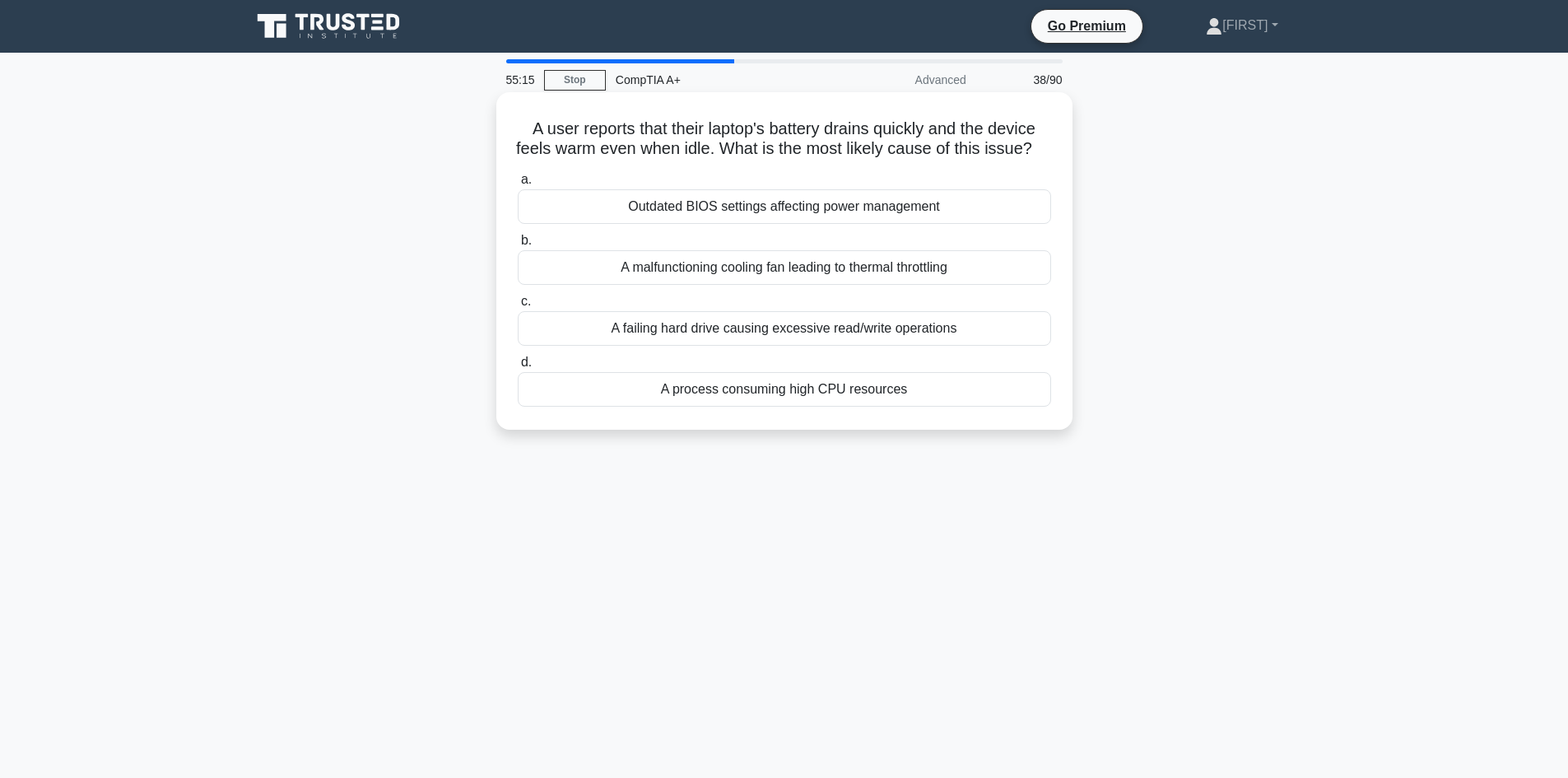 drag, startPoint x: 519, startPoint y: 119, endPoint x: 1009, endPoint y: 441, distance: 586.331 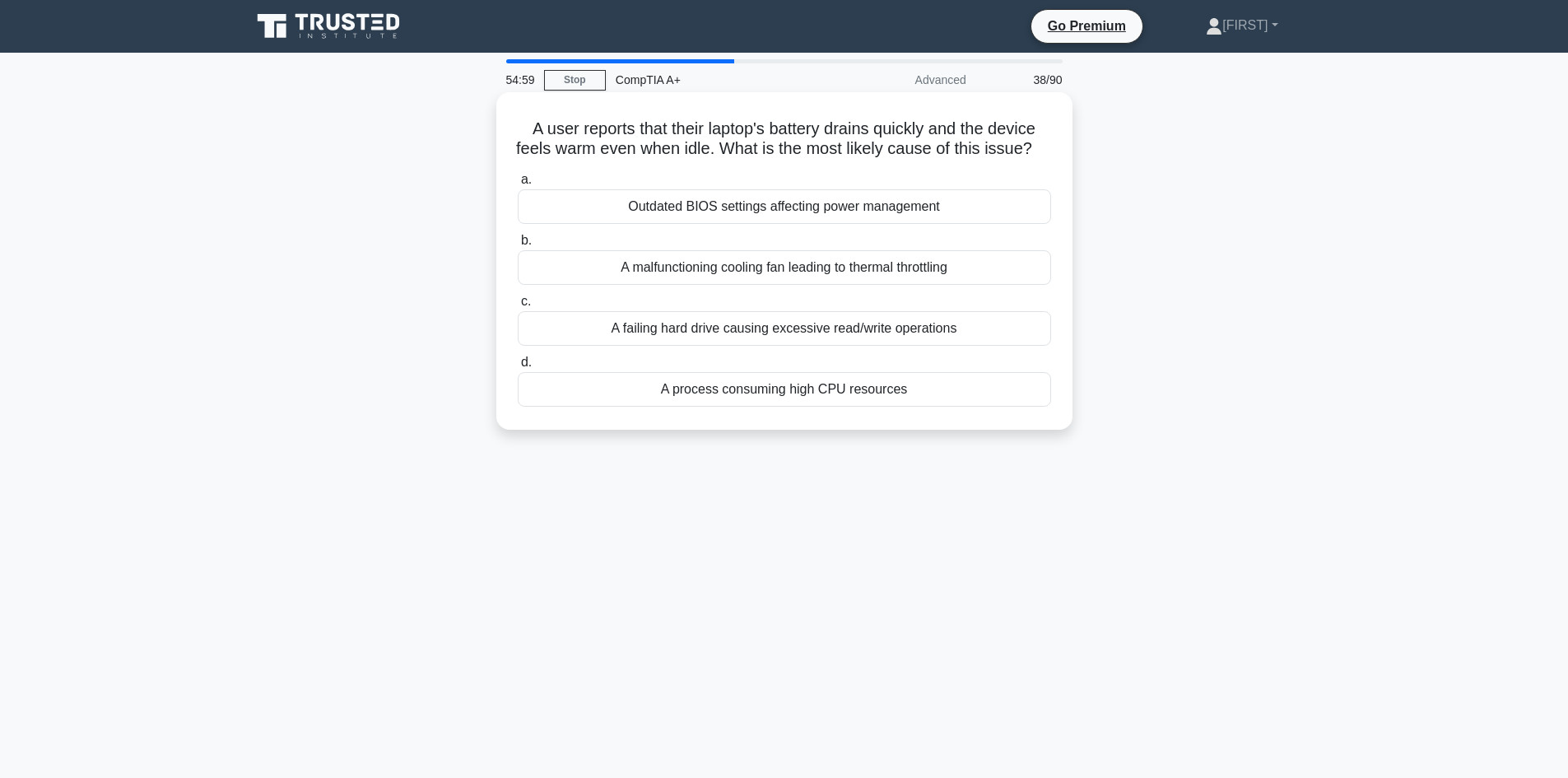 click on "A process consuming high CPU resources" at bounding box center (784, 389) 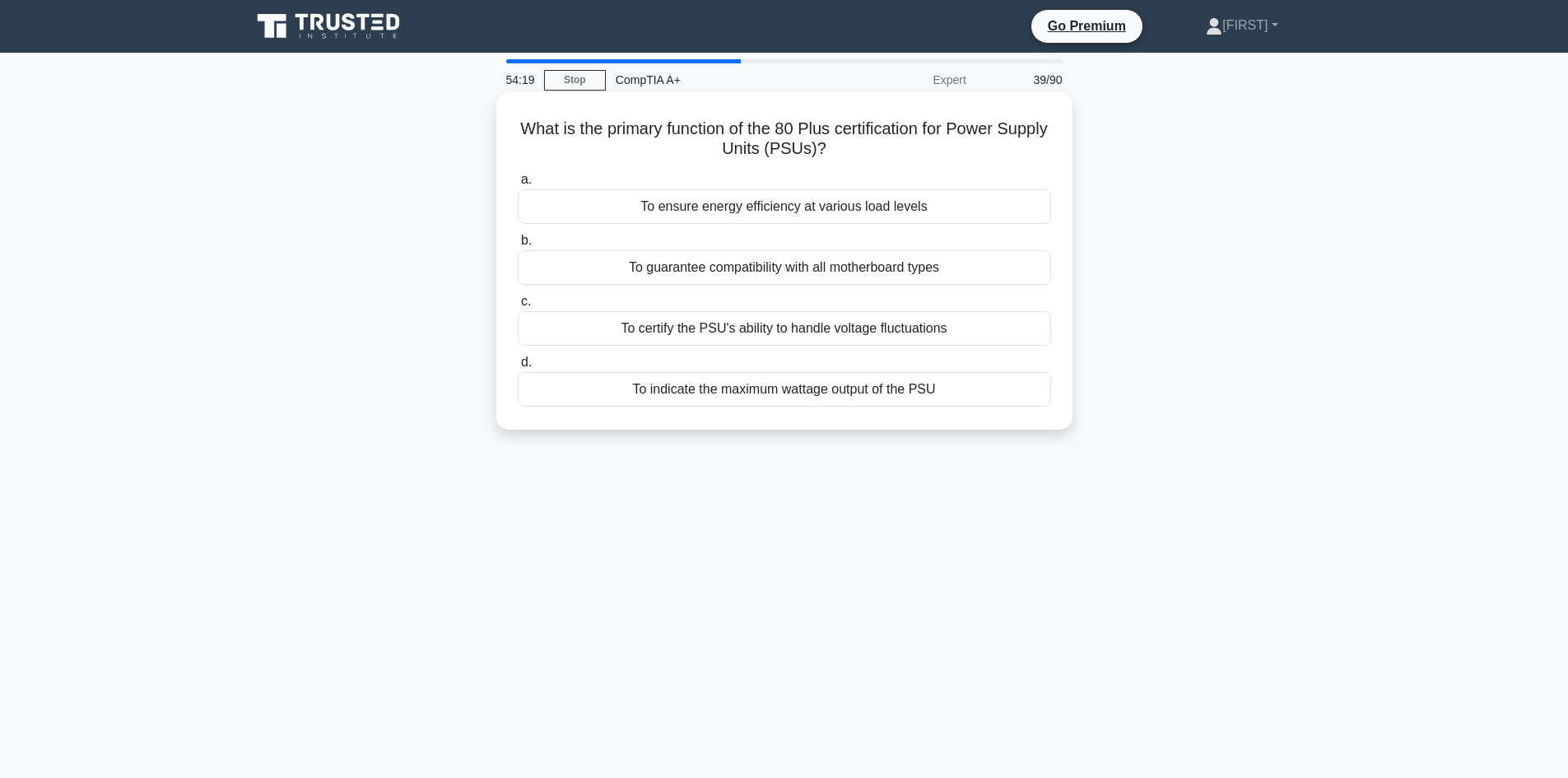 click on "To ensure energy efficiency at various load levels" at bounding box center [784, 207] 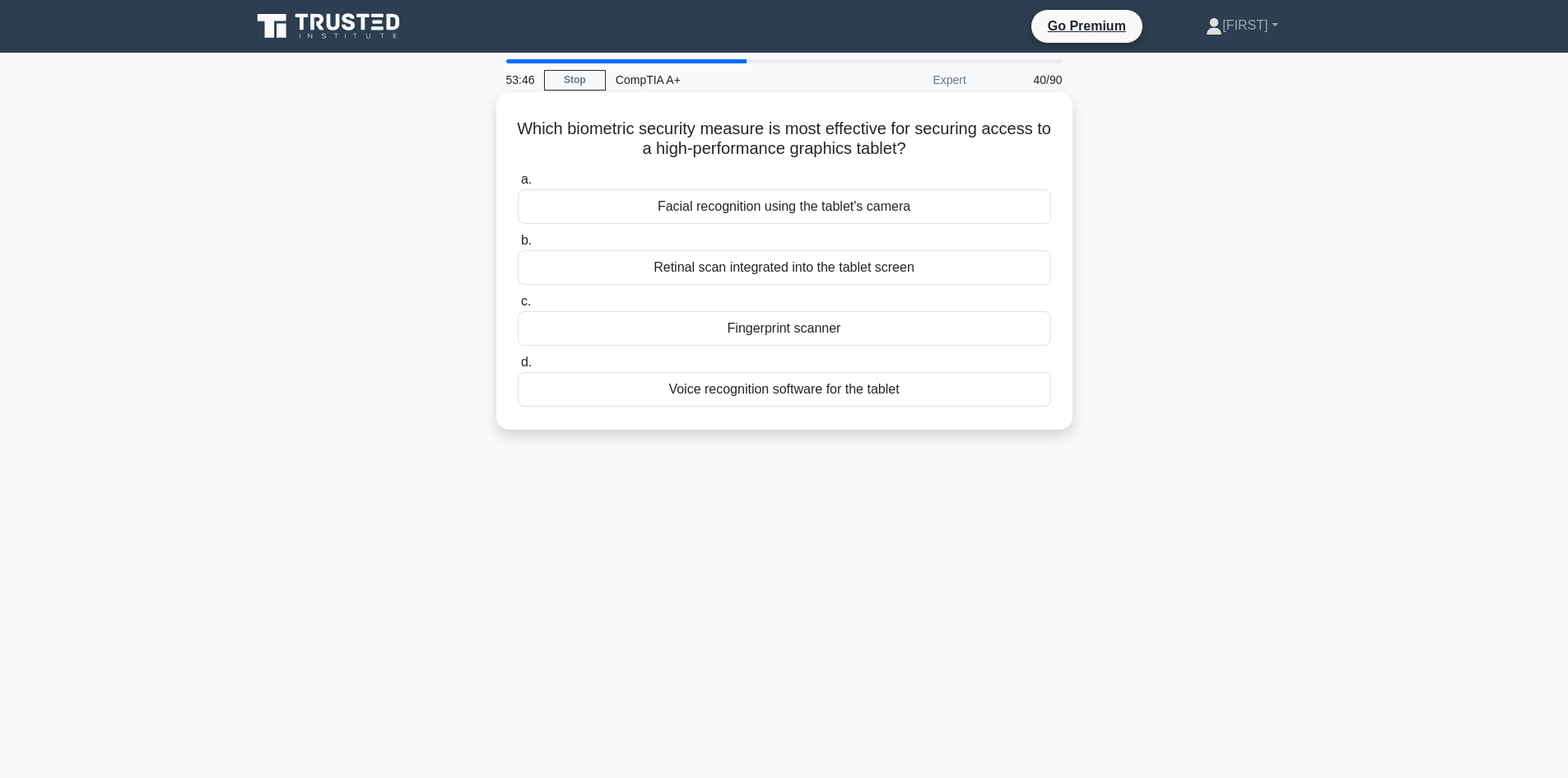 click on "Facial recognition using the tablet's camera" at bounding box center [784, 207] 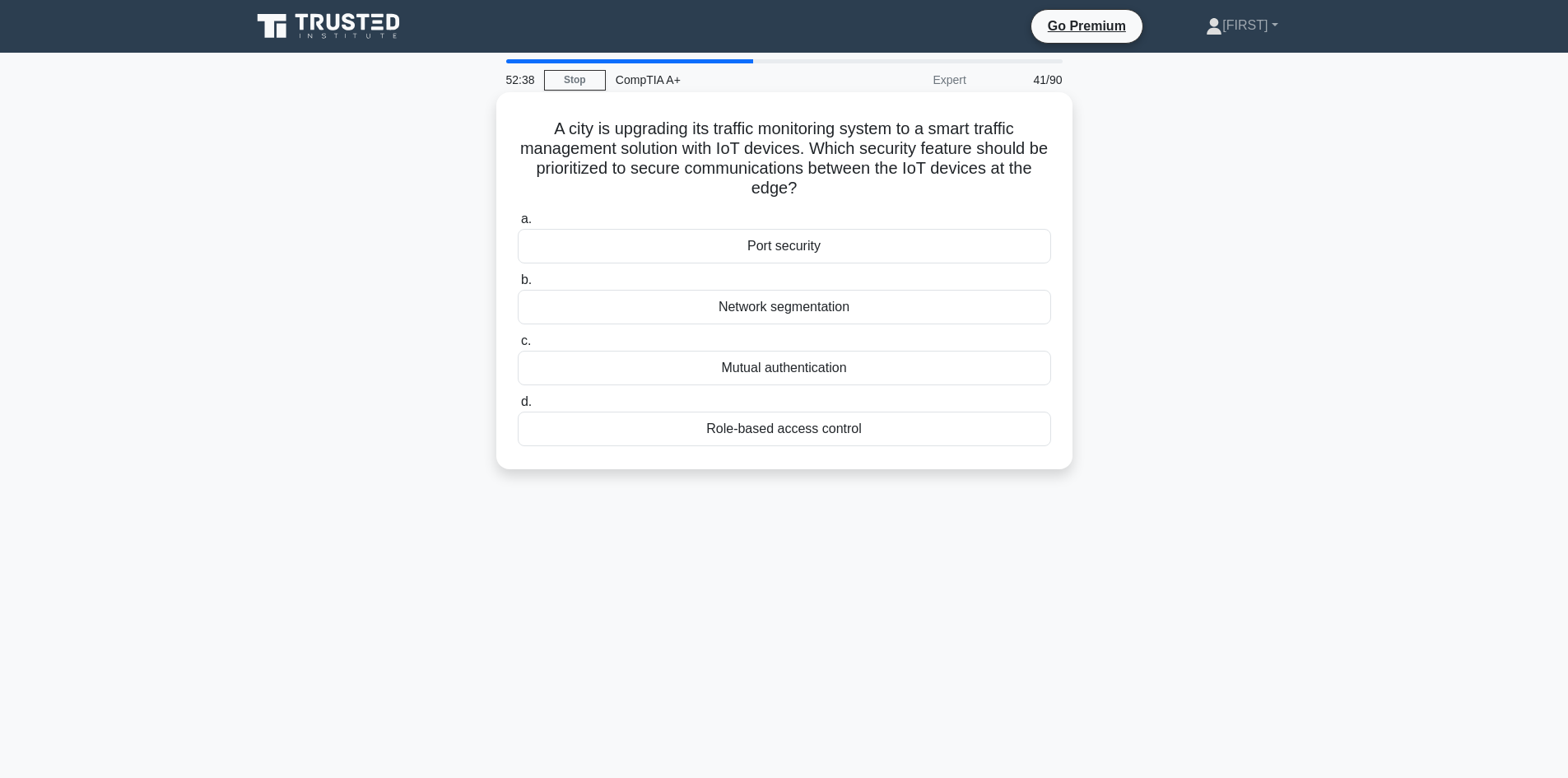 drag, startPoint x: 537, startPoint y: 116, endPoint x: 924, endPoint y: 436, distance: 502.16432 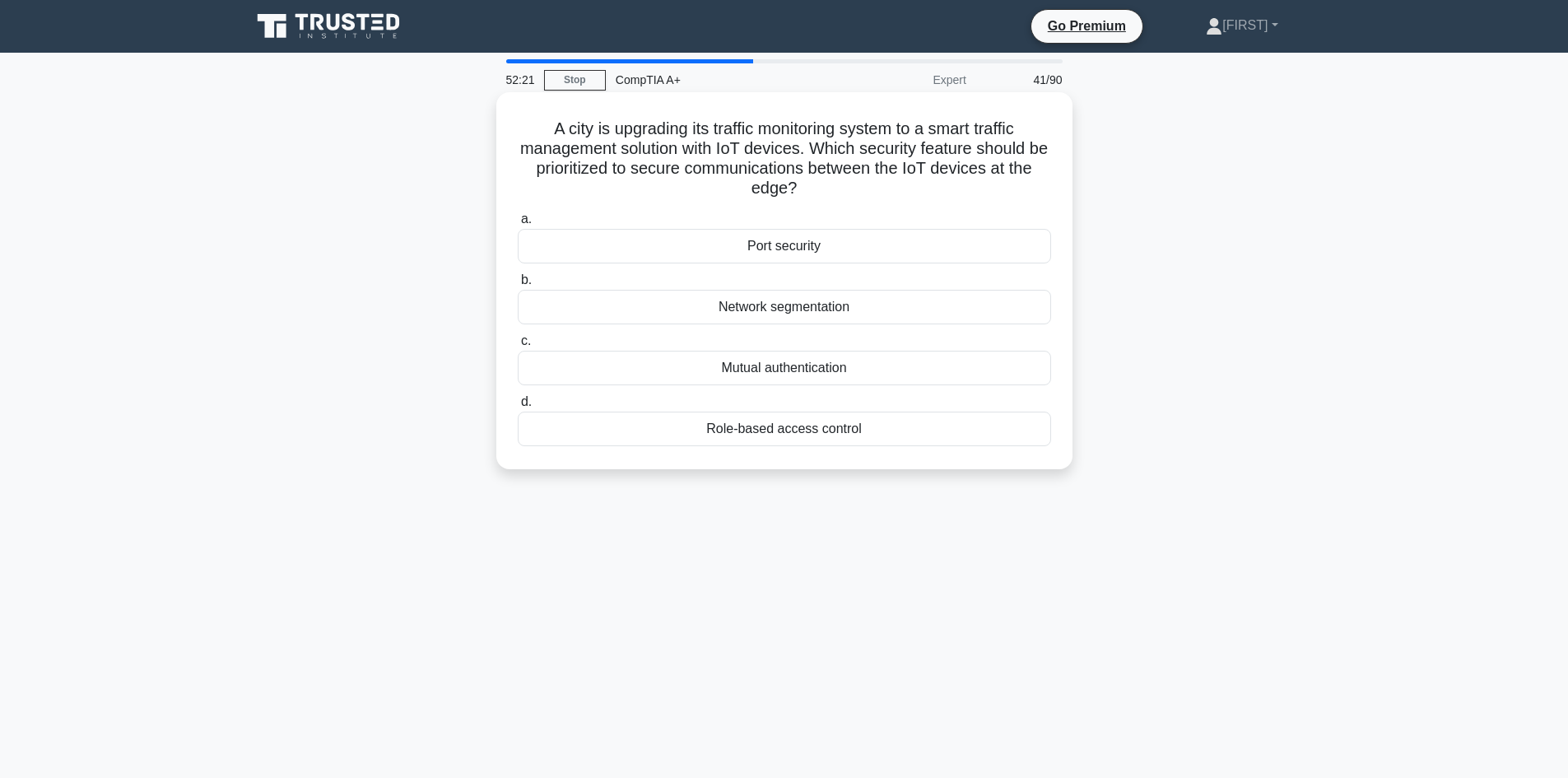 click on "Role-based access control" at bounding box center [784, 429] 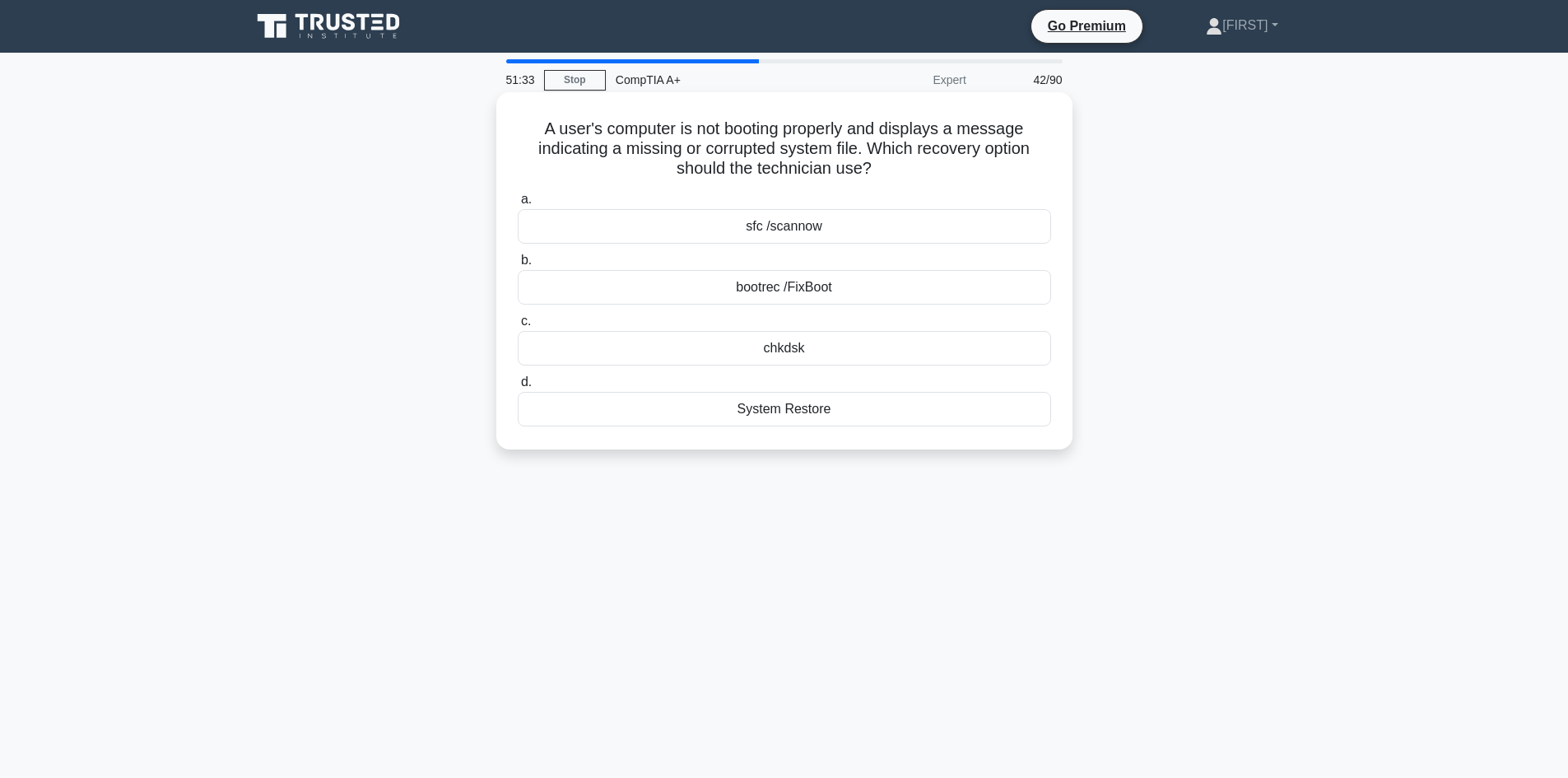 click on "bootrec /FixBoot" at bounding box center [784, 287] 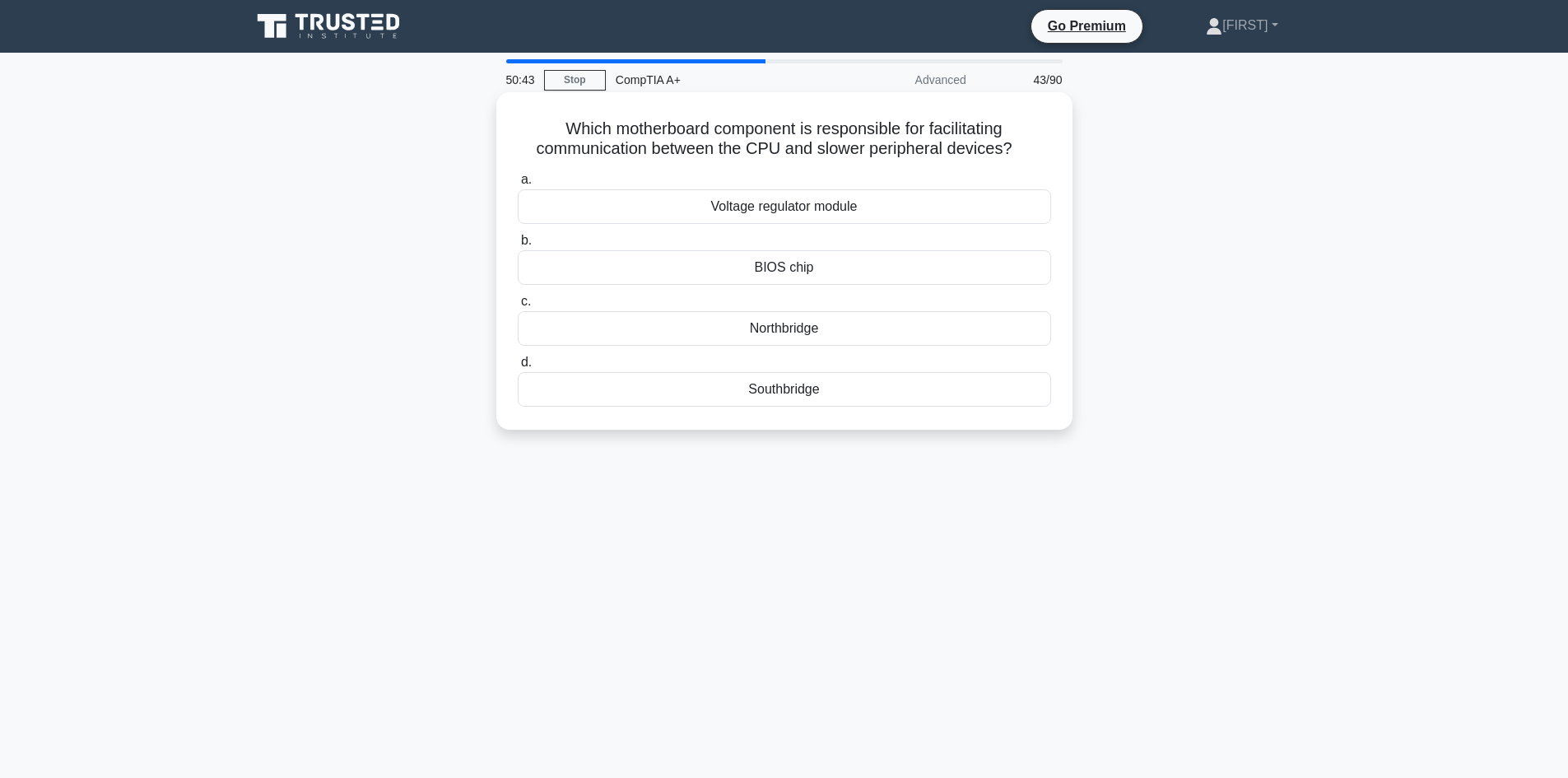 click on "Southbridge" at bounding box center (784, 389) 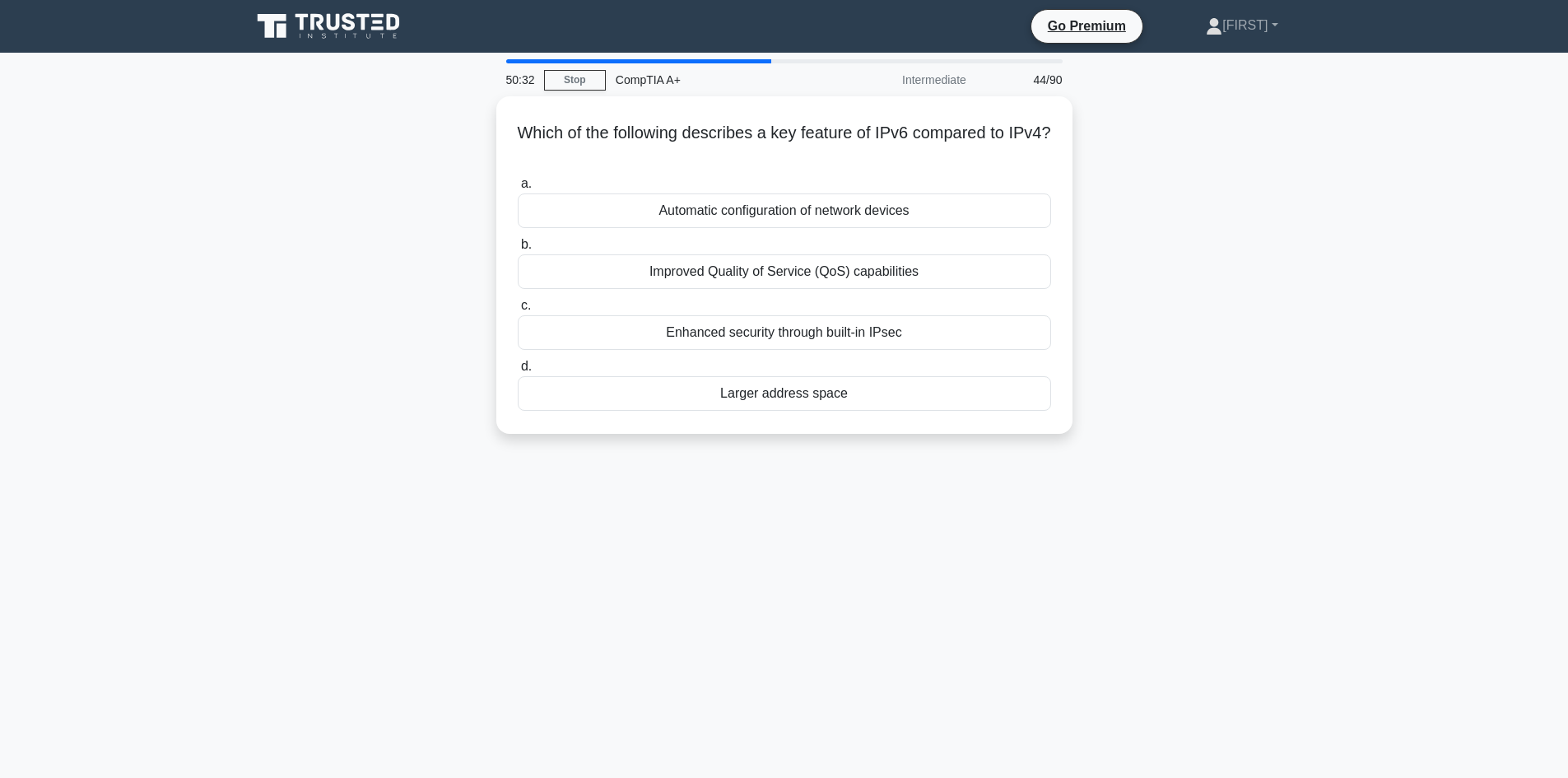 drag, startPoint x: 545, startPoint y: 120, endPoint x: 901, endPoint y: 445, distance: 482.0384 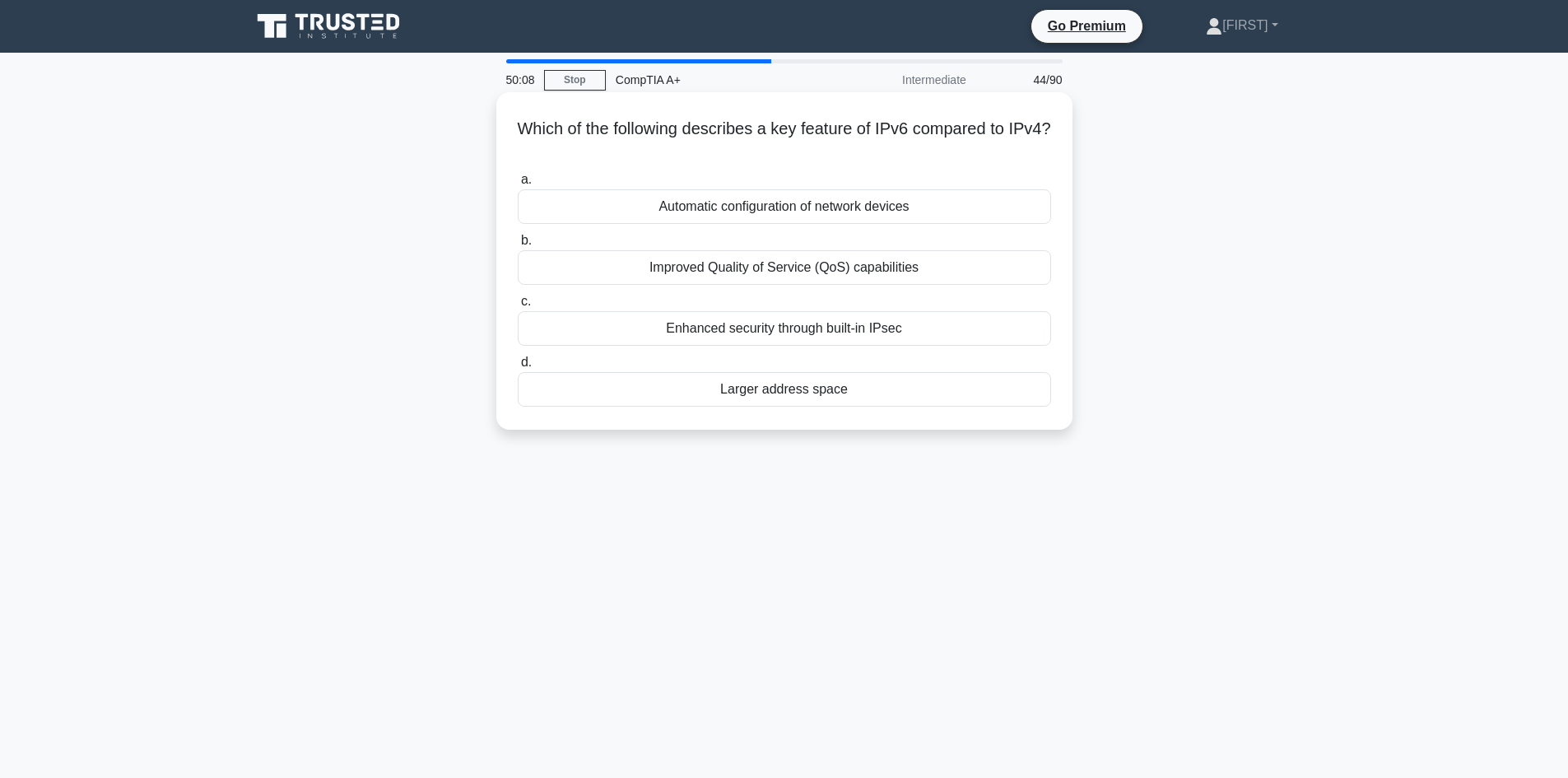 click on "Enhanced security through built-in IPsec" at bounding box center (784, 328) 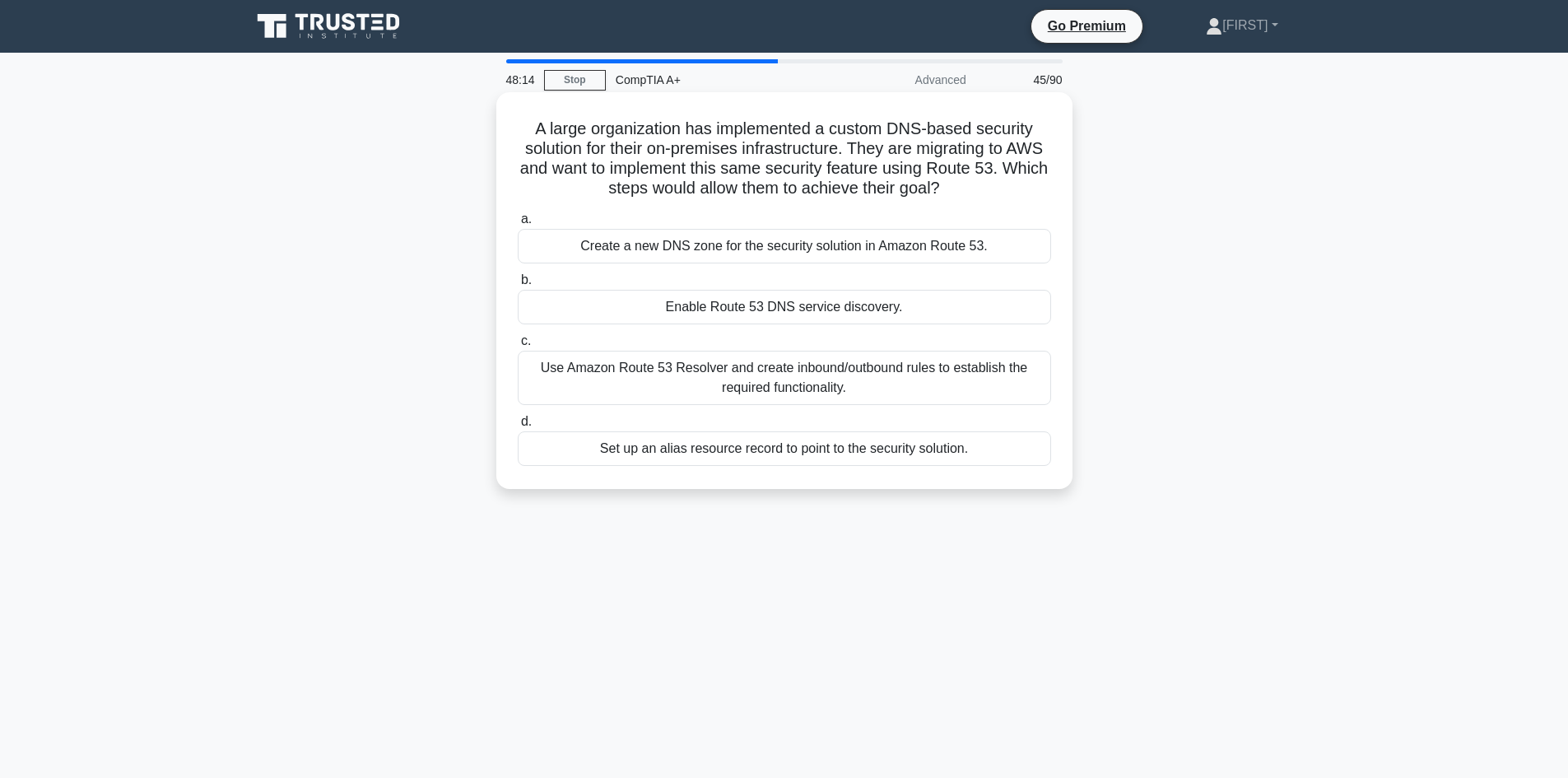 click on "Use Amazon Route 53 Resolver and create inbound/outbound rules to establish the required functionality." at bounding box center [784, 378] 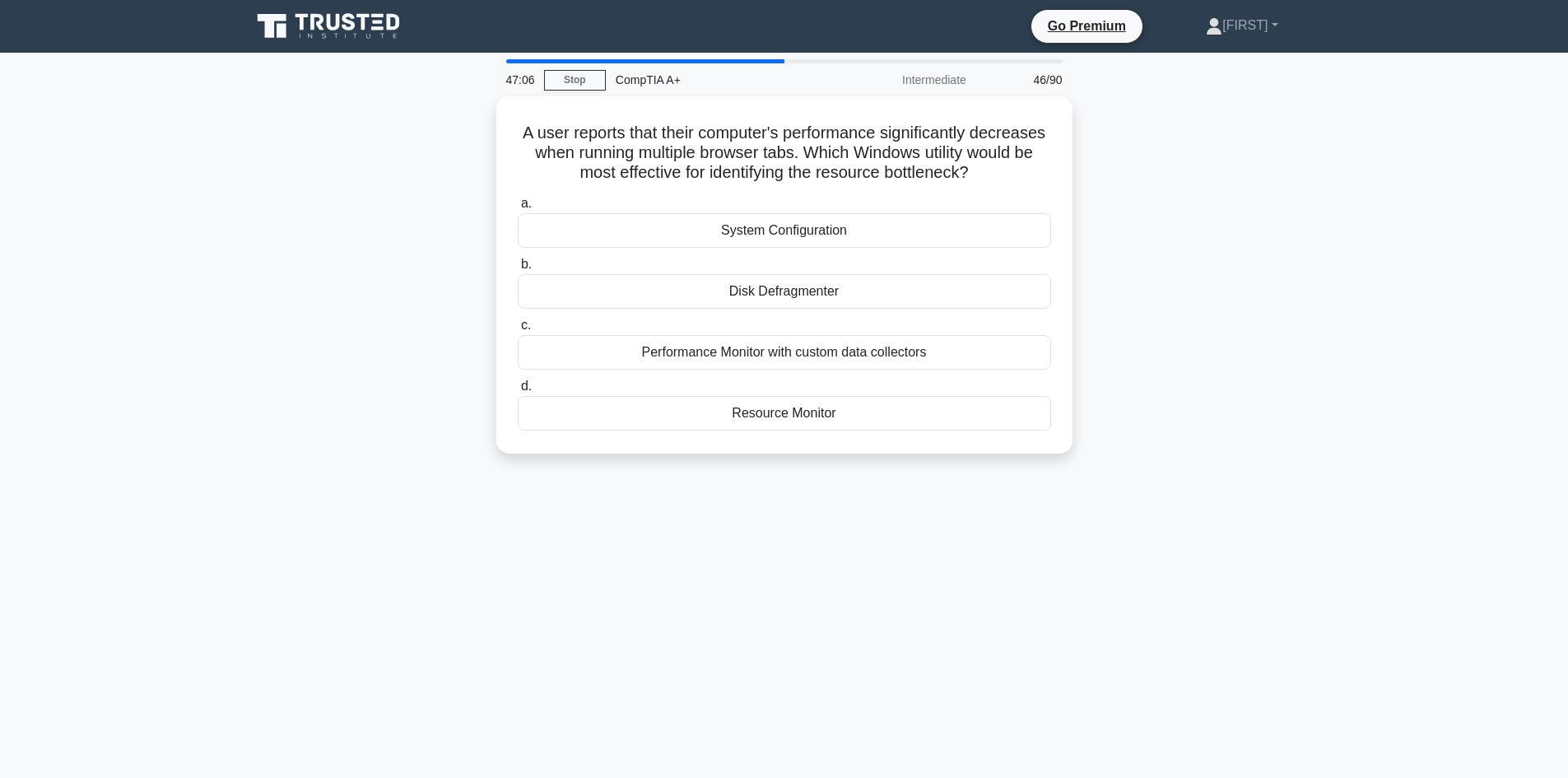 drag, startPoint x: 560, startPoint y: 119, endPoint x: 1088, endPoint y: 450, distance: 623.1733 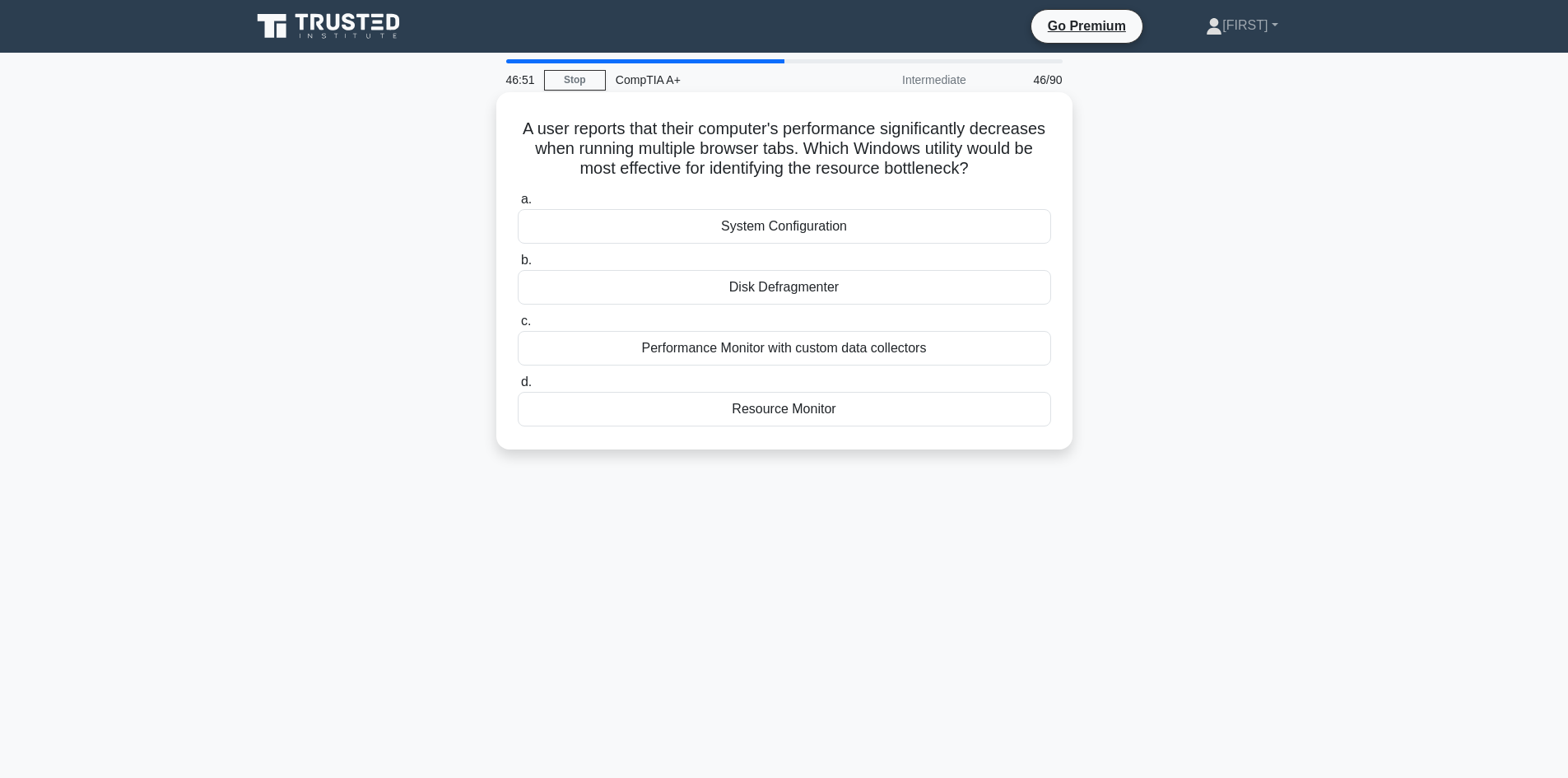 click on "Performance Monitor with custom data collectors" at bounding box center (784, 348) 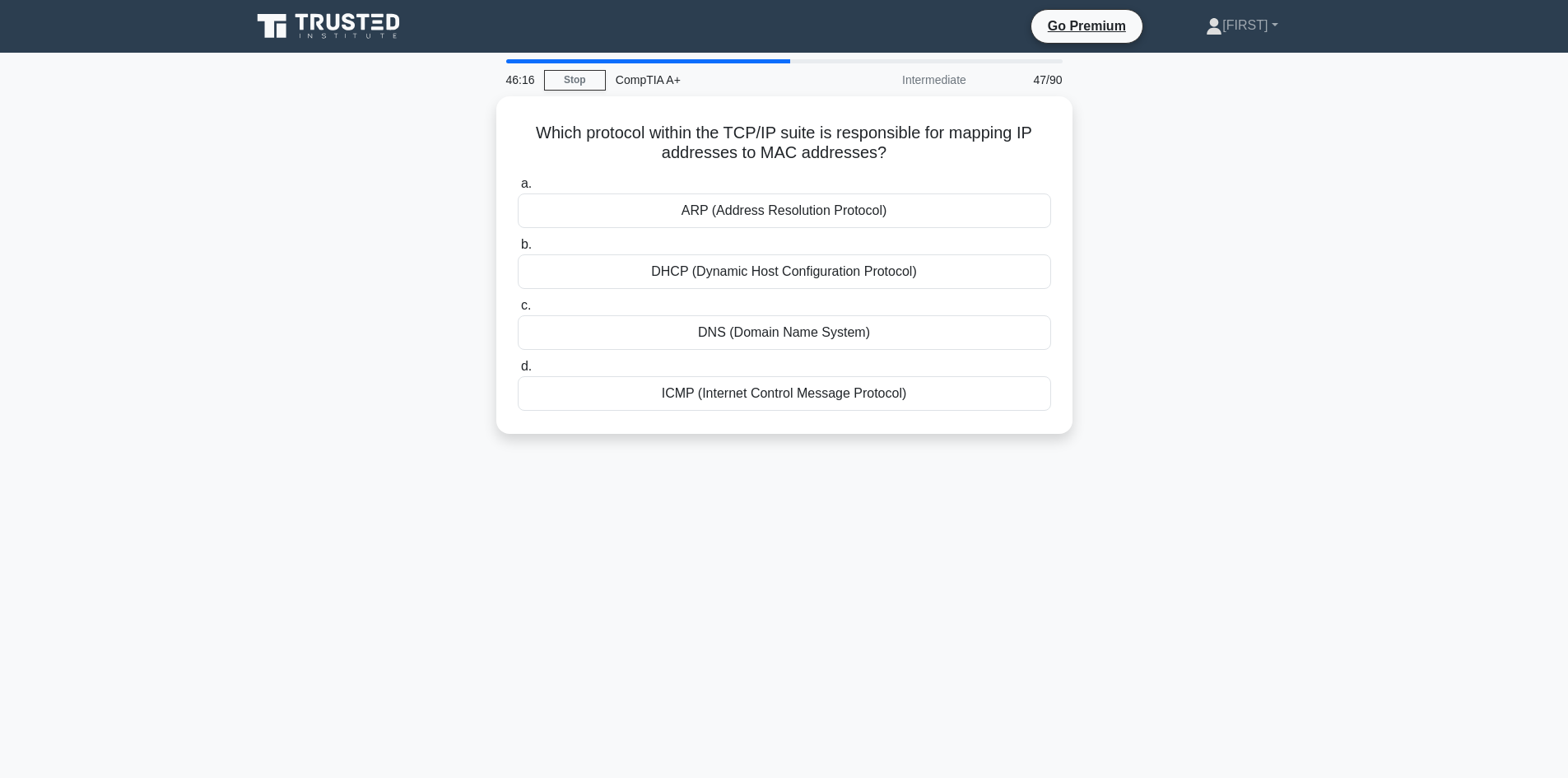 click on "46:16
Stop
CompTIA A+
Intermediate
47/90
Which protocol within the TCP/IP suite is responsible for mapping IP addresses to MAC addresses?
.spinner_0XTQ{transform-origin:center;animation:spinner_y6GP .75s linear infinite}@keyframes spinner_y6GP{100%{transform:rotate(360deg)}}
a.
b. c. d." at bounding box center [784, 471] 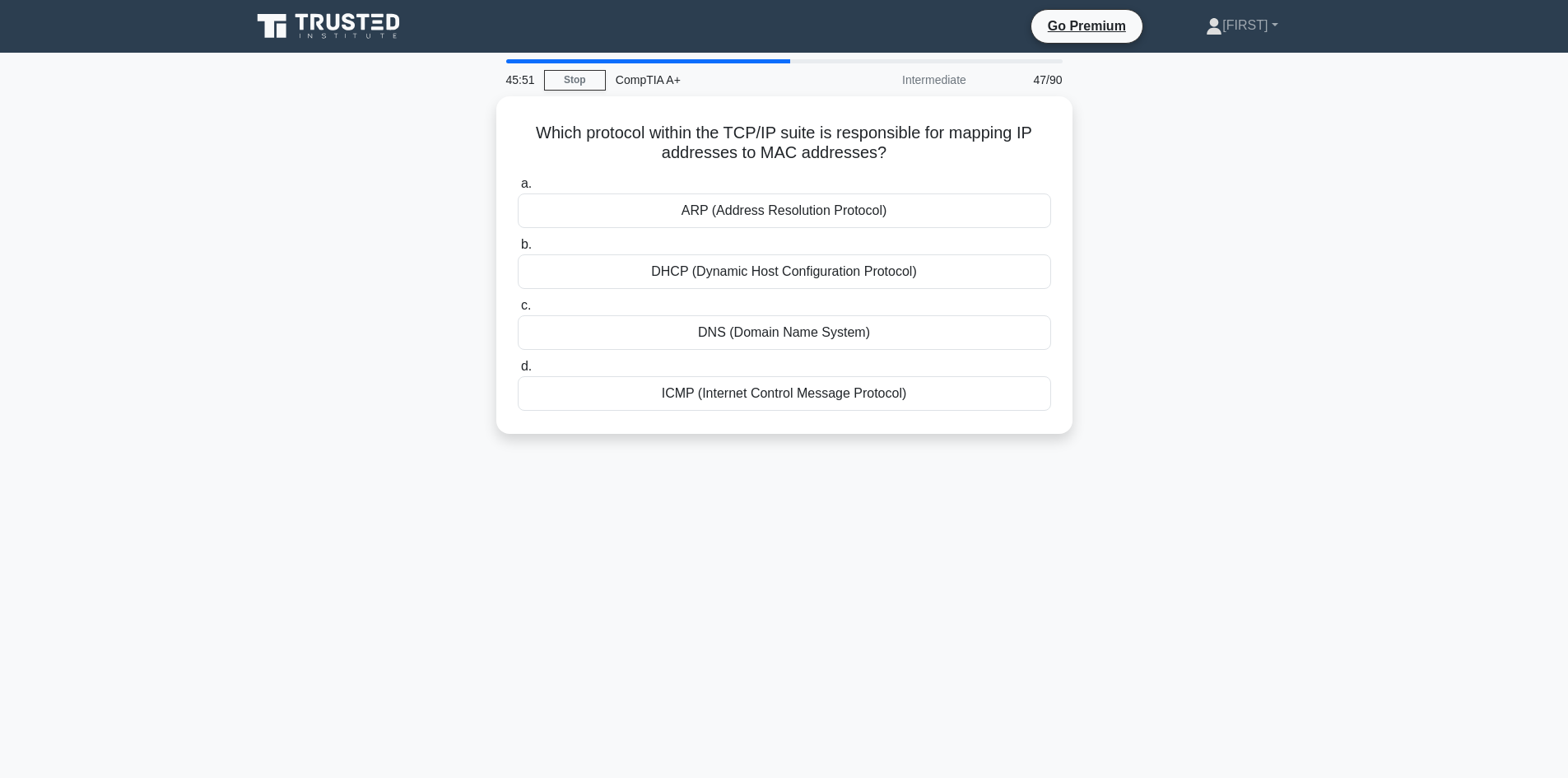 drag, startPoint x: 521, startPoint y: 126, endPoint x: 1077, endPoint y: 457, distance: 647.068 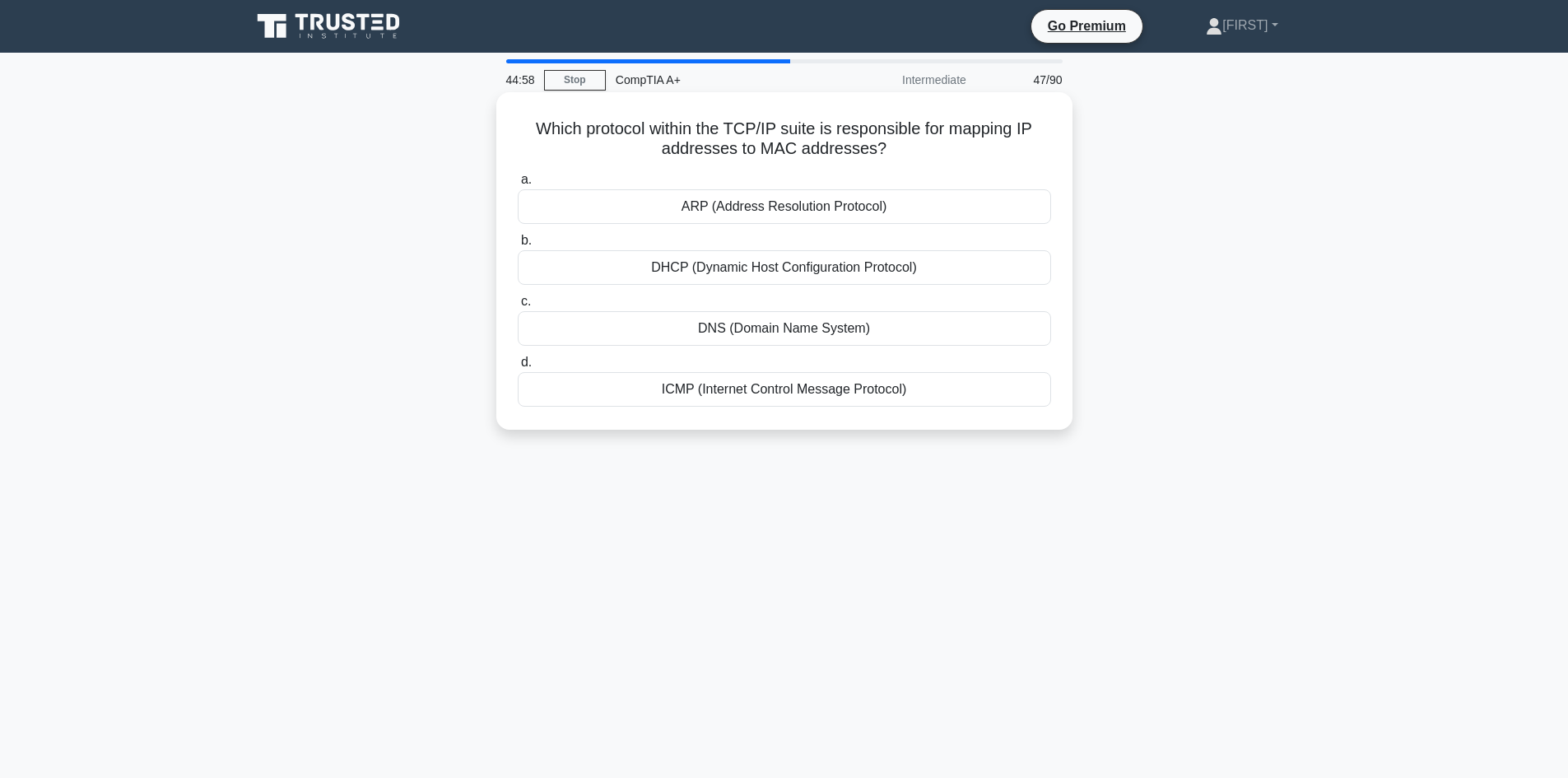 click on "DHCP (Dynamic Host Configuration Protocol)" at bounding box center (784, 268) 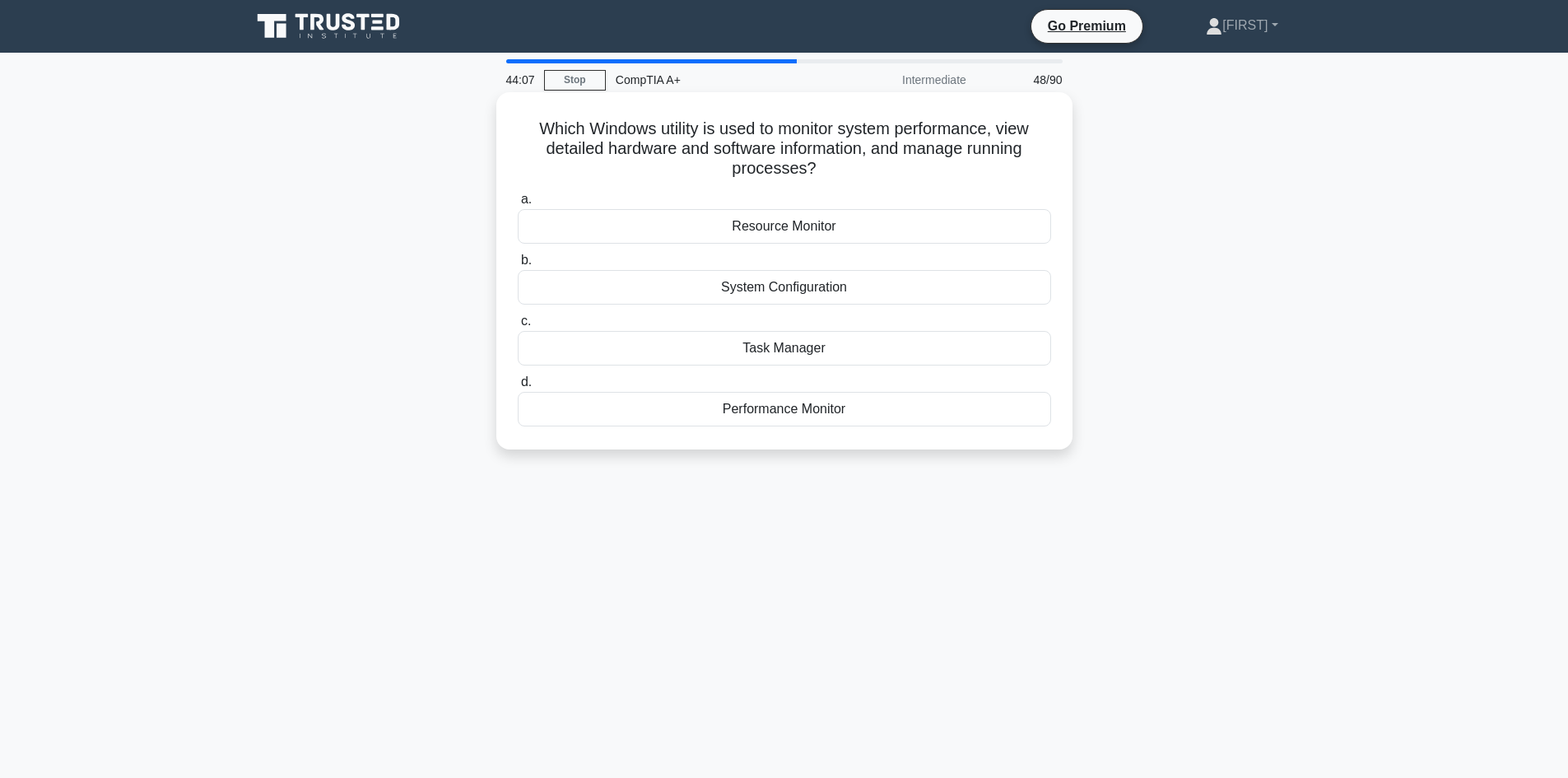 click on "Task Manager" at bounding box center (784, 348) 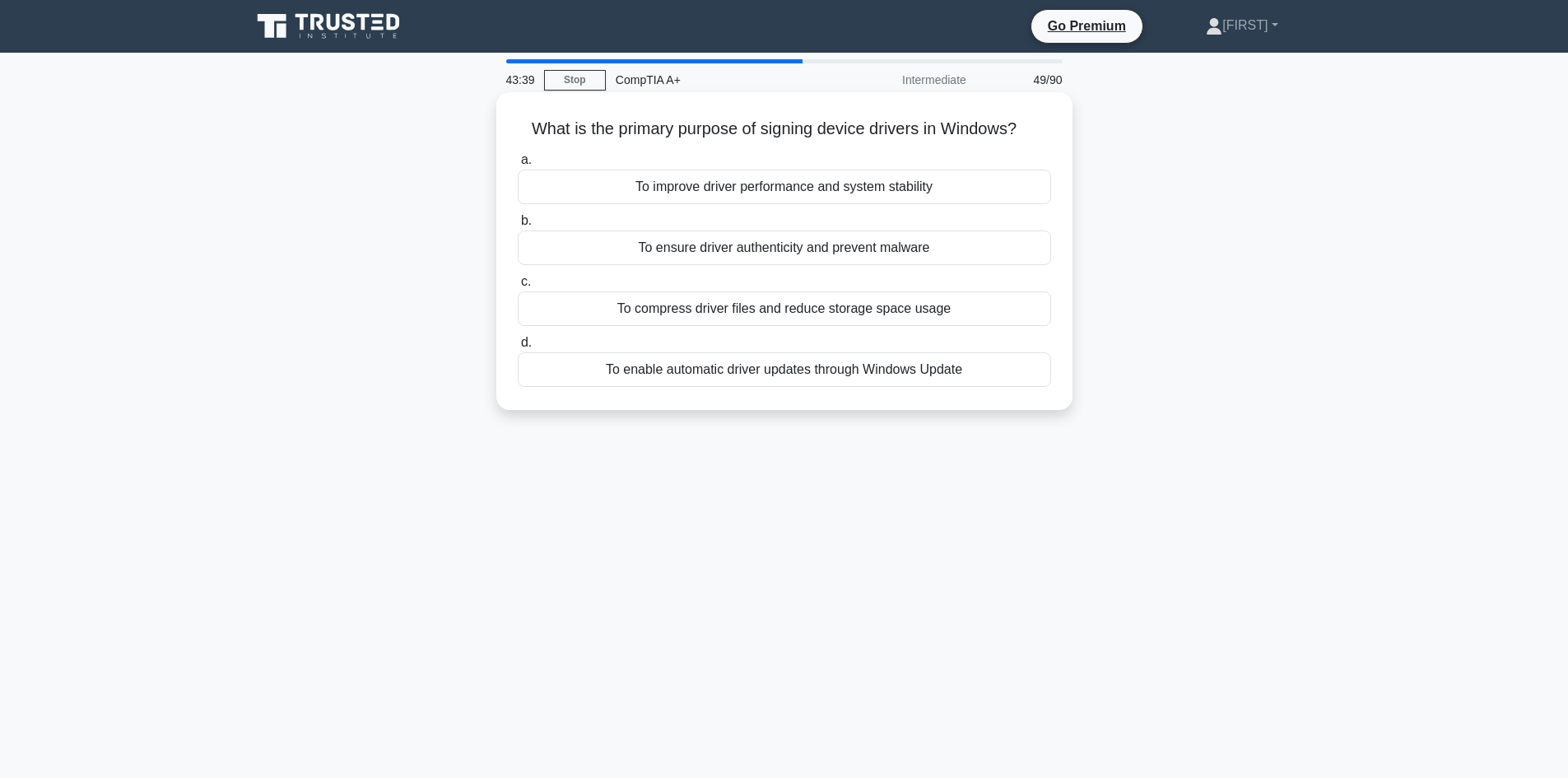 click on "To enable automatic driver updates through Windows Update" at bounding box center [784, 370] 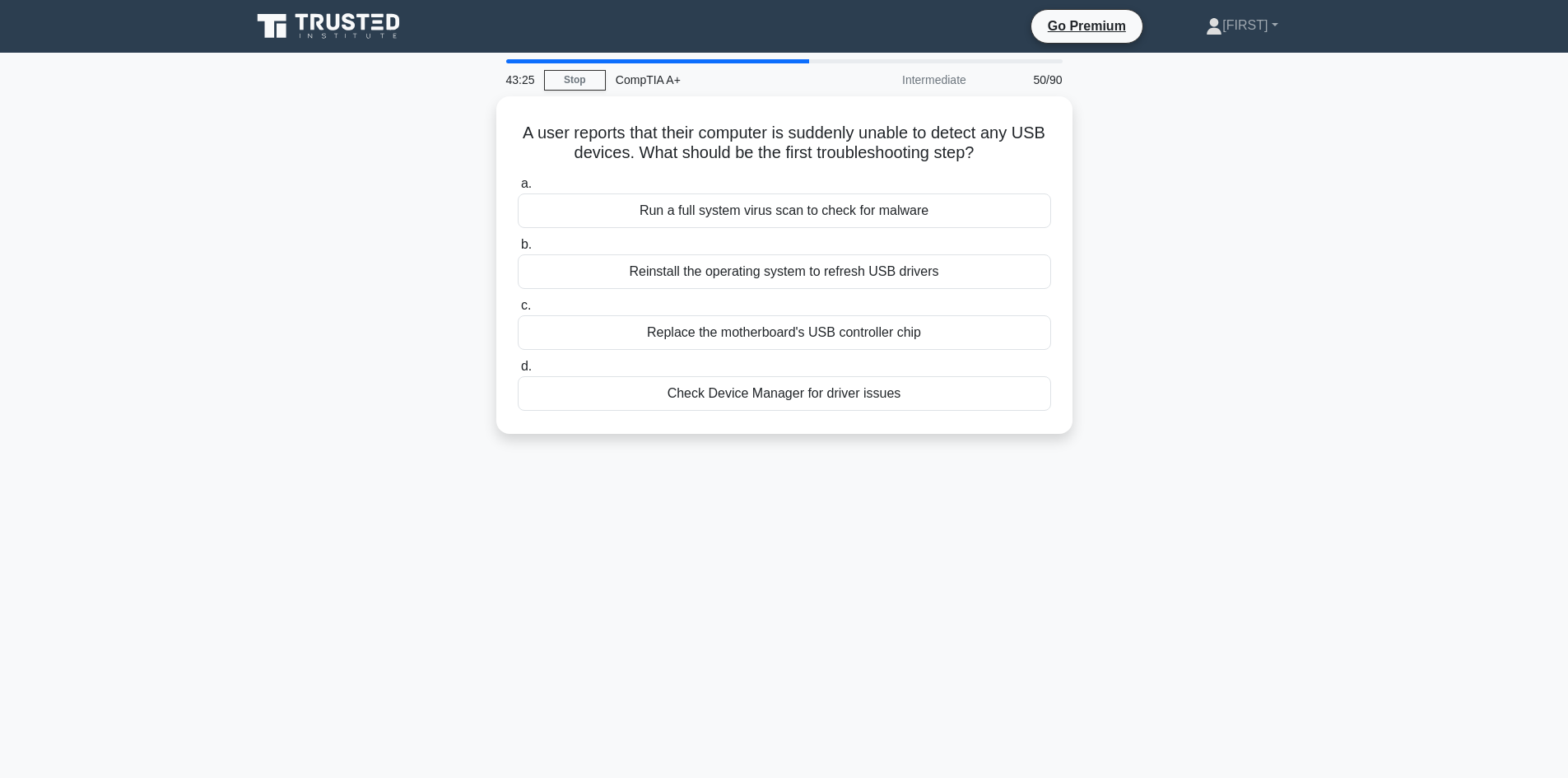 click on "A user reports that their computer is suddenly unable to detect any USB devices. What should be the first troubleshooting step?
.spinner_0XTQ{transform-origin:center;animation:spinner_y6GP .75s linear infinite}@keyframes spinner_y6GP{100%{transform:rotate(360deg)}}
a.
Run a full system virus scan to check for malware
b. c. d." at bounding box center [784, 275] 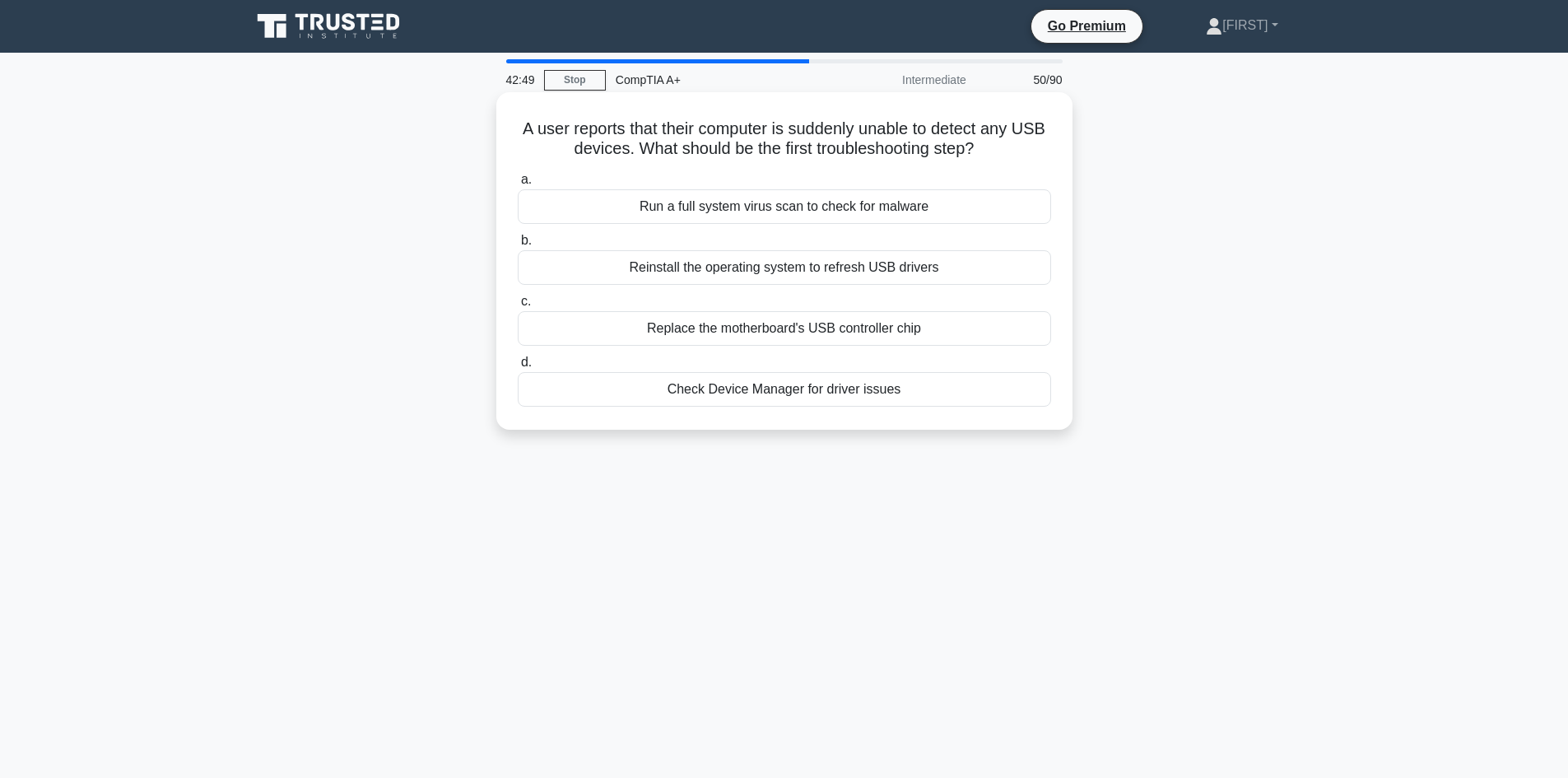 click on "Check Device Manager for driver issues" at bounding box center [784, 389] 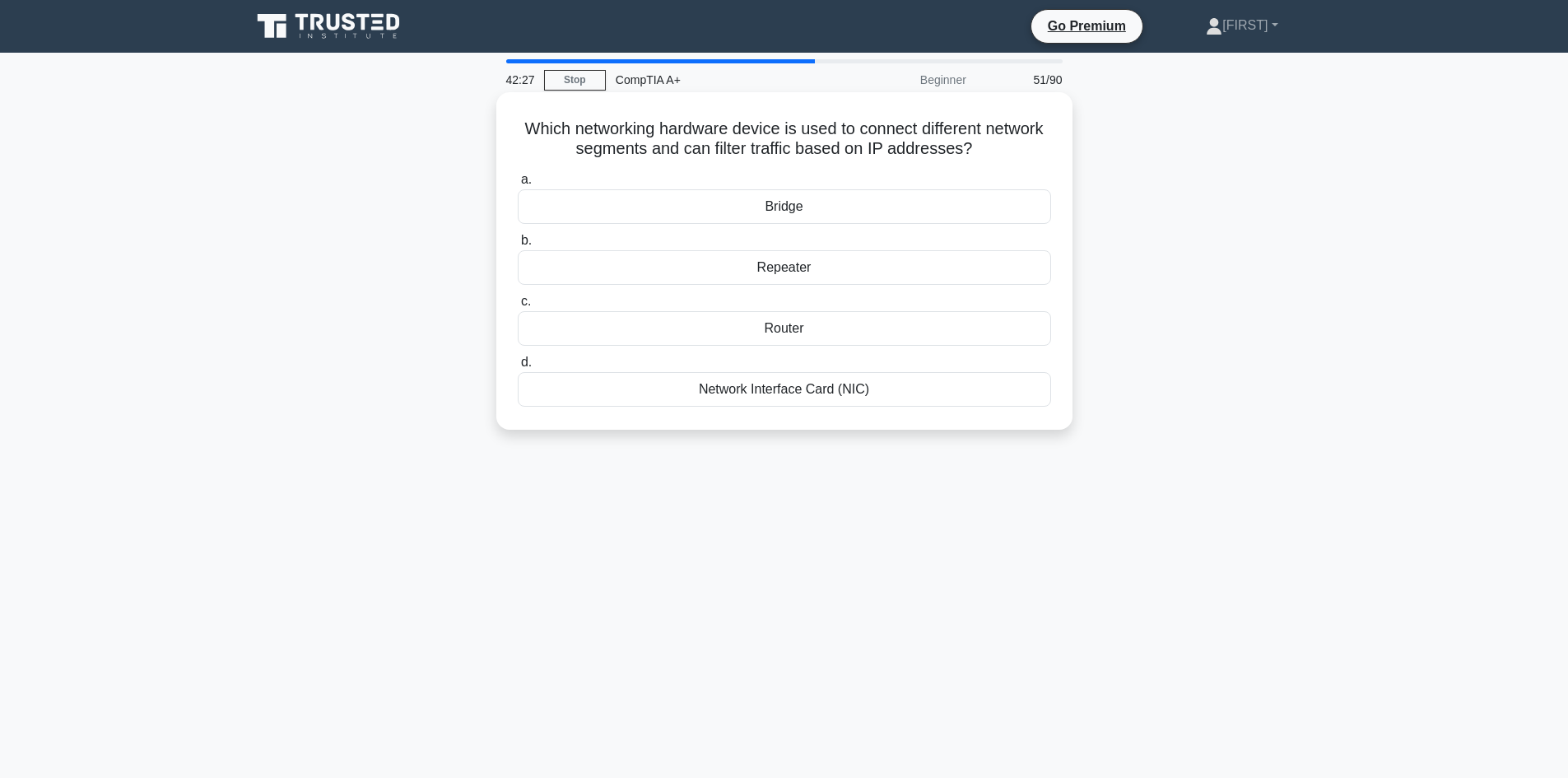 click on "Network Interface Card (NIC)" at bounding box center (784, 389) 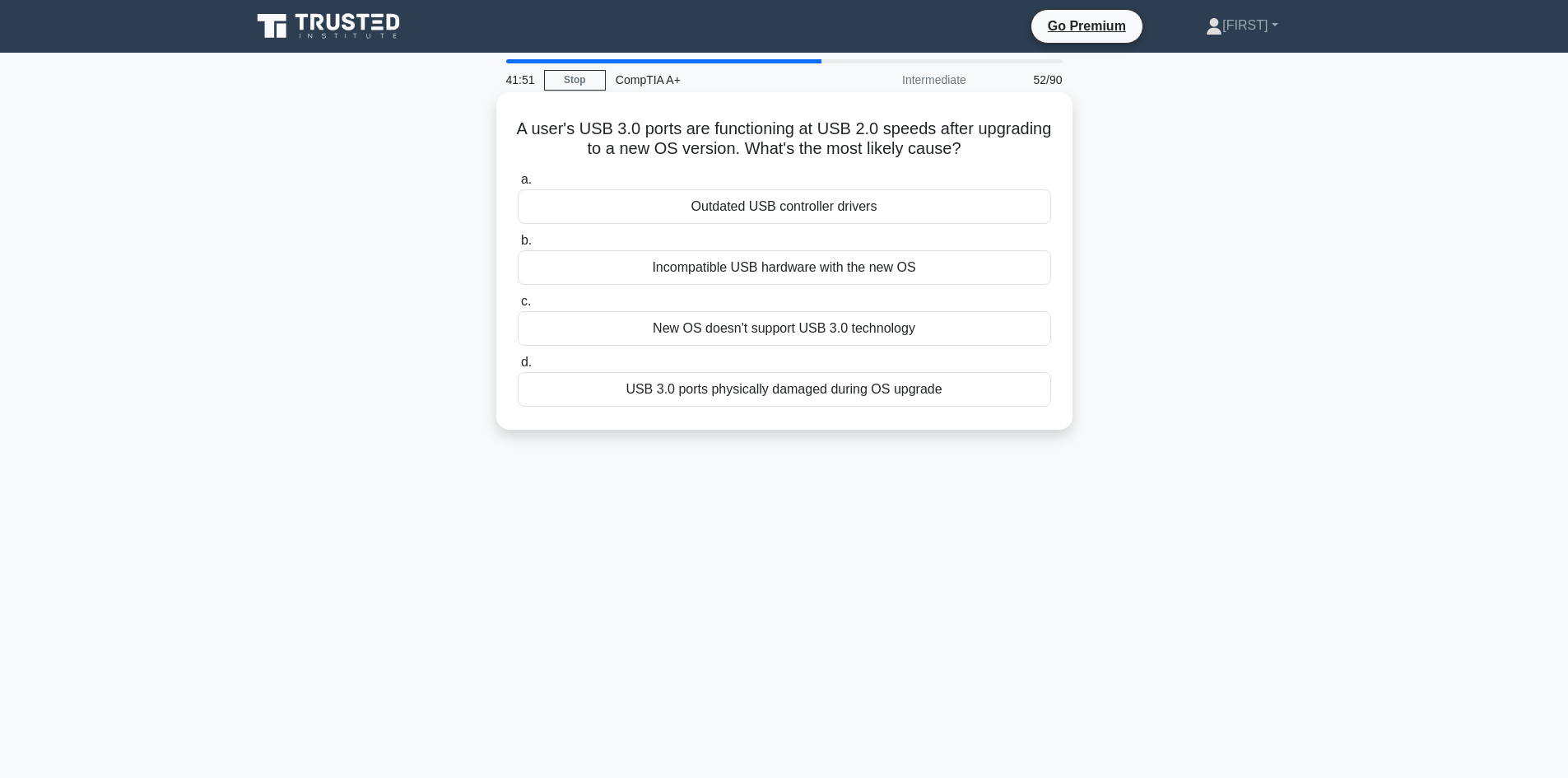click on "Outdated USB controller drivers" at bounding box center [784, 207] 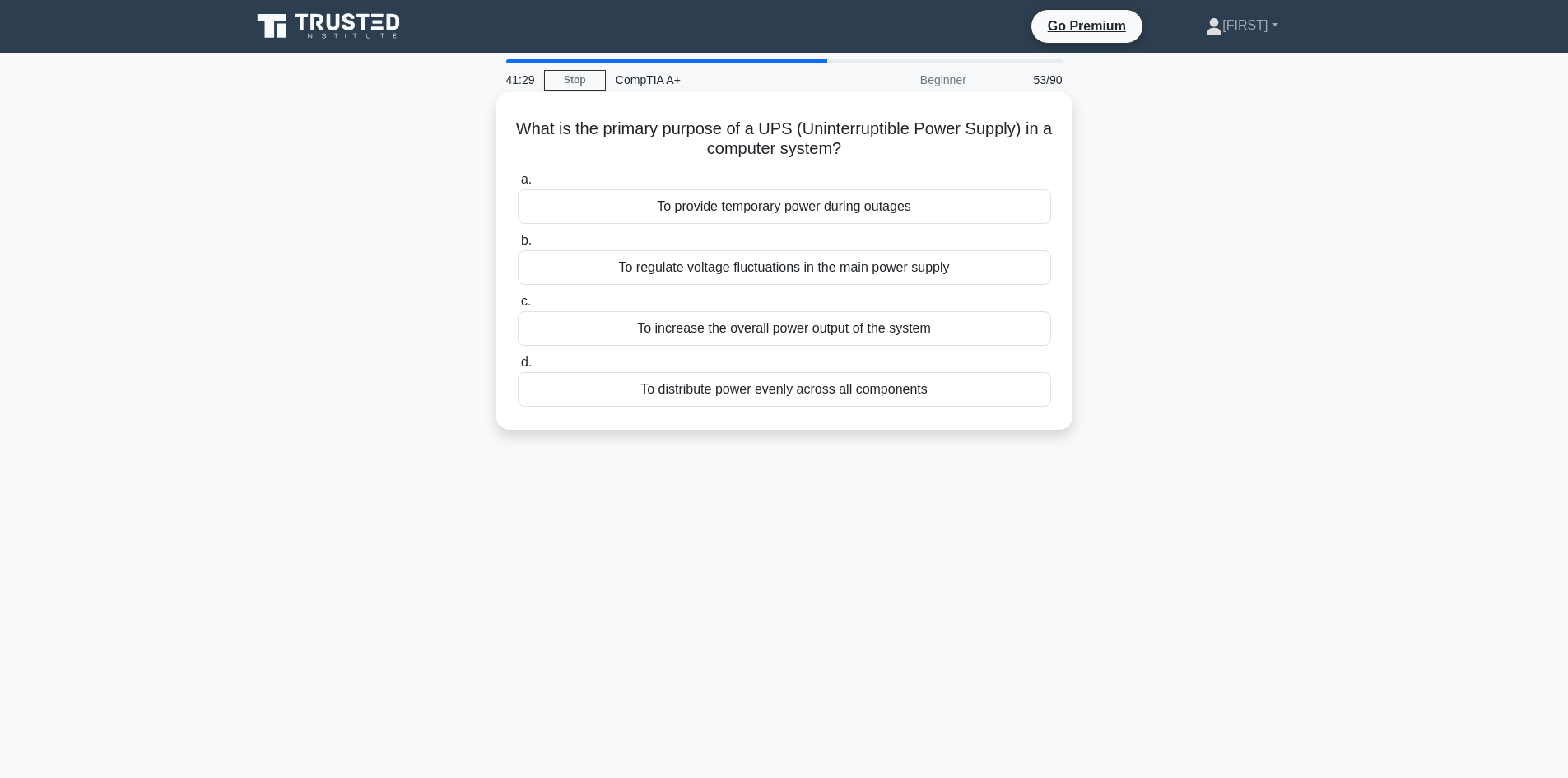 click on "To provide temporary power during outages" at bounding box center (784, 207) 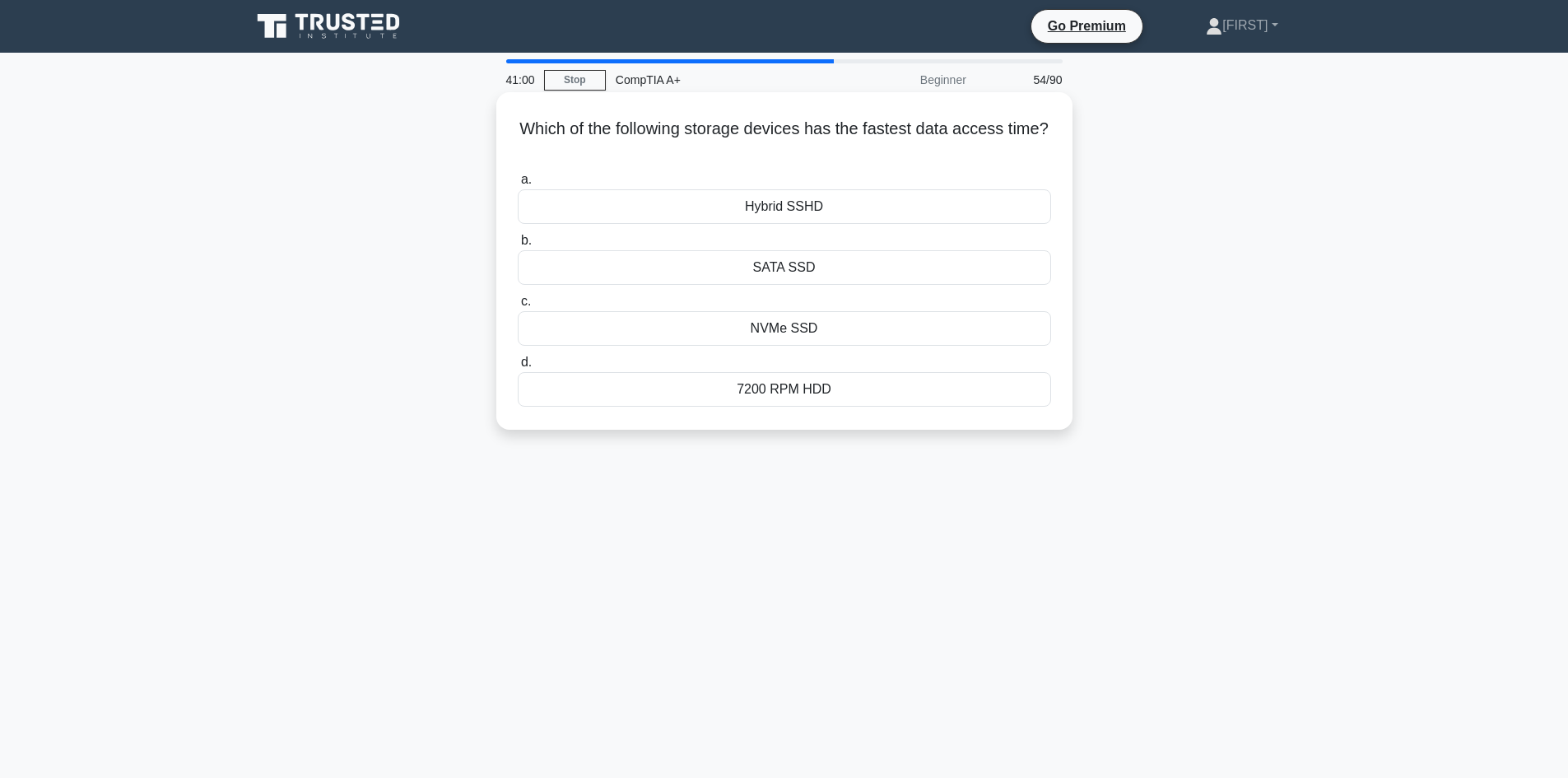 drag, startPoint x: 537, startPoint y: 122, endPoint x: 908, endPoint y: 395, distance: 460.61915 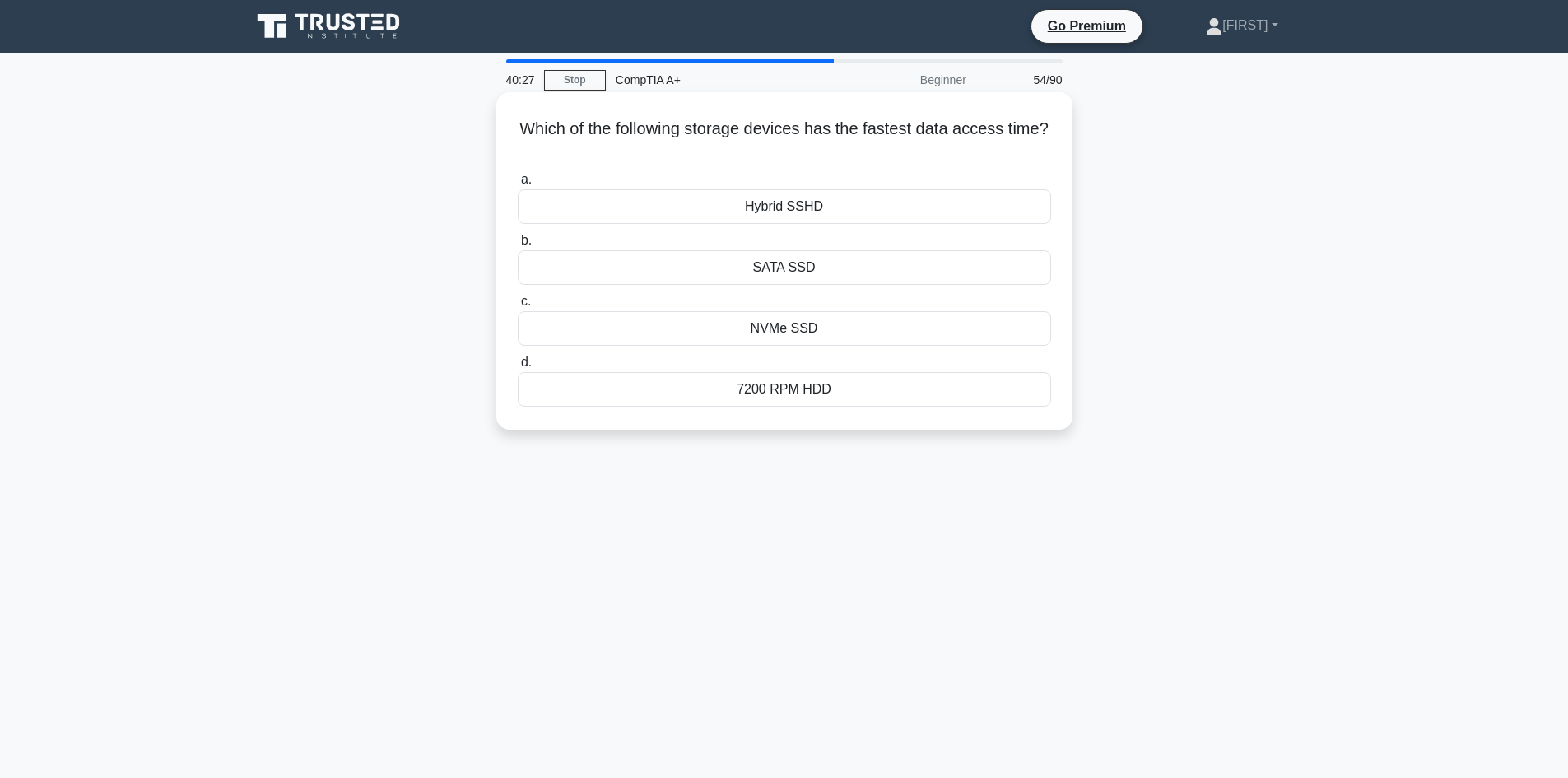 click on "SATA SSD" at bounding box center (784, 268) 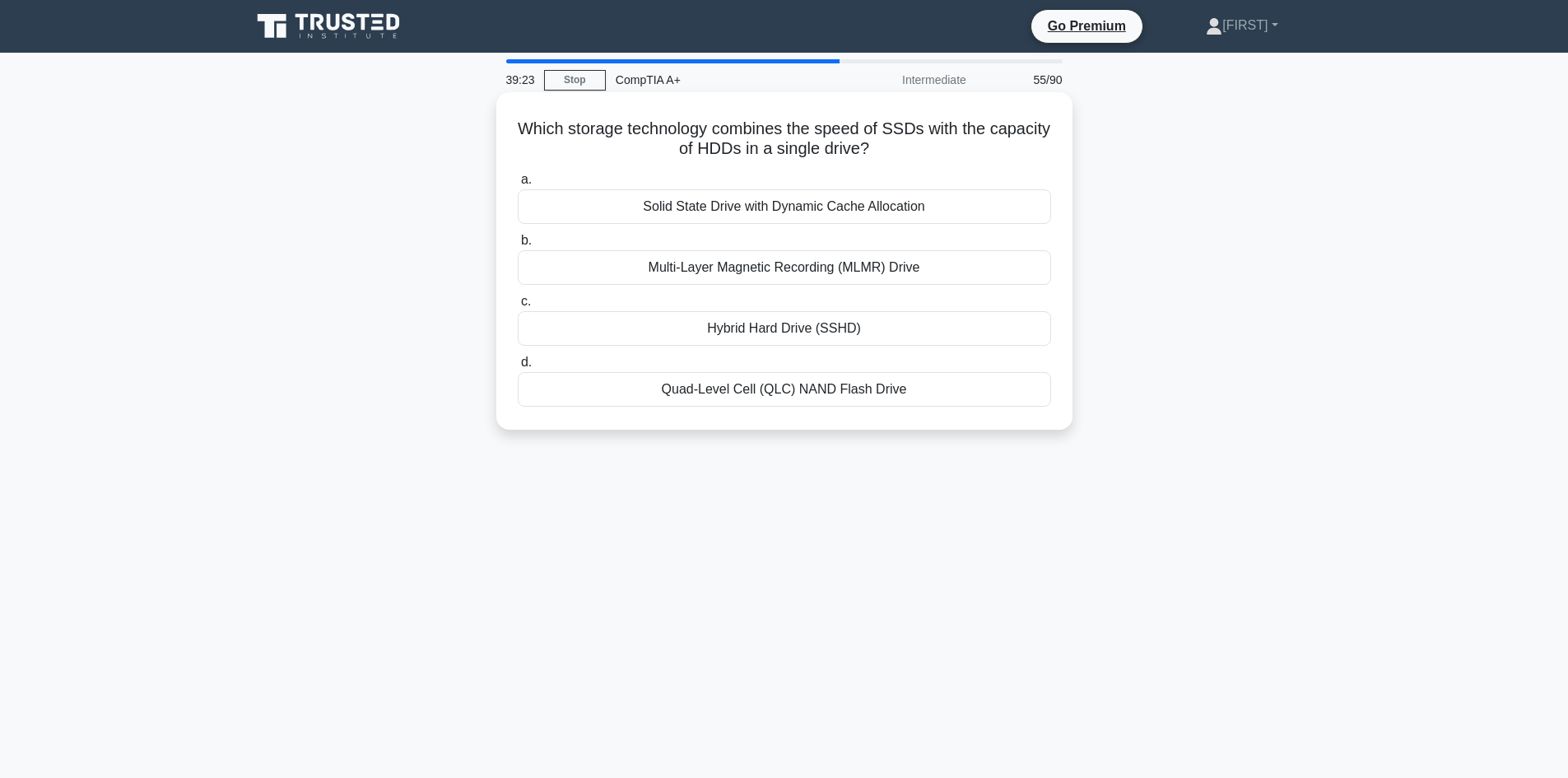 click on "Hybrid Hard Drive (SSHD)" at bounding box center (784, 328) 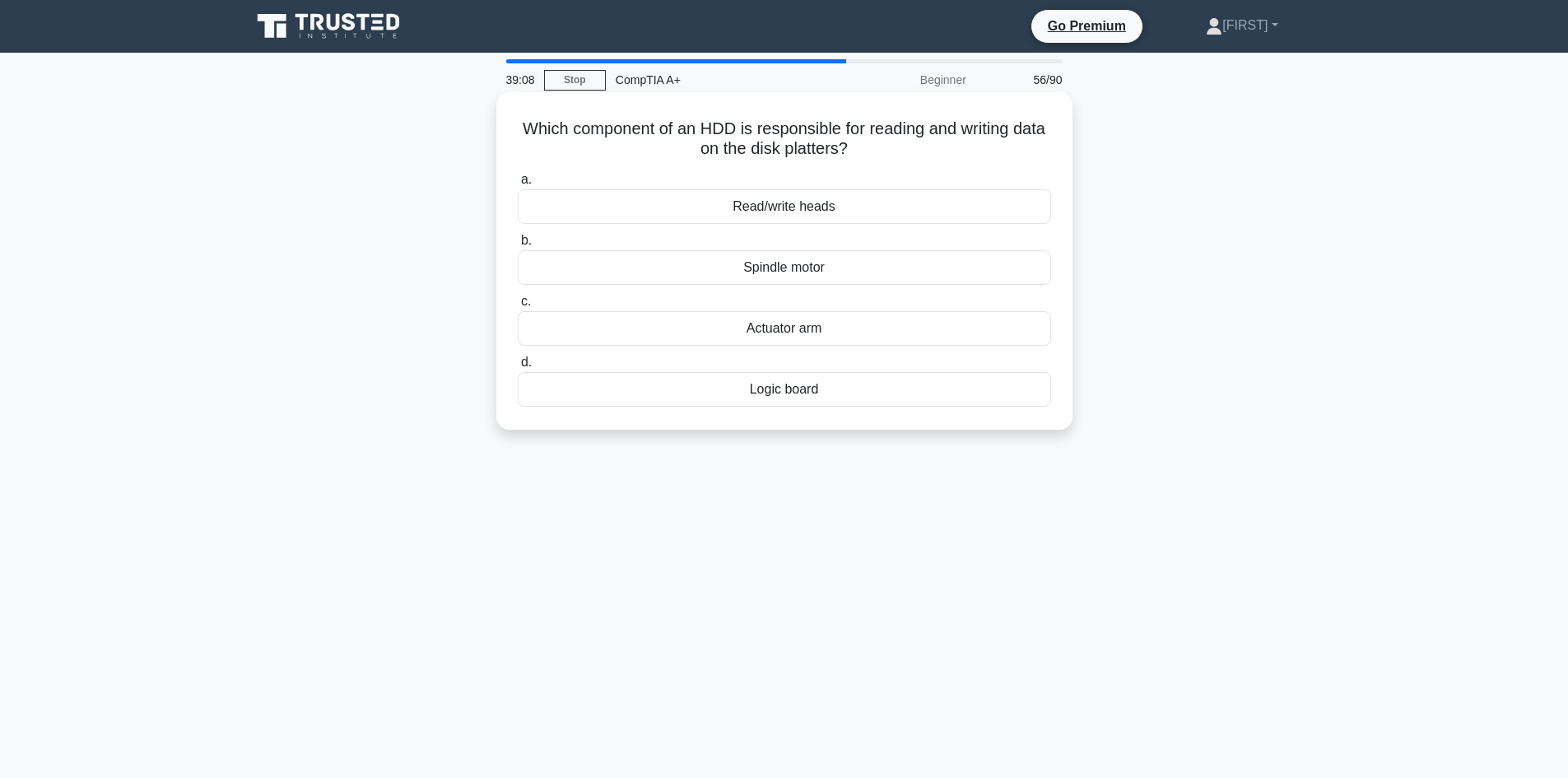 click on "Read/write heads" at bounding box center (784, 207) 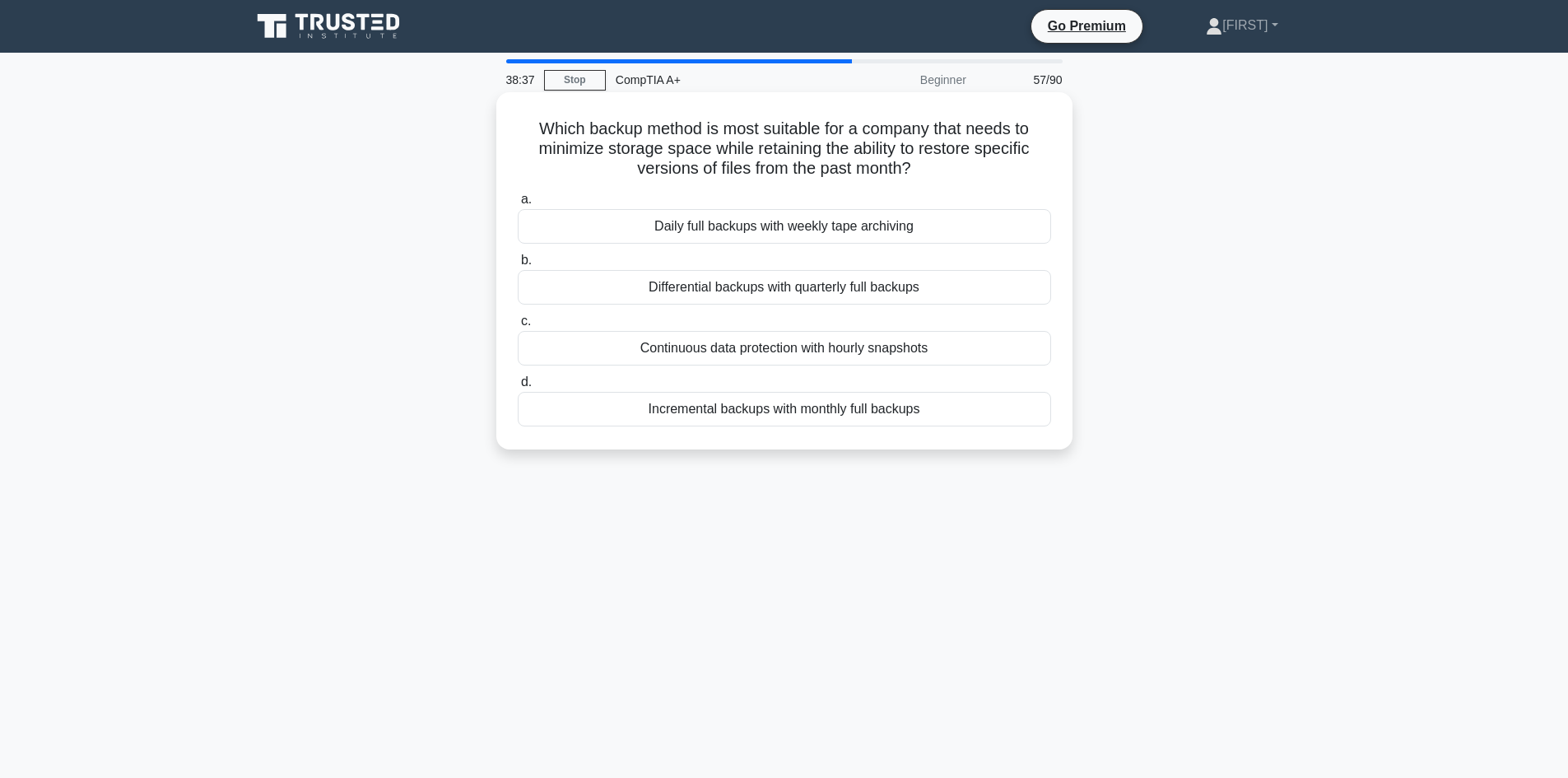 click on "Incremental backups with monthly full backups" at bounding box center [784, 409] 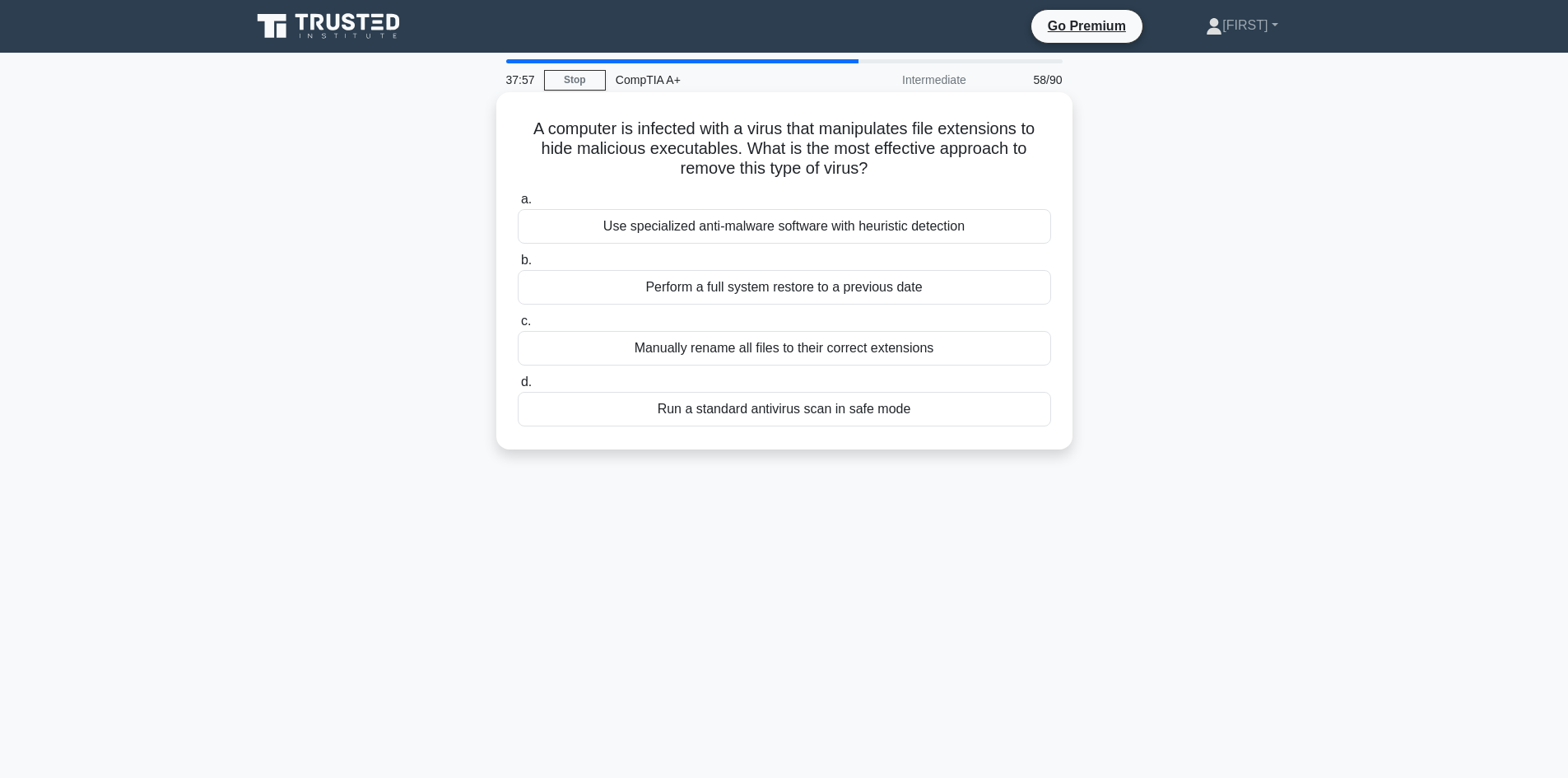 click on "Use specialized anti-malware software with heuristic detection" at bounding box center [784, 226] 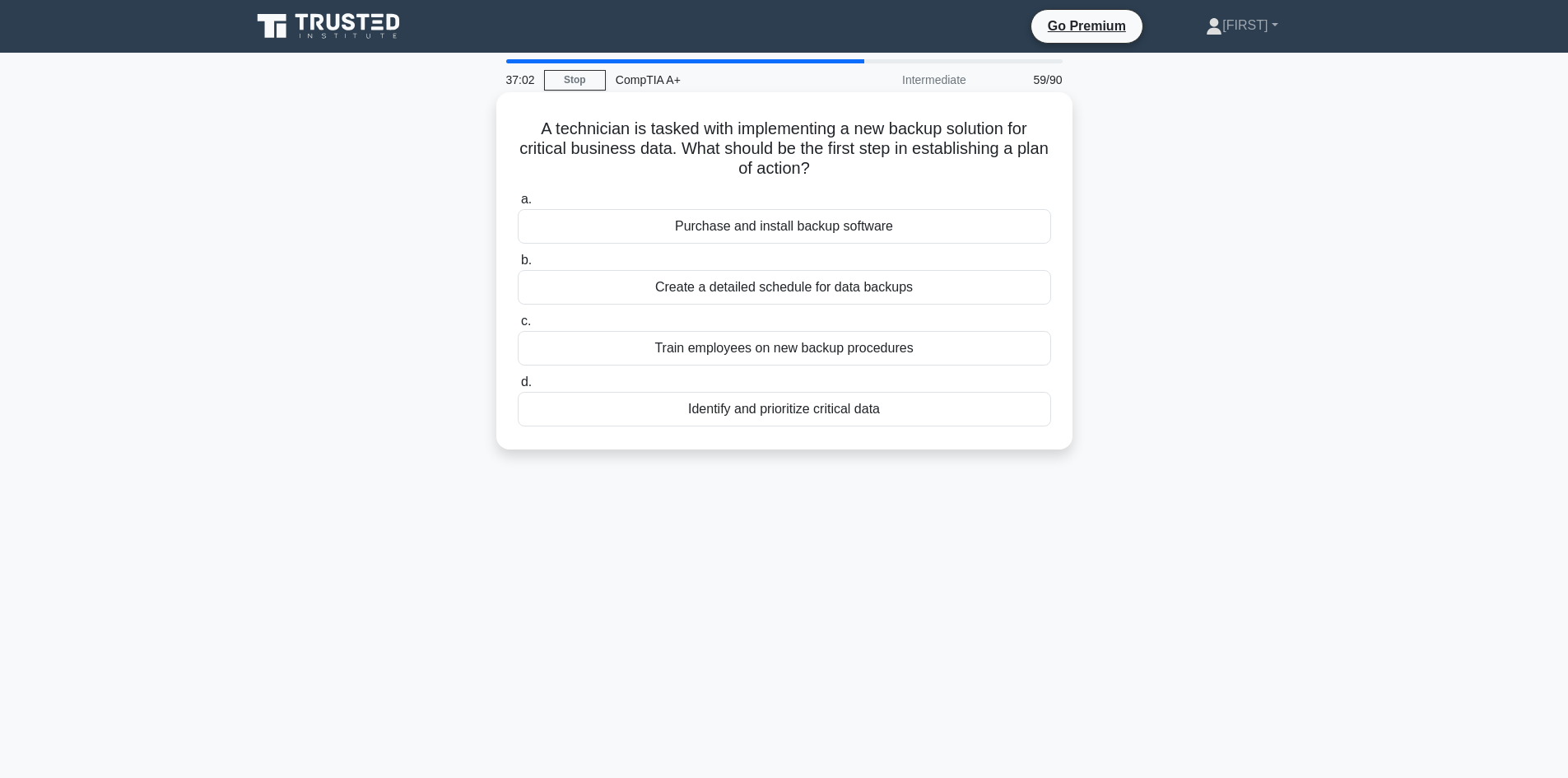 drag, startPoint x: 524, startPoint y: 122, endPoint x: 1037, endPoint y: 439, distance: 603.04063 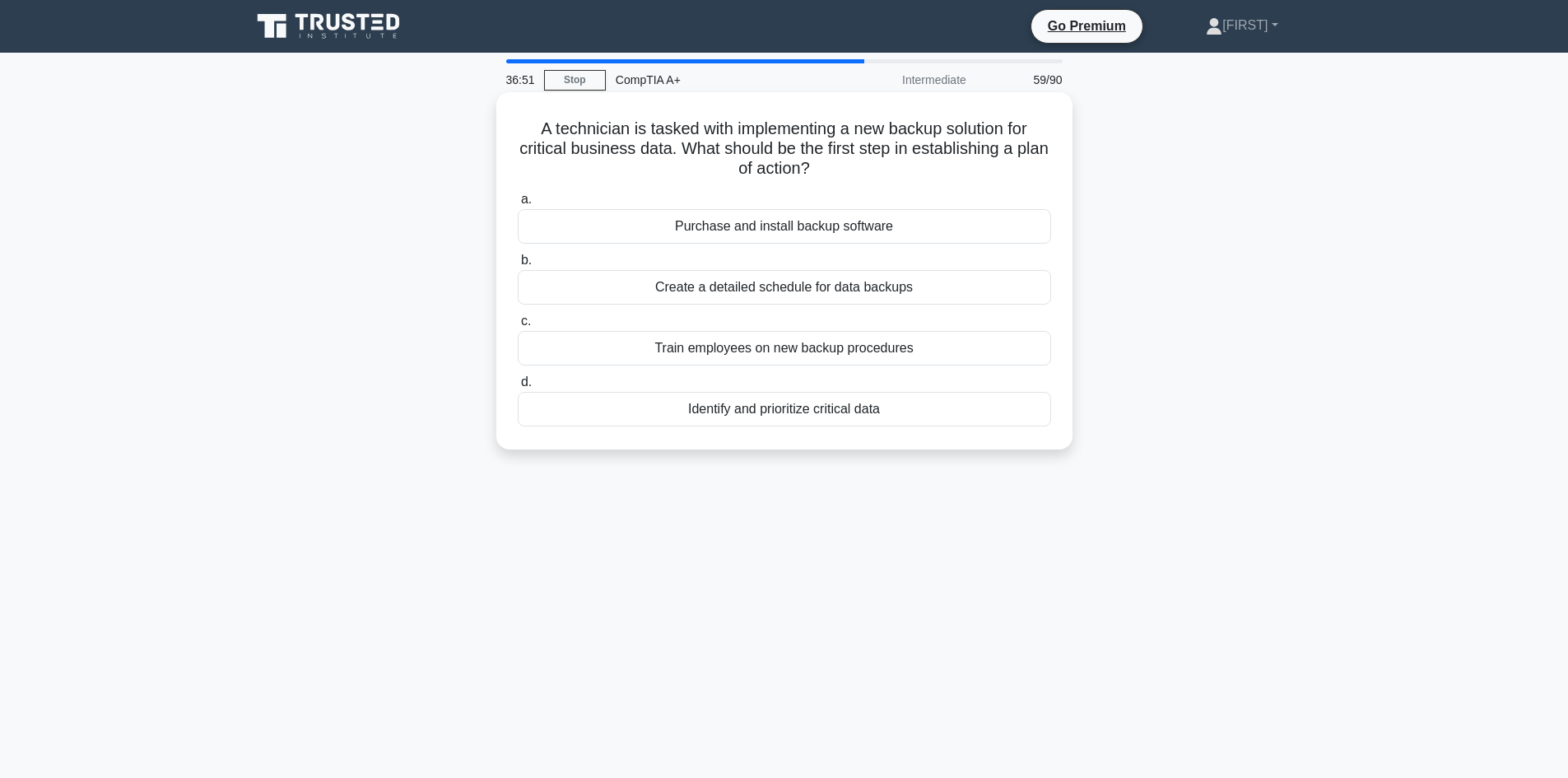 click on "Identify and prioritize critical data" at bounding box center (784, 409) 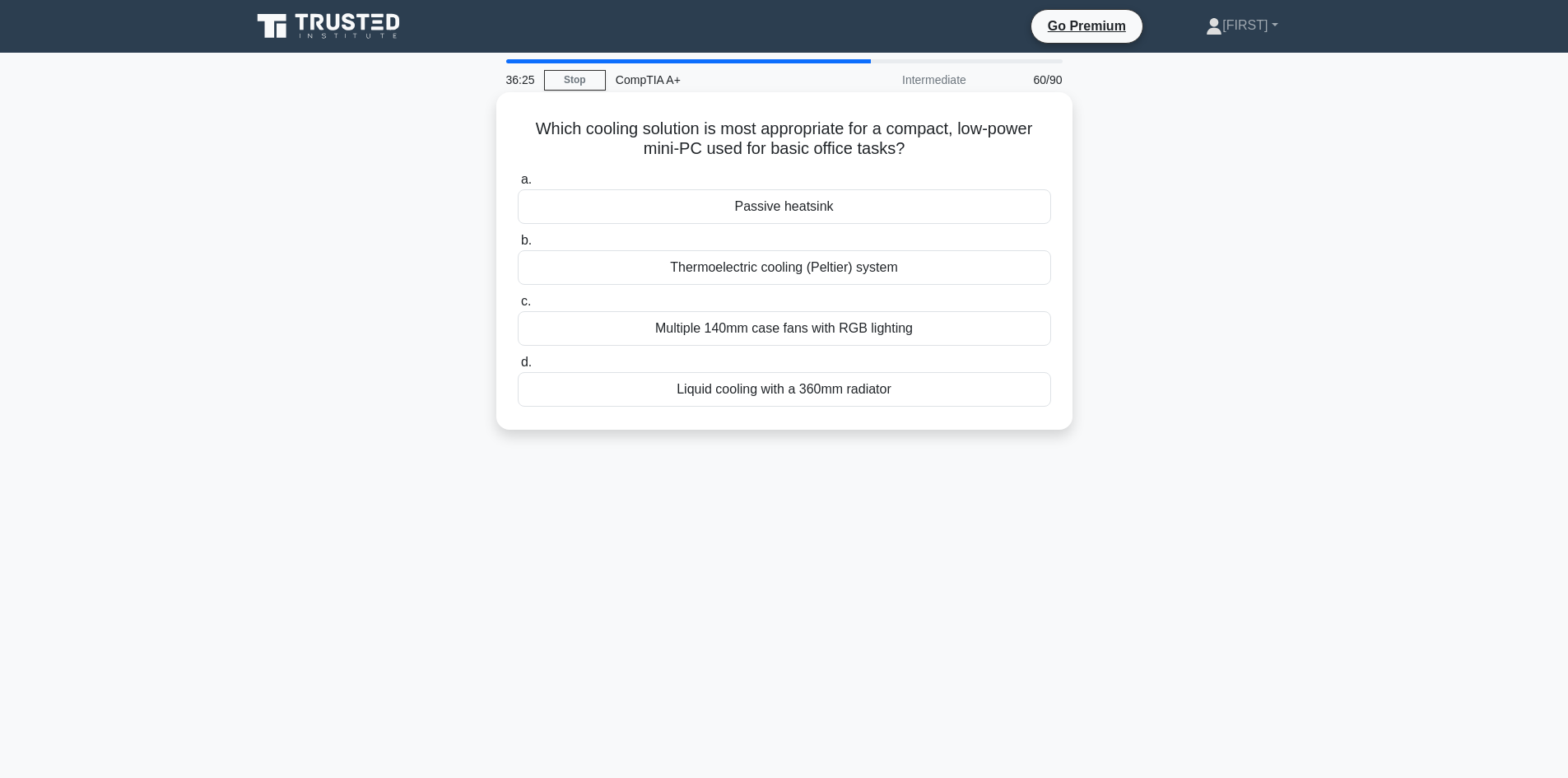 drag, startPoint x: 508, startPoint y: 124, endPoint x: 1015, endPoint y: 432, distance: 593.2226 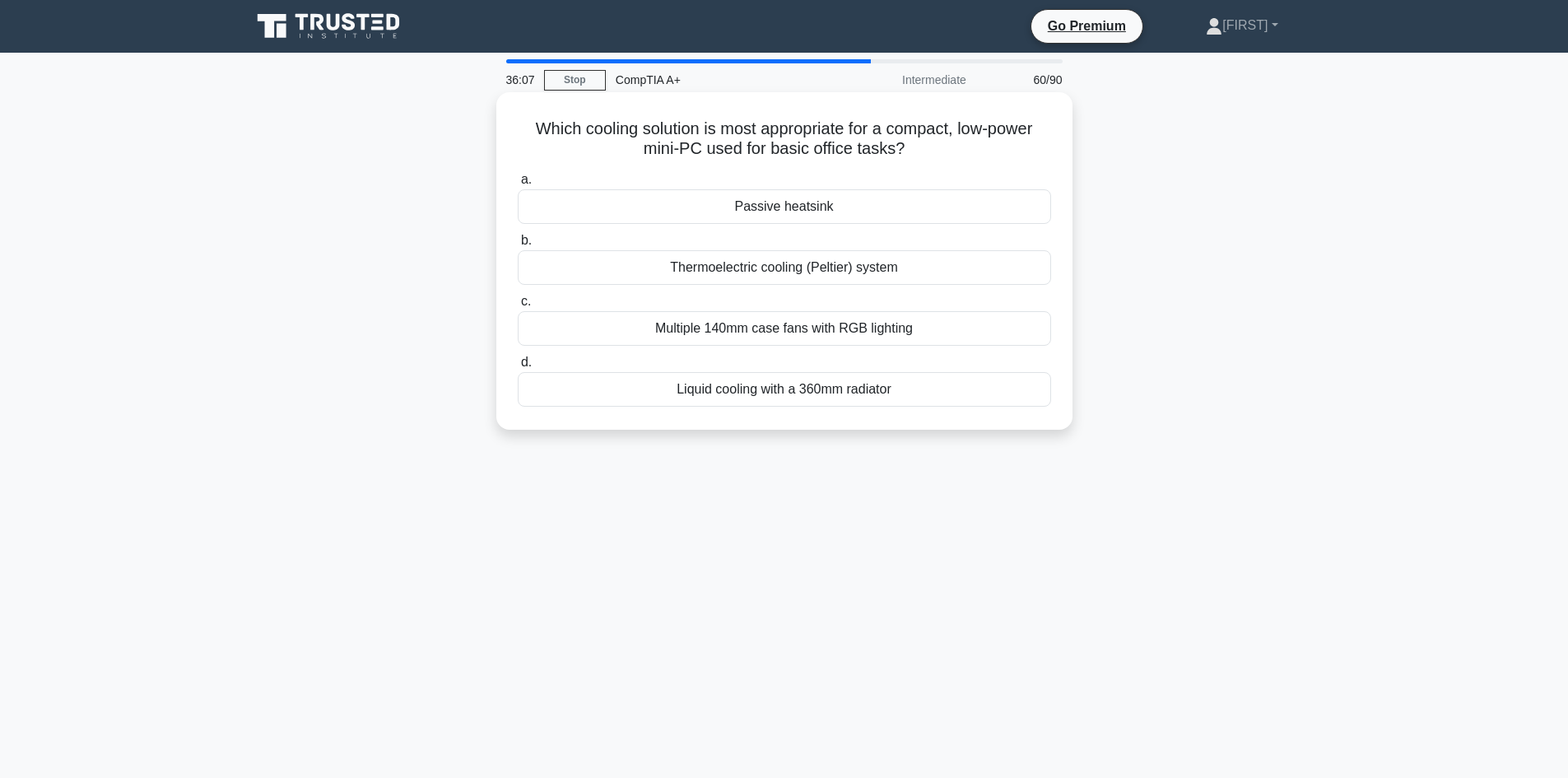 click on "Passive heatsink" at bounding box center [784, 207] 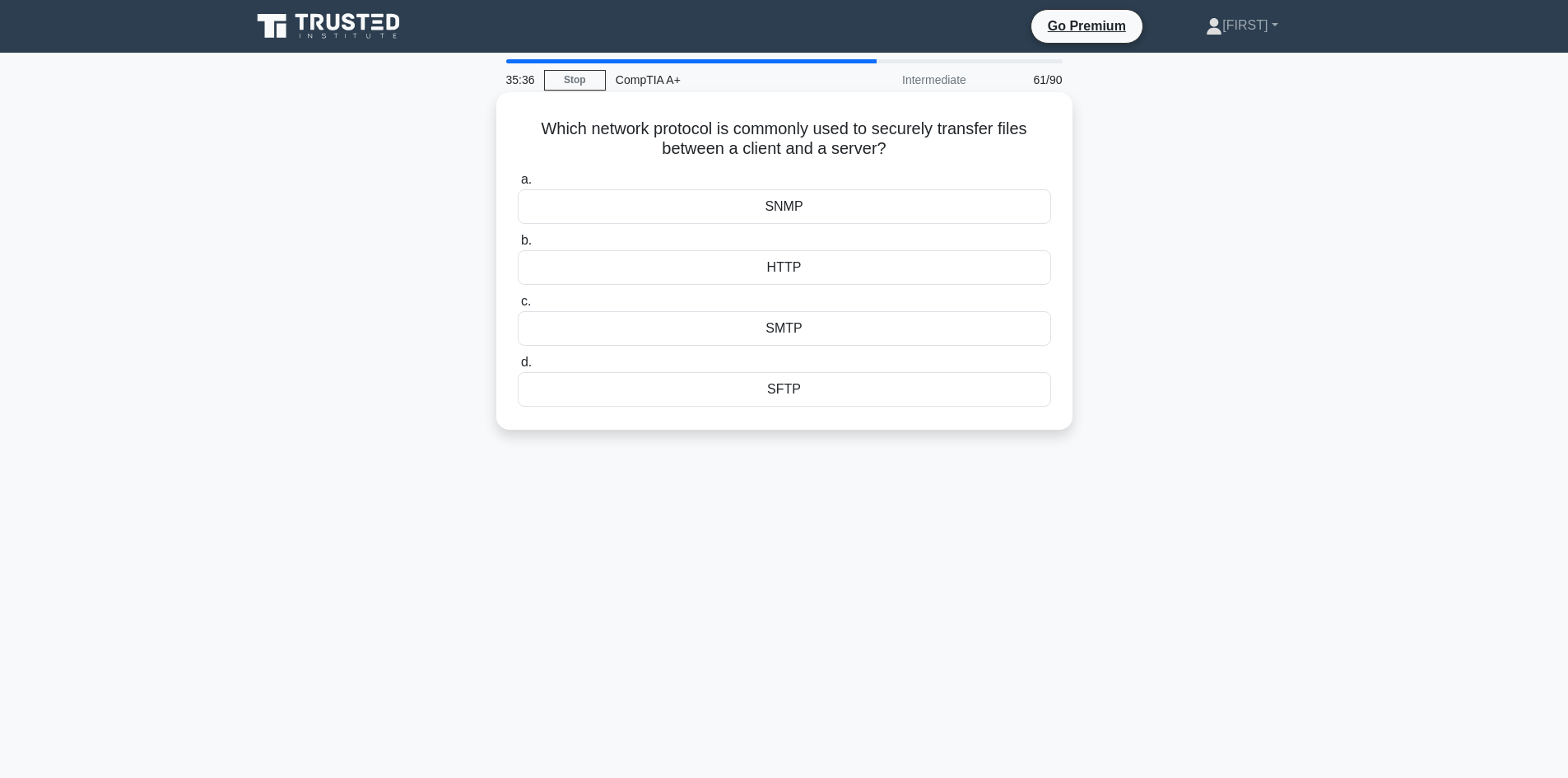 drag, startPoint x: 530, startPoint y: 119, endPoint x: 978, endPoint y: 372, distance: 514.5 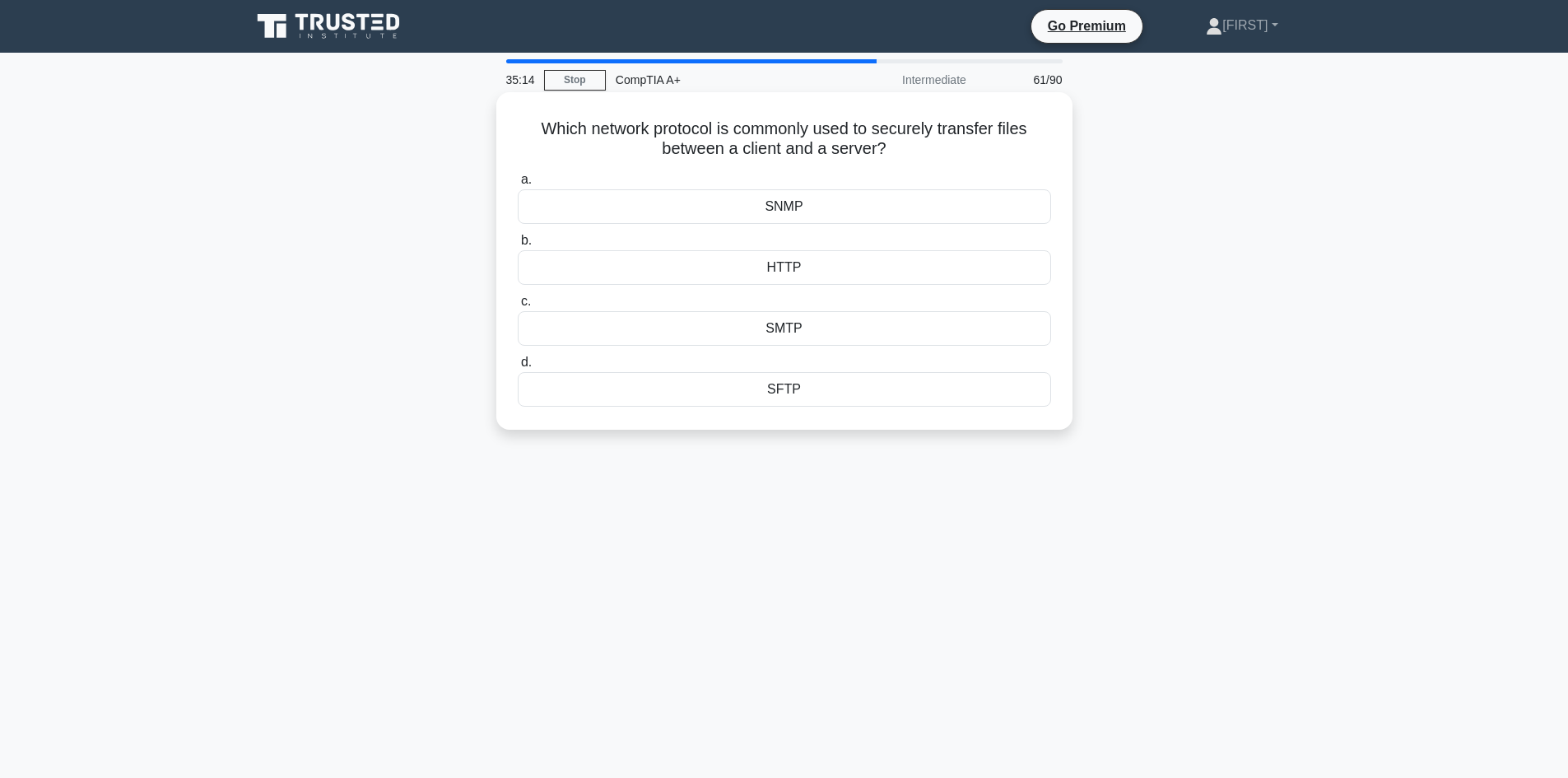 click on "SFTP" at bounding box center (784, 389) 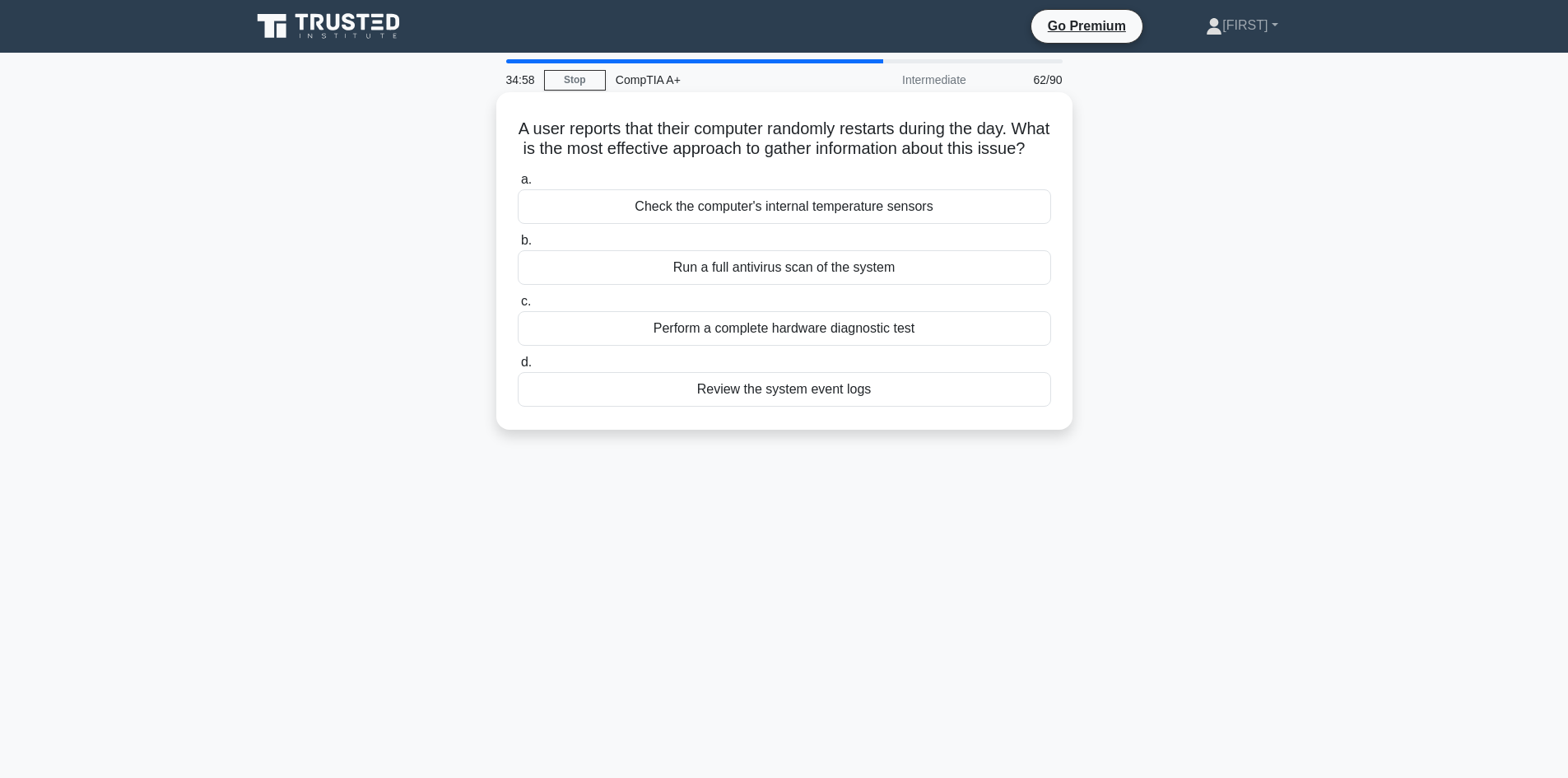 click on "Review the system event logs" at bounding box center (784, 389) 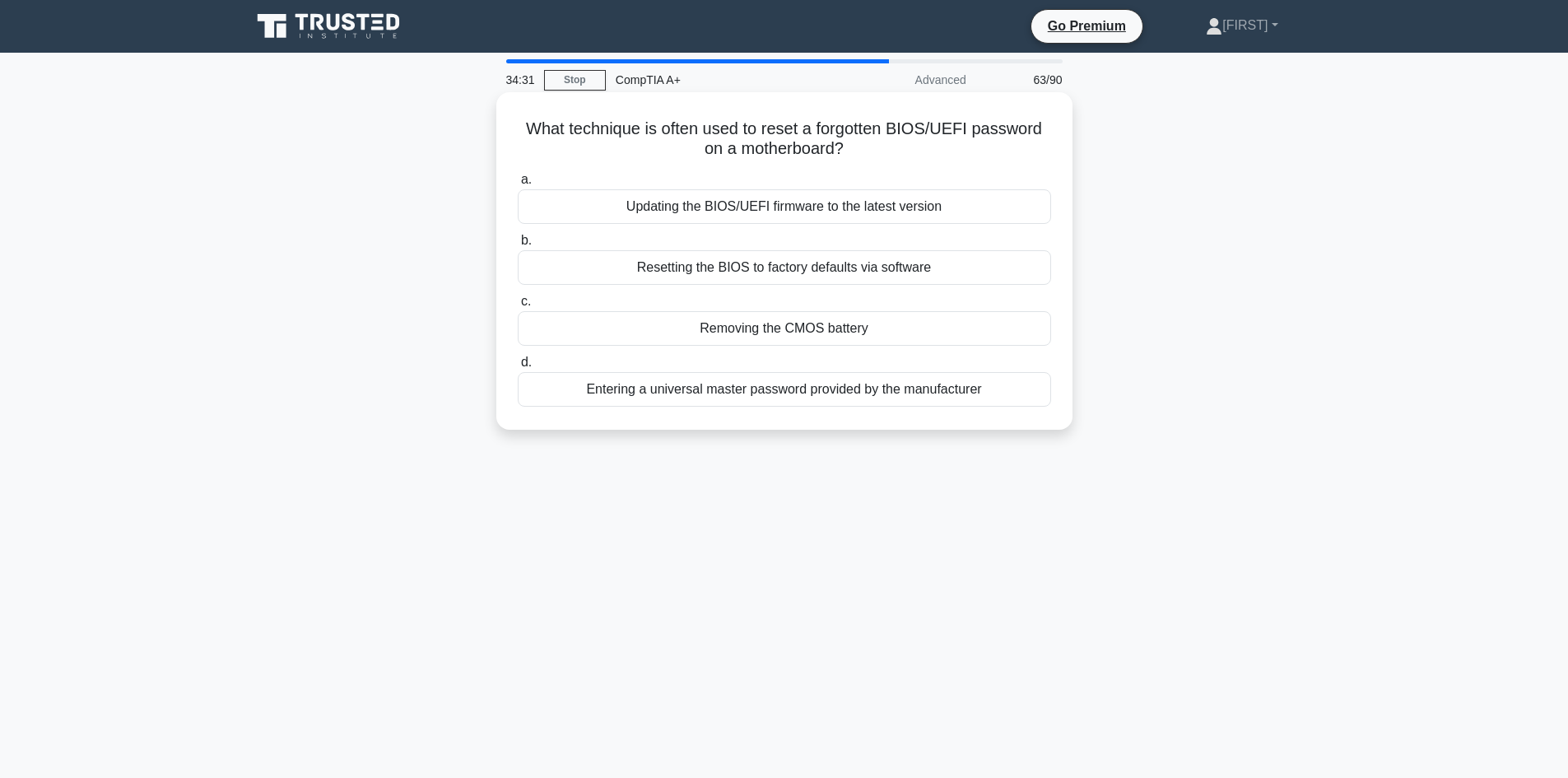 click on "Entering a universal master password provided by the manufacturer" at bounding box center (784, 389) 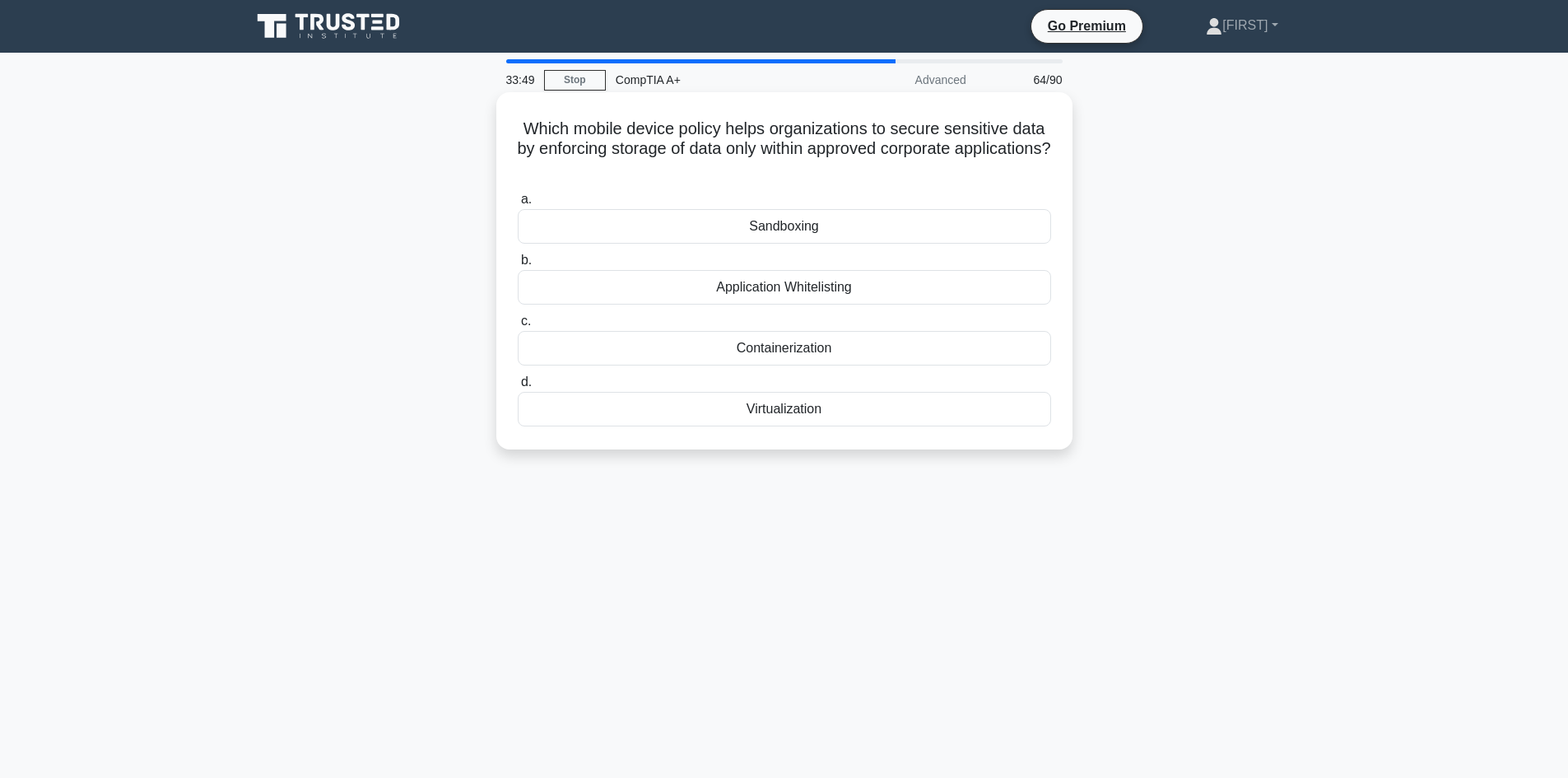 drag, startPoint x: 519, startPoint y: 123, endPoint x: 966, endPoint y: 167, distance: 449.16033 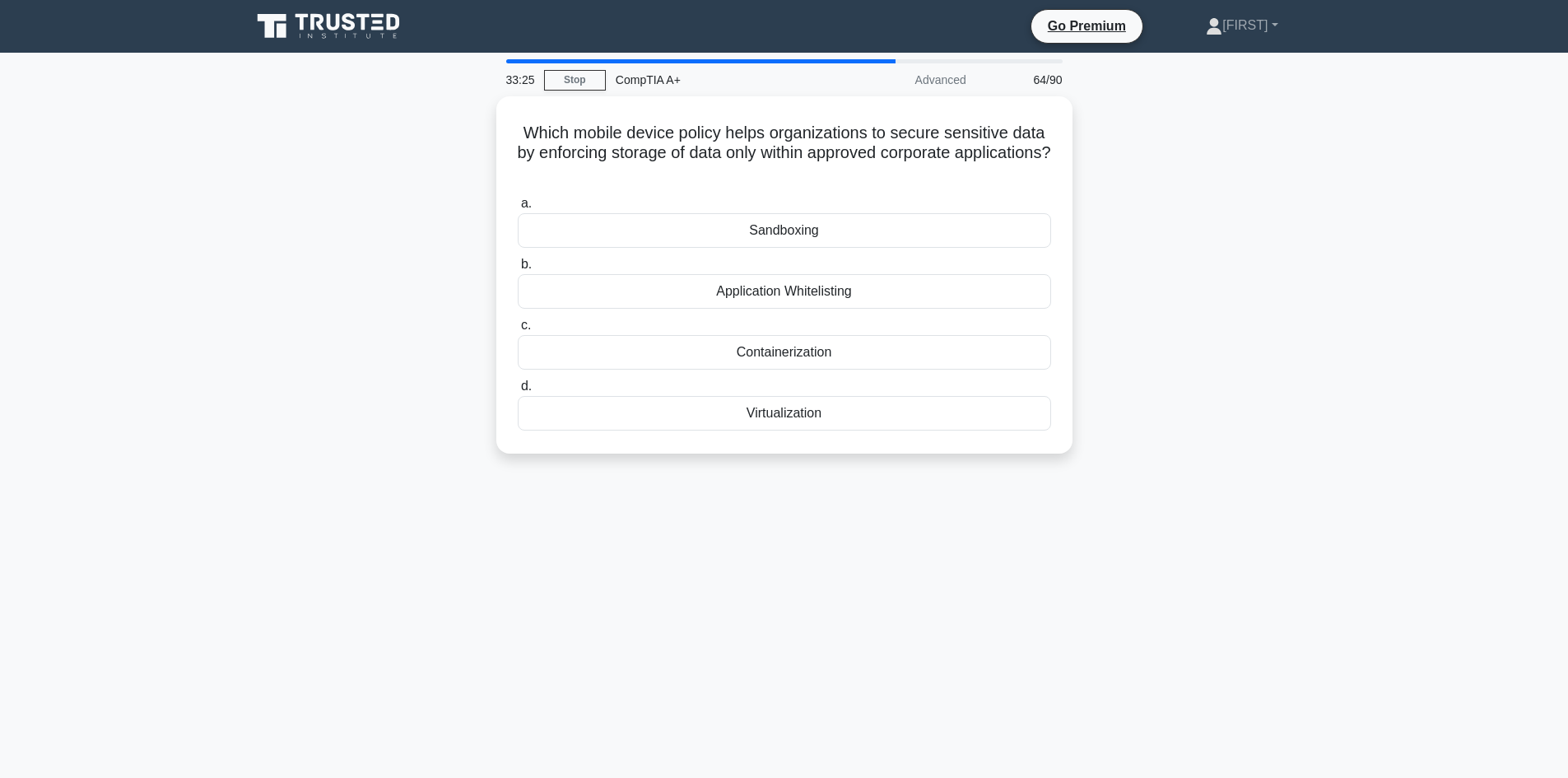 click on "Which mobile device policy helps organizations to secure sensitive data by enforcing storage of data only within approved corporate applications?
.spinner_0XTQ{transform-origin:center;animation:spinner_y6GP .75s linear infinite}@keyframes spinner_y6GP{100%{transform:rotate(360deg)}}
a.
Sandboxing
b. c. d." at bounding box center [784, 285] 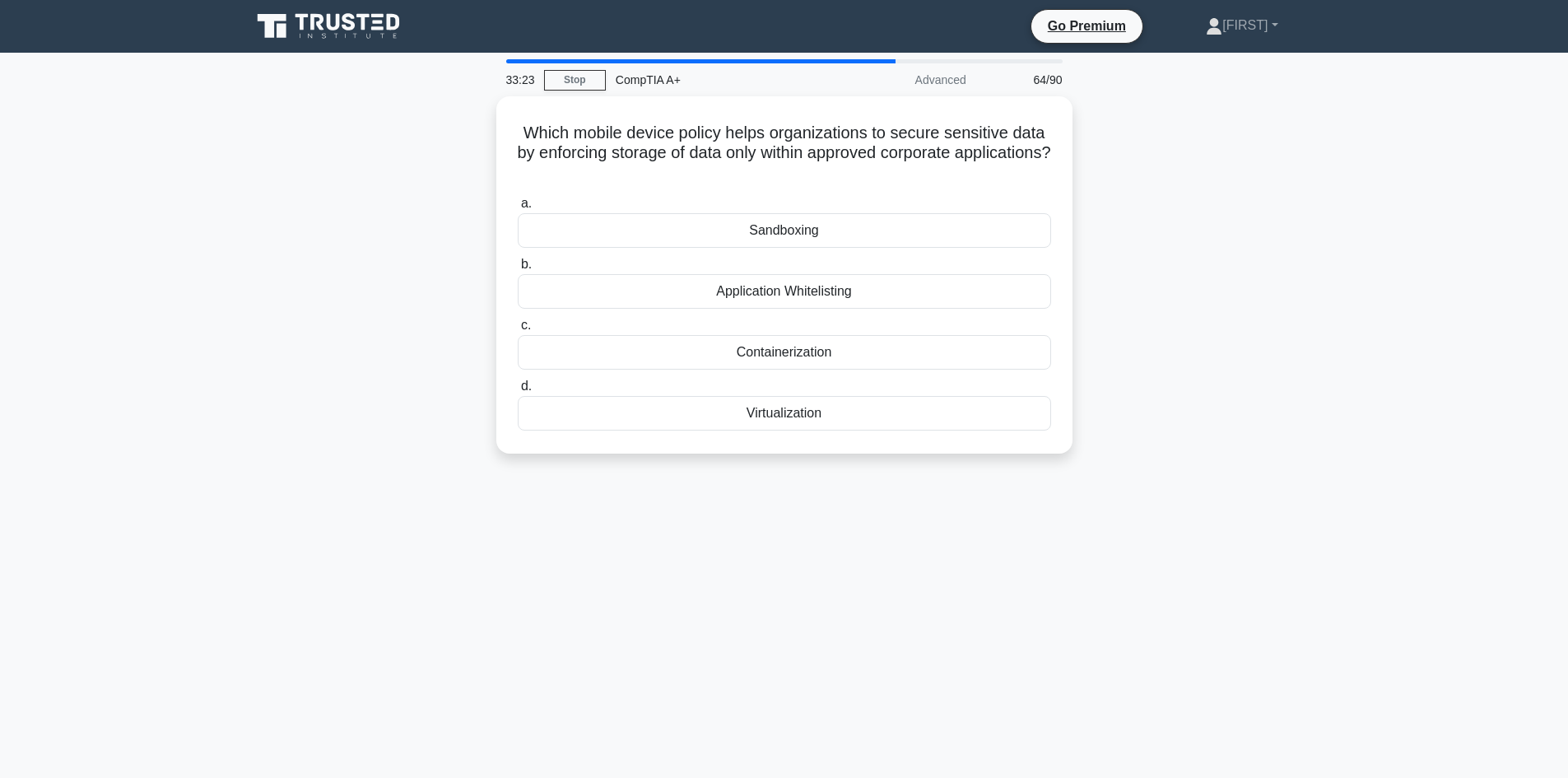 drag, startPoint x: 516, startPoint y: 120, endPoint x: 1134, endPoint y: 437, distance: 694.5596 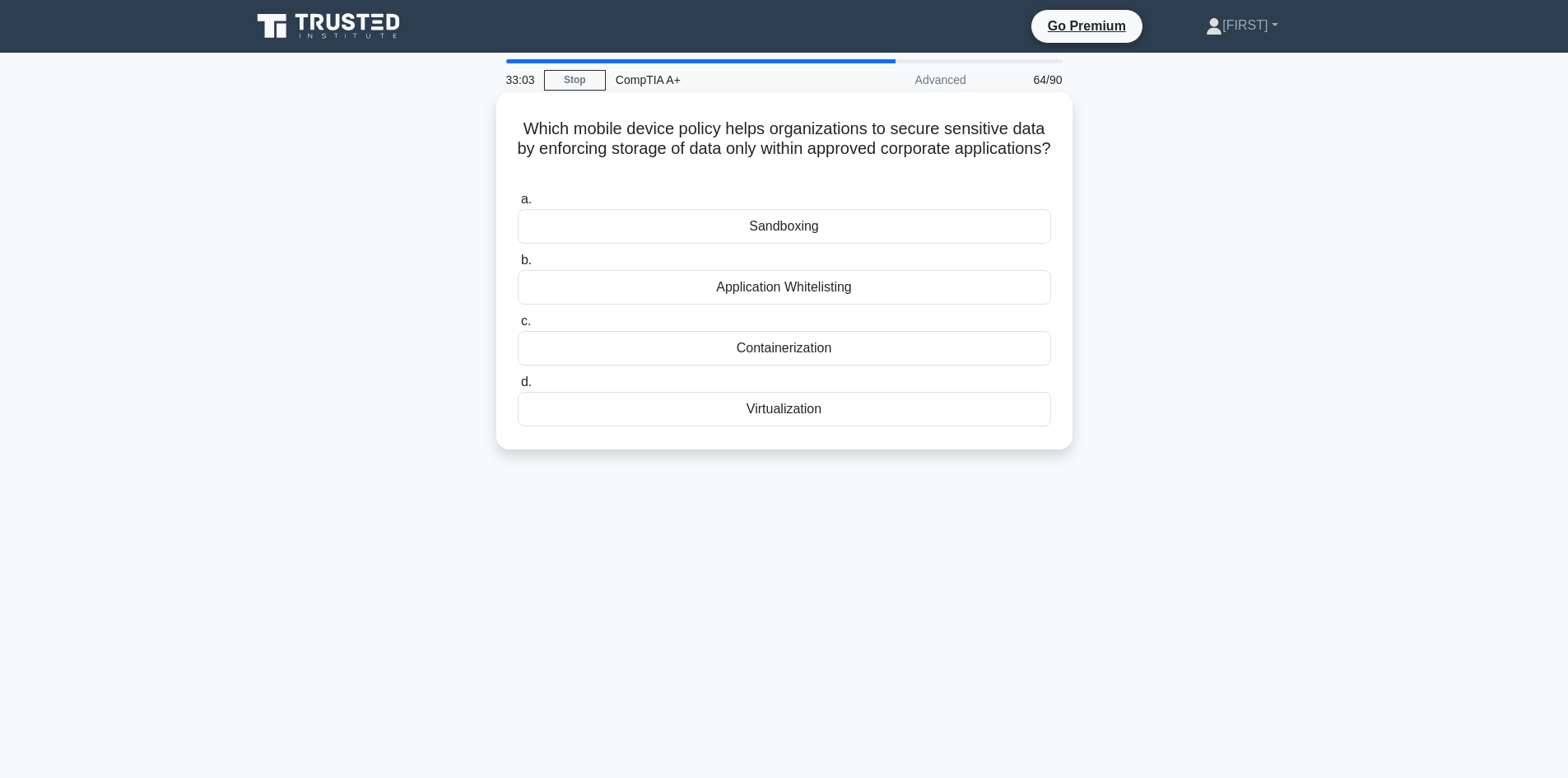 click on "Containerization" at bounding box center [784, 348] 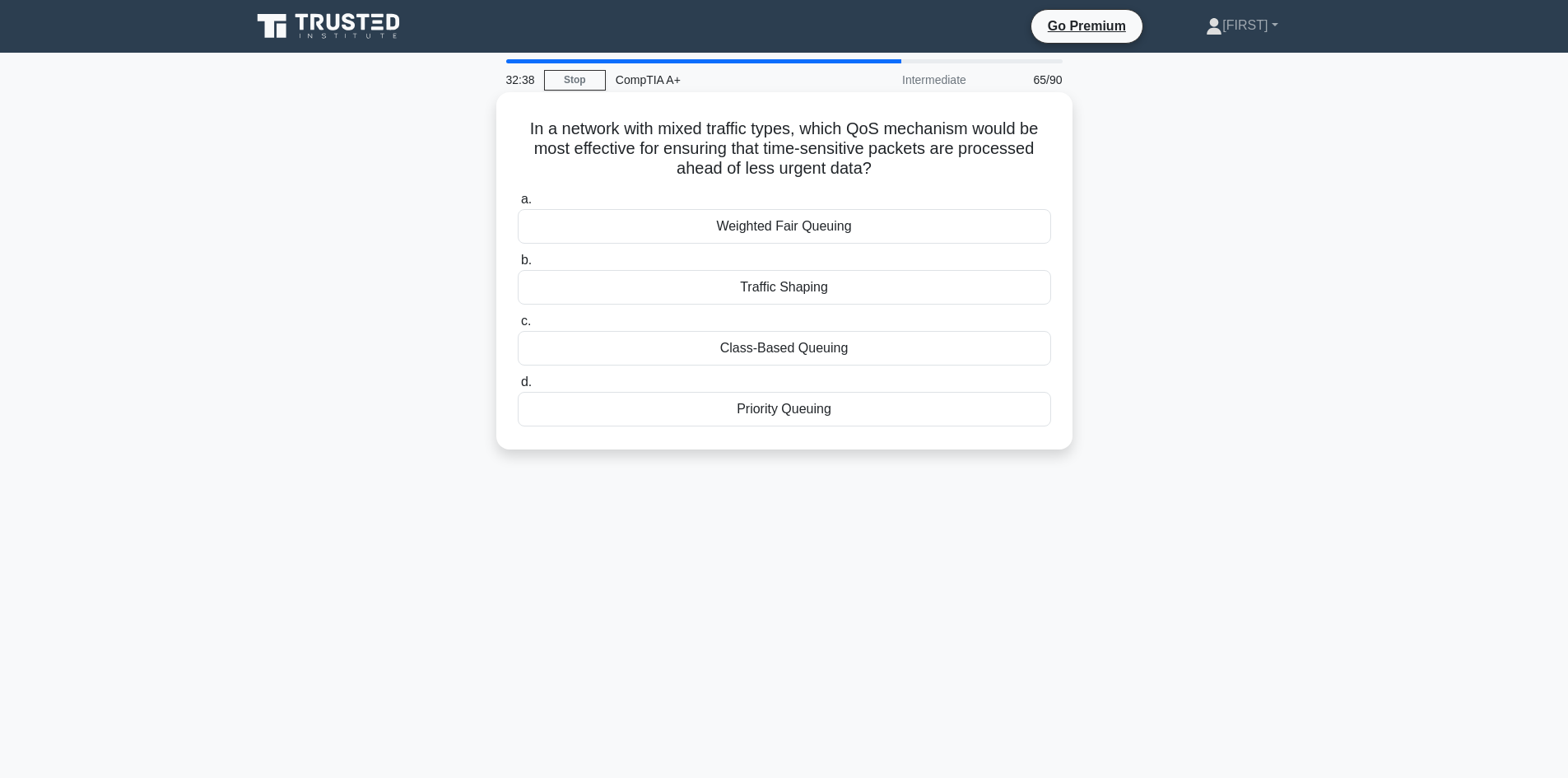 click on "Priority Queuing" at bounding box center (784, 409) 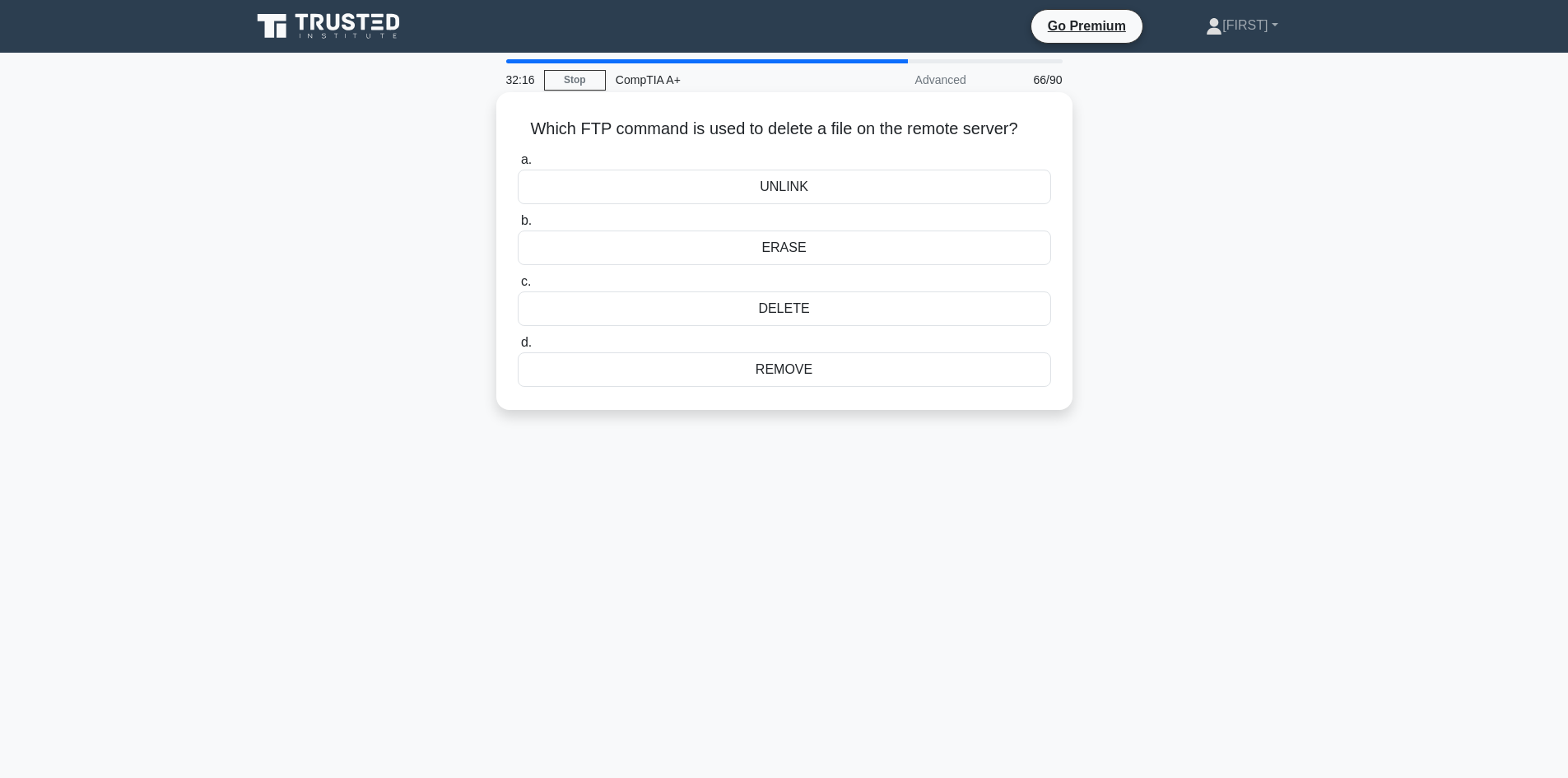 drag, startPoint x: 504, startPoint y: 110, endPoint x: 1016, endPoint y: 394, distance: 585.4912 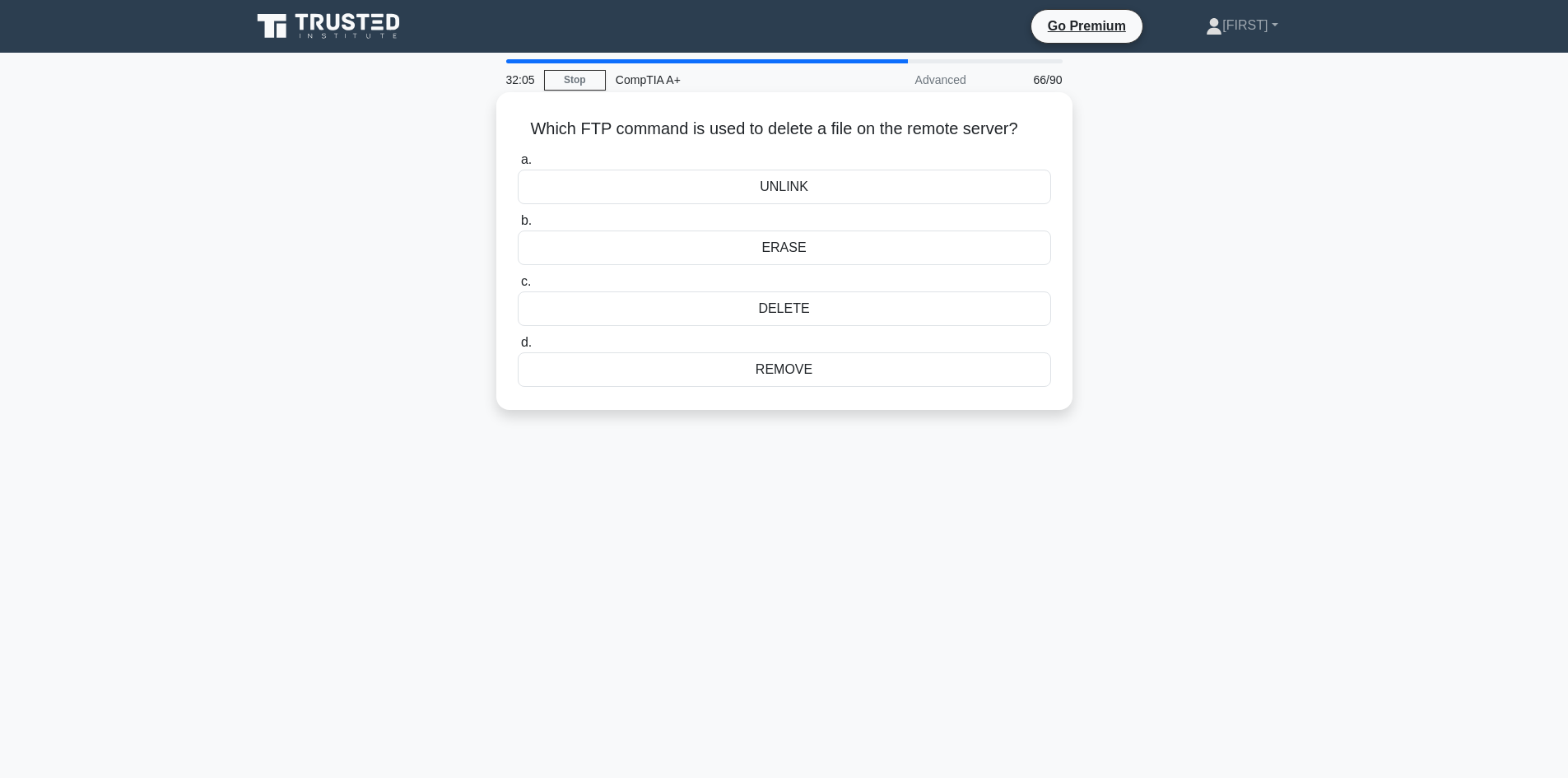 click on "ERASE" at bounding box center (784, 248) 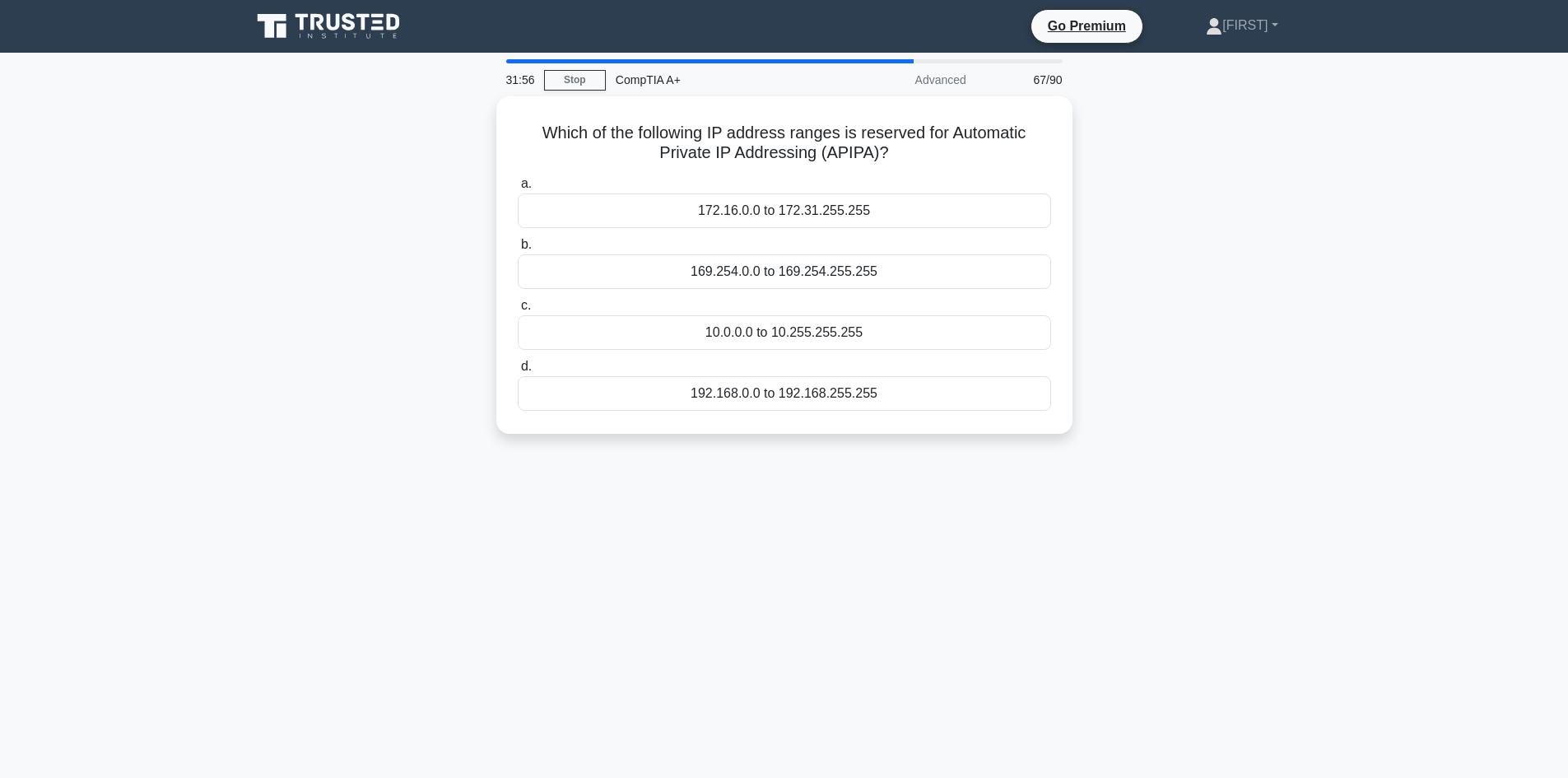 drag, startPoint x: 529, startPoint y: 121, endPoint x: 1120, endPoint y: 447, distance: 674.94963 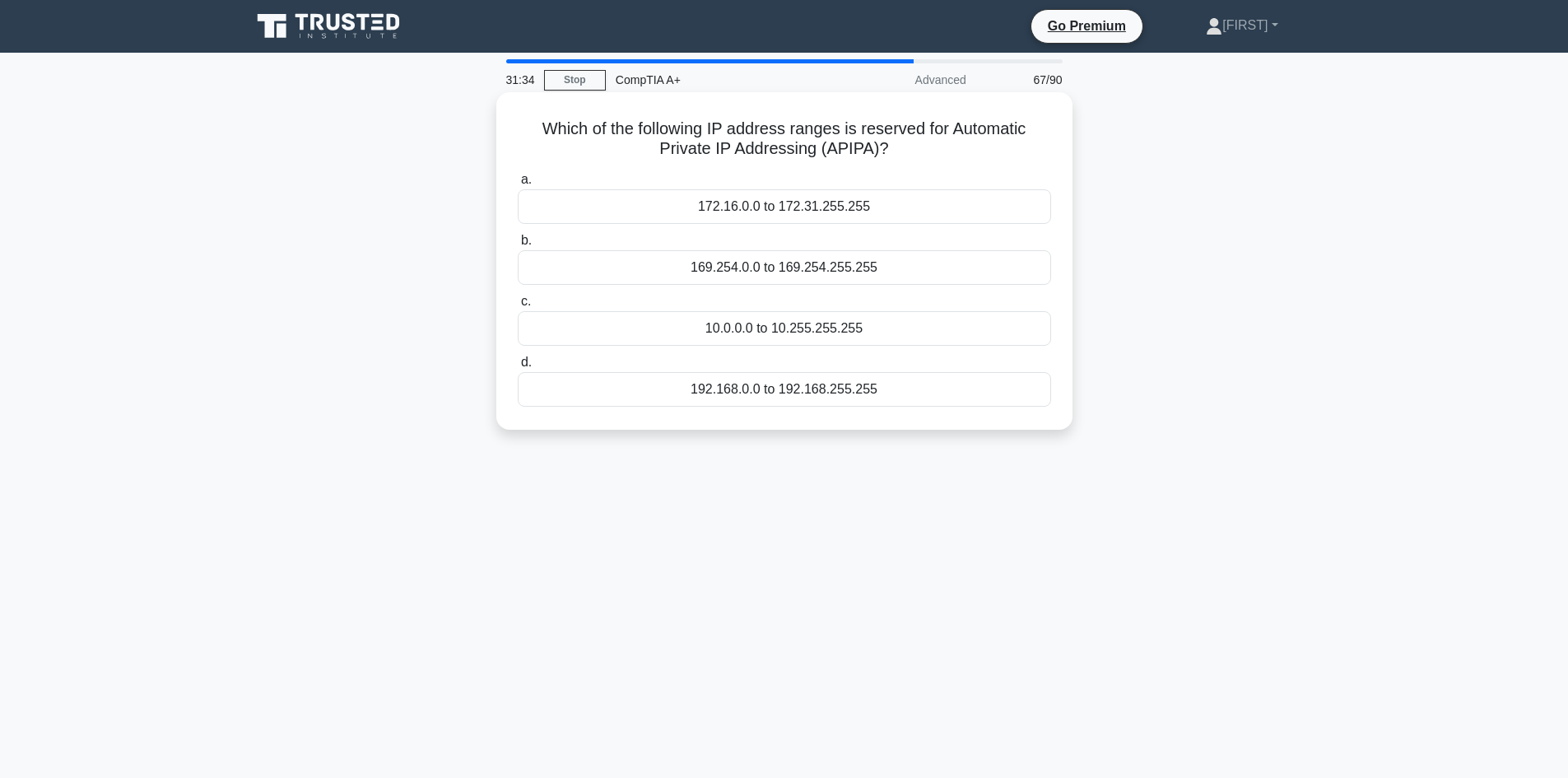 click on "192.168.0.0 to 192.168.255.255" at bounding box center [784, 389] 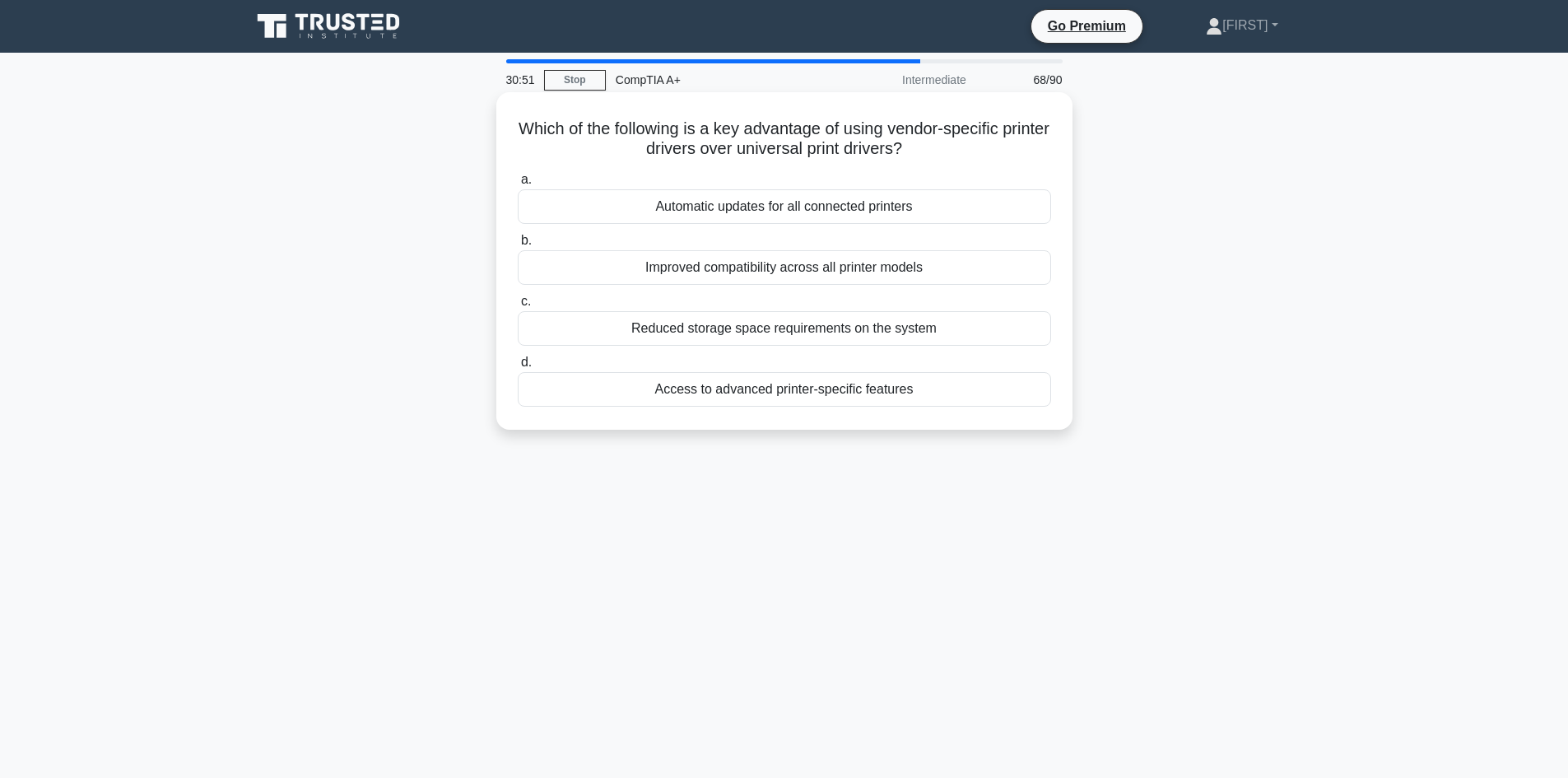 click on "Automatic updates for all connected printers" at bounding box center [784, 207] 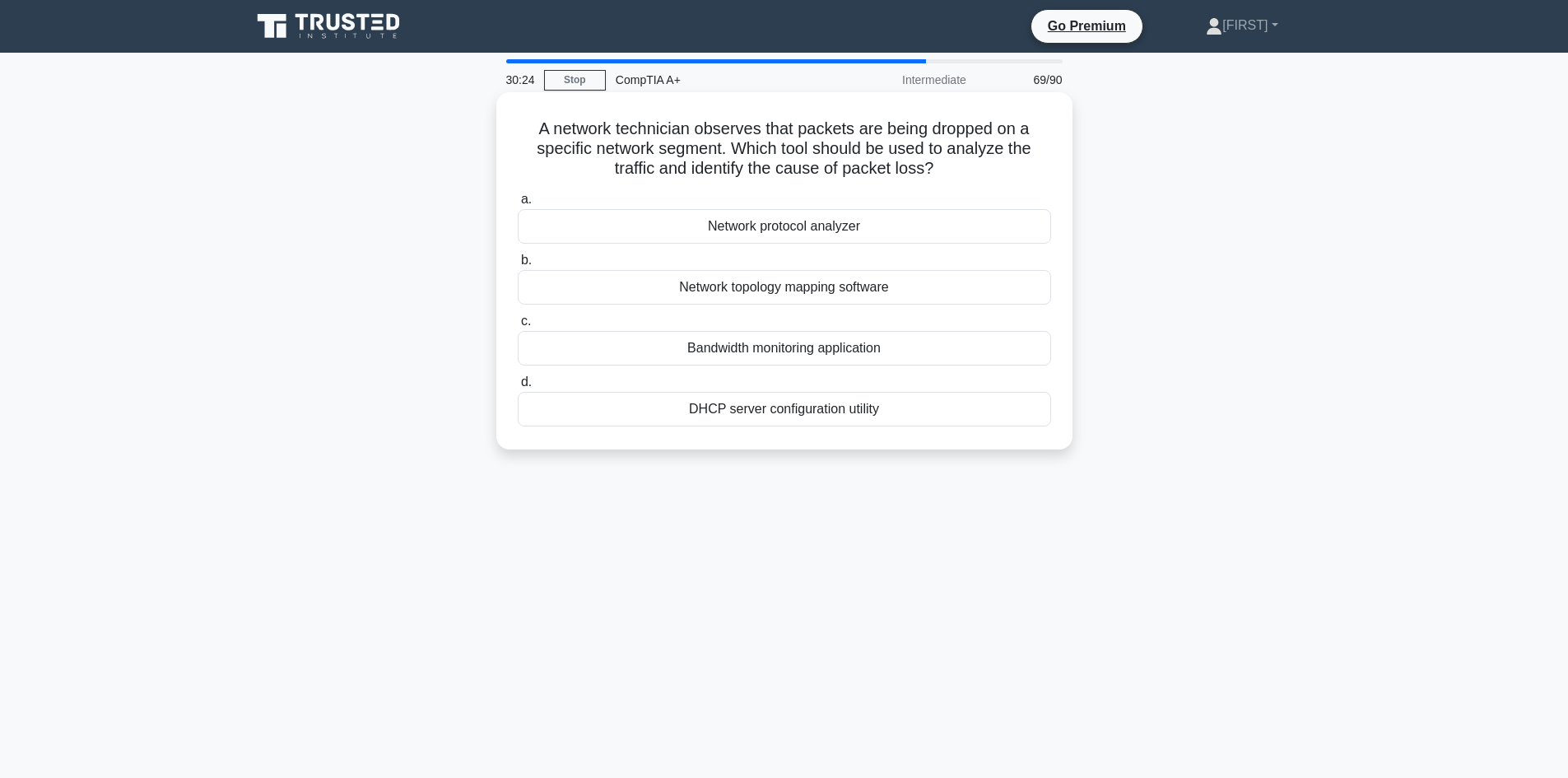 drag, startPoint x: 528, startPoint y: 122, endPoint x: 993, endPoint y: 392, distance: 537.7034 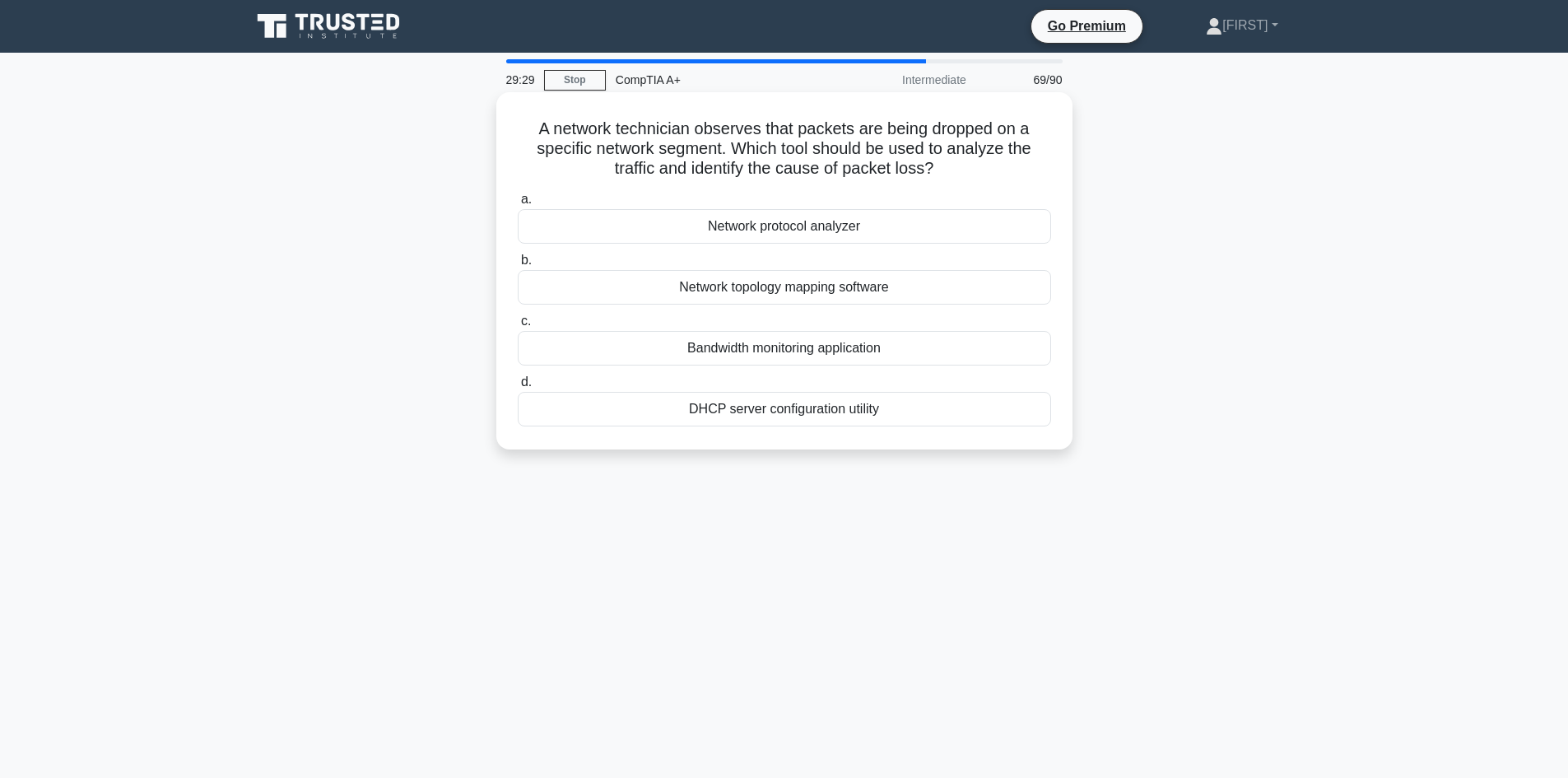 click on "Network protocol analyzer" at bounding box center [784, 226] 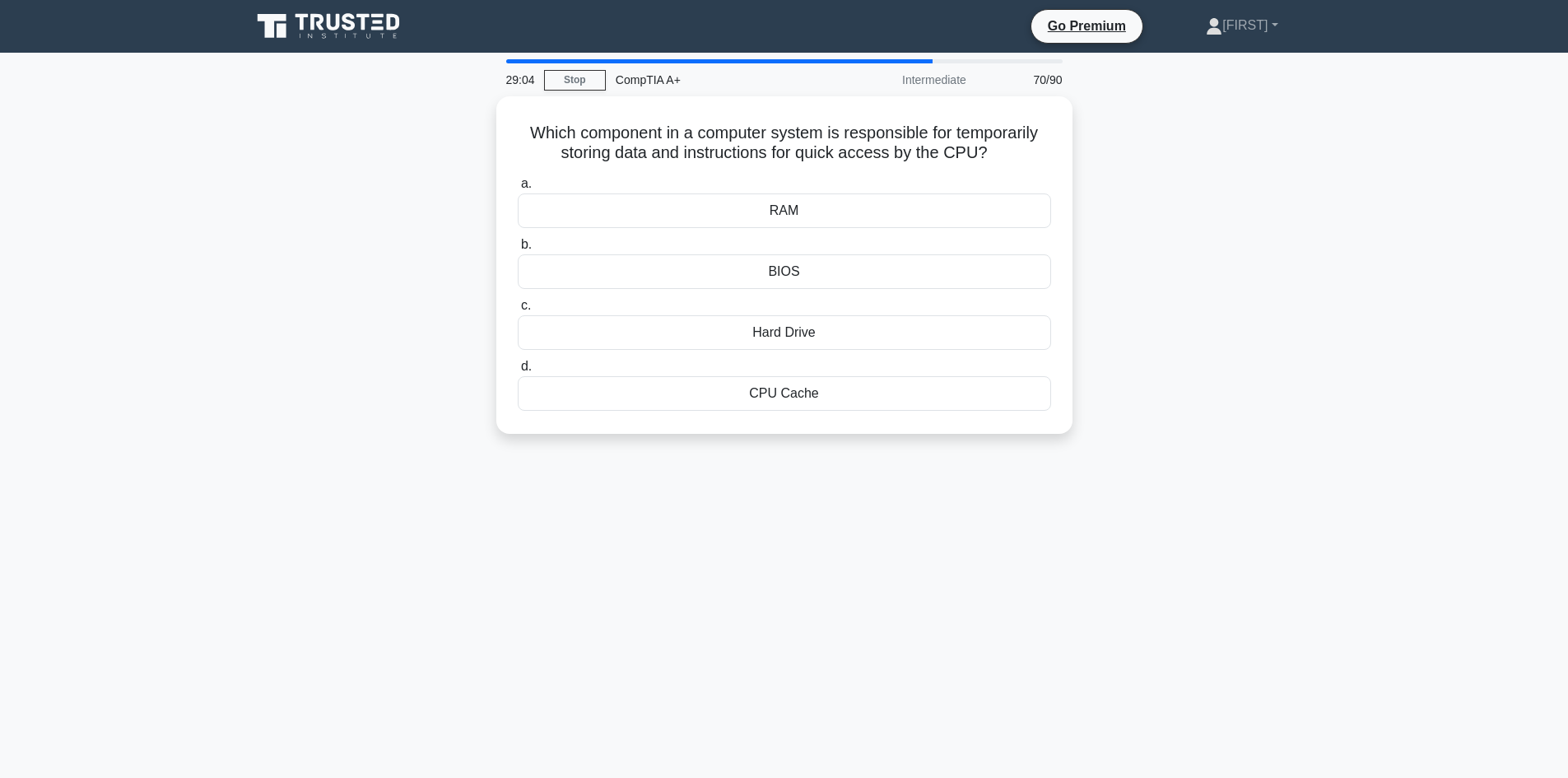drag, startPoint x: 519, startPoint y: 123, endPoint x: 1082, endPoint y: 425, distance: 638.884 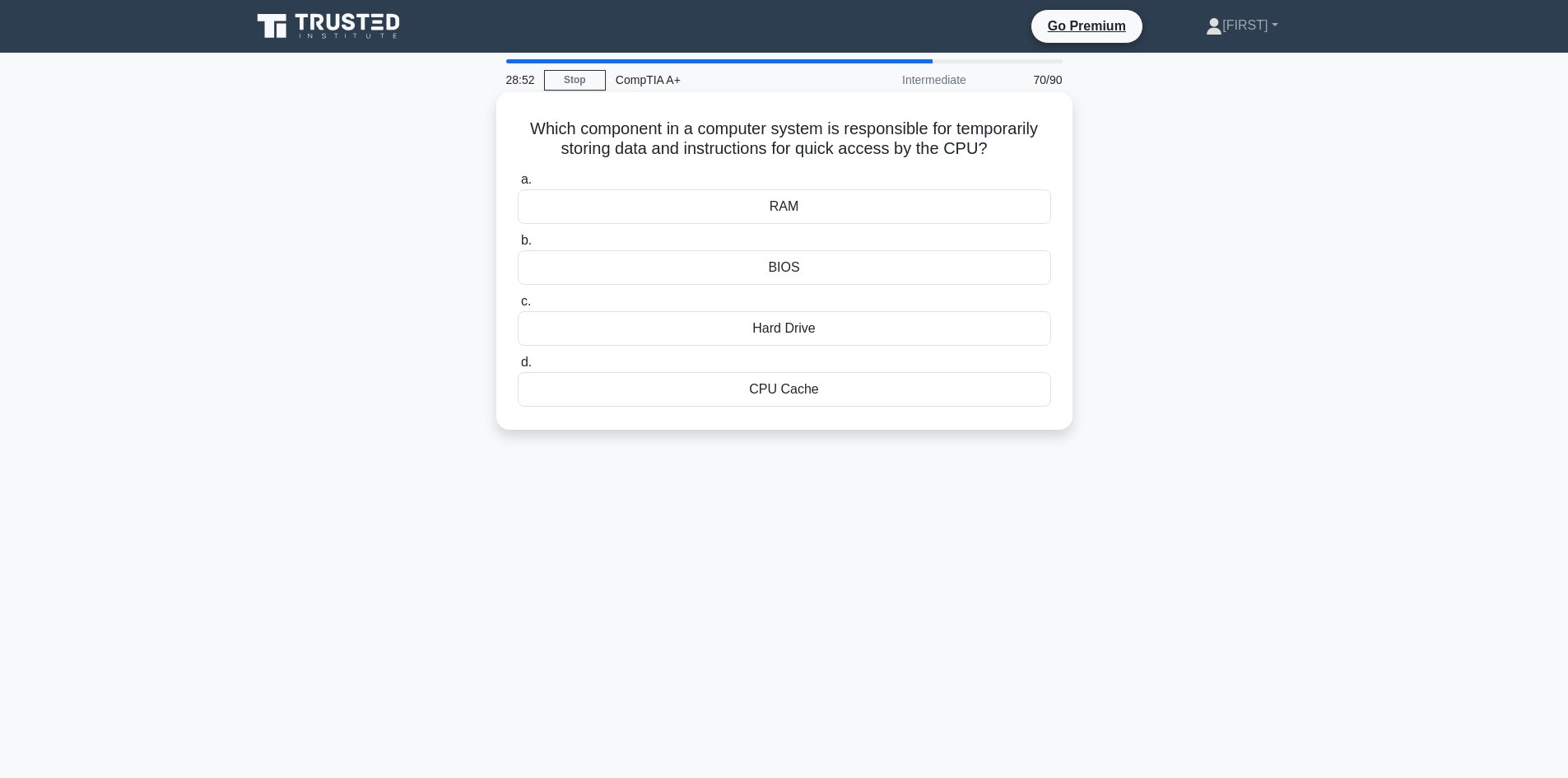 click on "CPU Cache" at bounding box center (784, 389) 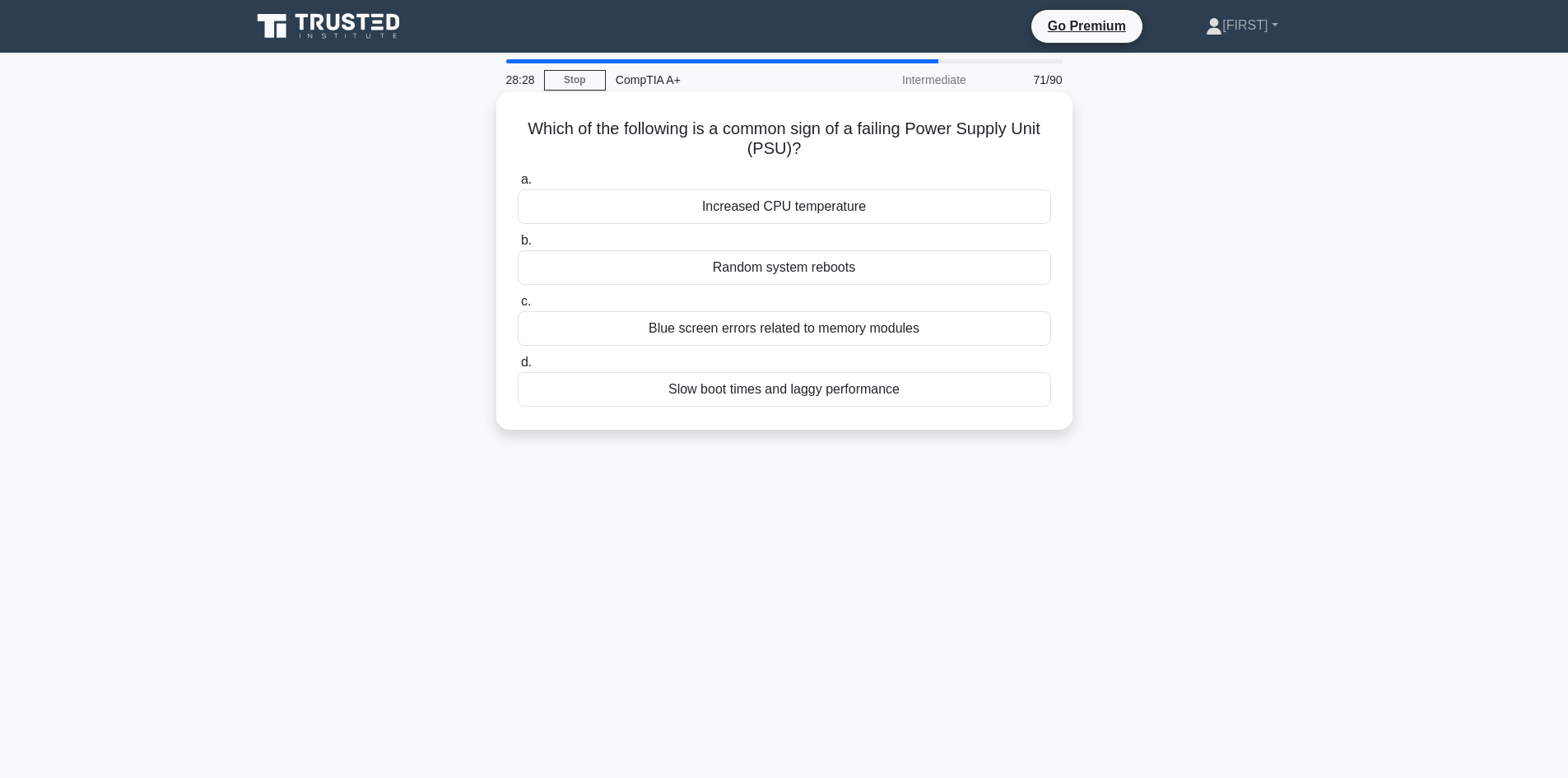 drag, startPoint x: 518, startPoint y: 120, endPoint x: 1009, endPoint y: 428, distance: 579.608 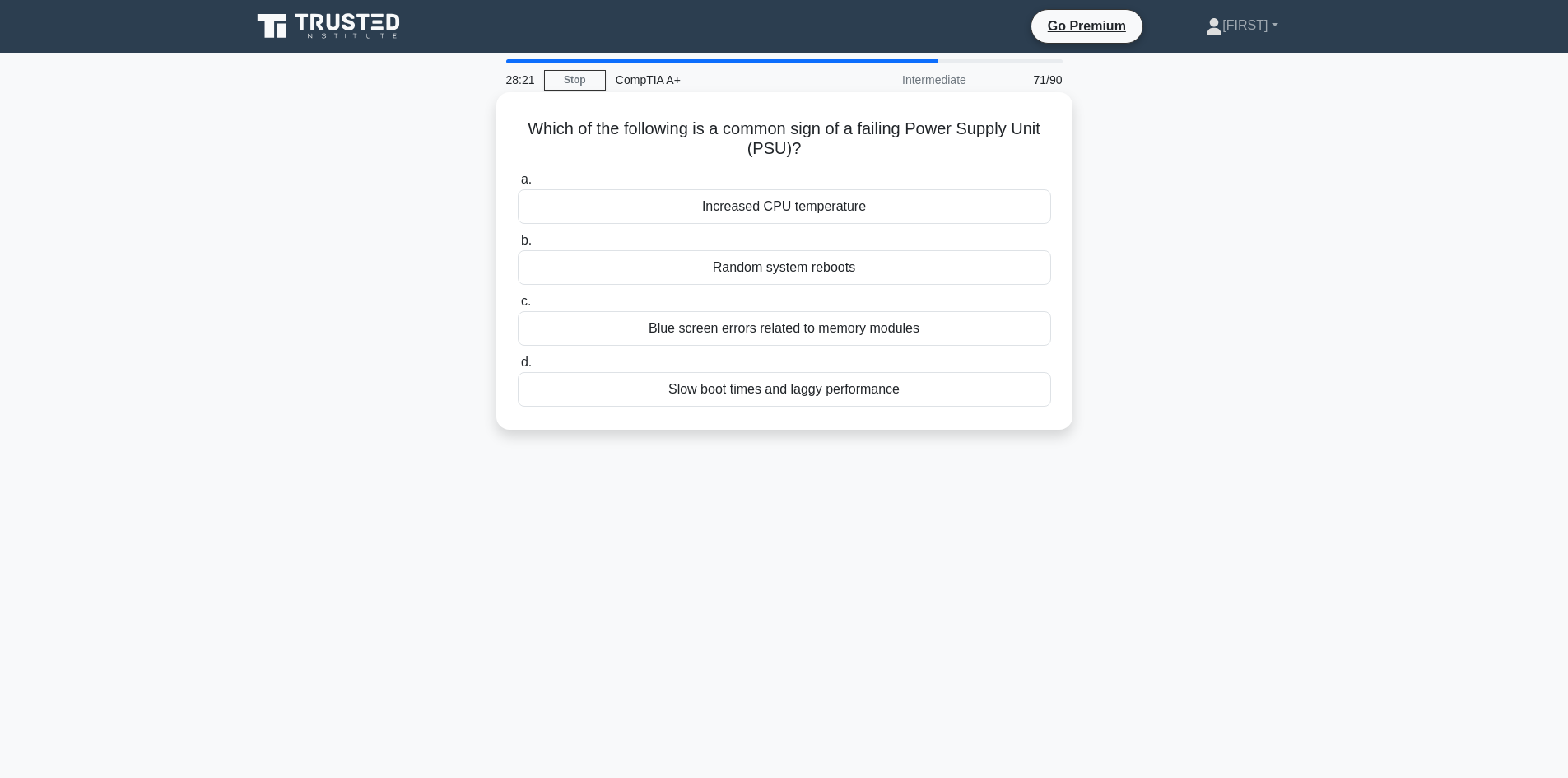 click on "Random system reboots" at bounding box center [784, 268] 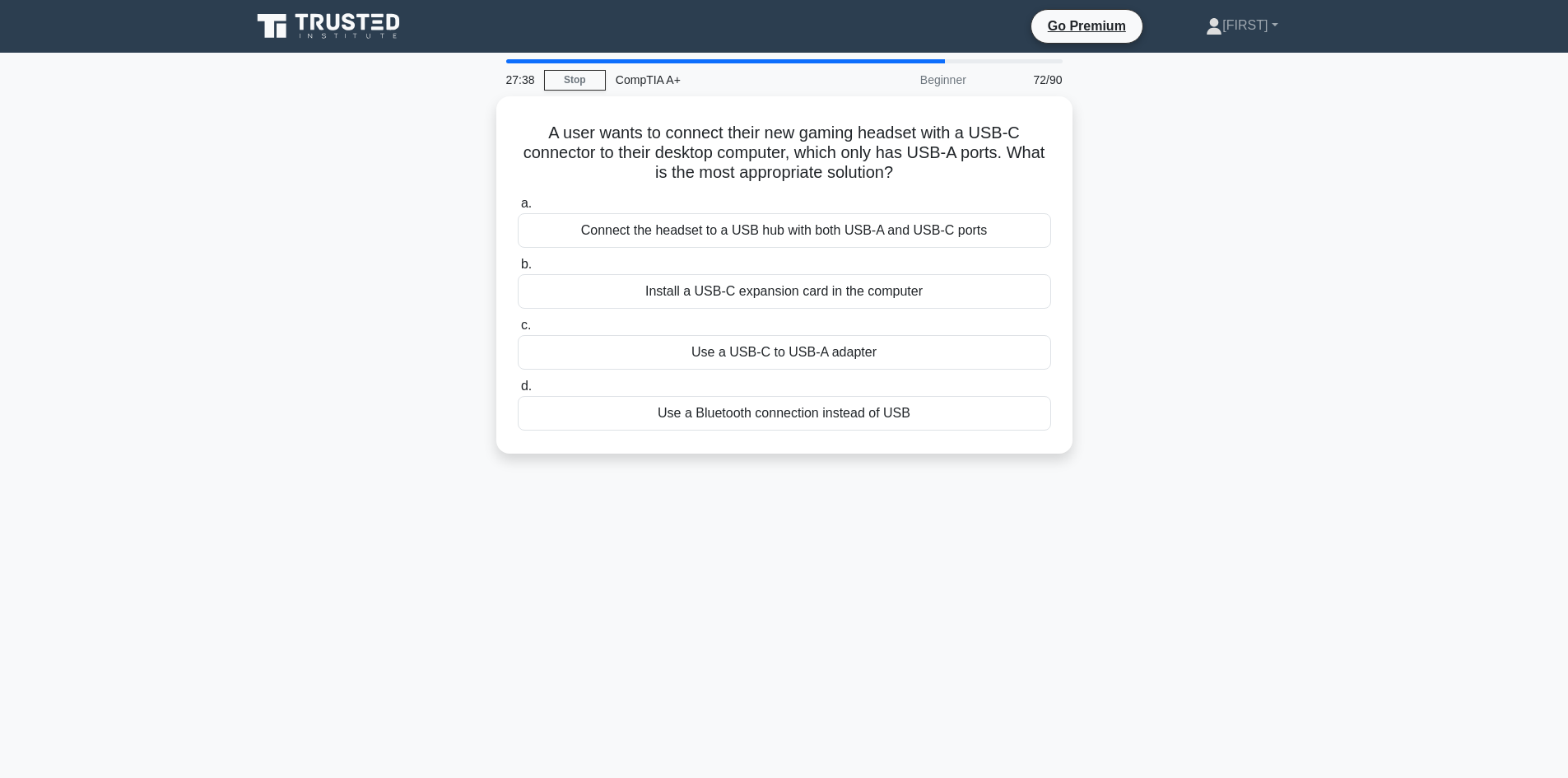 drag, startPoint x: 533, startPoint y: 121, endPoint x: 1037, endPoint y: 455, distance: 604.6255 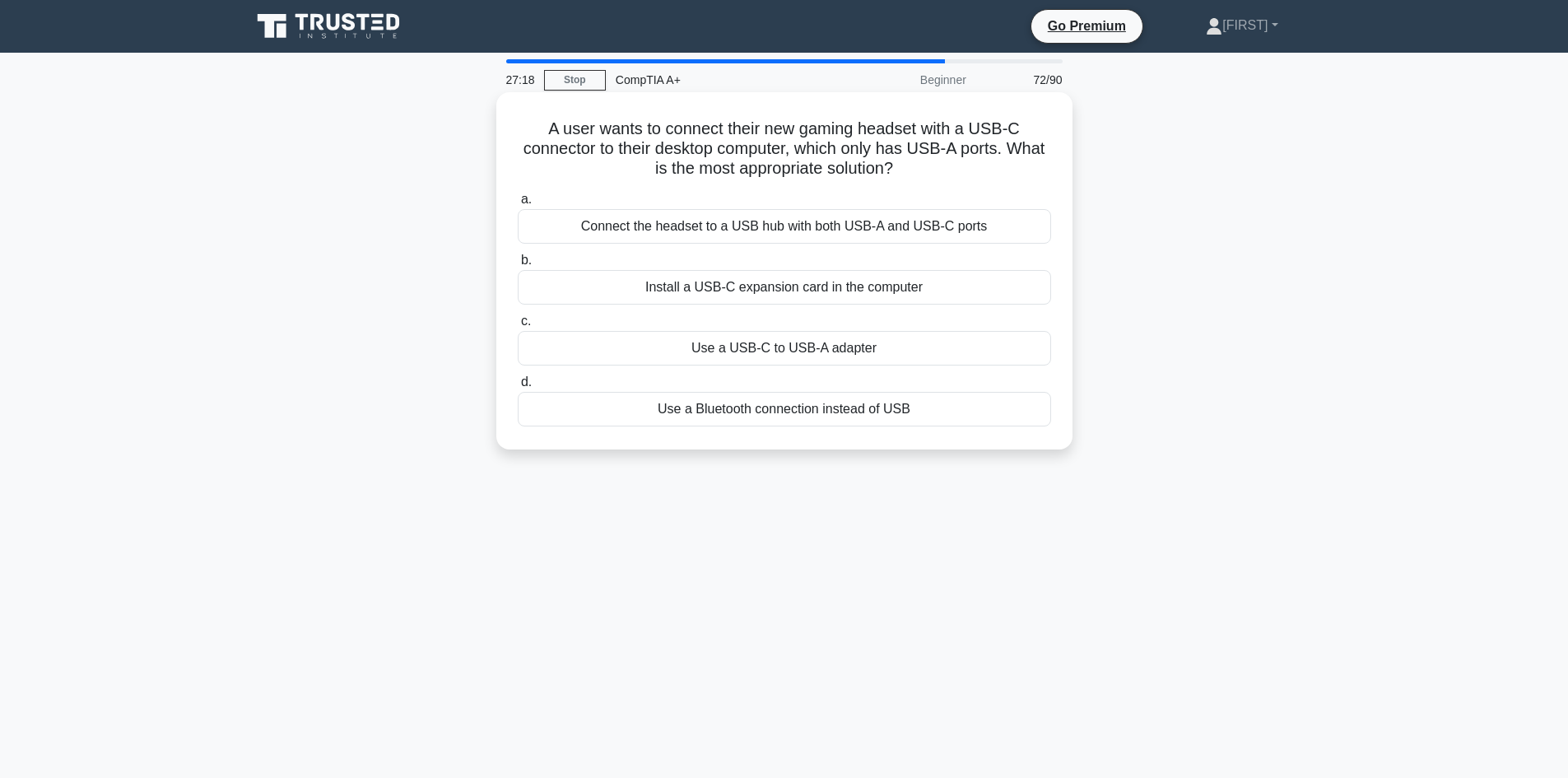 click on "Use a USB-C to USB-A adapter" at bounding box center (784, 348) 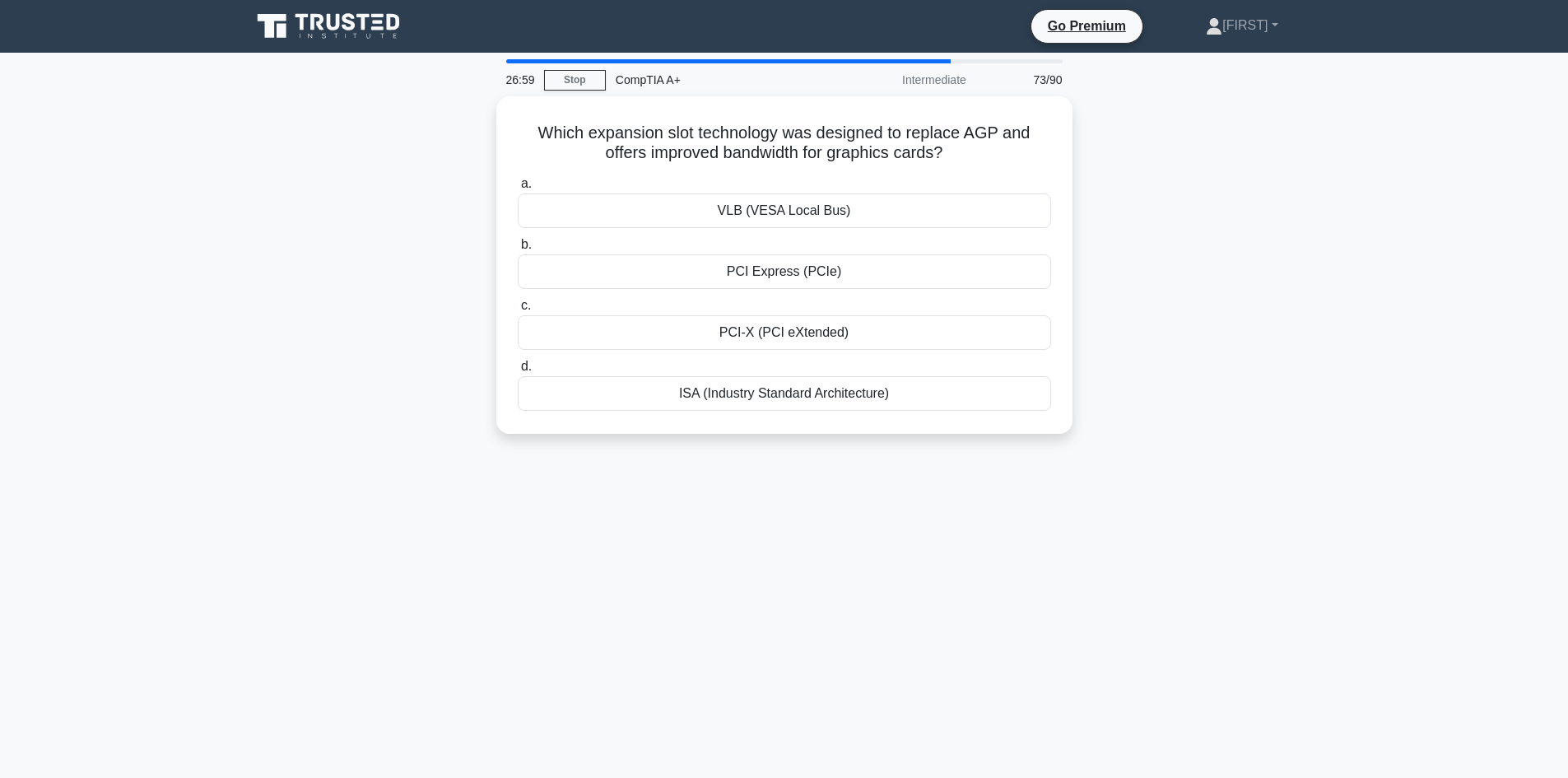 drag, startPoint x: 531, startPoint y: 115, endPoint x: 1097, endPoint y: 494, distance: 681.17325 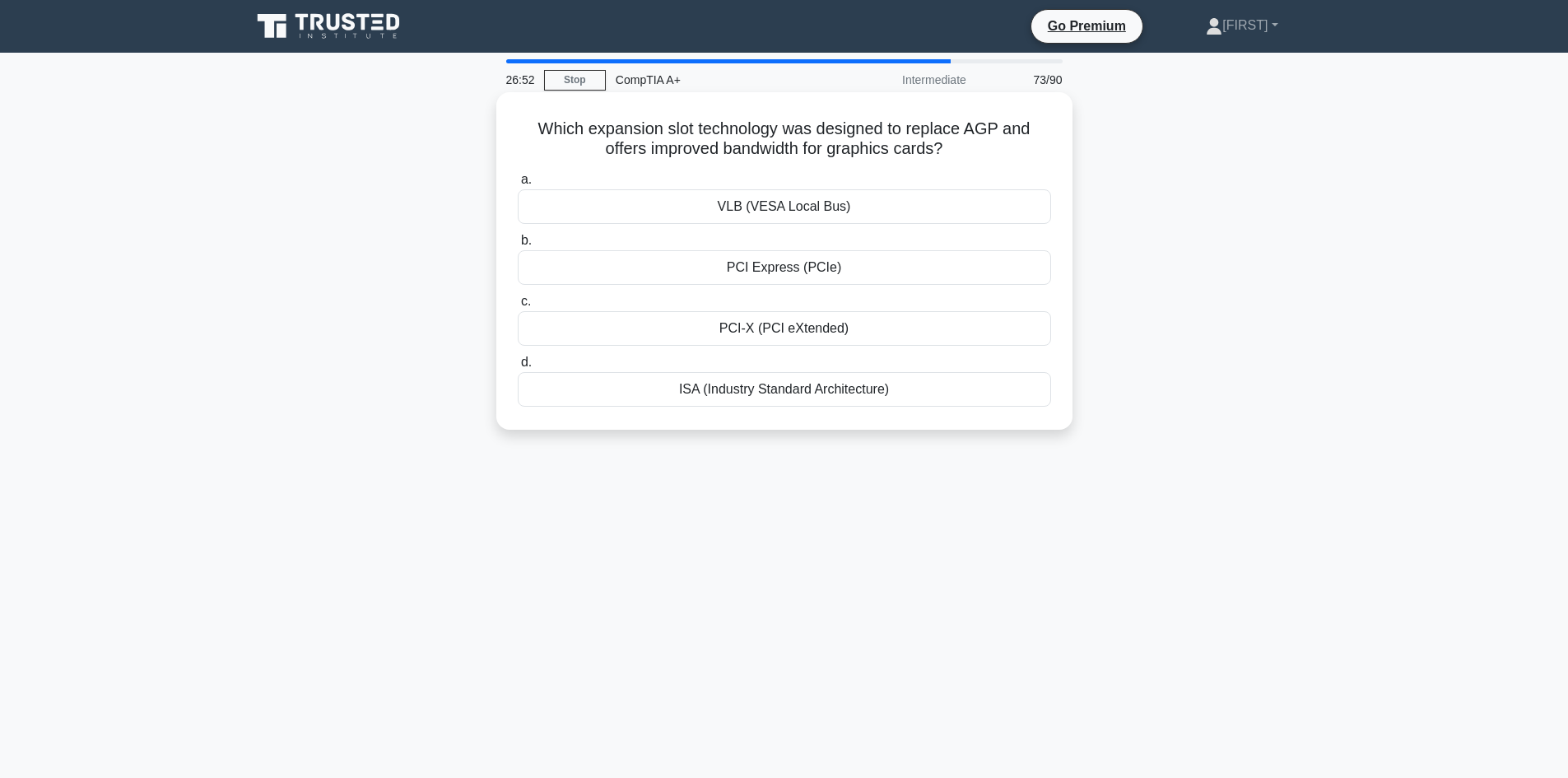 click on "PCI-X (PCI eXtended)" at bounding box center (784, 328) 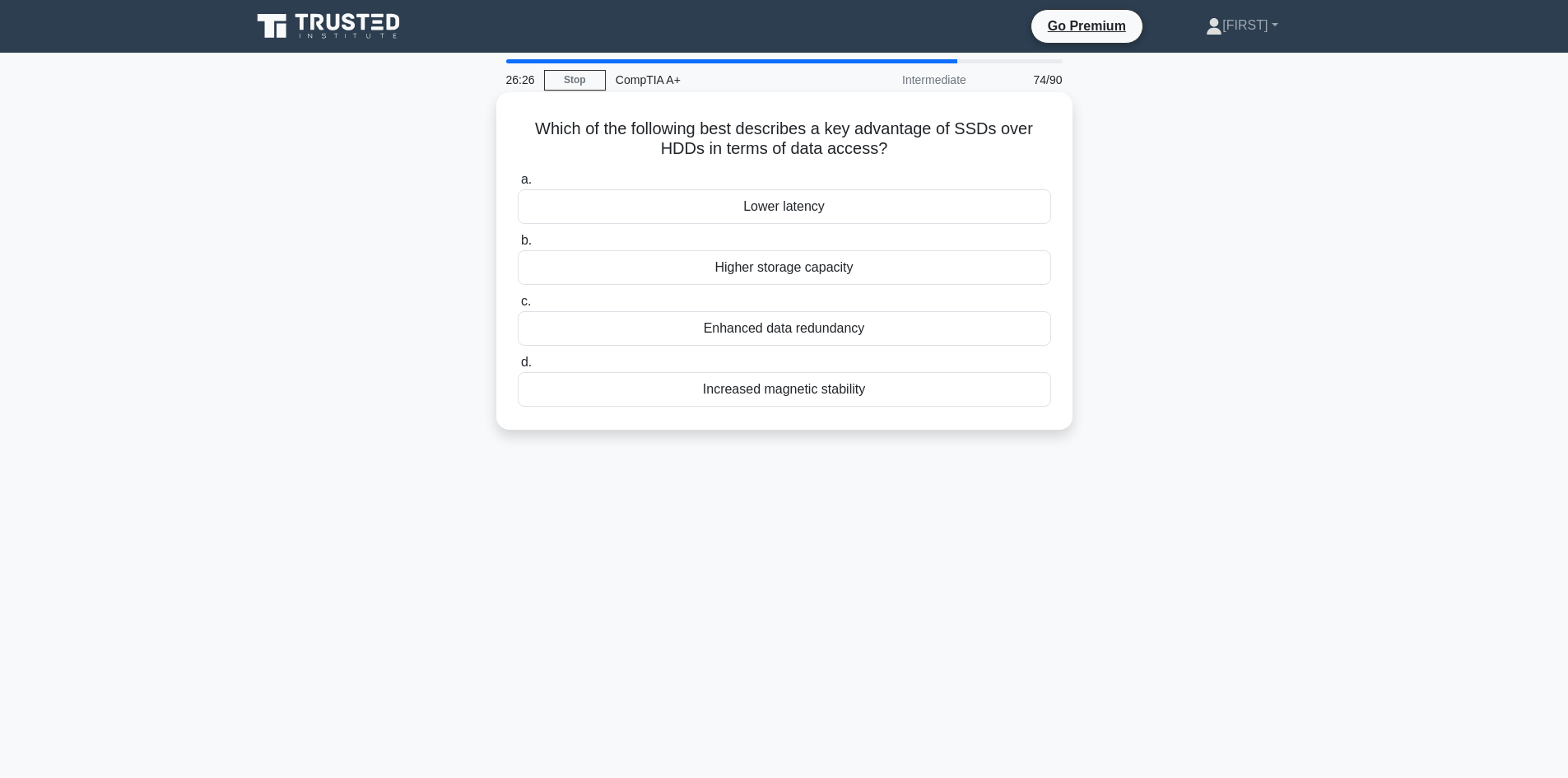 click on "Lower latency" at bounding box center (784, 207) 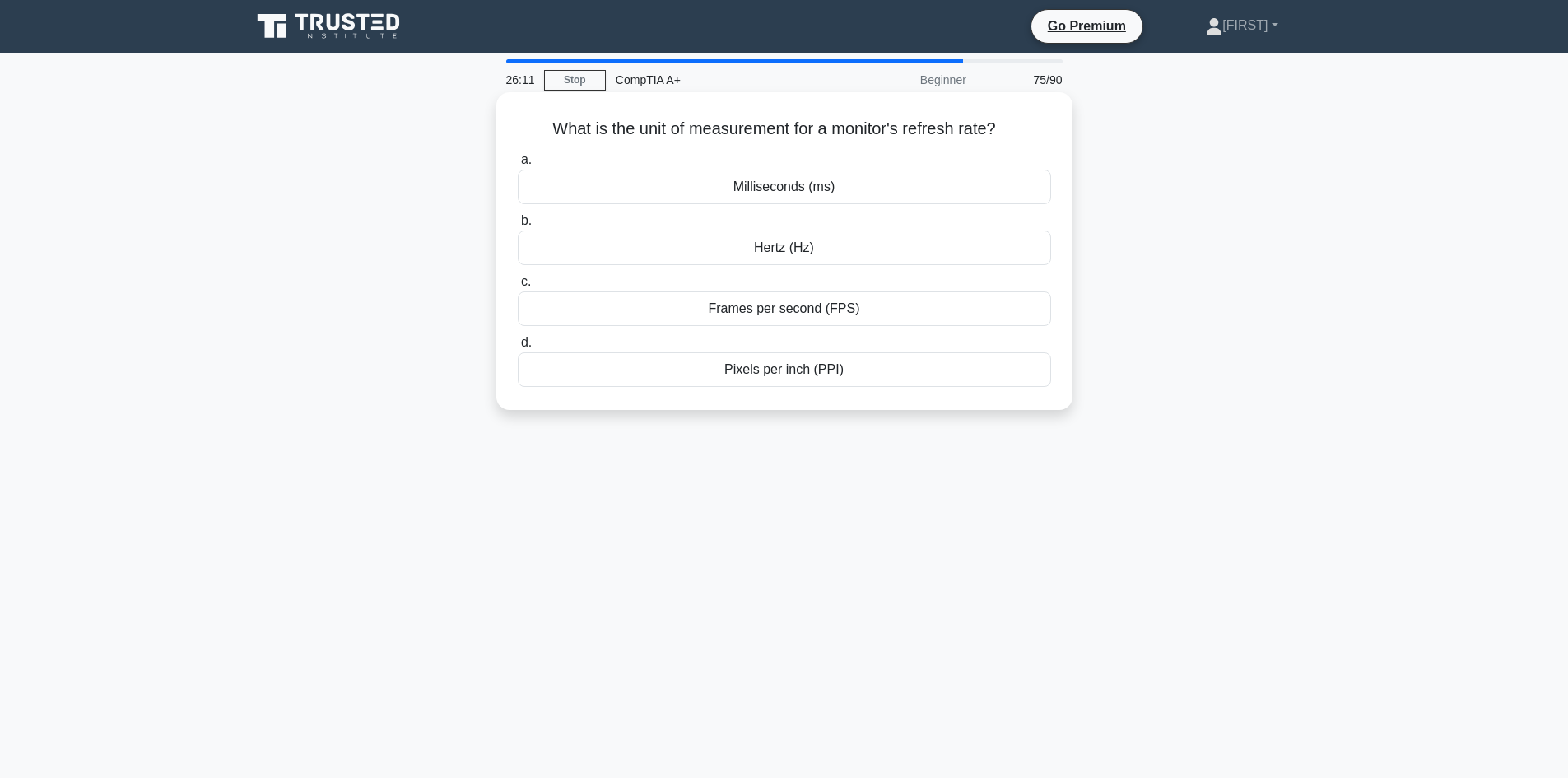 click on "Frames per second (FPS)" at bounding box center [784, 309] 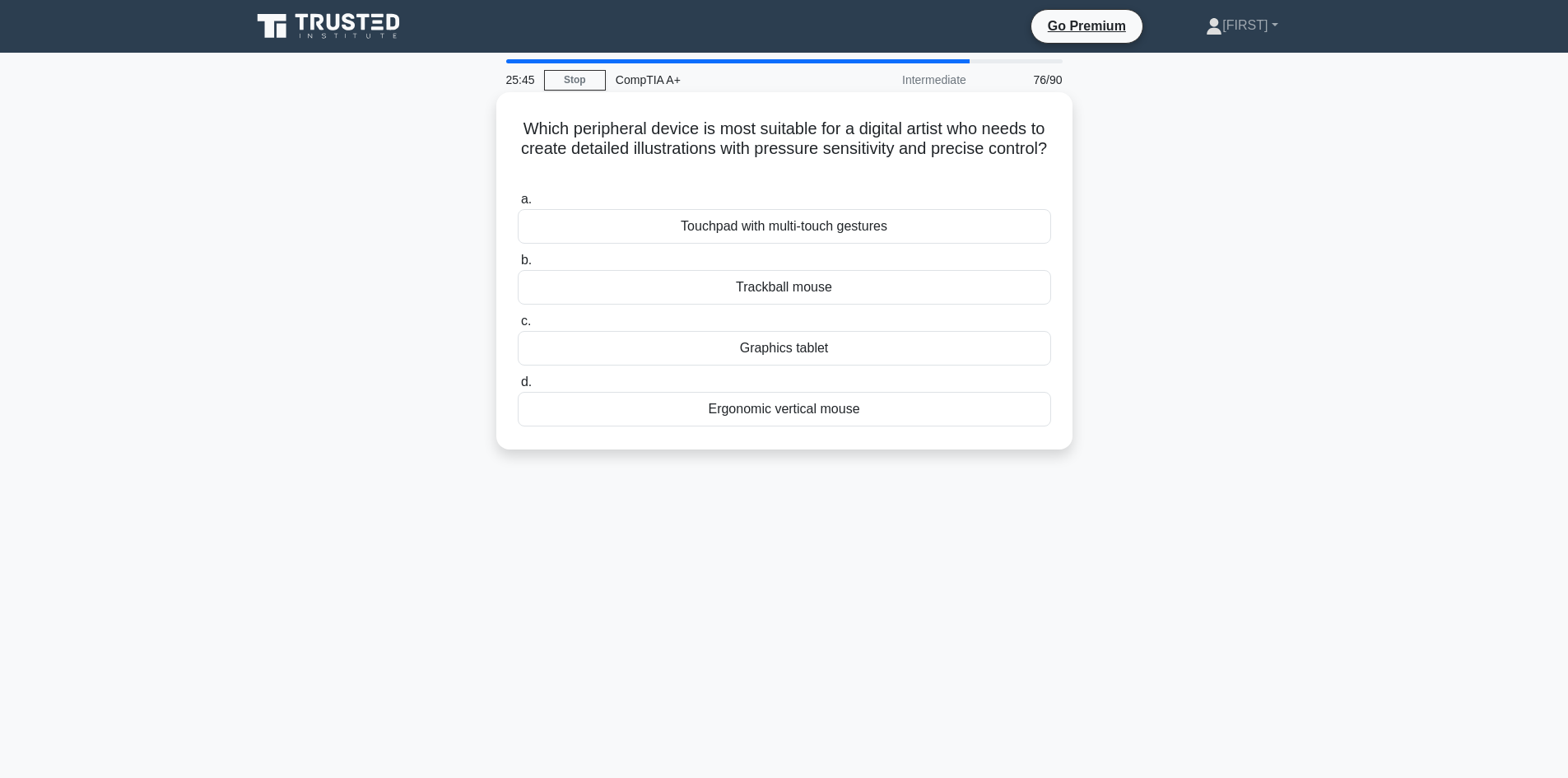 click on "Graphics tablet" at bounding box center [784, 348] 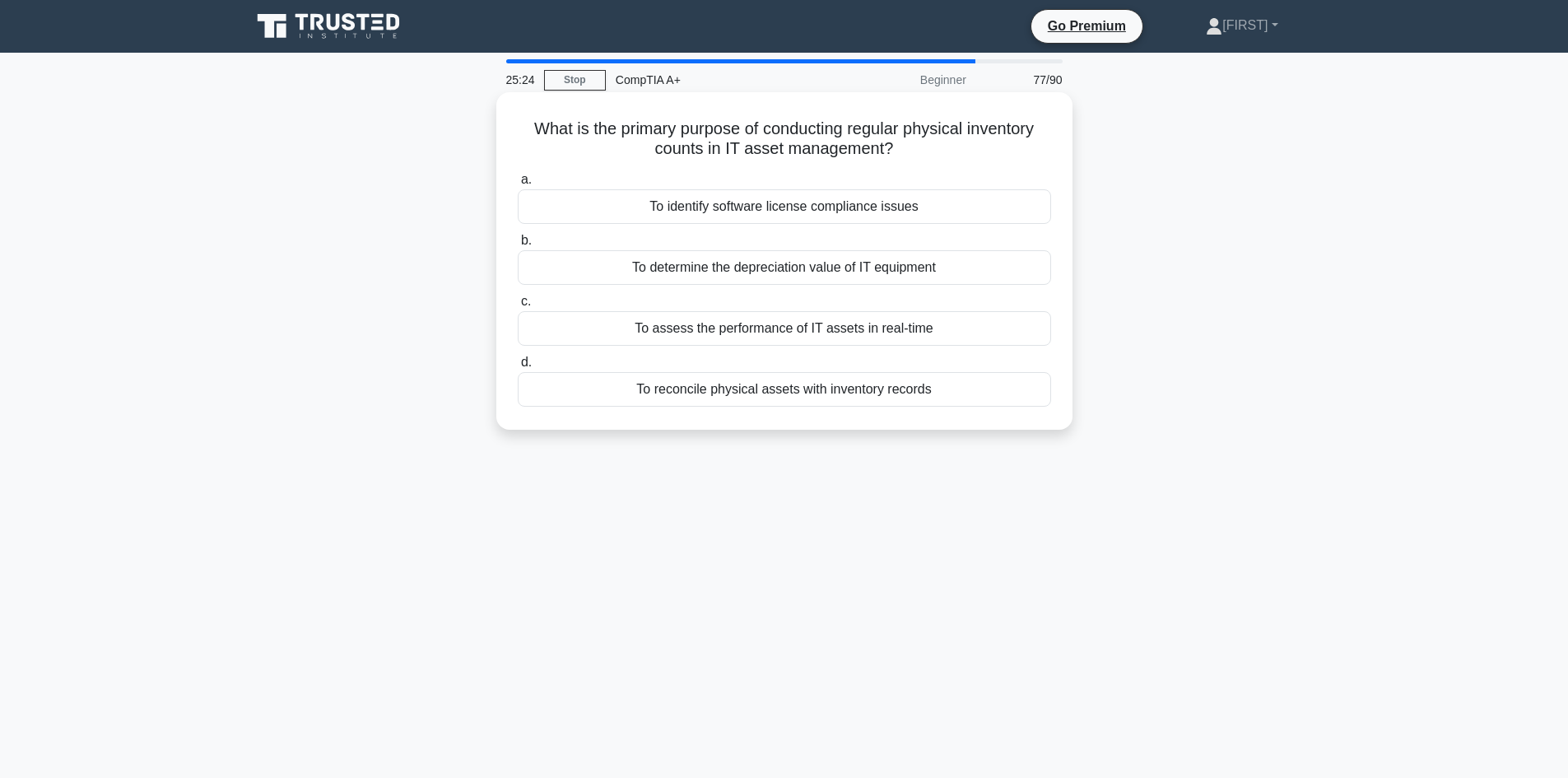 click on "To reconcile physical assets with inventory records" at bounding box center [784, 389] 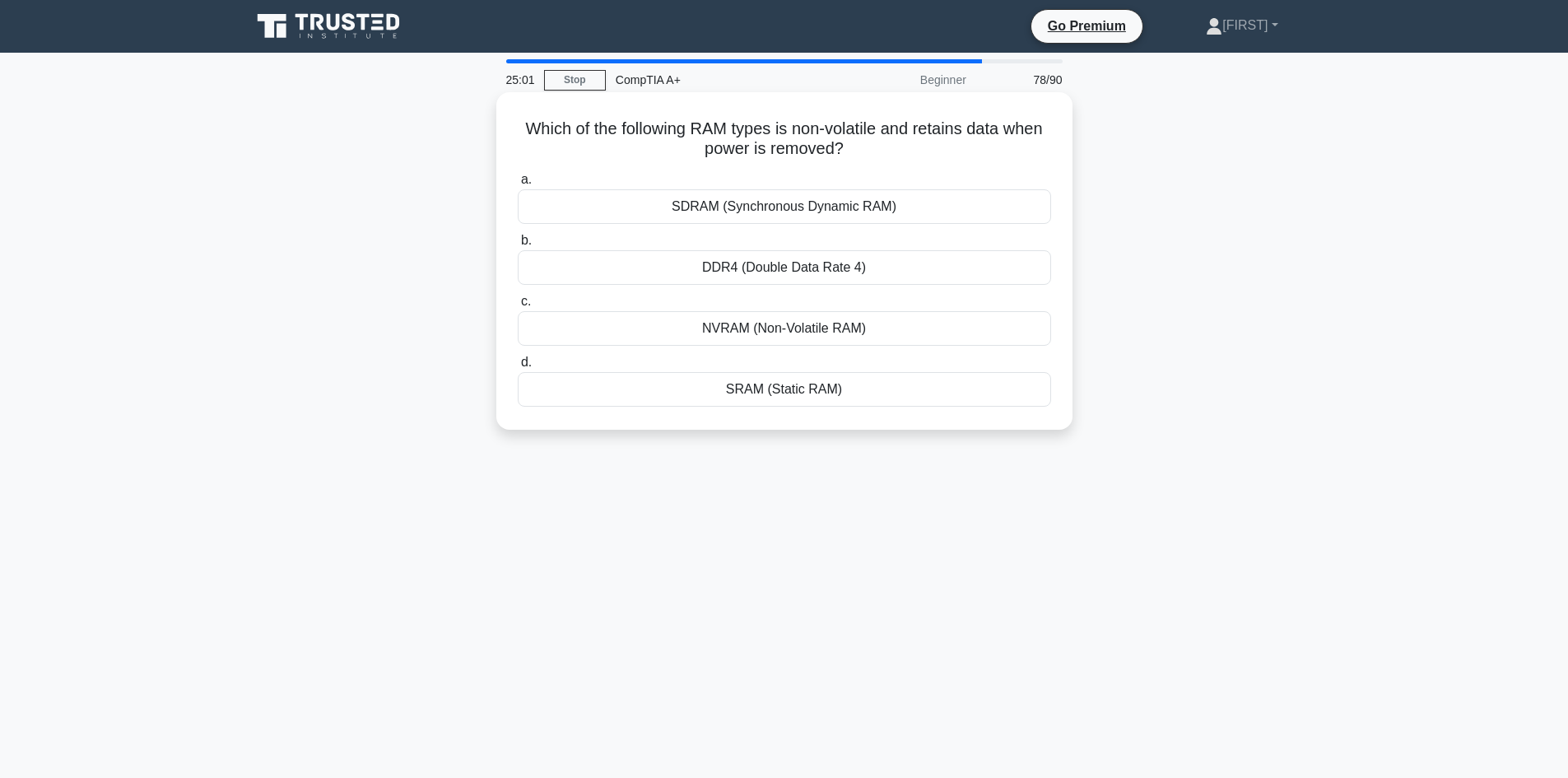 click on "NVRAM (Non-Volatile RAM)" at bounding box center [784, 328] 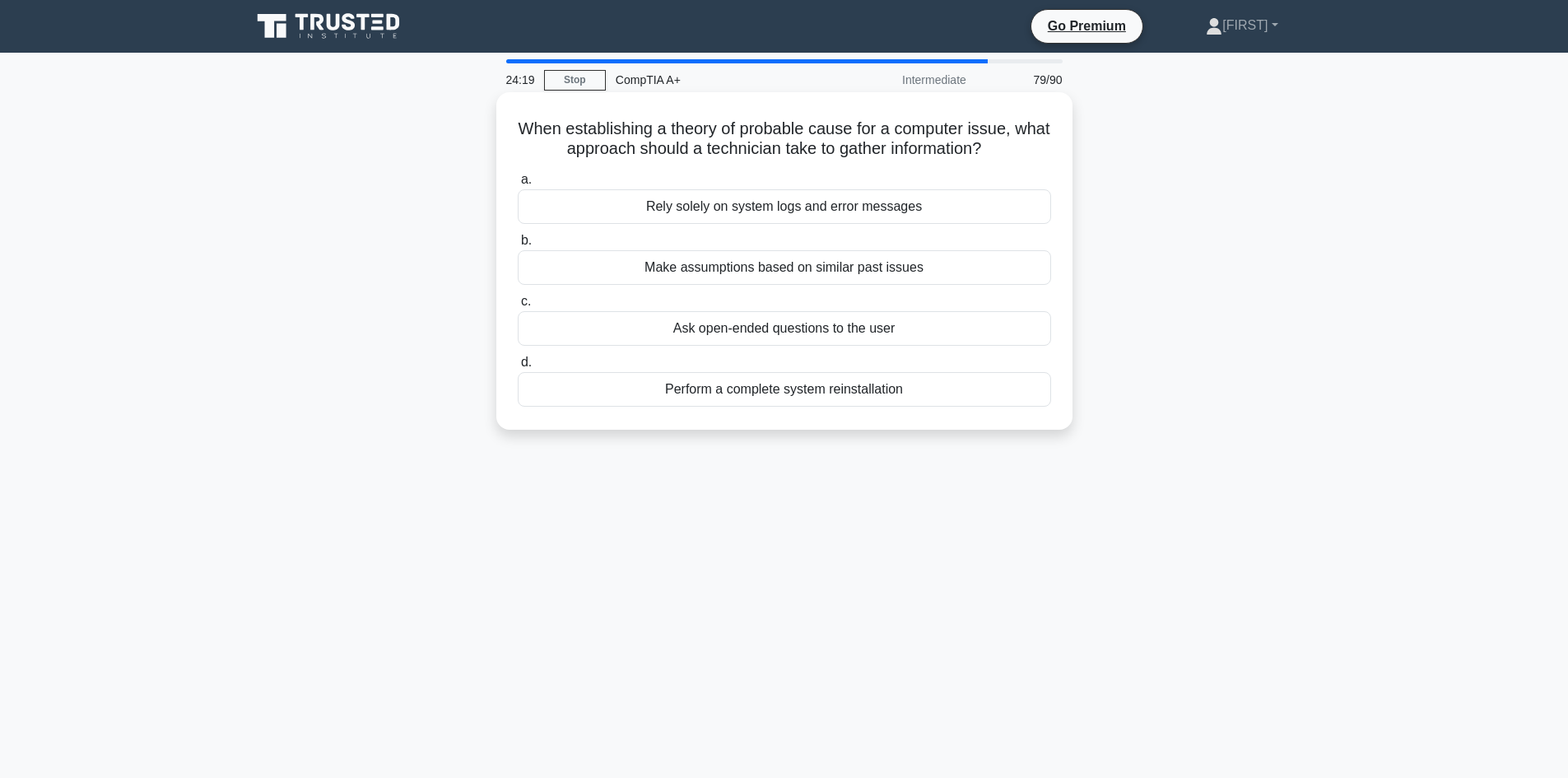 drag, startPoint x: 523, startPoint y: 122, endPoint x: 972, endPoint y: 405, distance: 530.74476 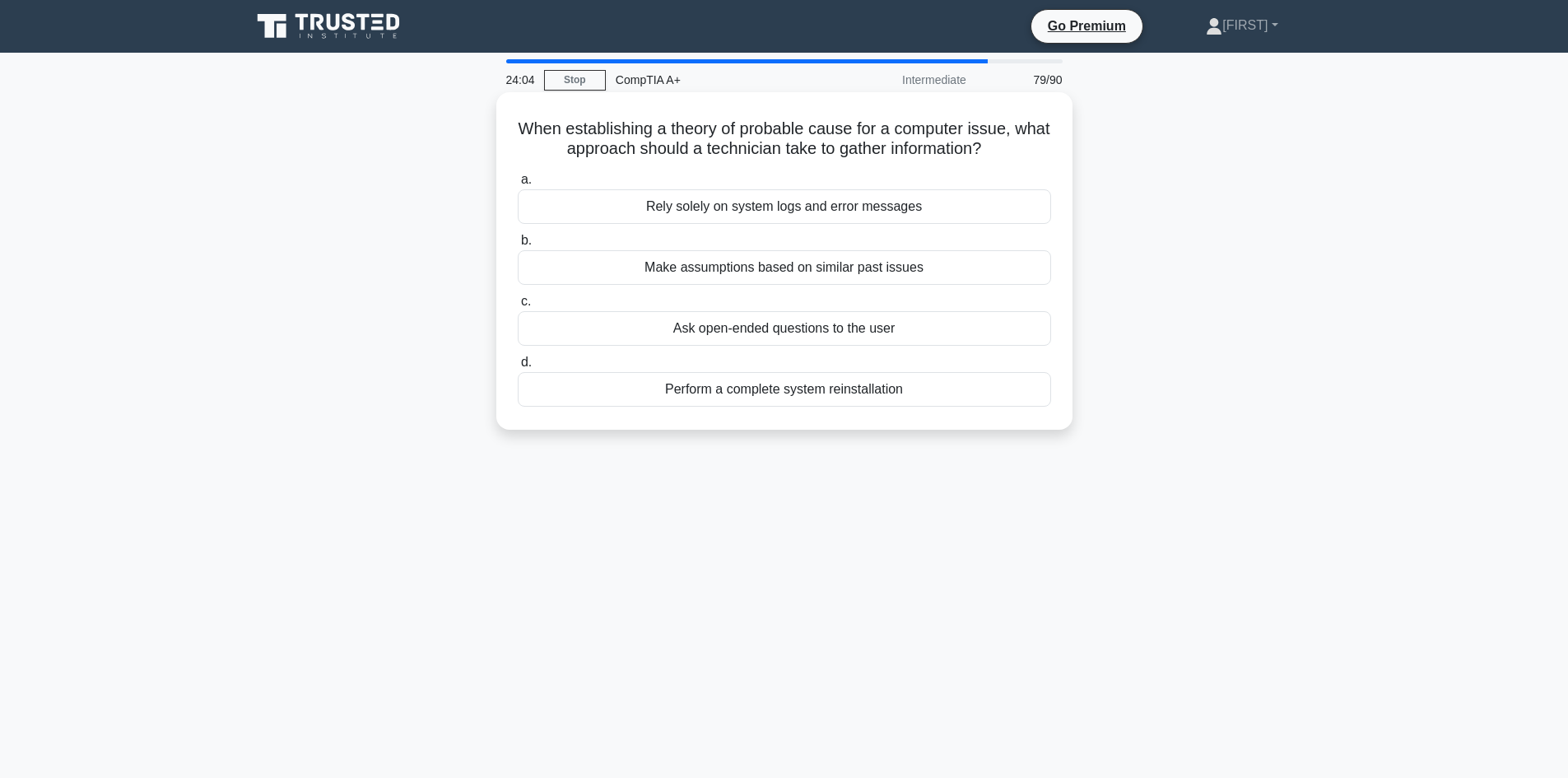click on "Ask open-ended questions to the user" at bounding box center (784, 328) 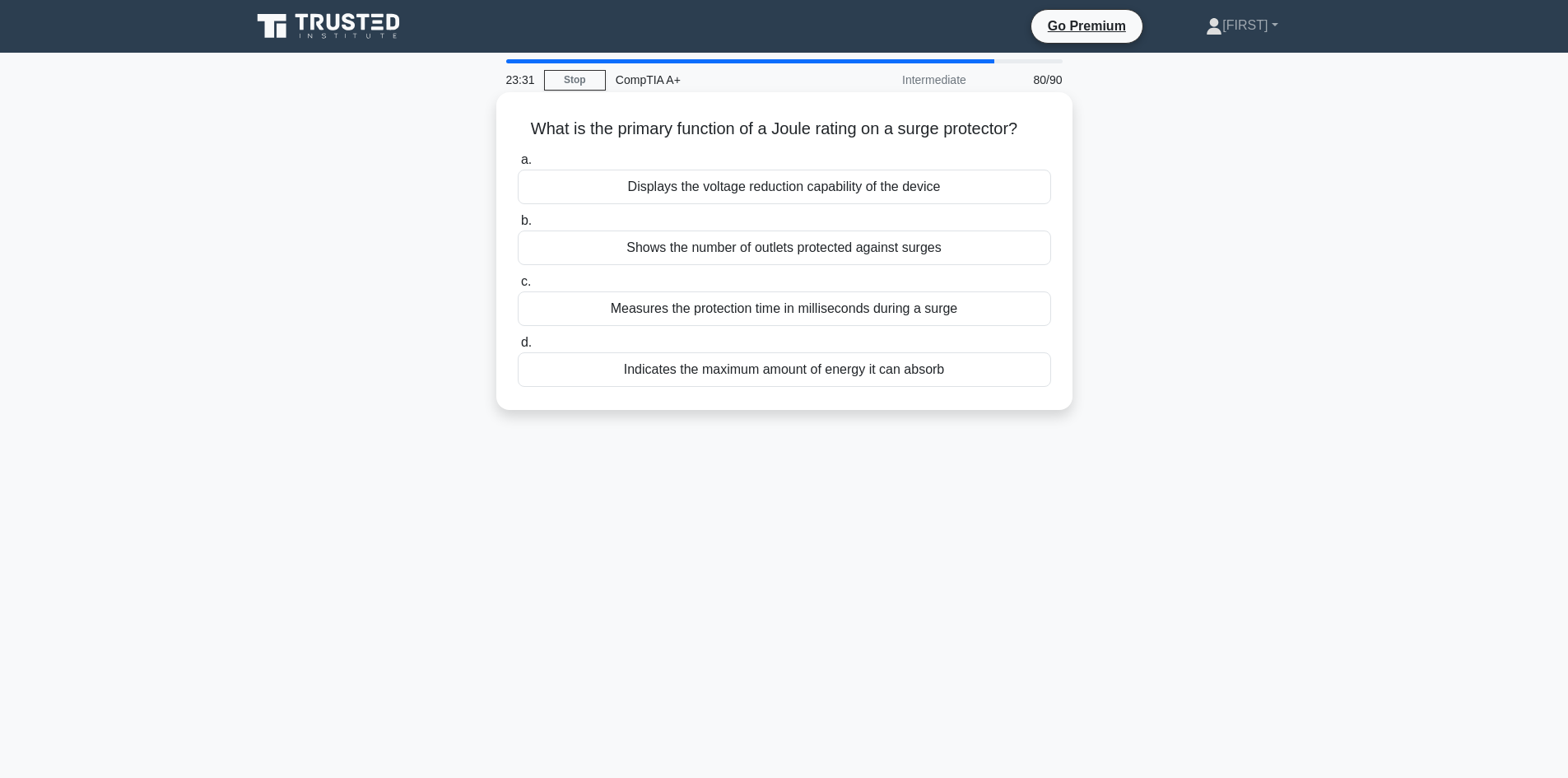 click on "Measures the protection time in milliseconds during a surge" at bounding box center [784, 309] 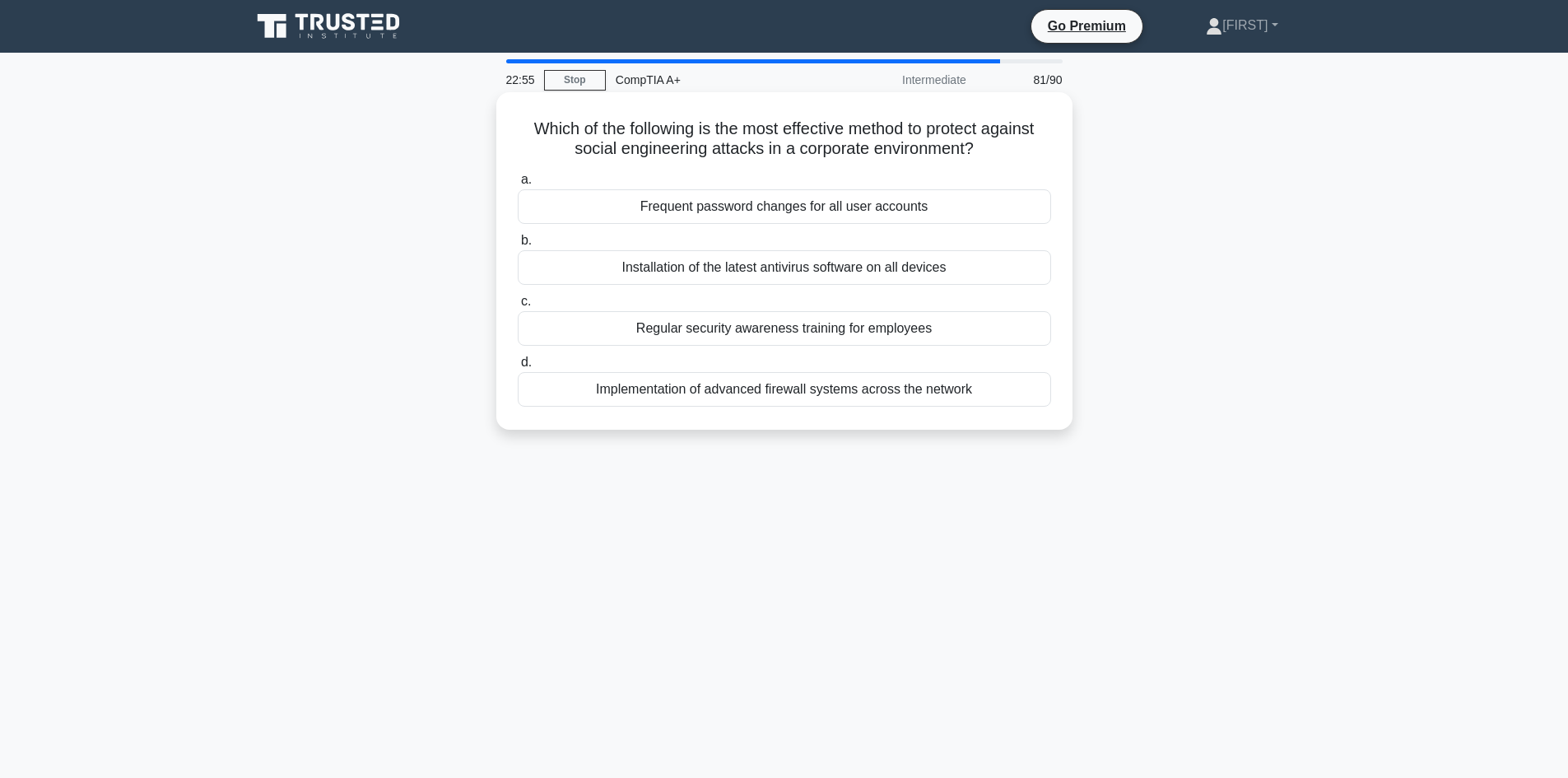click on "Regular security awareness training for employees" at bounding box center [784, 328] 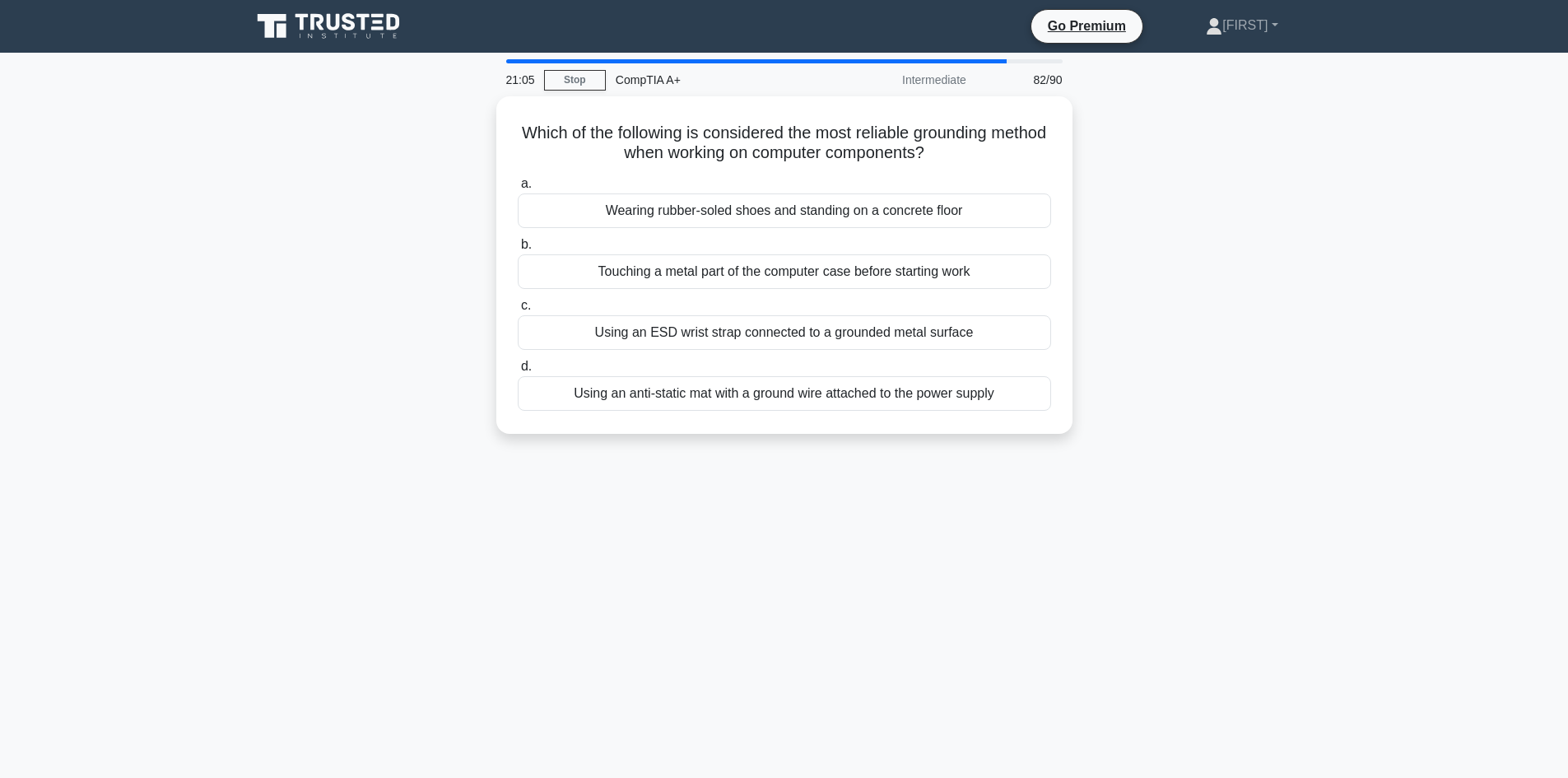 drag, startPoint x: 542, startPoint y: 120, endPoint x: 1105, endPoint y: 393, distance: 625.698 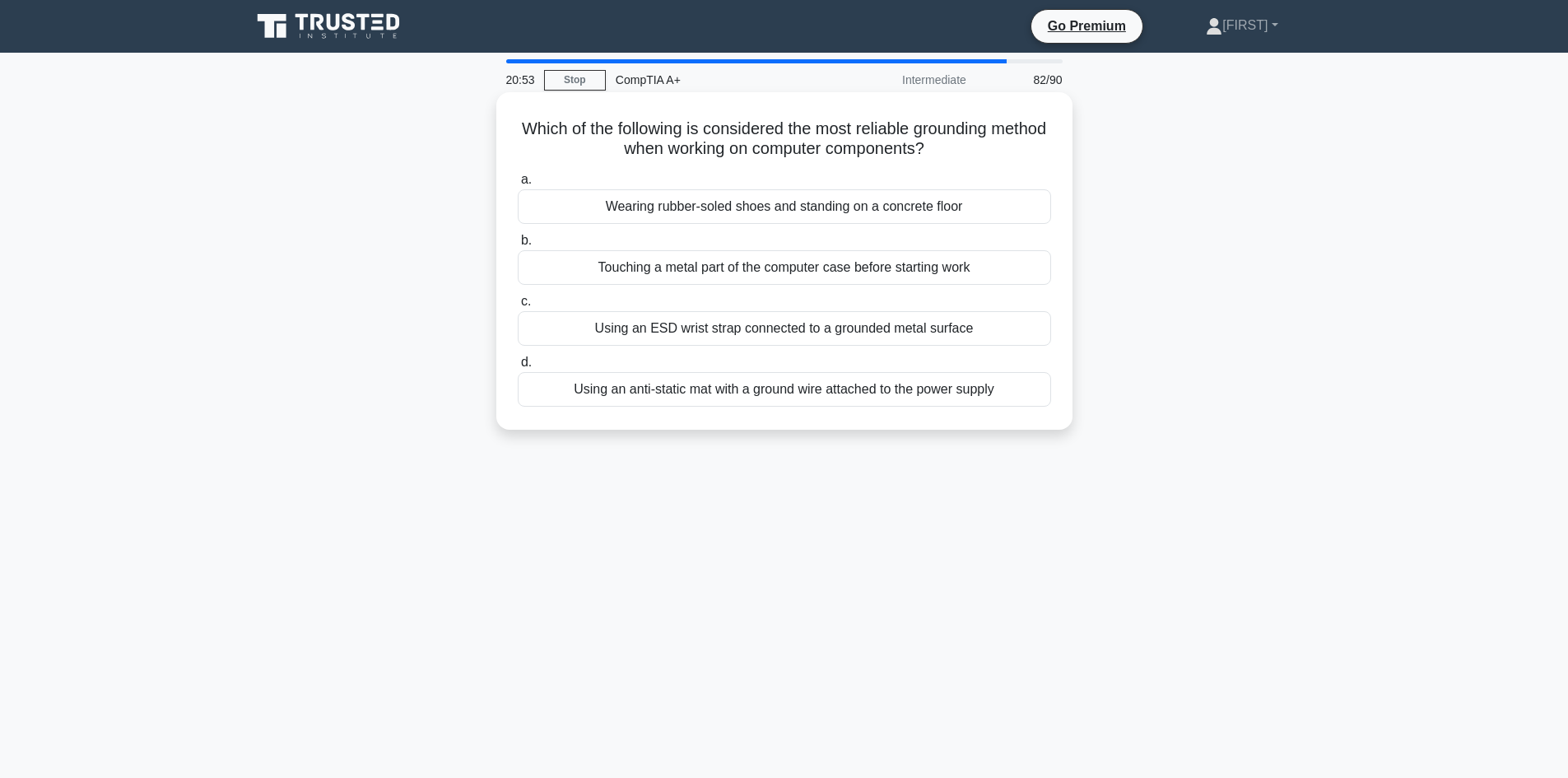 click on "Using an ESD wrist strap connected to a grounded metal surface" at bounding box center [784, 328] 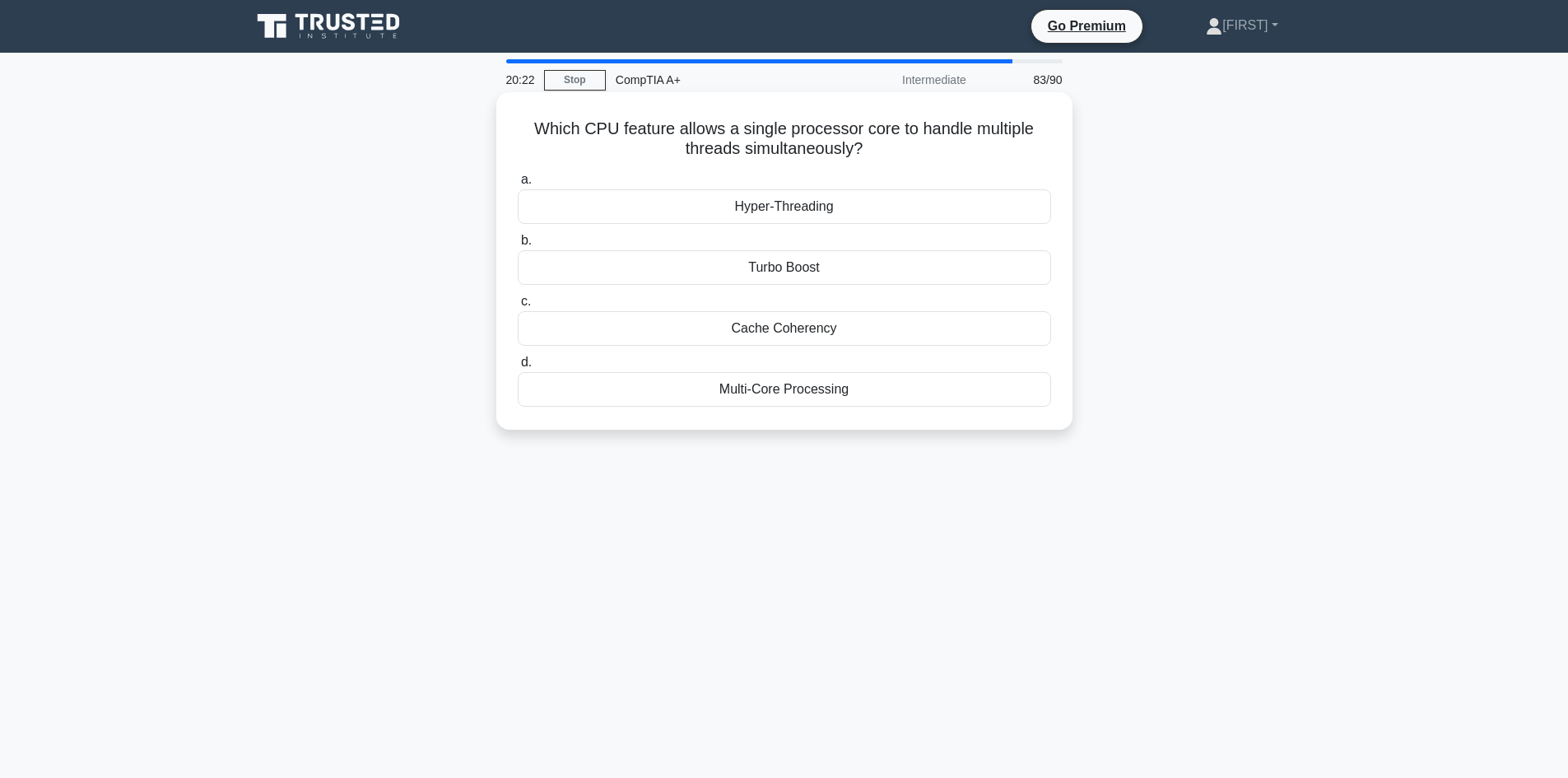 drag, startPoint x: 529, startPoint y: 125, endPoint x: 1000, endPoint y: 394, distance: 542.4039 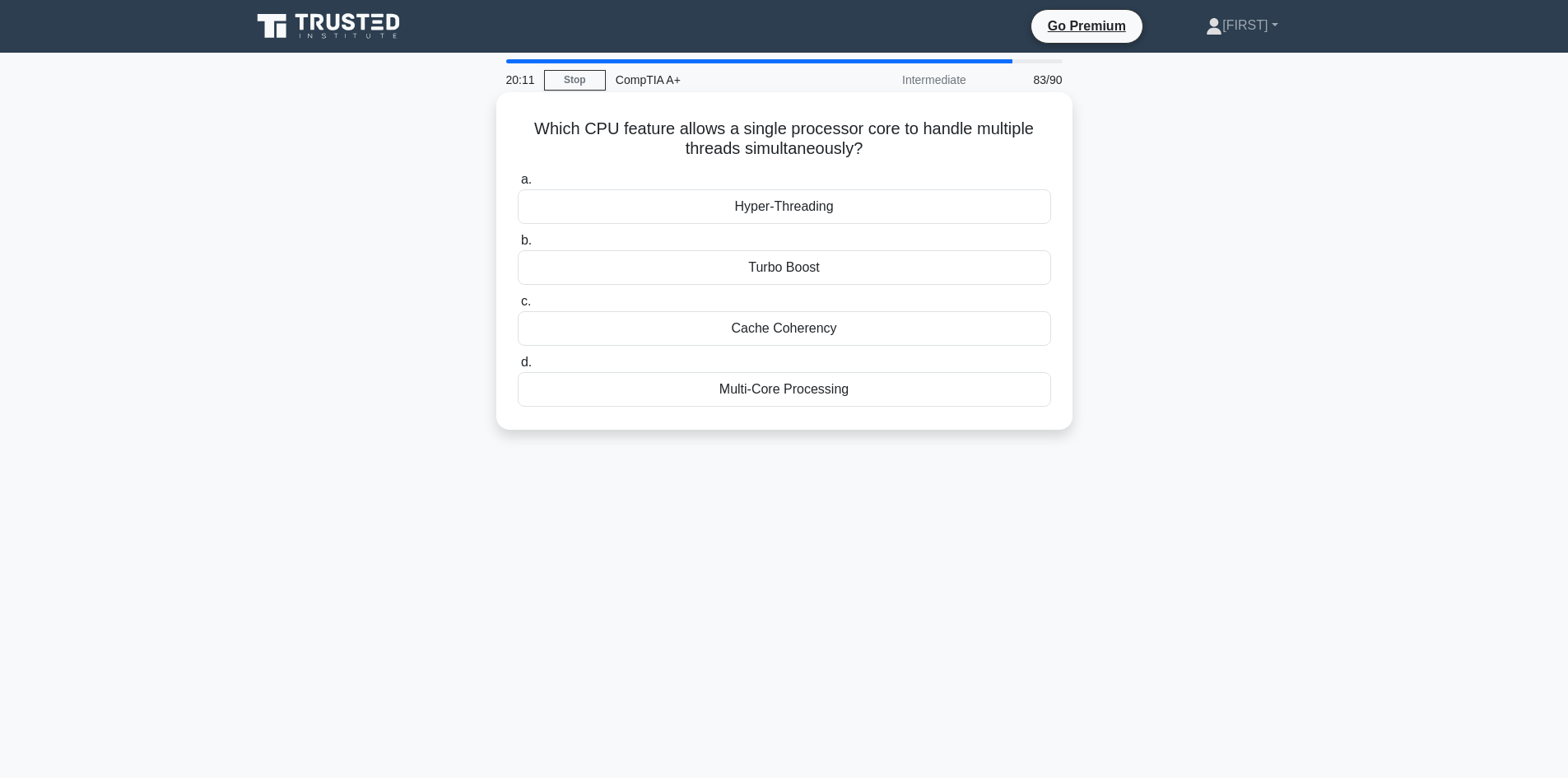 click on "Hyper-Threading" at bounding box center (784, 207) 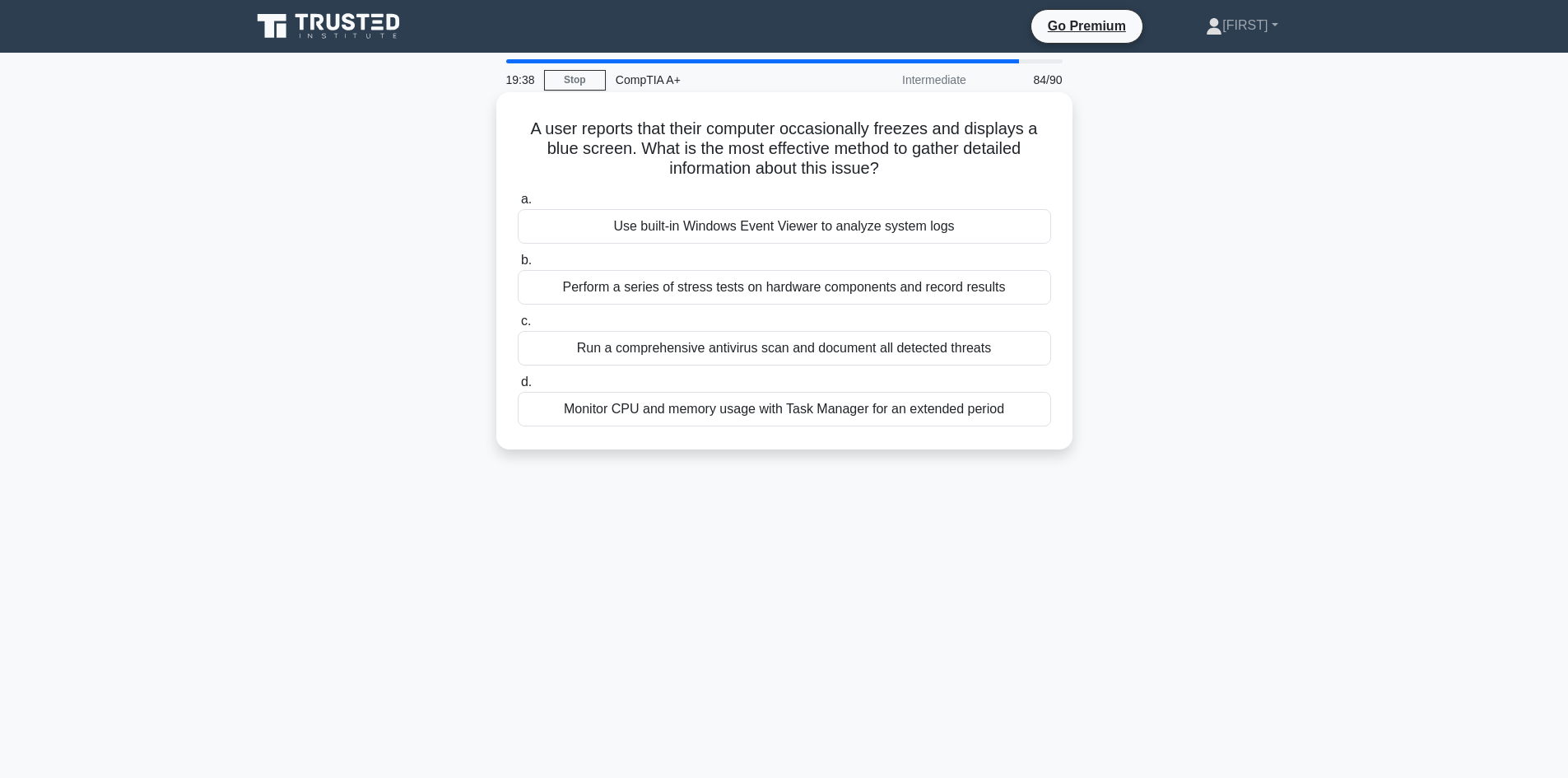 click on "Use built-in Windows Event Viewer to analyze system logs" at bounding box center (784, 226) 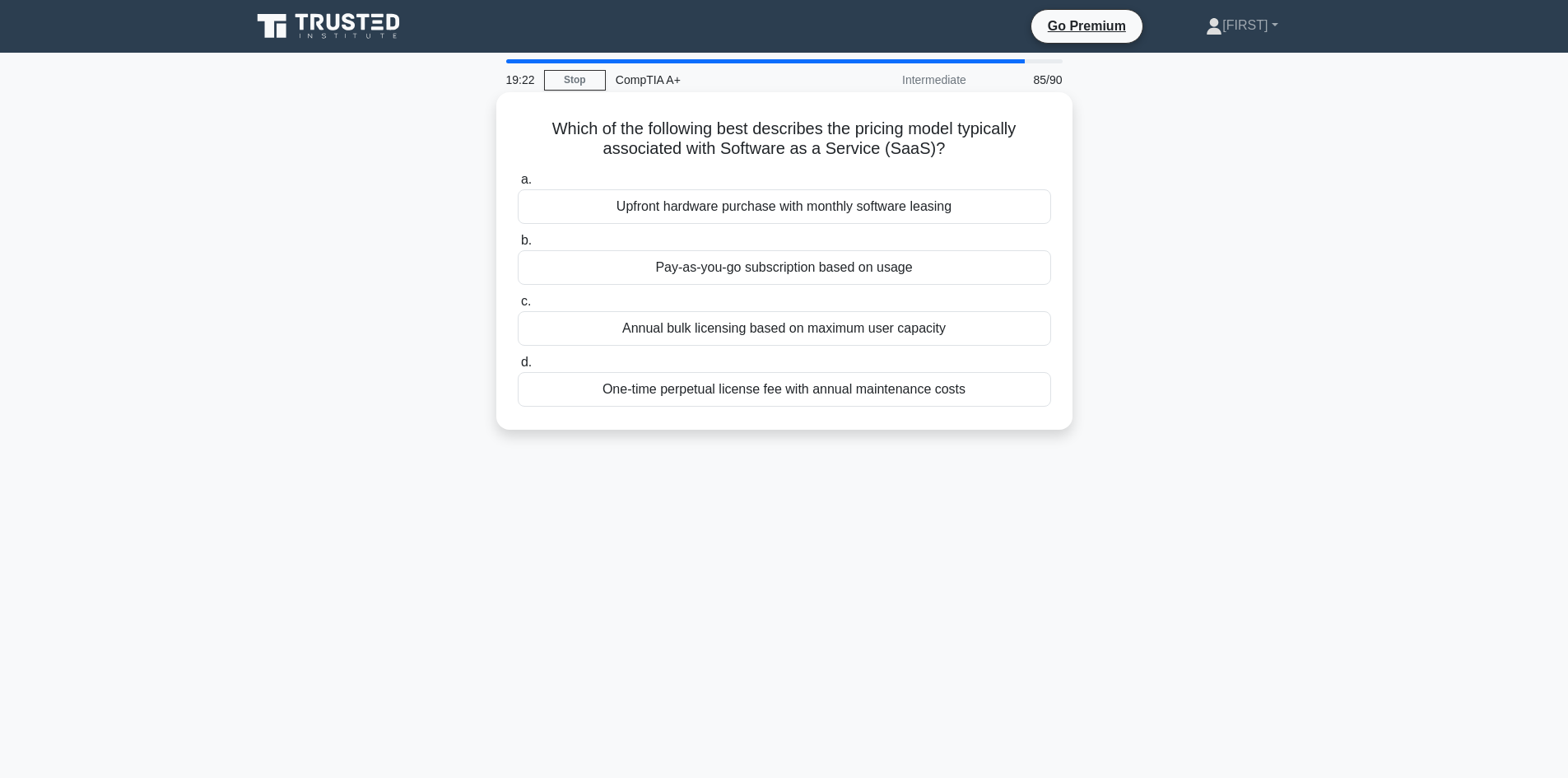 click on "Pay-as-you-go subscription based on usage" at bounding box center (784, 268) 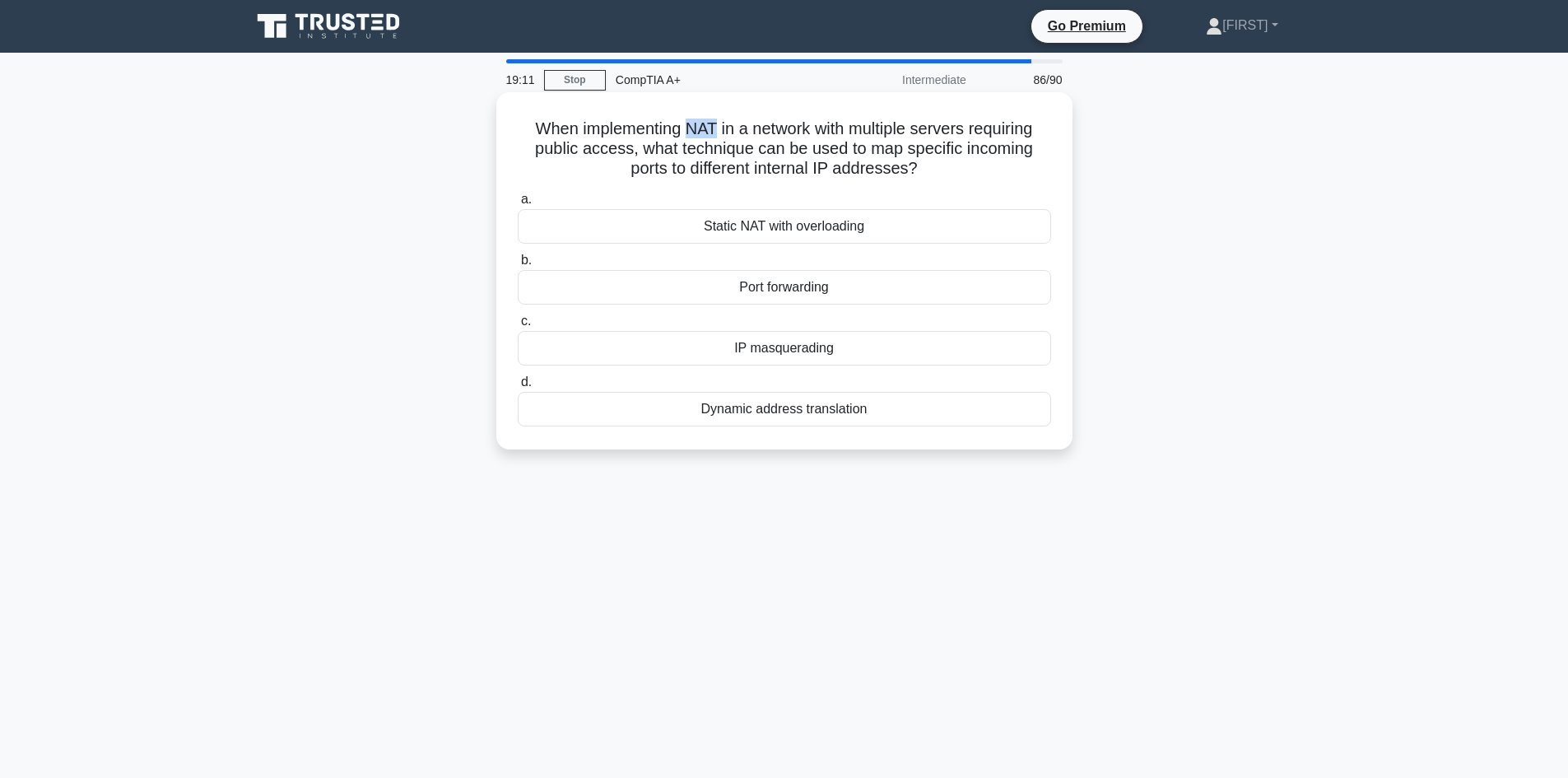 drag, startPoint x: 696, startPoint y: 126, endPoint x: 710, endPoint y: 129, distance: 14.317821 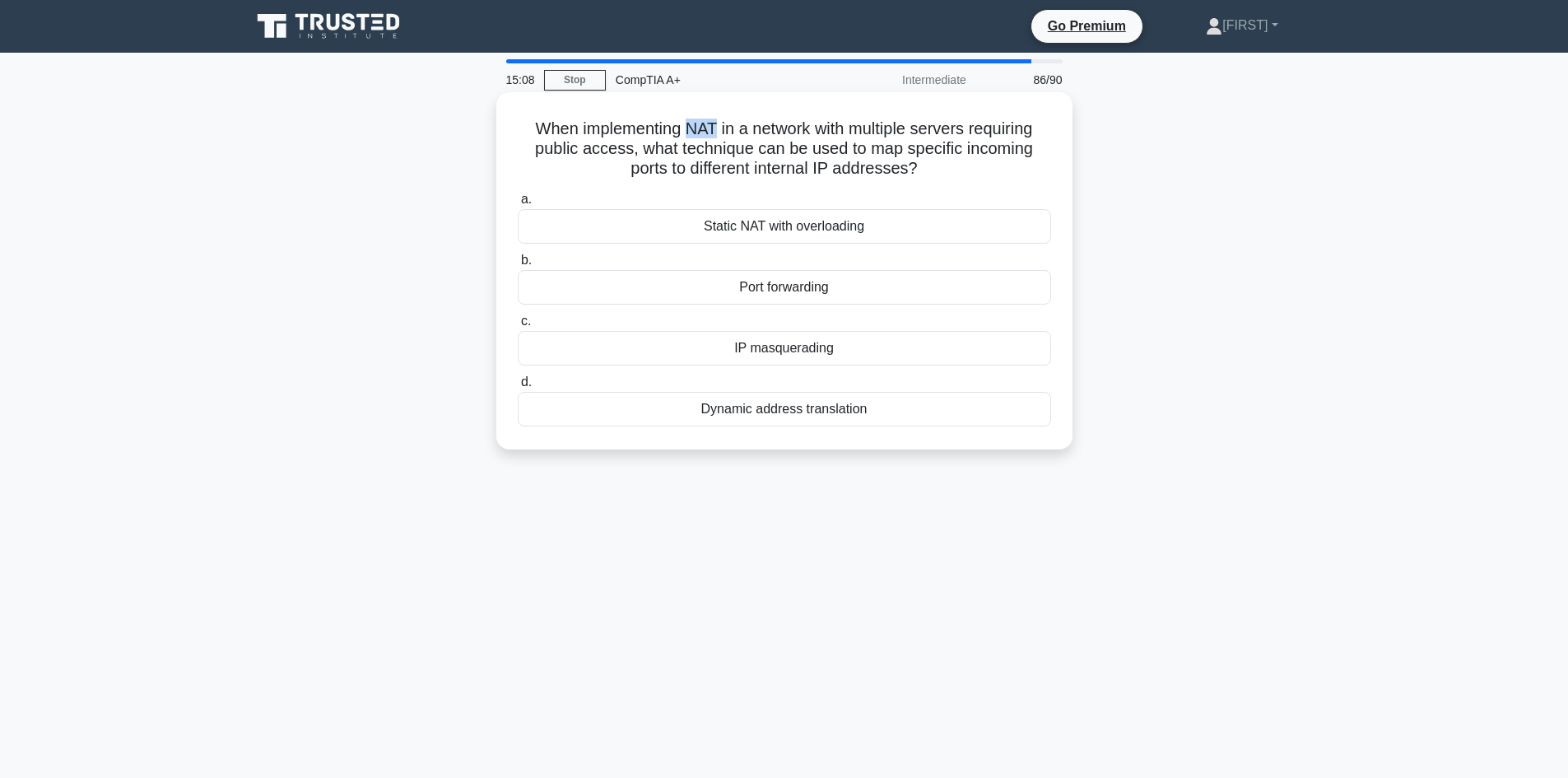 drag, startPoint x: 521, startPoint y: 122, endPoint x: 978, endPoint y: 449, distance: 561.9413 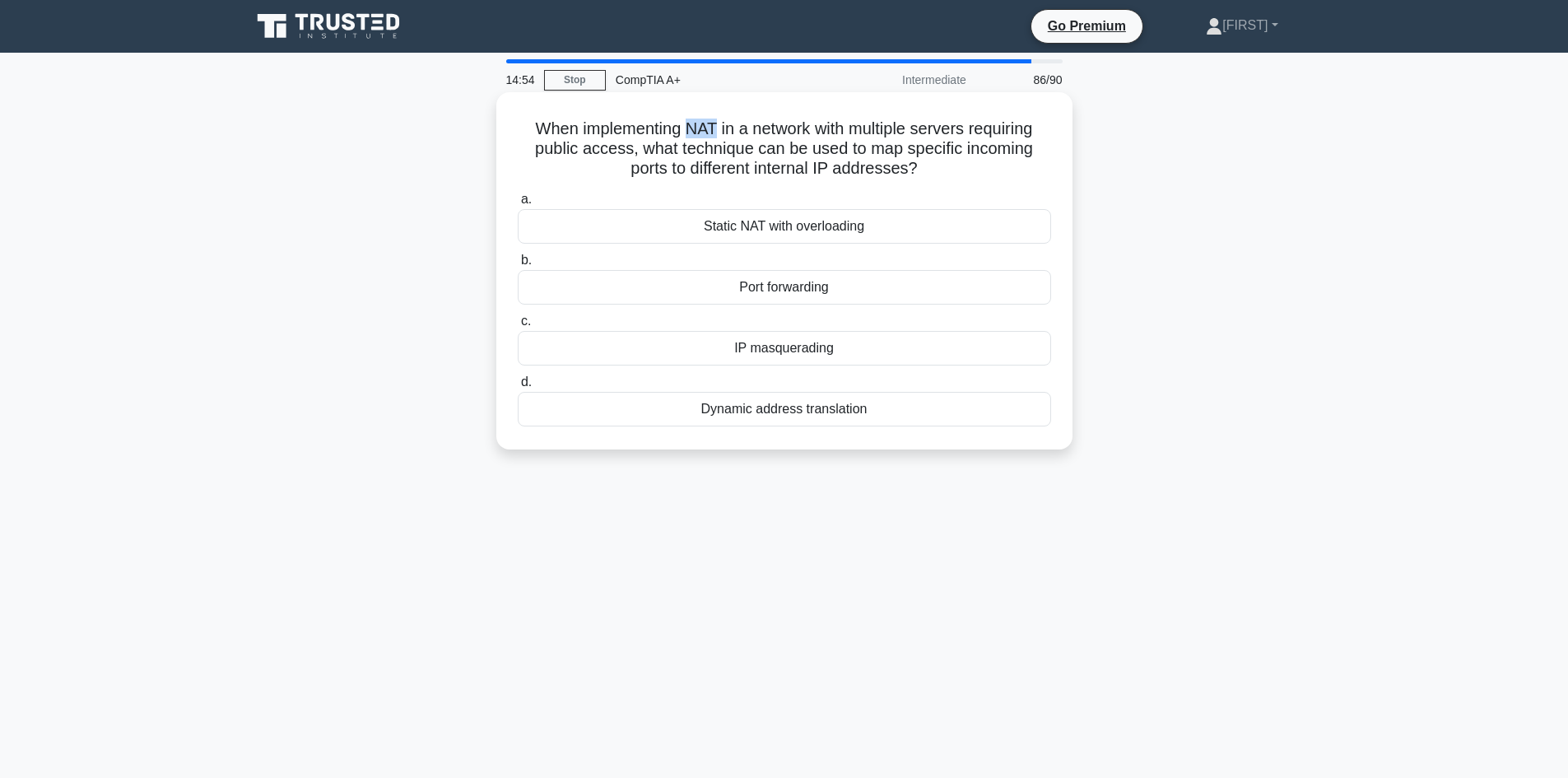 click on "Port forwarding" at bounding box center (784, 287) 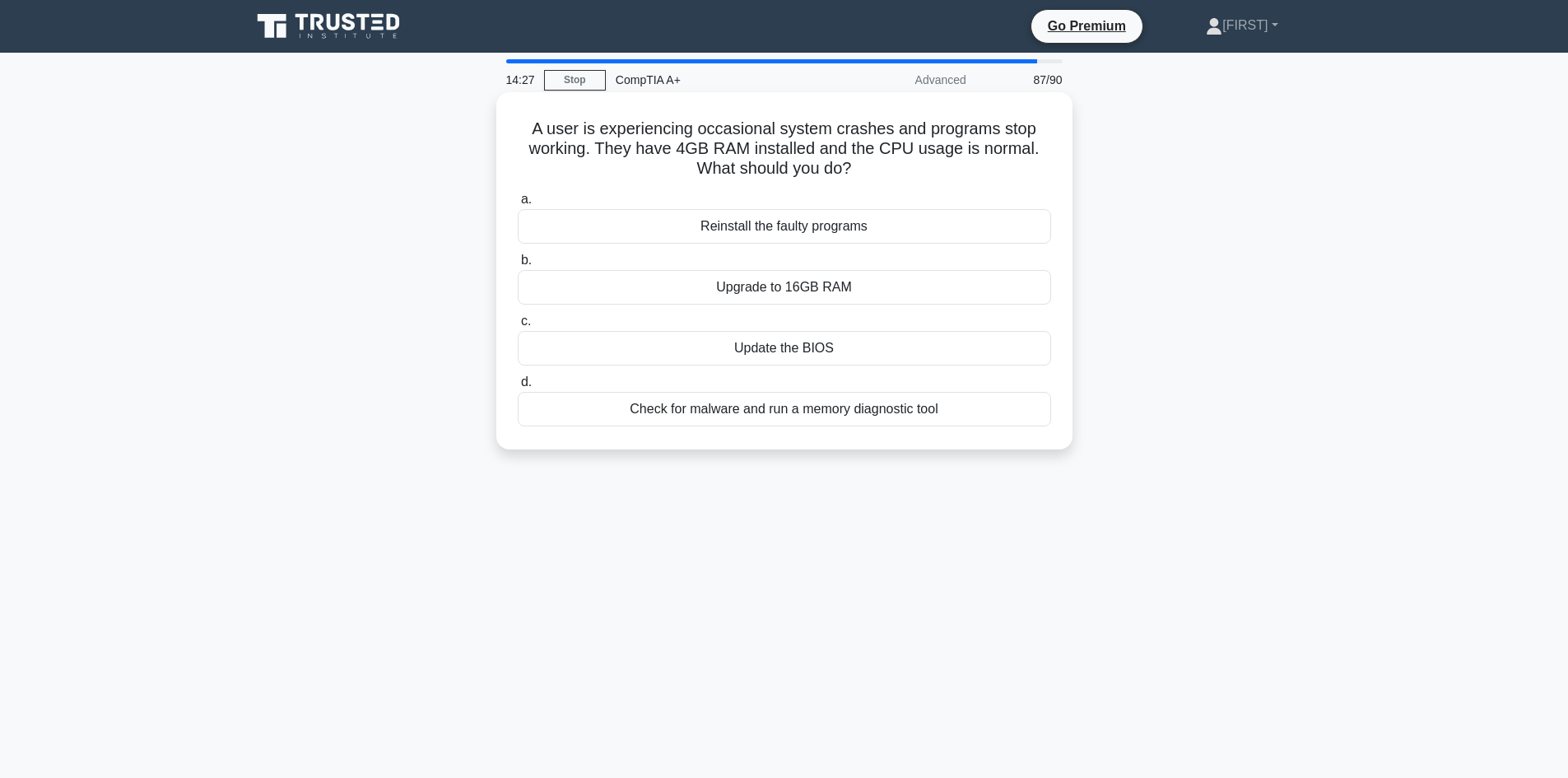 click on "Check for malware and run a memory diagnostic tool" at bounding box center (784, 409) 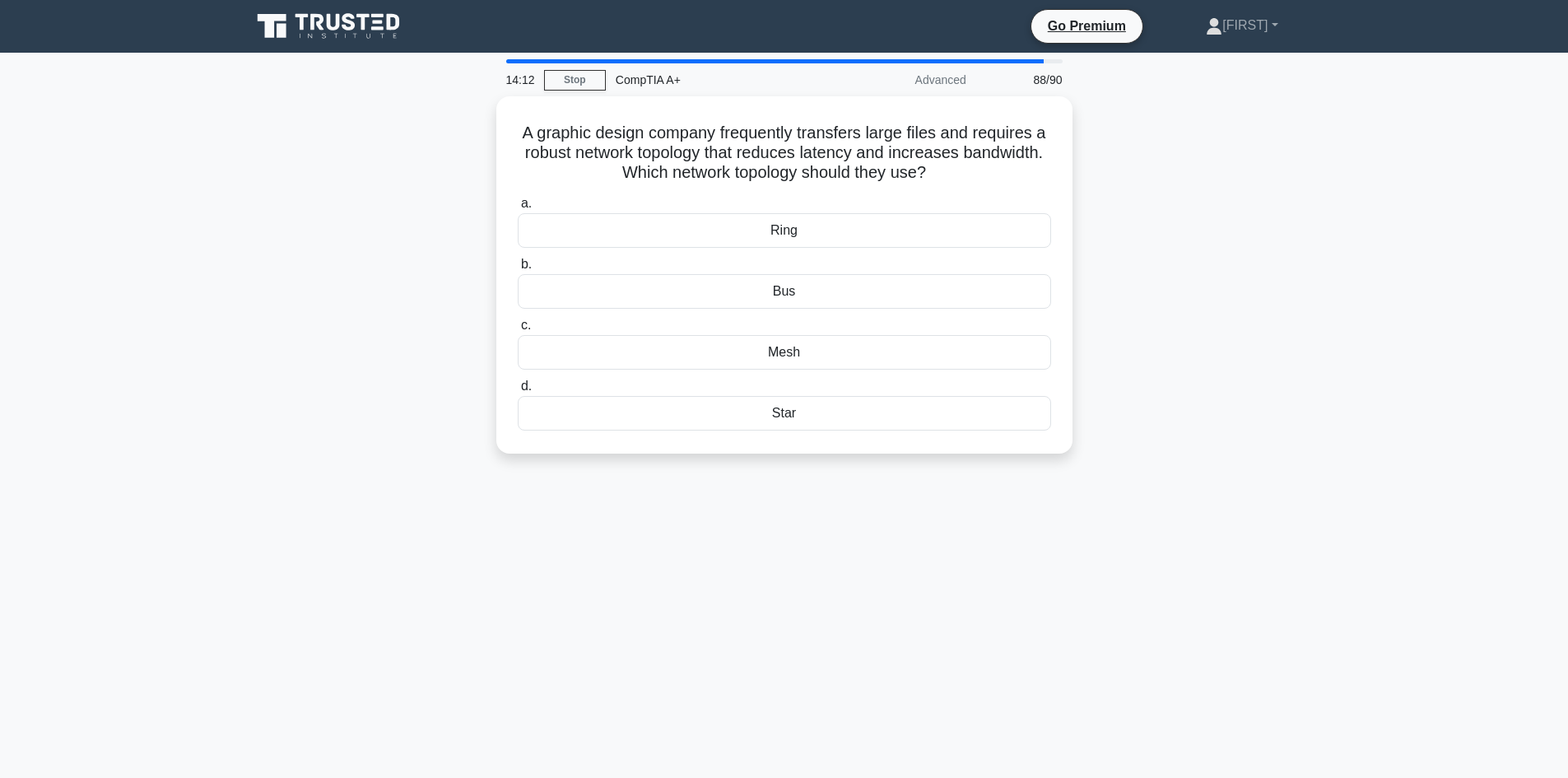 drag, startPoint x: 511, startPoint y: 125, endPoint x: 1068, endPoint y: 464, distance: 652.05061 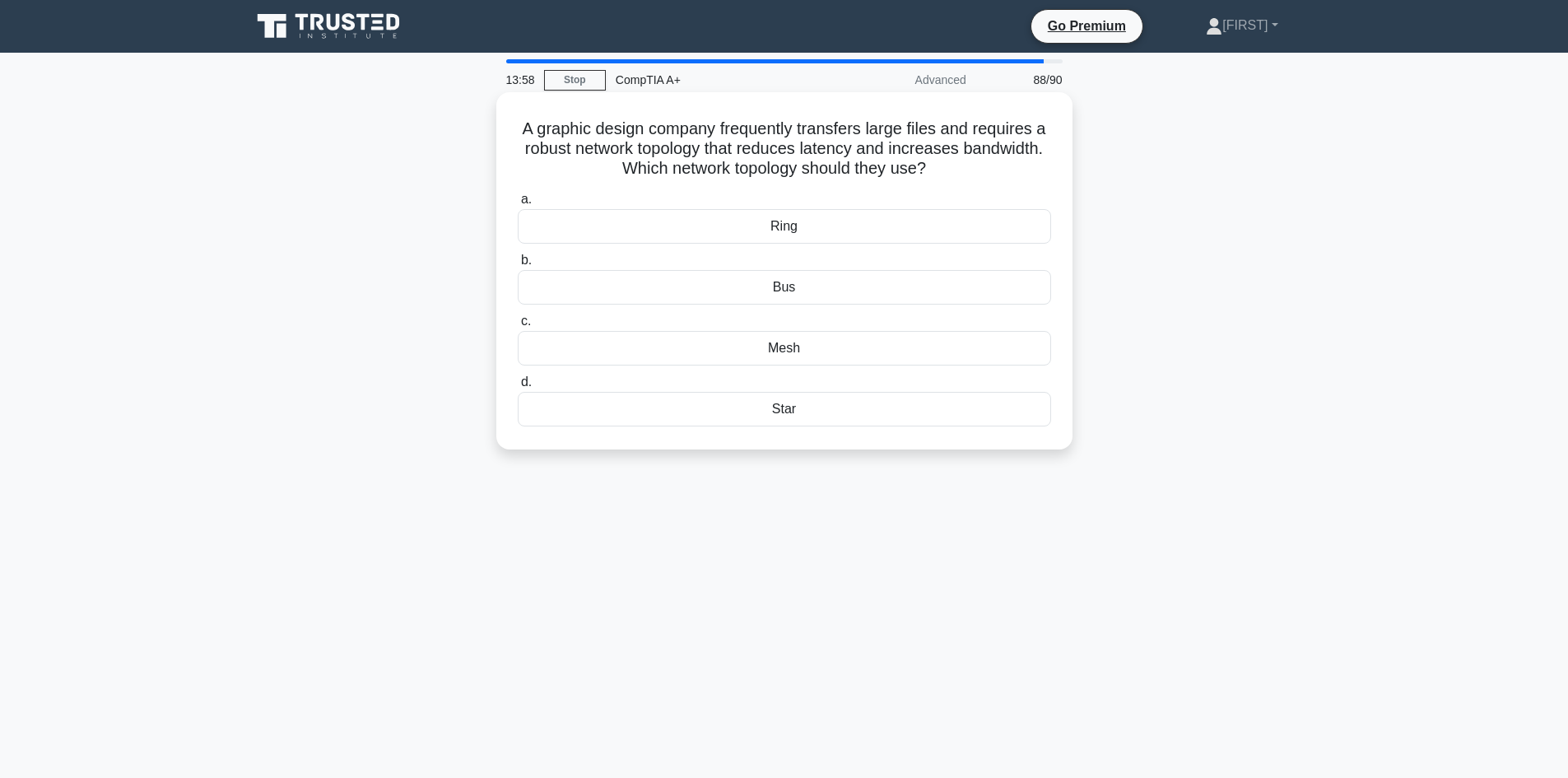 click on "Mesh" at bounding box center (784, 348) 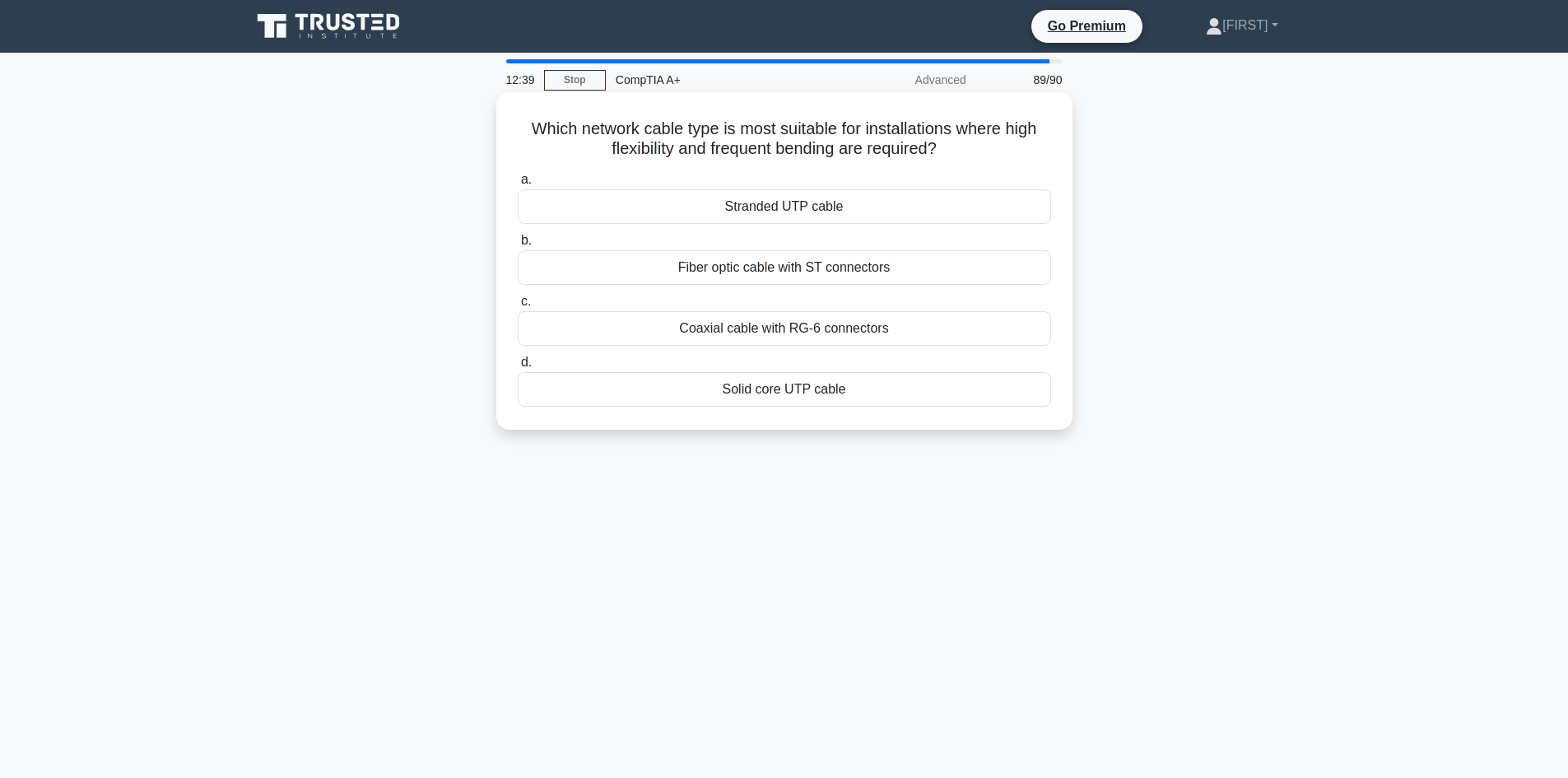 click on "Which network cable type is most suitable for installations where high flexibility and frequent bending are required?
.spinner_0XTQ{transform-origin:center;animation:spinner_y6GP .75s linear infinite}@keyframes spinner_y6GP{100%{transform:rotate(360deg)}}
a.
Stranded UTP cable
b. c. d." at bounding box center (784, 261) 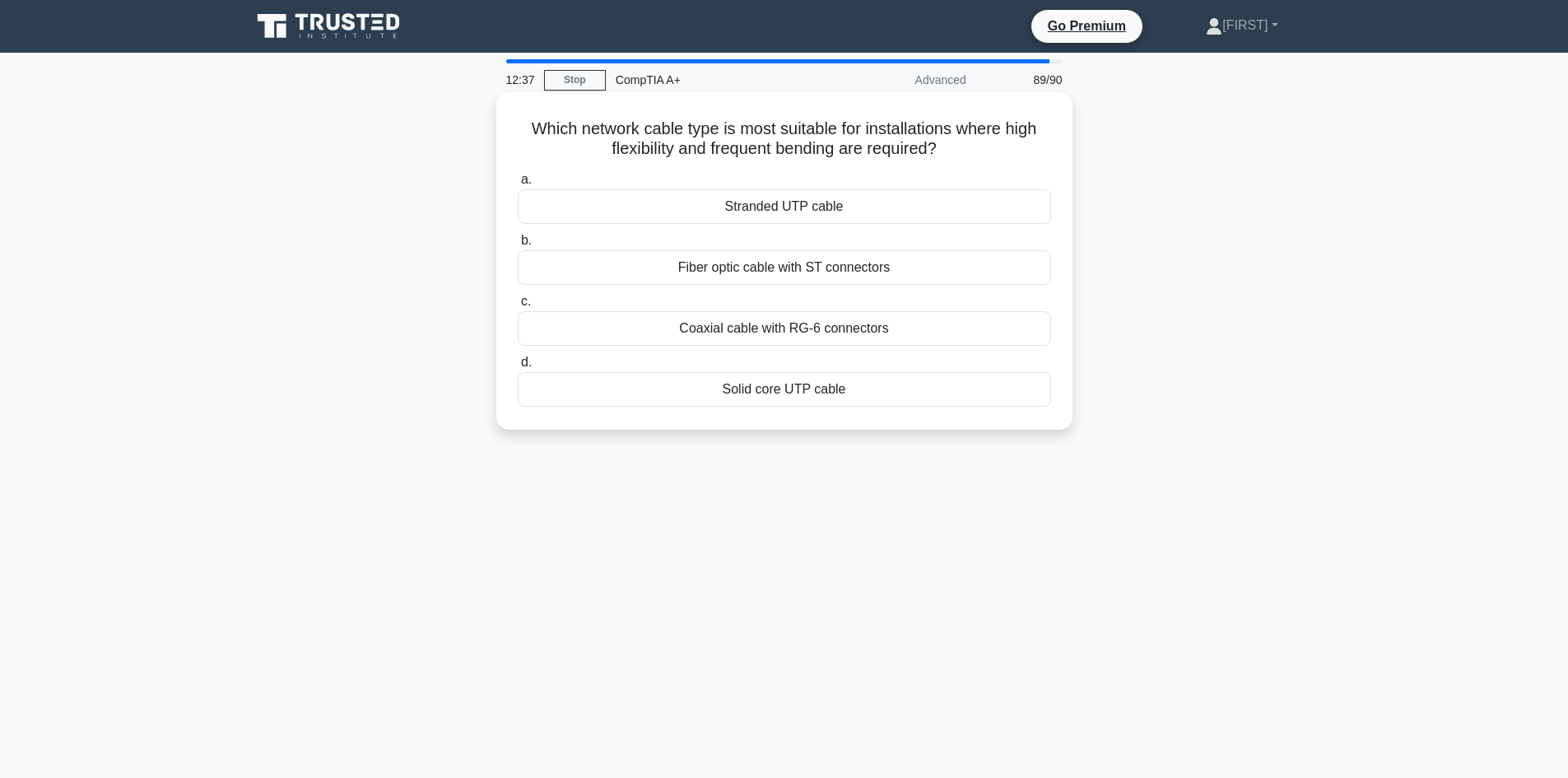 drag, startPoint x: 513, startPoint y: 126, endPoint x: 1031, endPoint y: 421, distance: 596.112 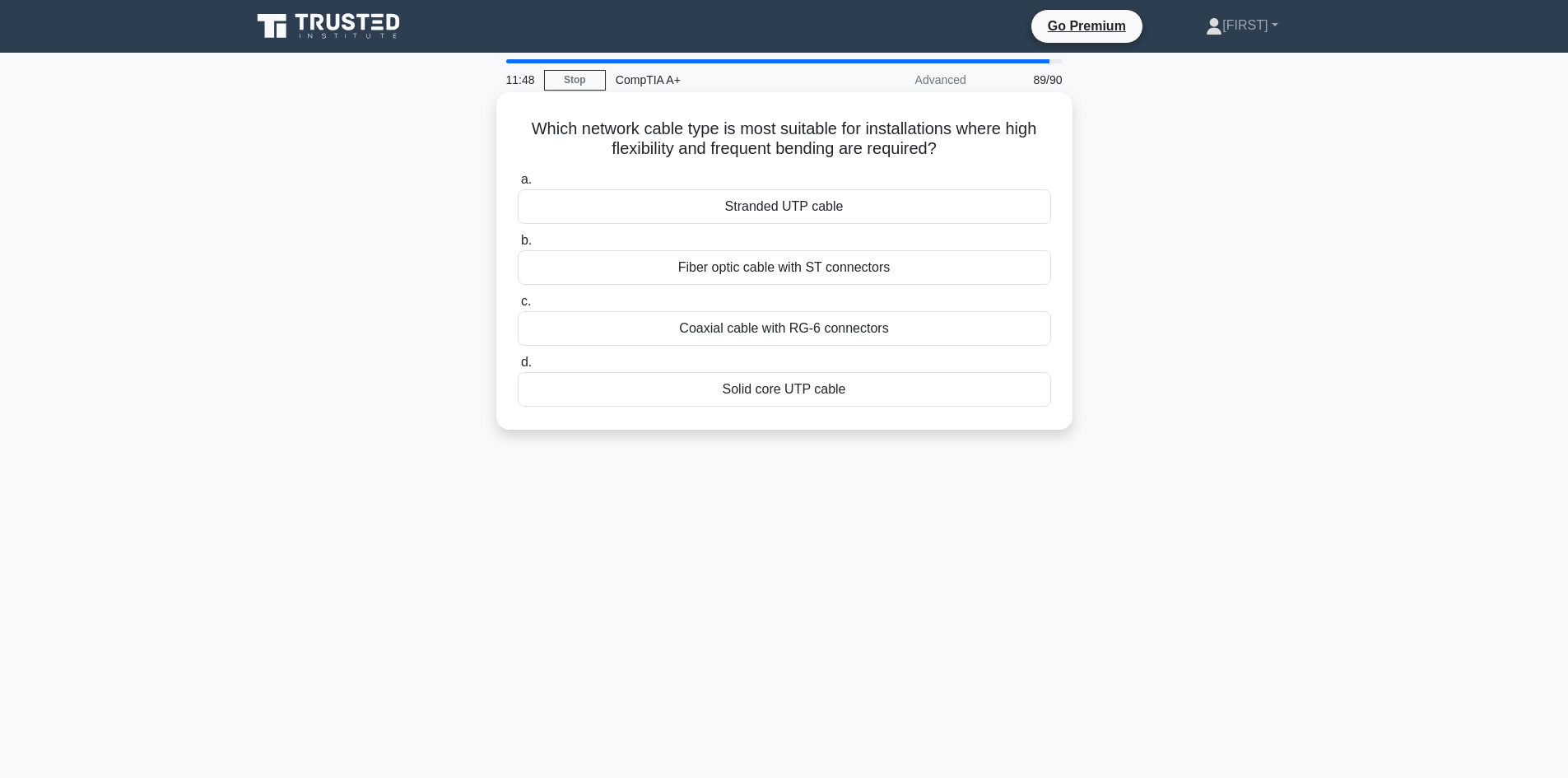 click on "Stranded UTP cable" at bounding box center [784, 207] 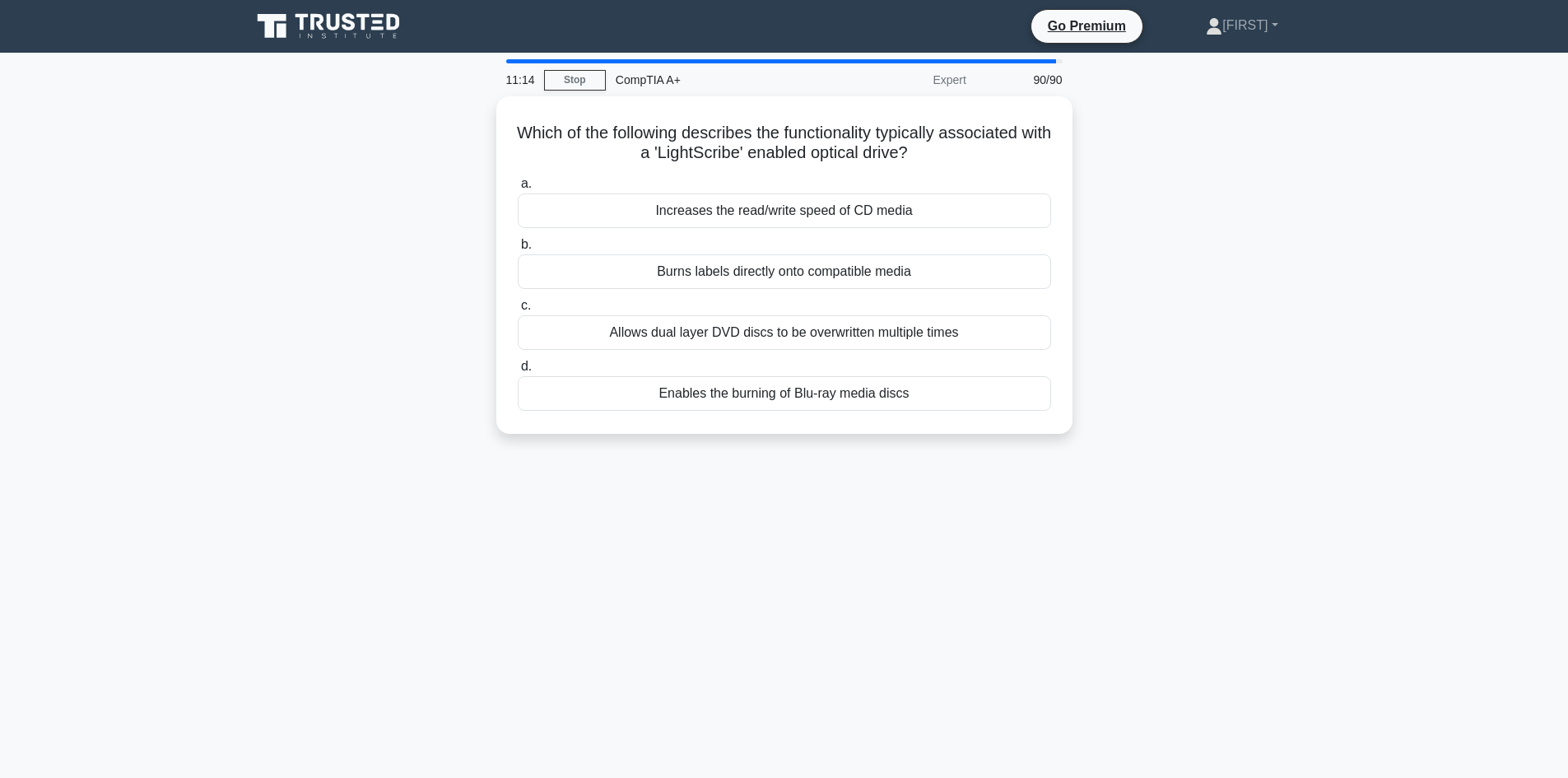 drag, startPoint x: 972, startPoint y: 334, endPoint x: 265, endPoint y: 179, distance: 723.79141 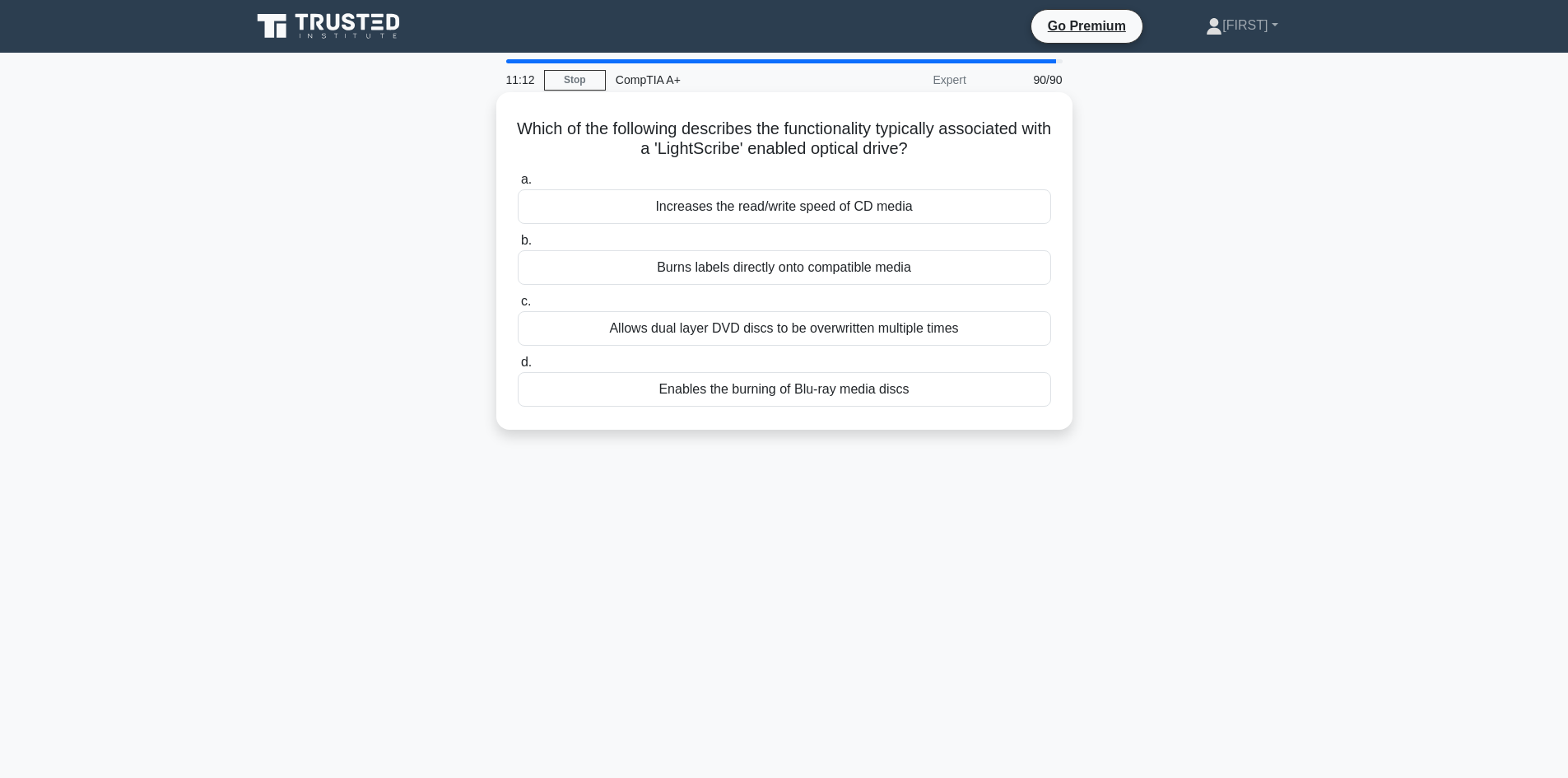 drag, startPoint x: 530, startPoint y: 120, endPoint x: 1051, endPoint y: 415, distance: 598.7203 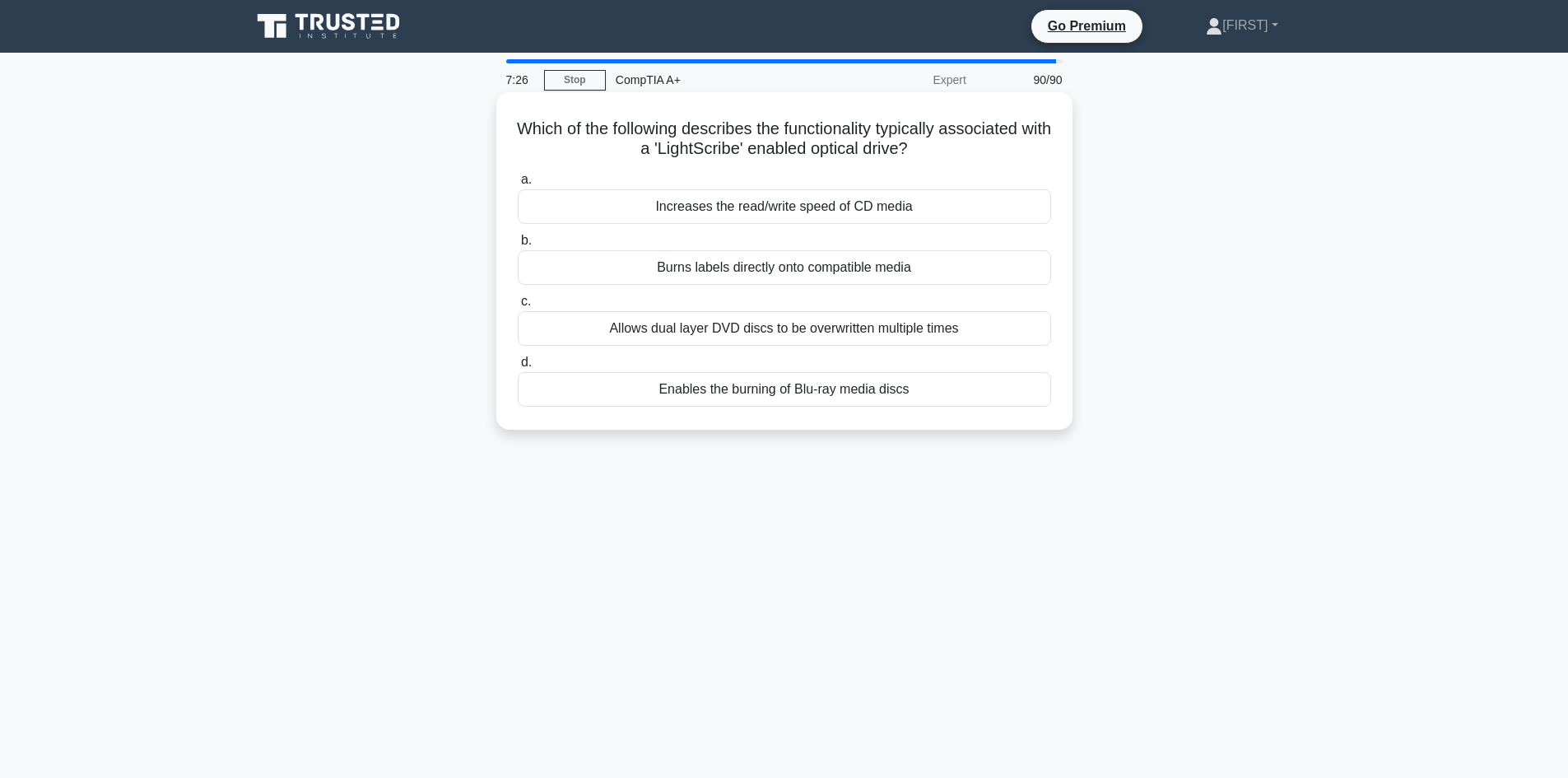 click on "Allows dual layer DVD discs to be overwritten multiple times" at bounding box center (784, 328) 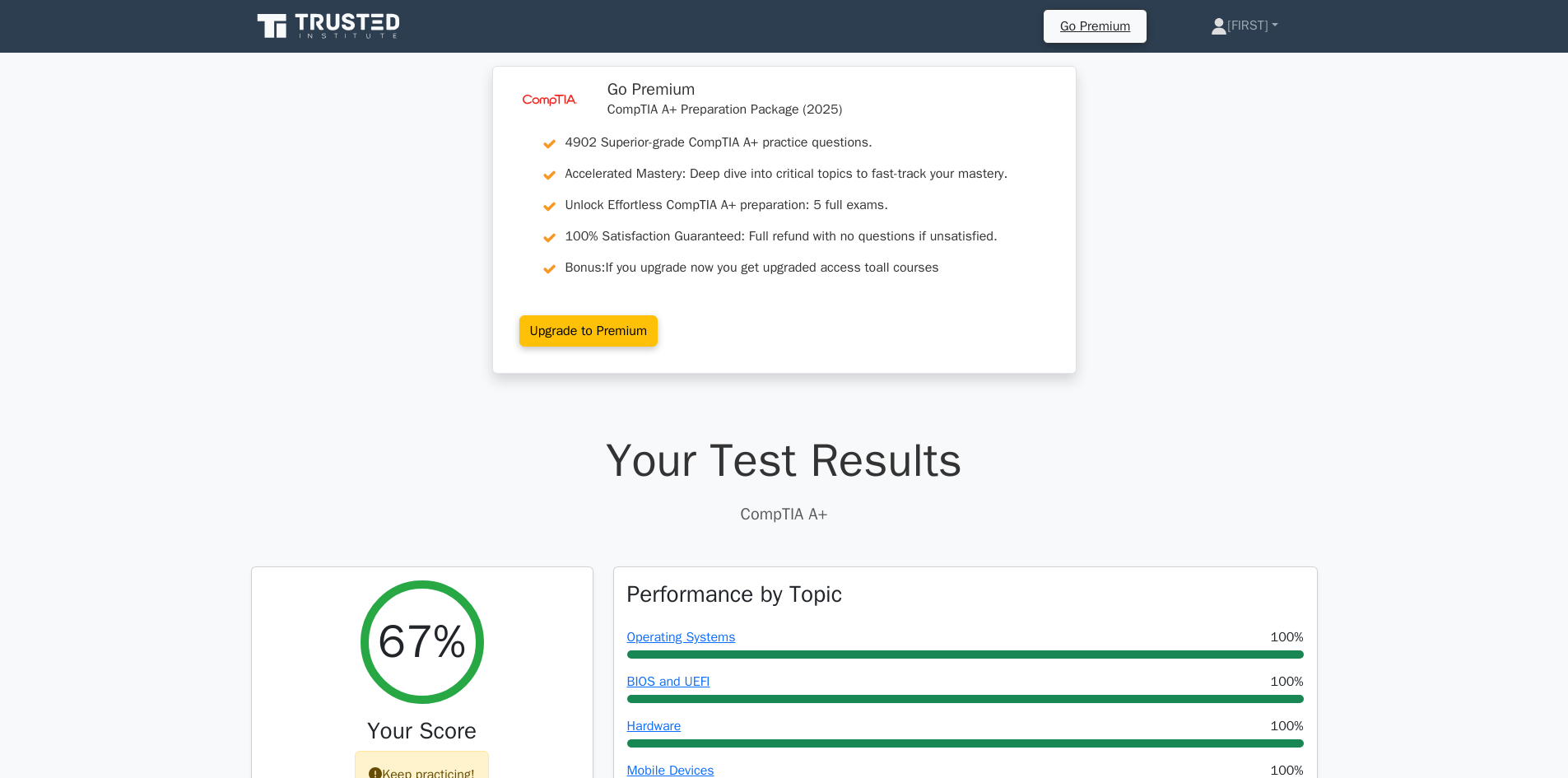 scroll, scrollTop: 0, scrollLeft: 0, axis: both 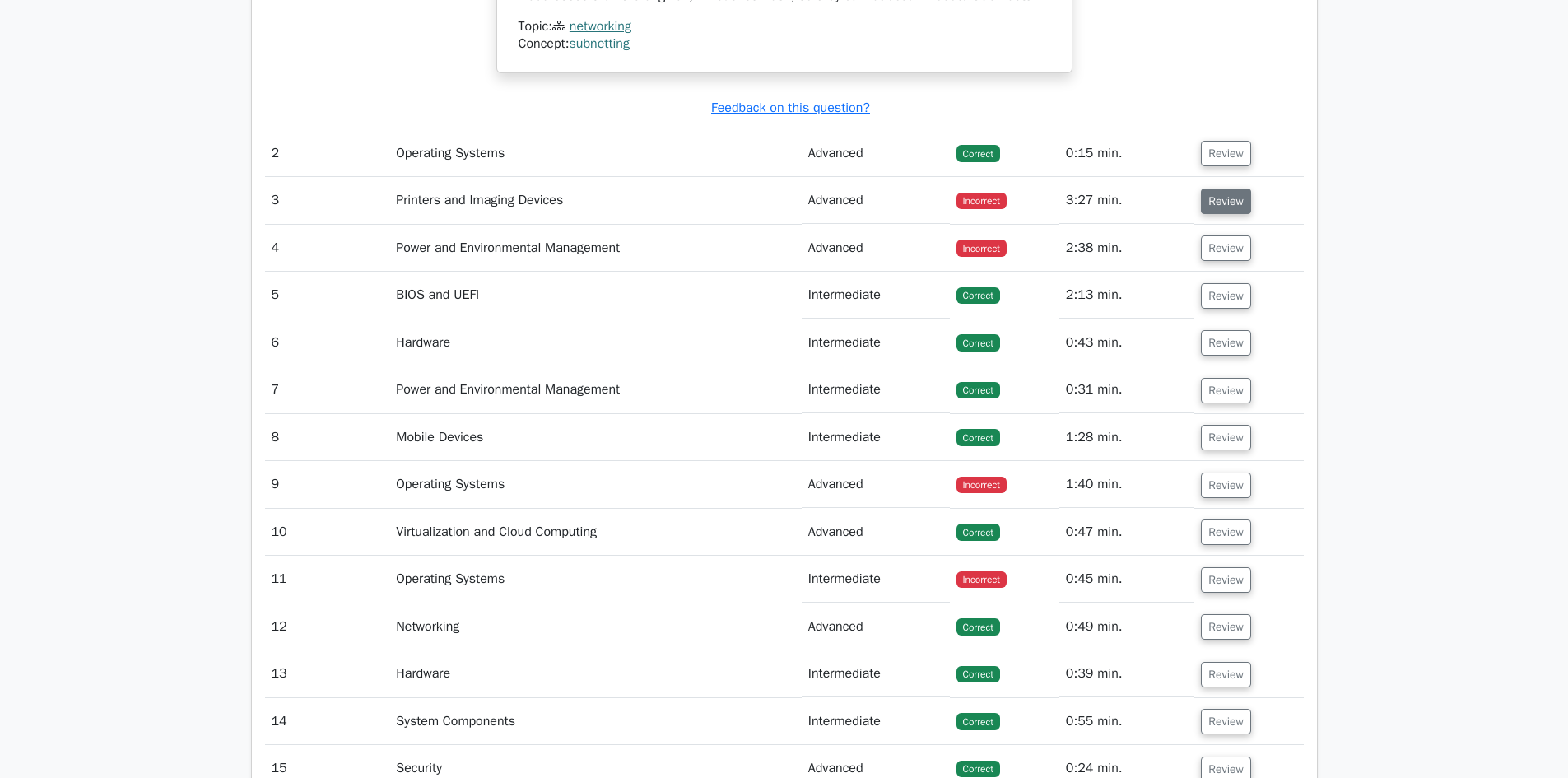 click on "Review" at bounding box center [1226, 201] 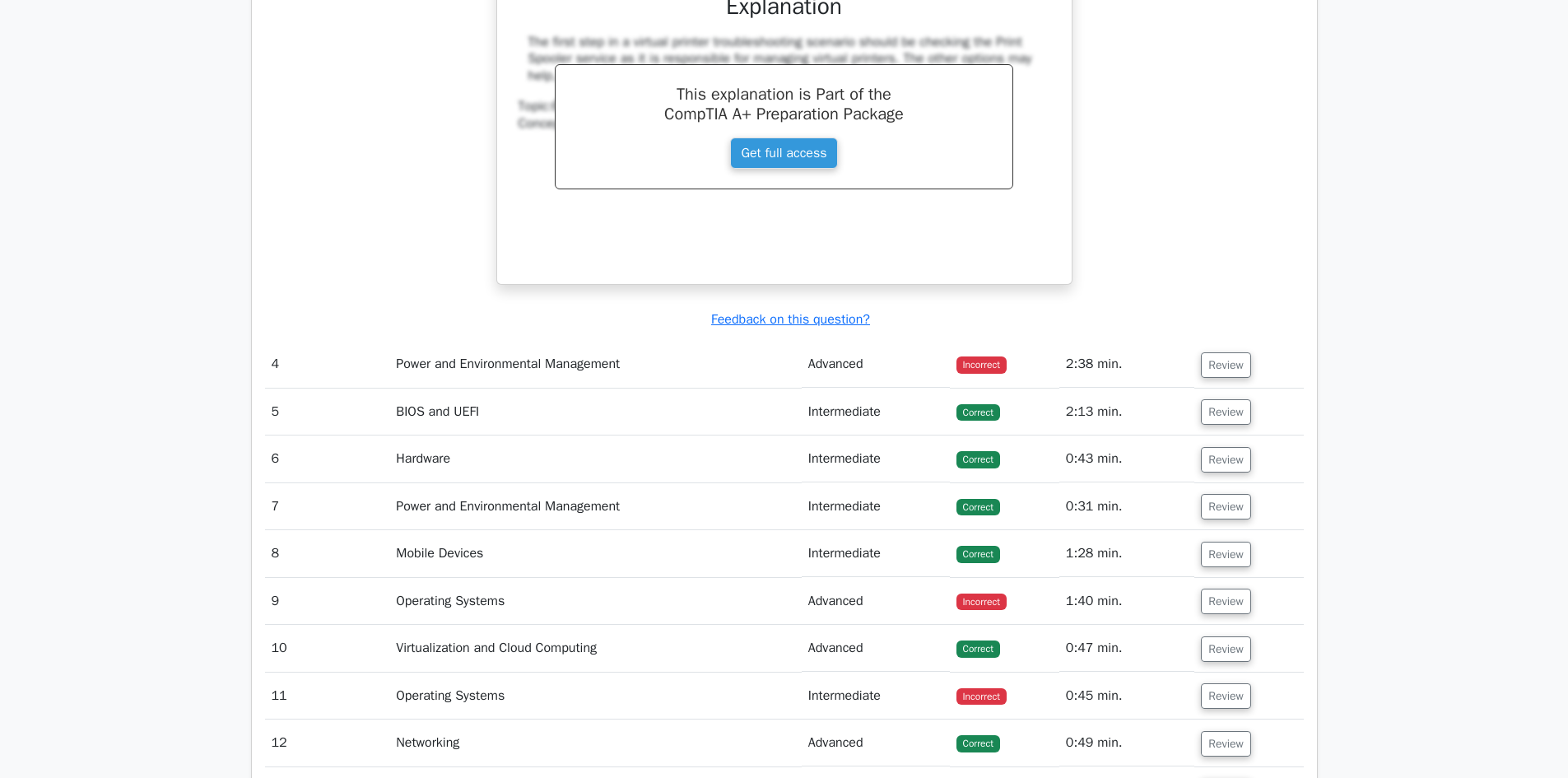 scroll, scrollTop: 3458, scrollLeft: 0, axis: vertical 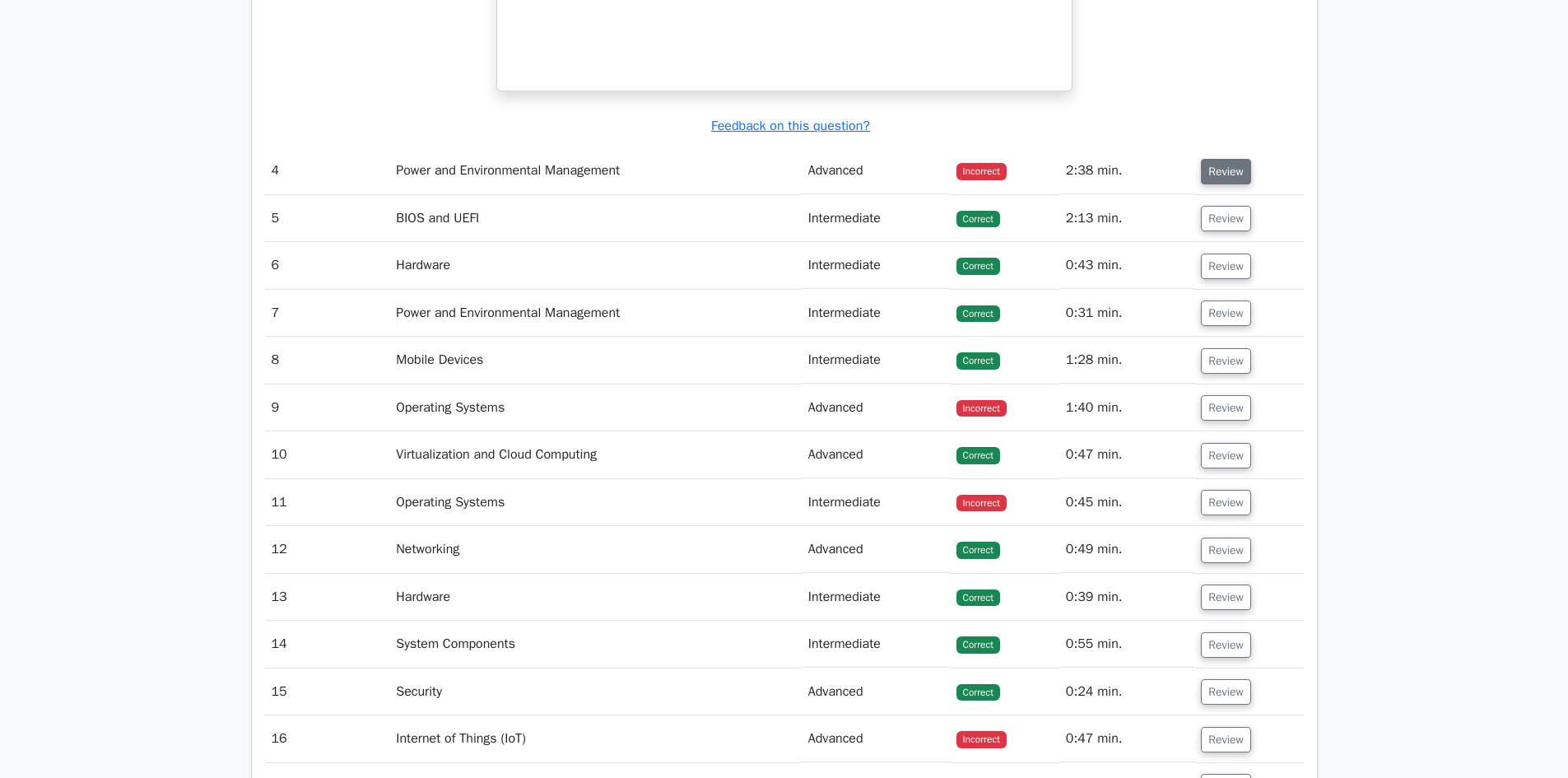 click on "Review" at bounding box center (1226, 171) 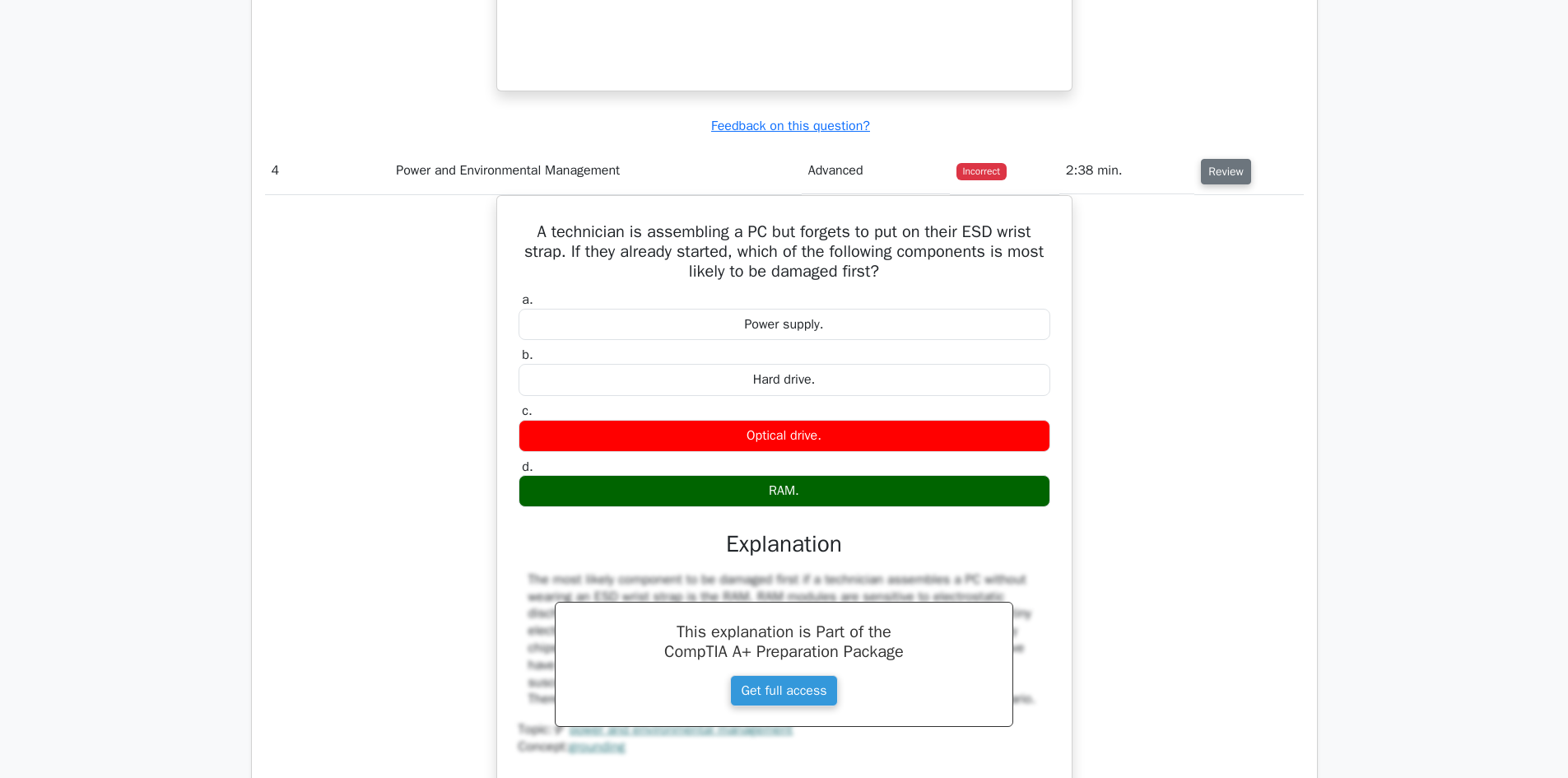 click on "Review" at bounding box center (1226, 171) 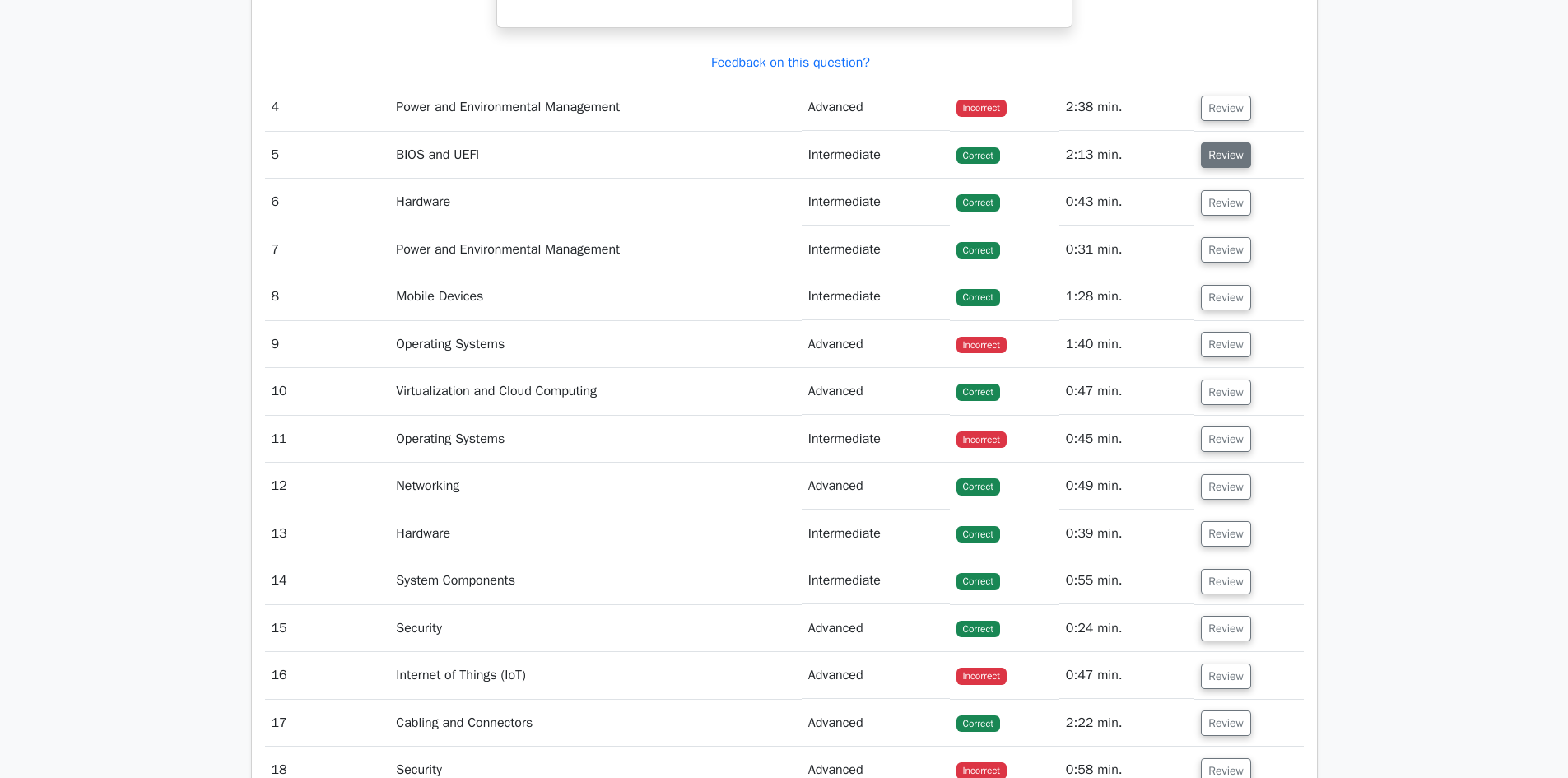 scroll, scrollTop: 3705, scrollLeft: 0, axis: vertical 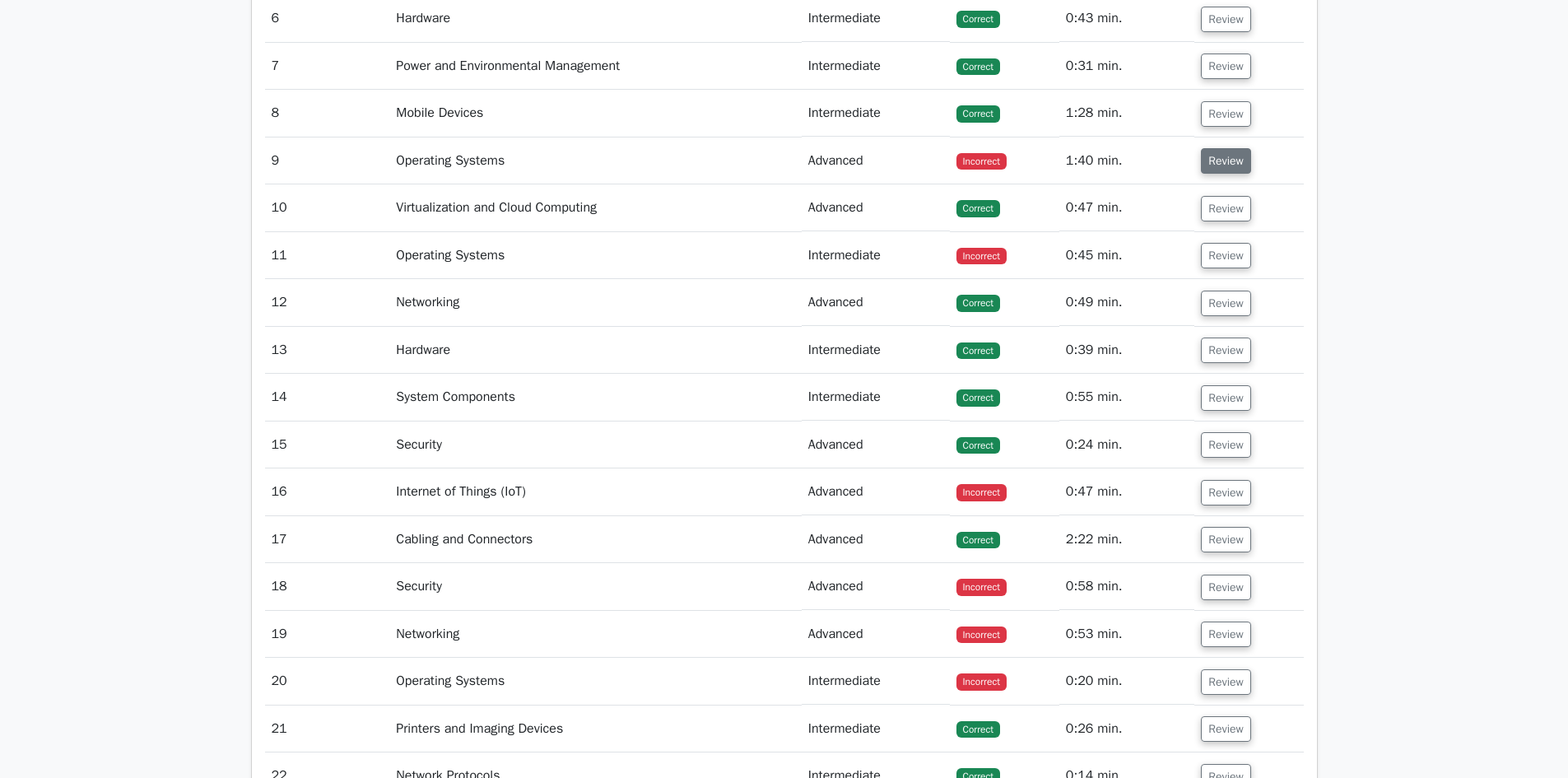 click on "Review" at bounding box center (1226, 161) 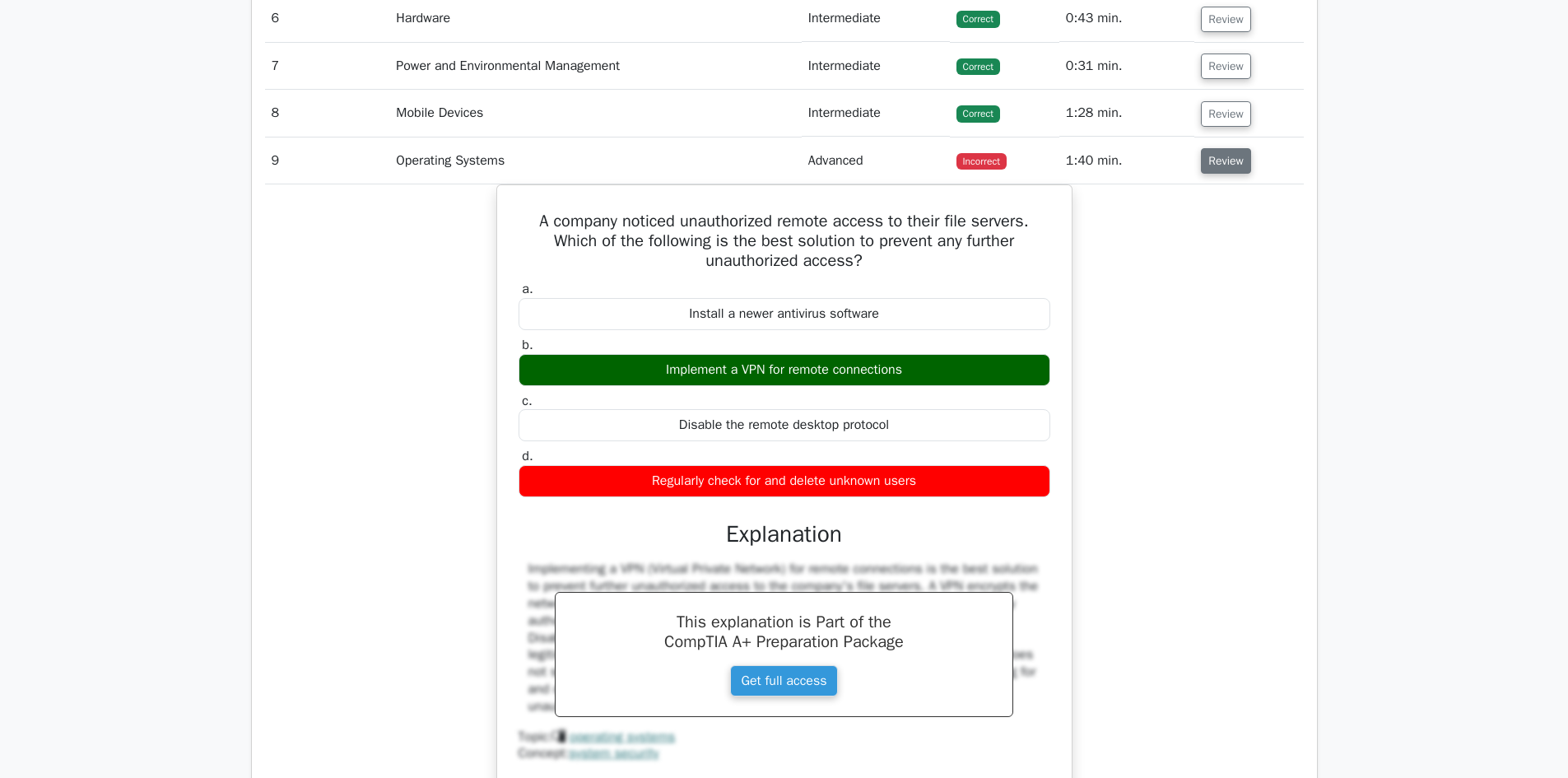 click on "Review" at bounding box center [1226, 161] 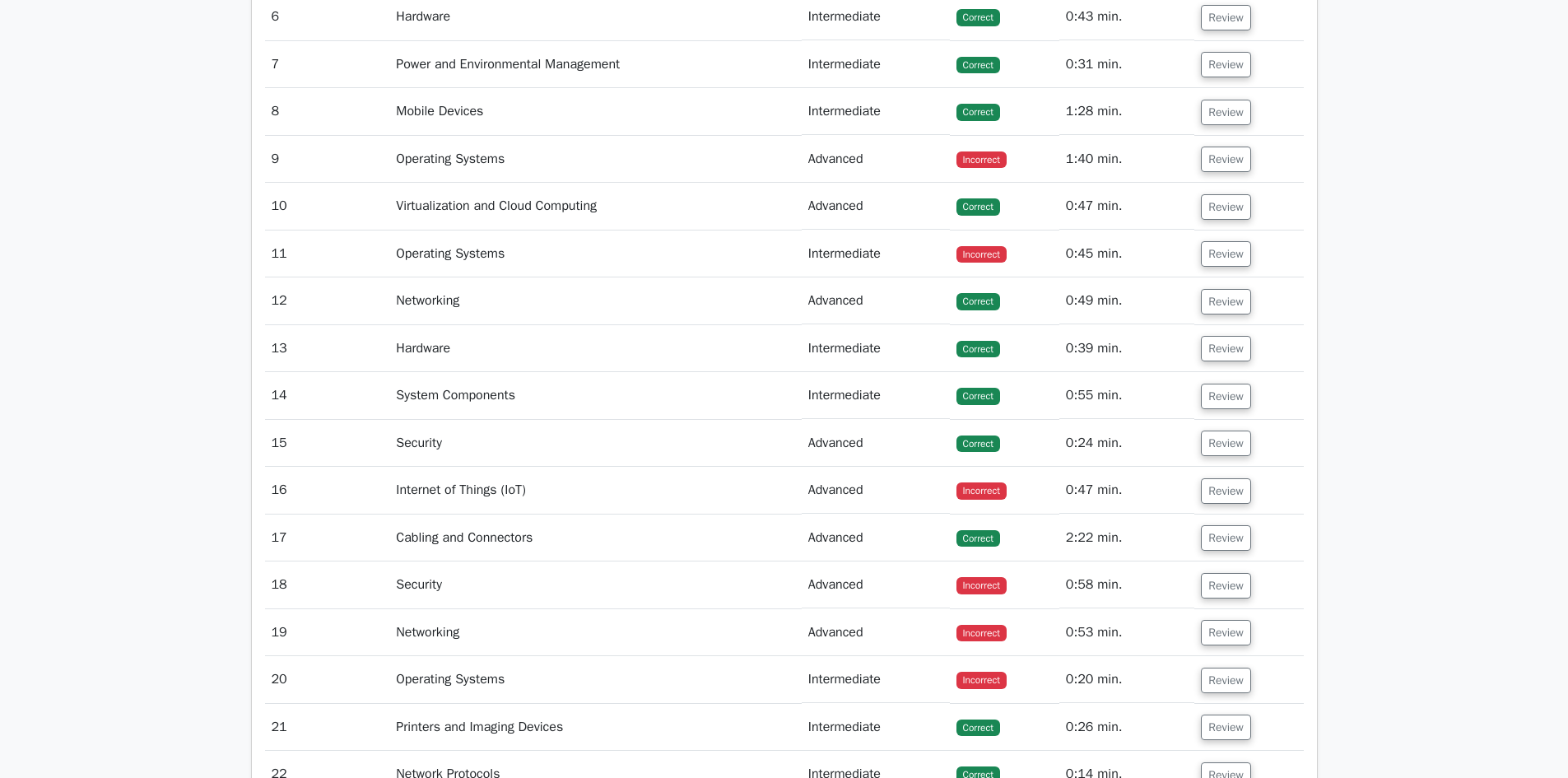 scroll, scrollTop: 3705, scrollLeft: 0, axis: vertical 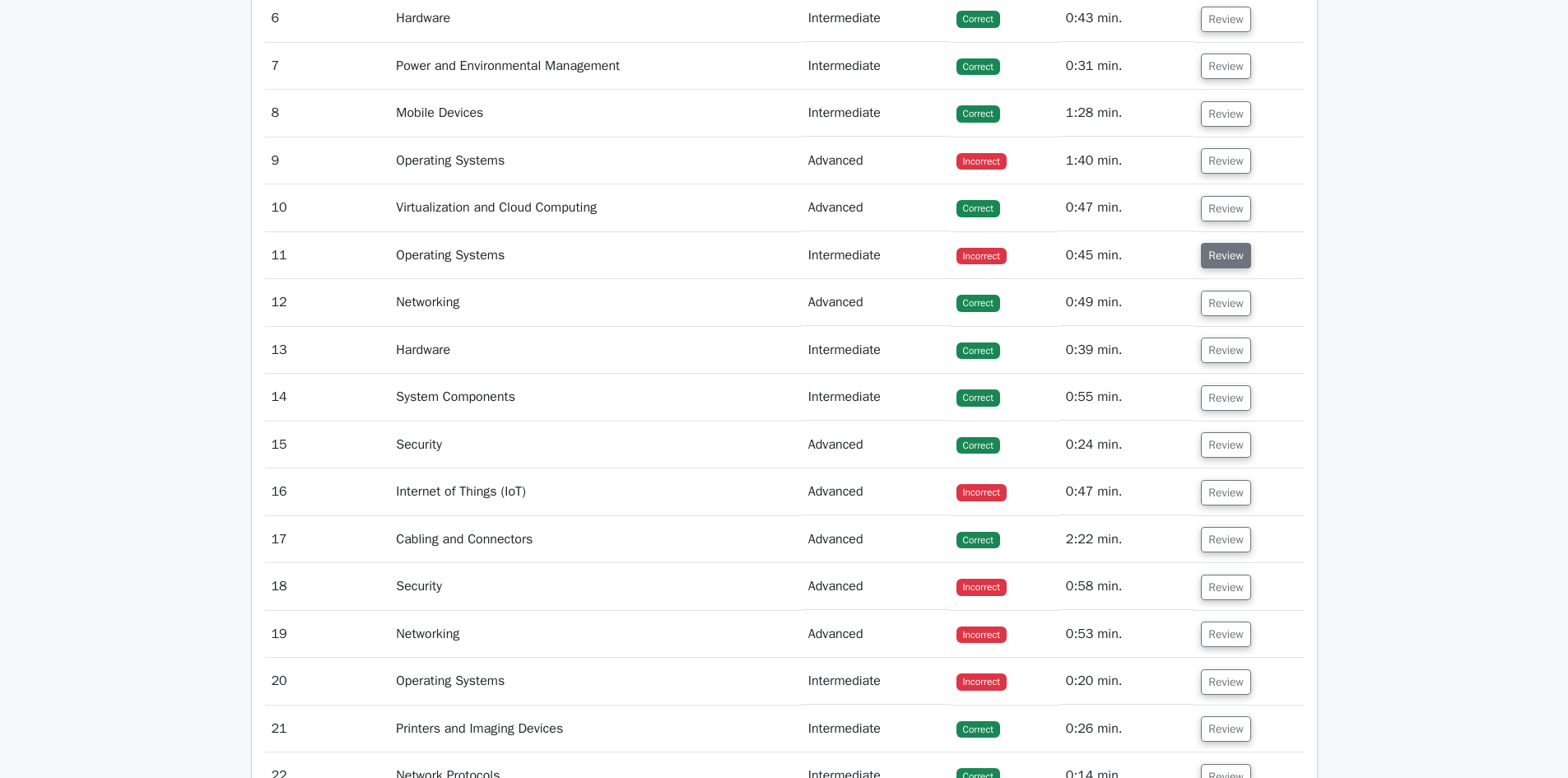 click on "Review" at bounding box center (1226, 255) 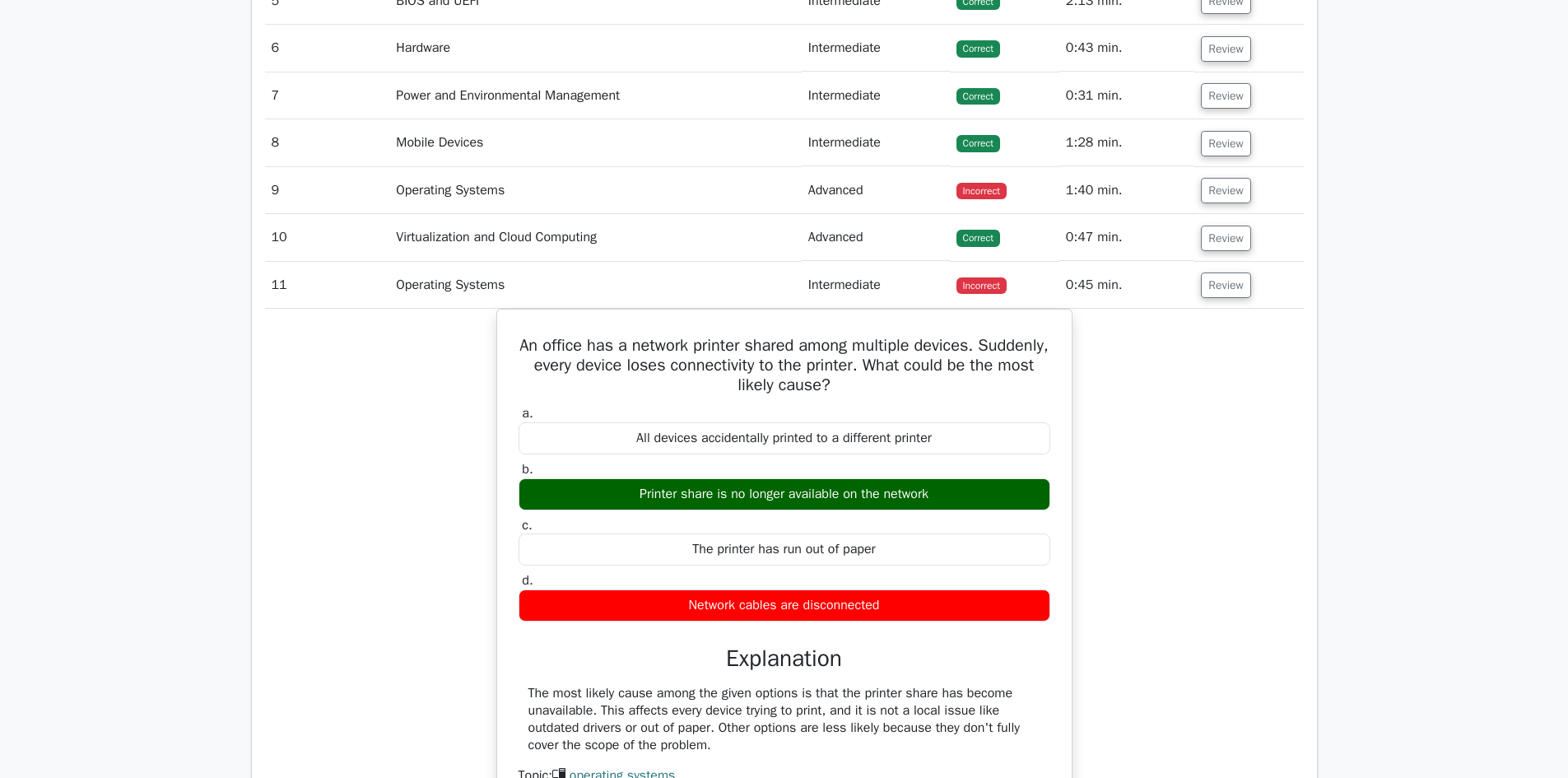 scroll, scrollTop: 3622, scrollLeft: 0, axis: vertical 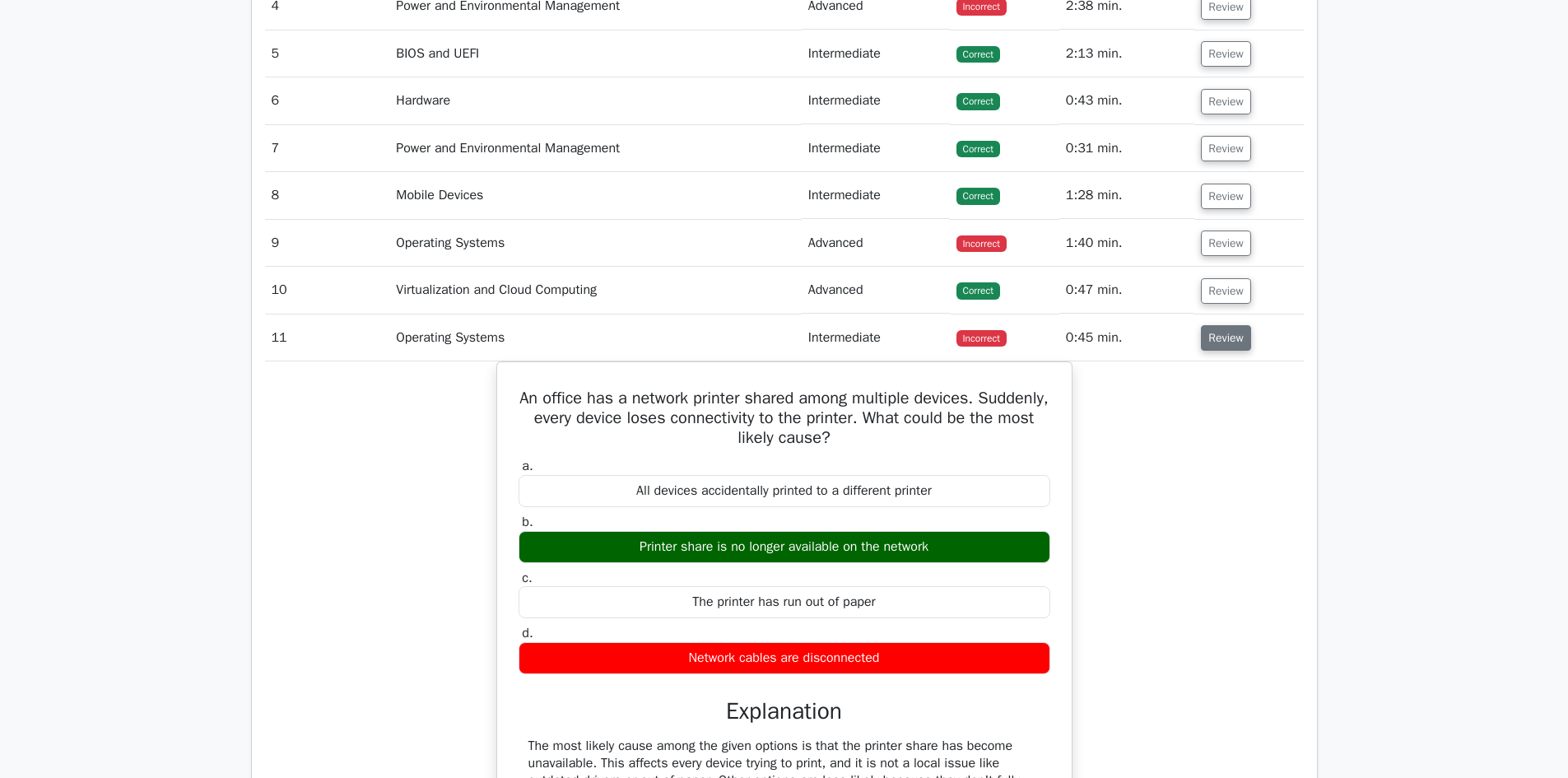 click on "Review" at bounding box center [1226, 338] 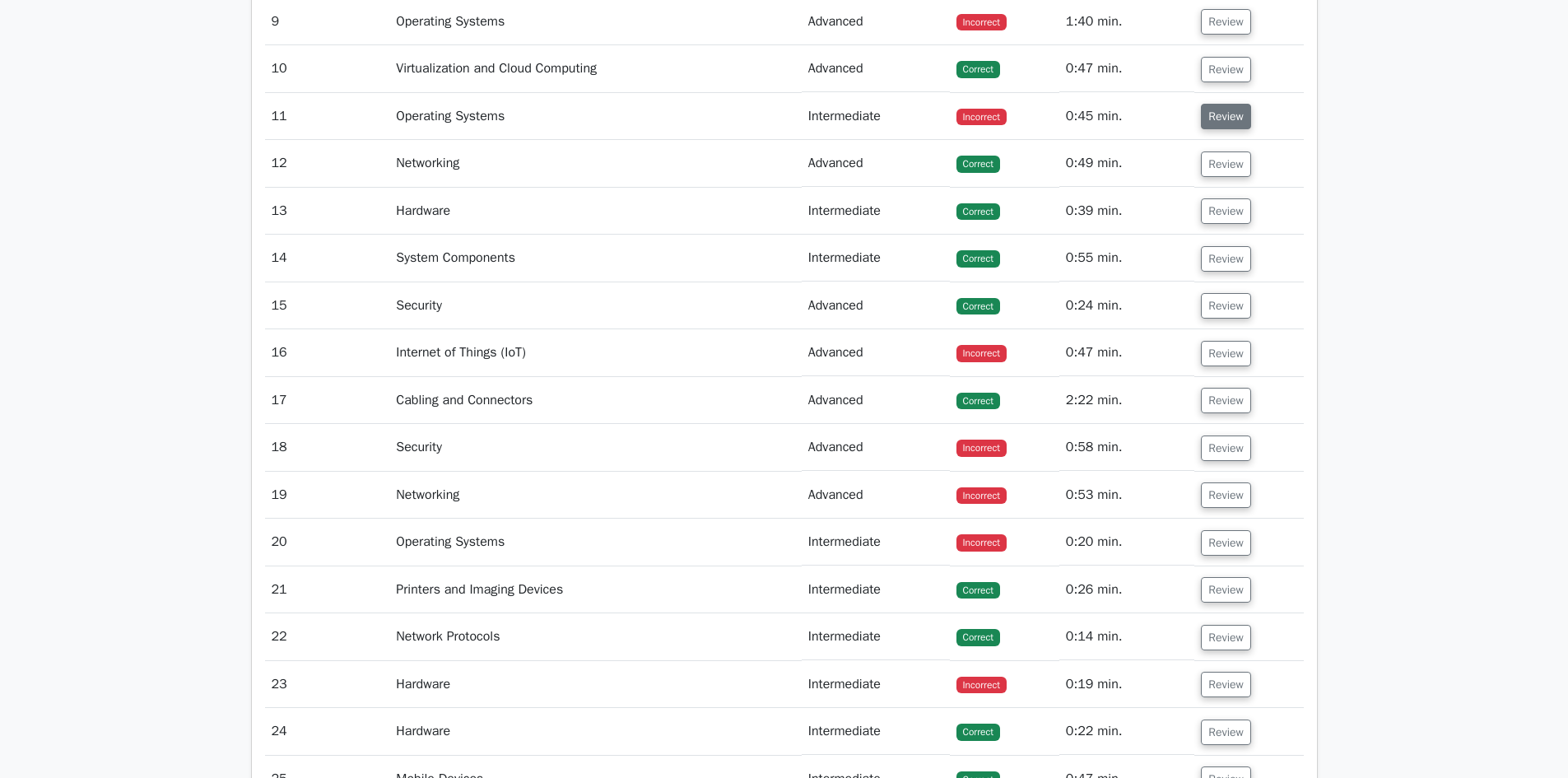 scroll, scrollTop: 3869, scrollLeft: 0, axis: vertical 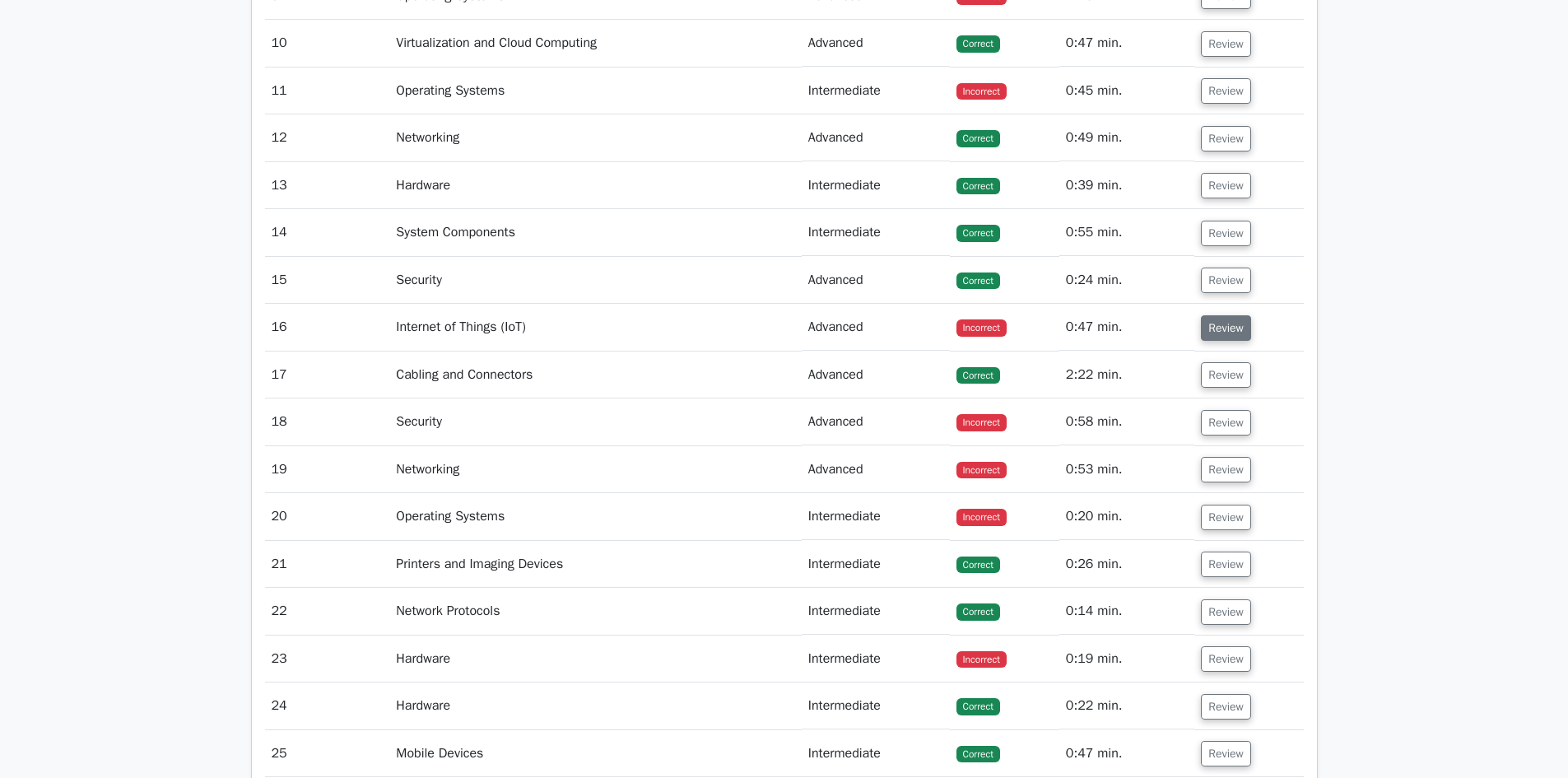 click on "Review" at bounding box center [1226, 328] 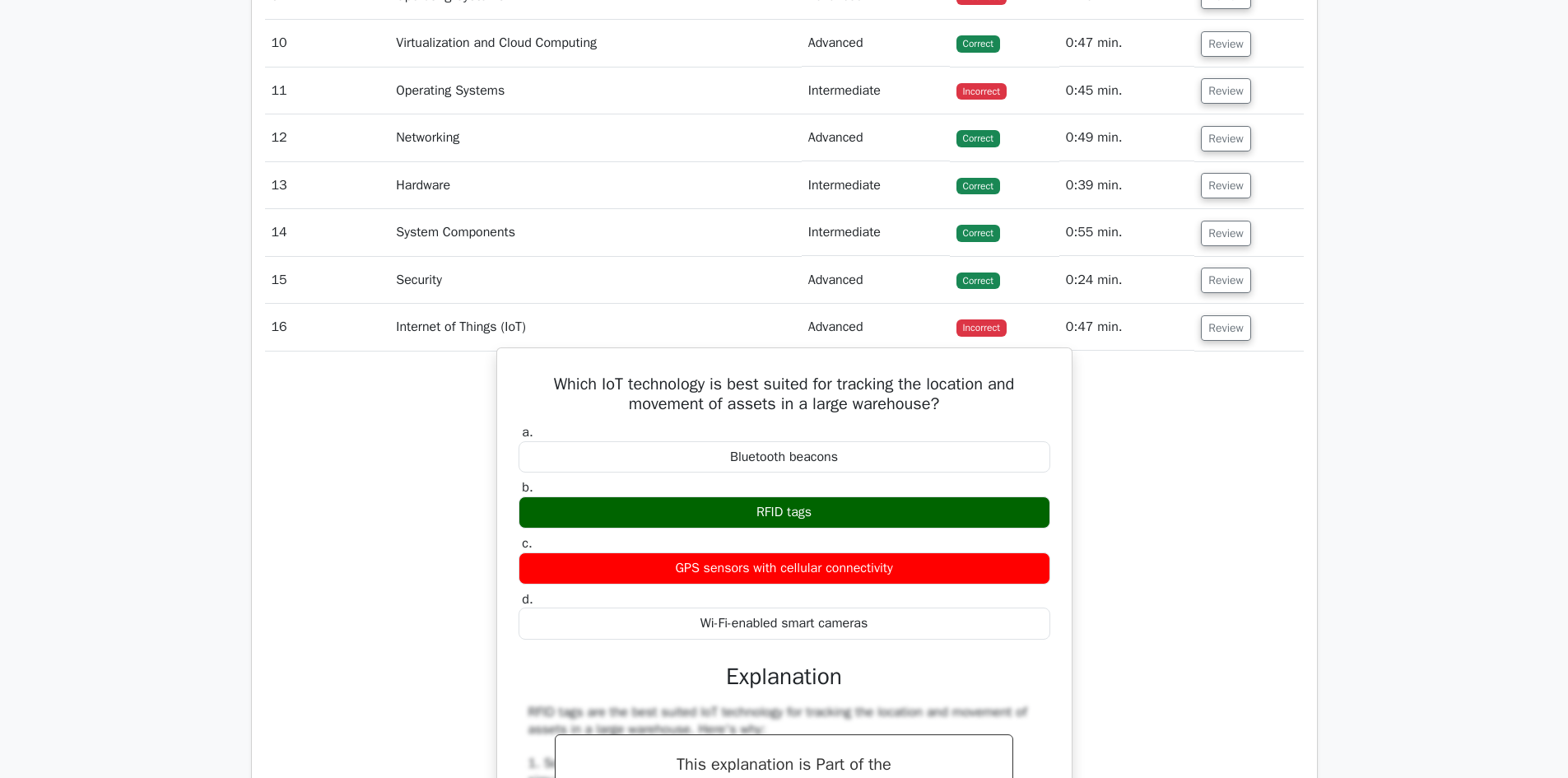 drag, startPoint x: 747, startPoint y: 509, endPoint x: 814, endPoint y: 515, distance: 67.26812 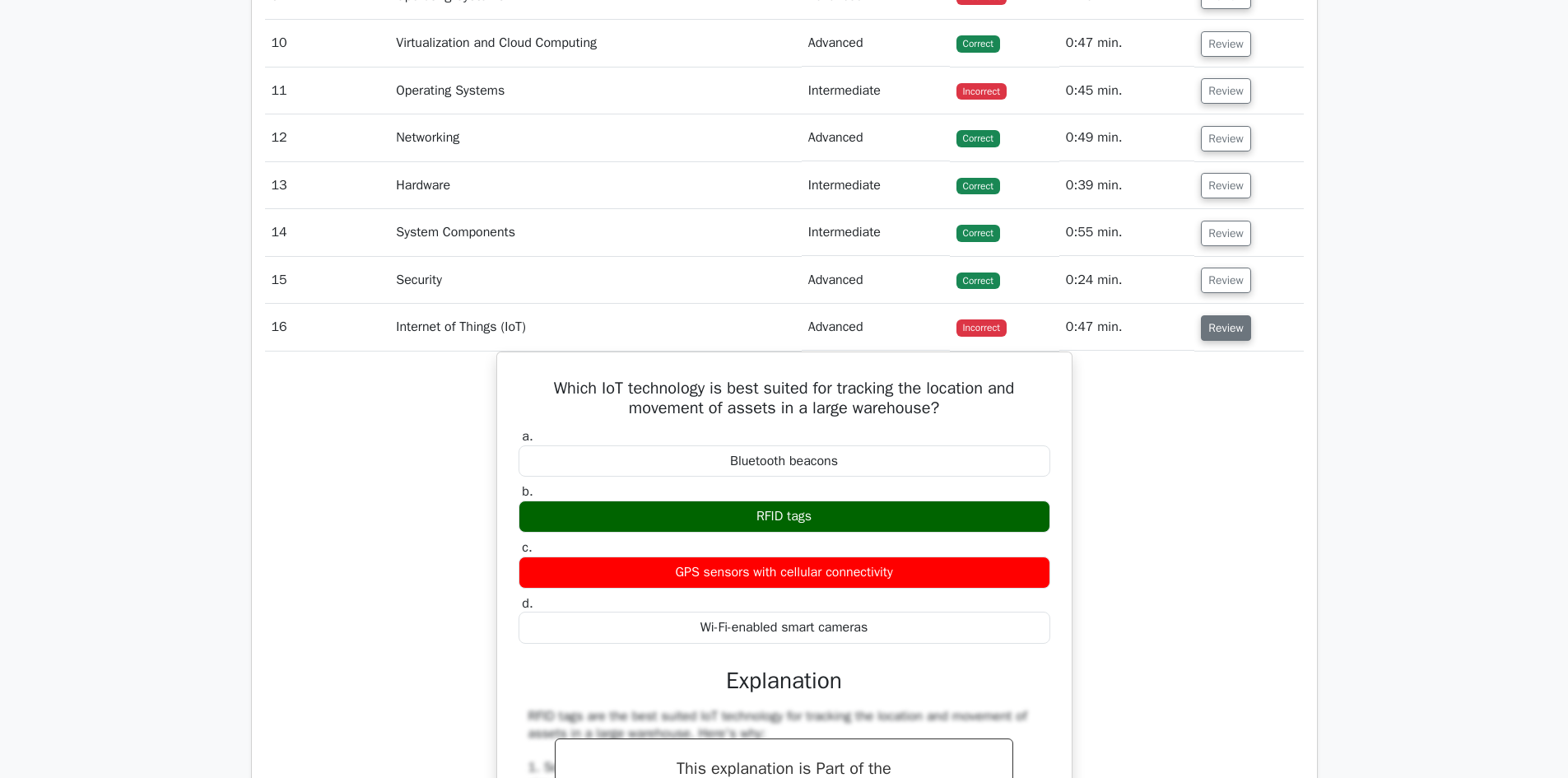 click on "Review" at bounding box center (1226, 328) 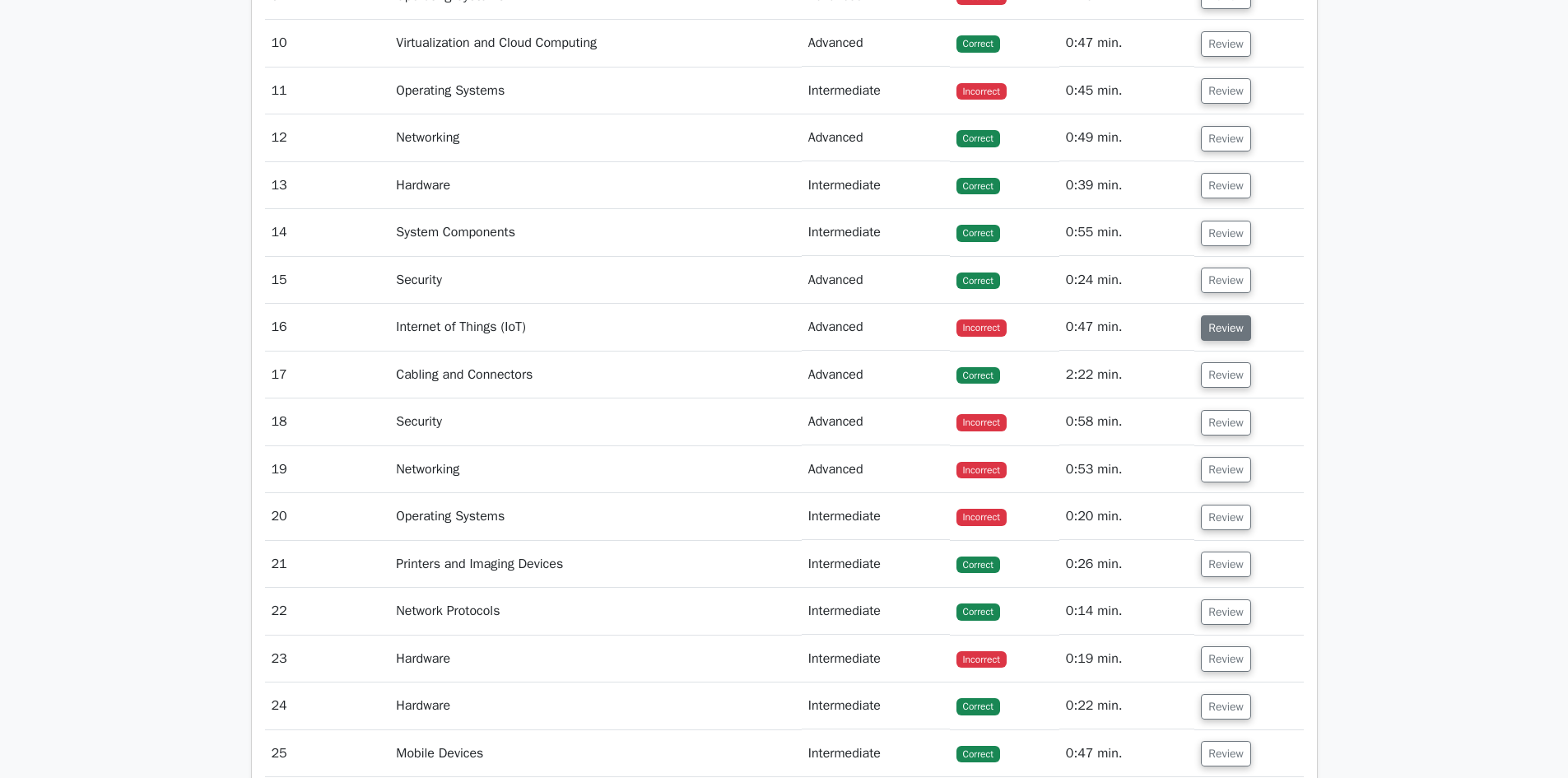 click on "Review" at bounding box center (1226, 328) 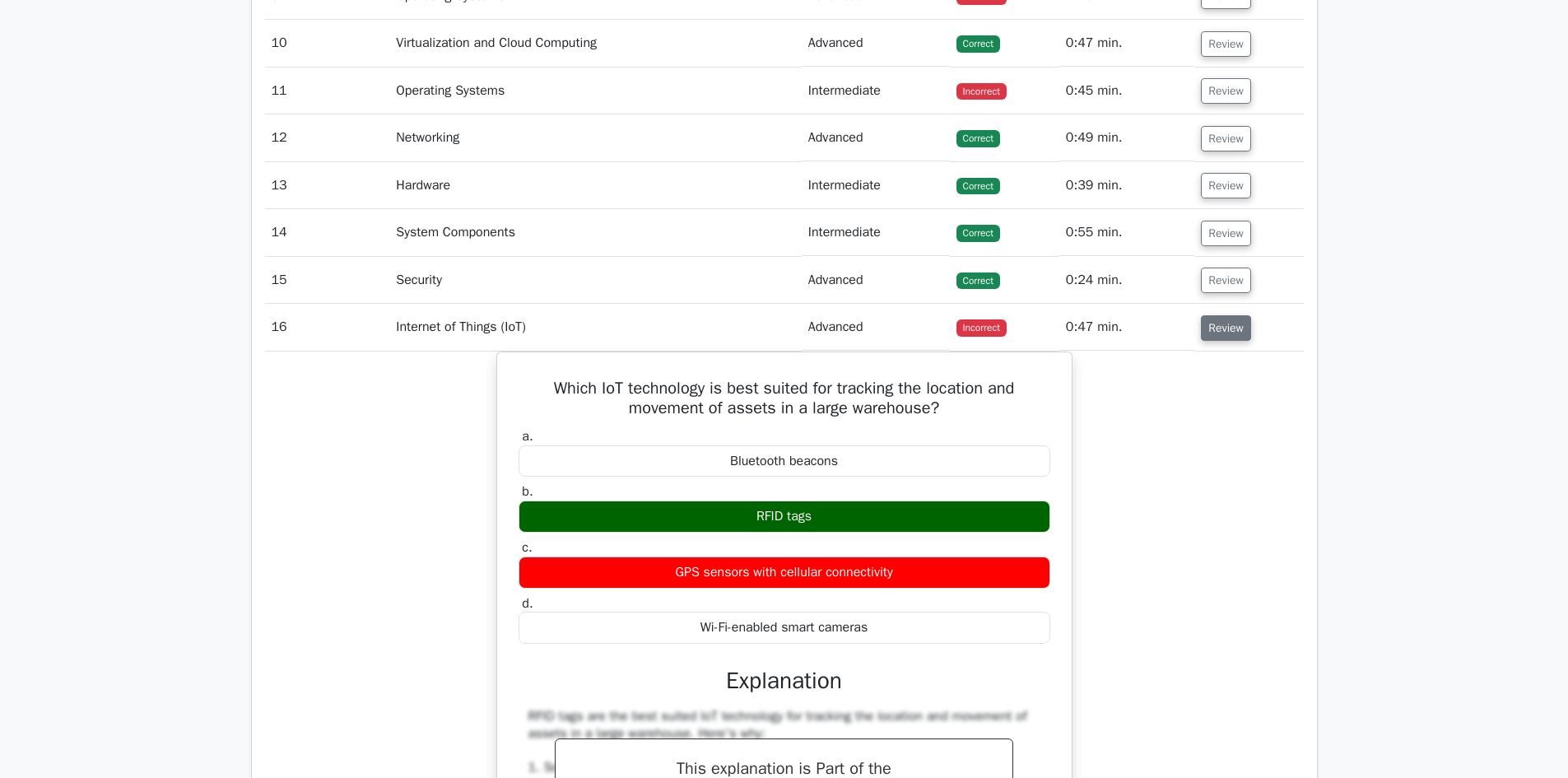 click on "Review" at bounding box center [1226, 328] 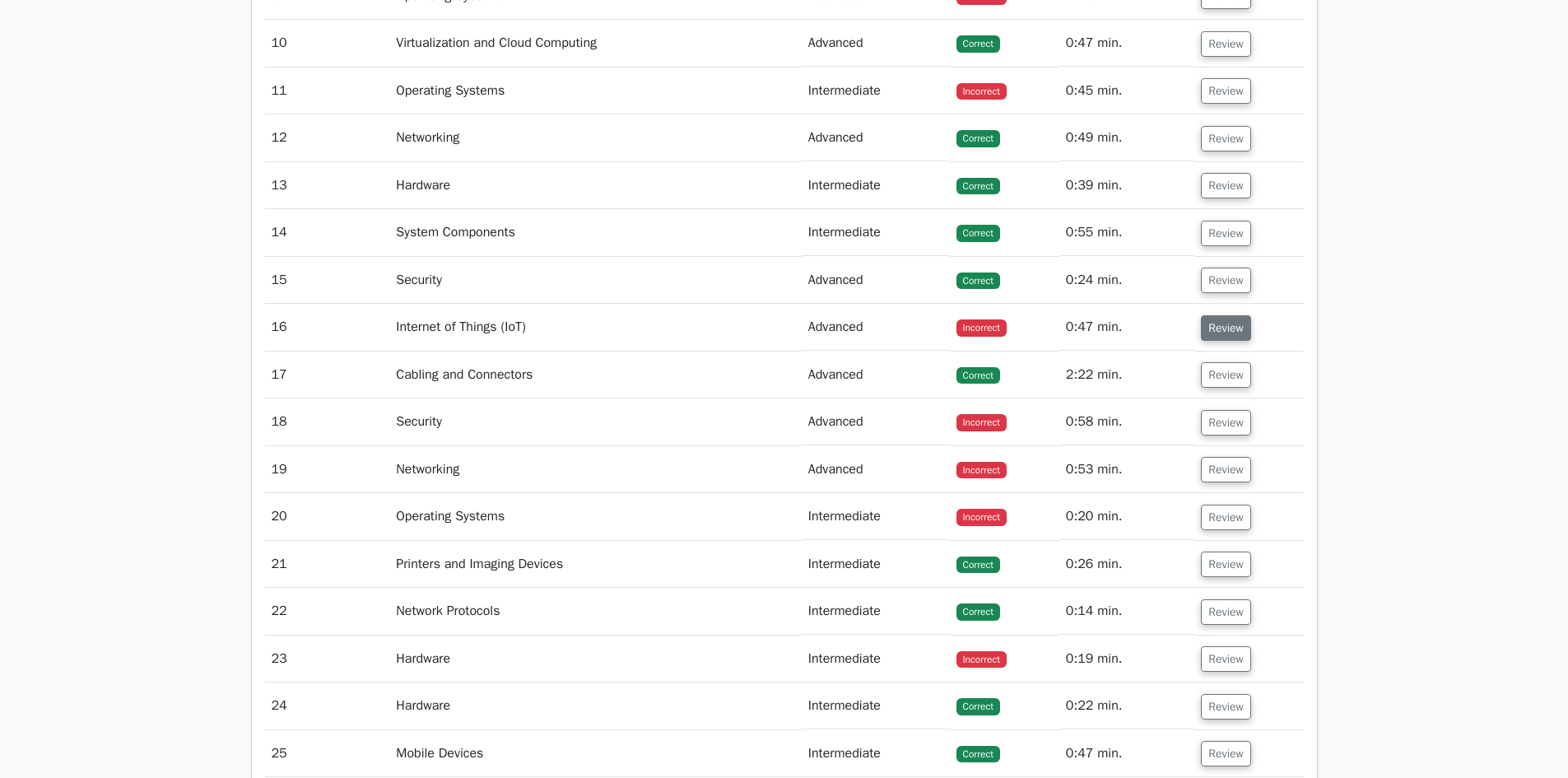 scroll, scrollTop: 3952, scrollLeft: 0, axis: vertical 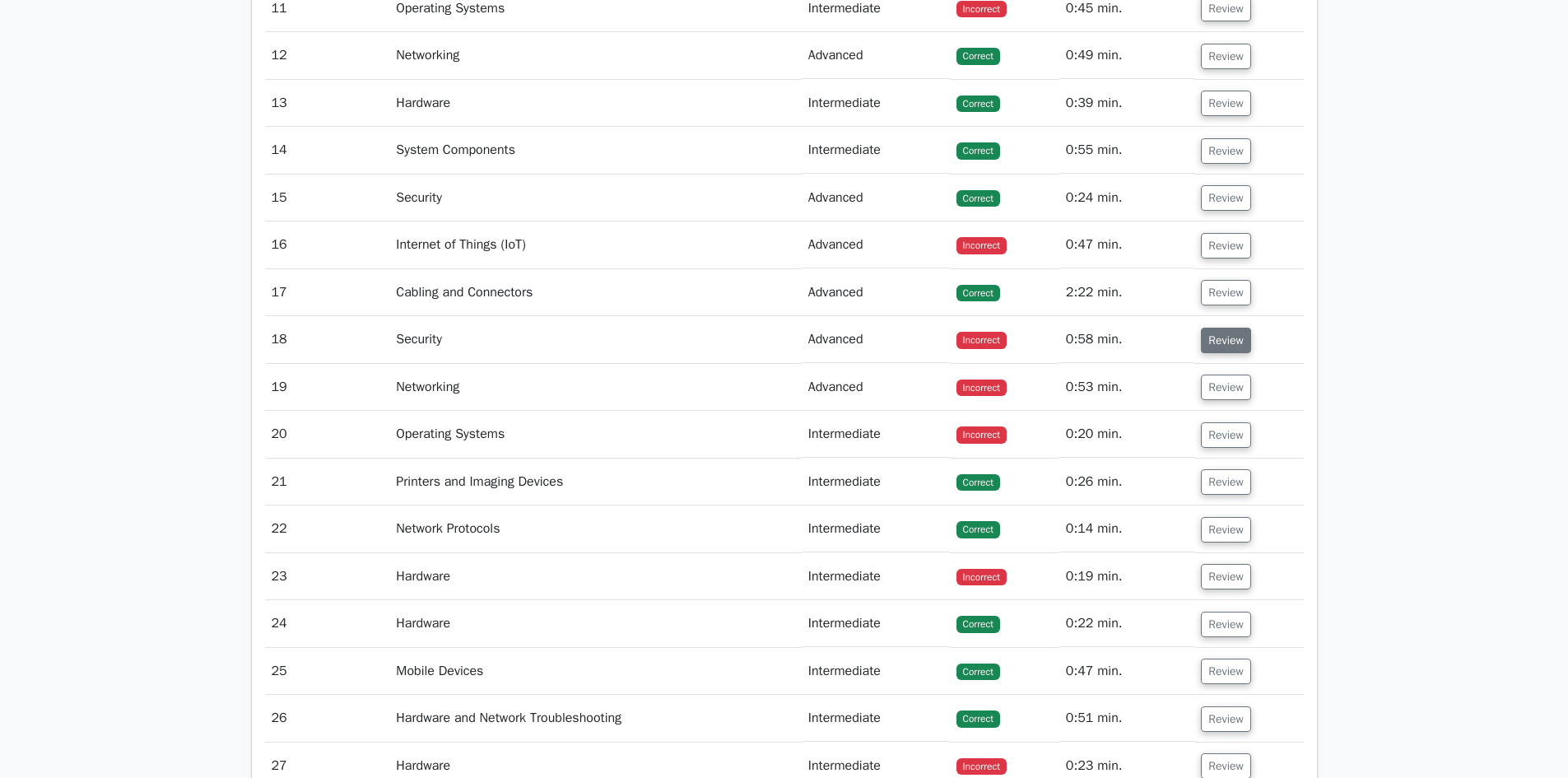 click on "Review" at bounding box center (1226, 340) 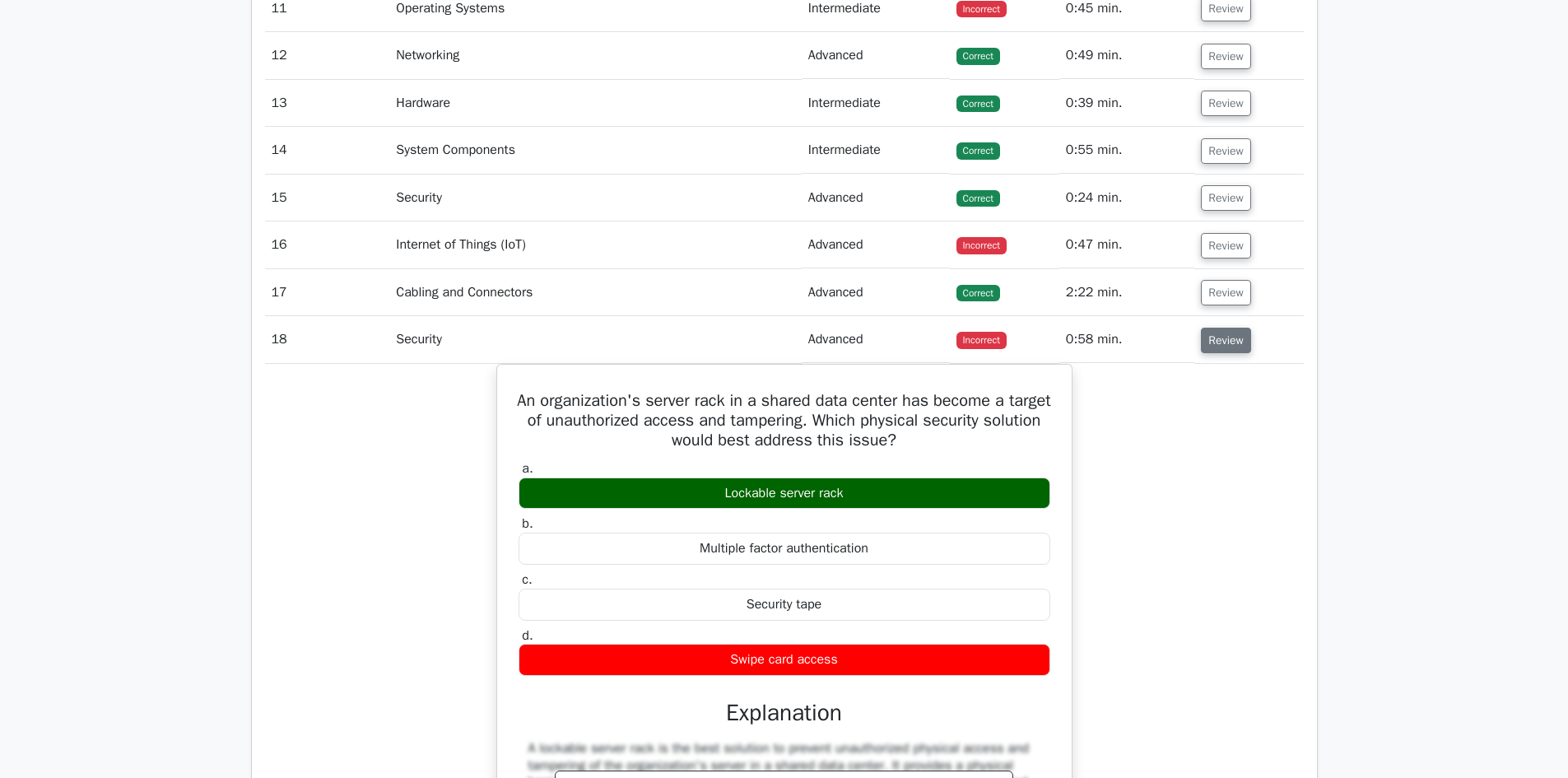 click on "Review" at bounding box center (1226, 340) 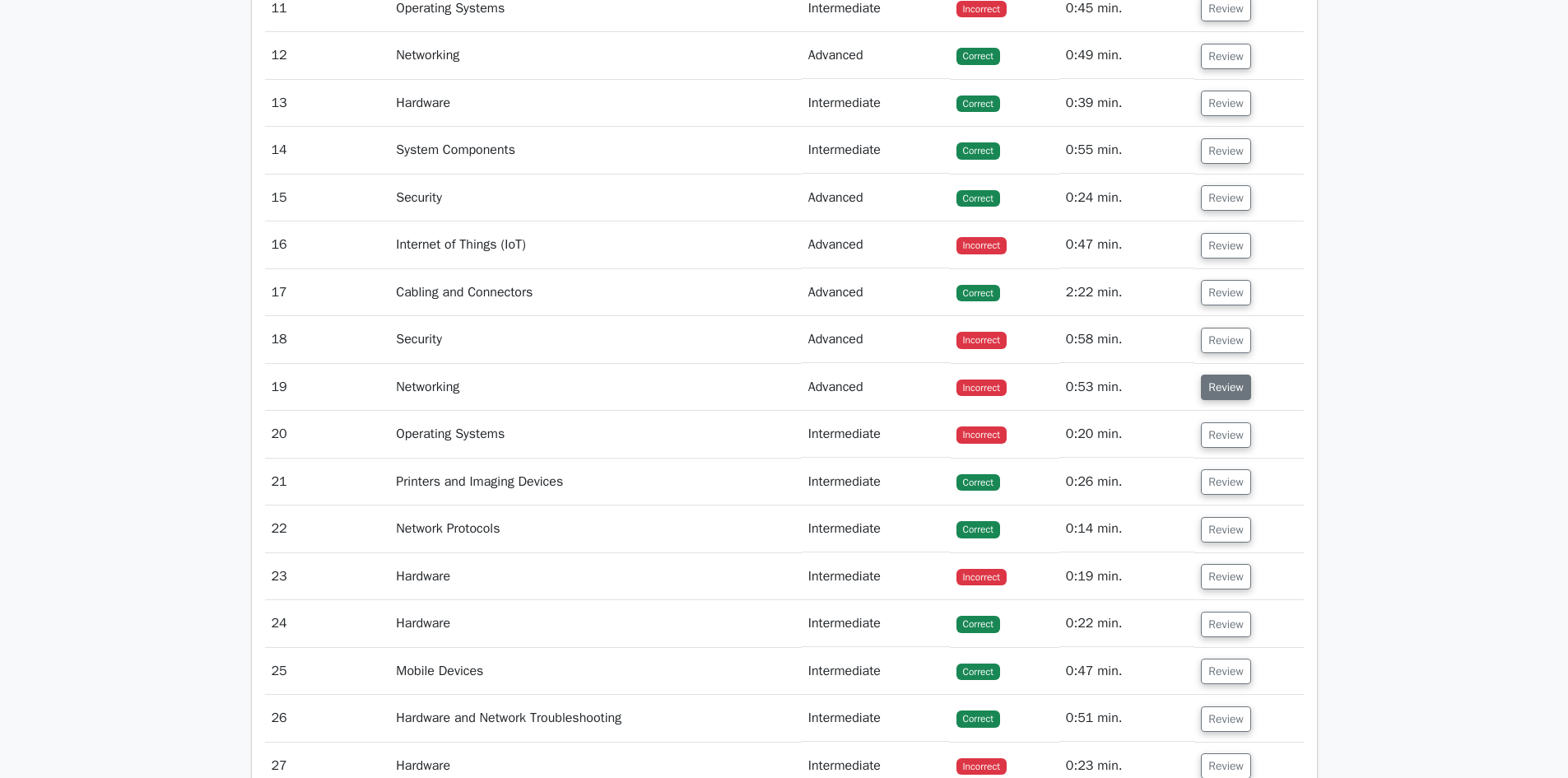 click on "Review" at bounding box center [1226, 387] 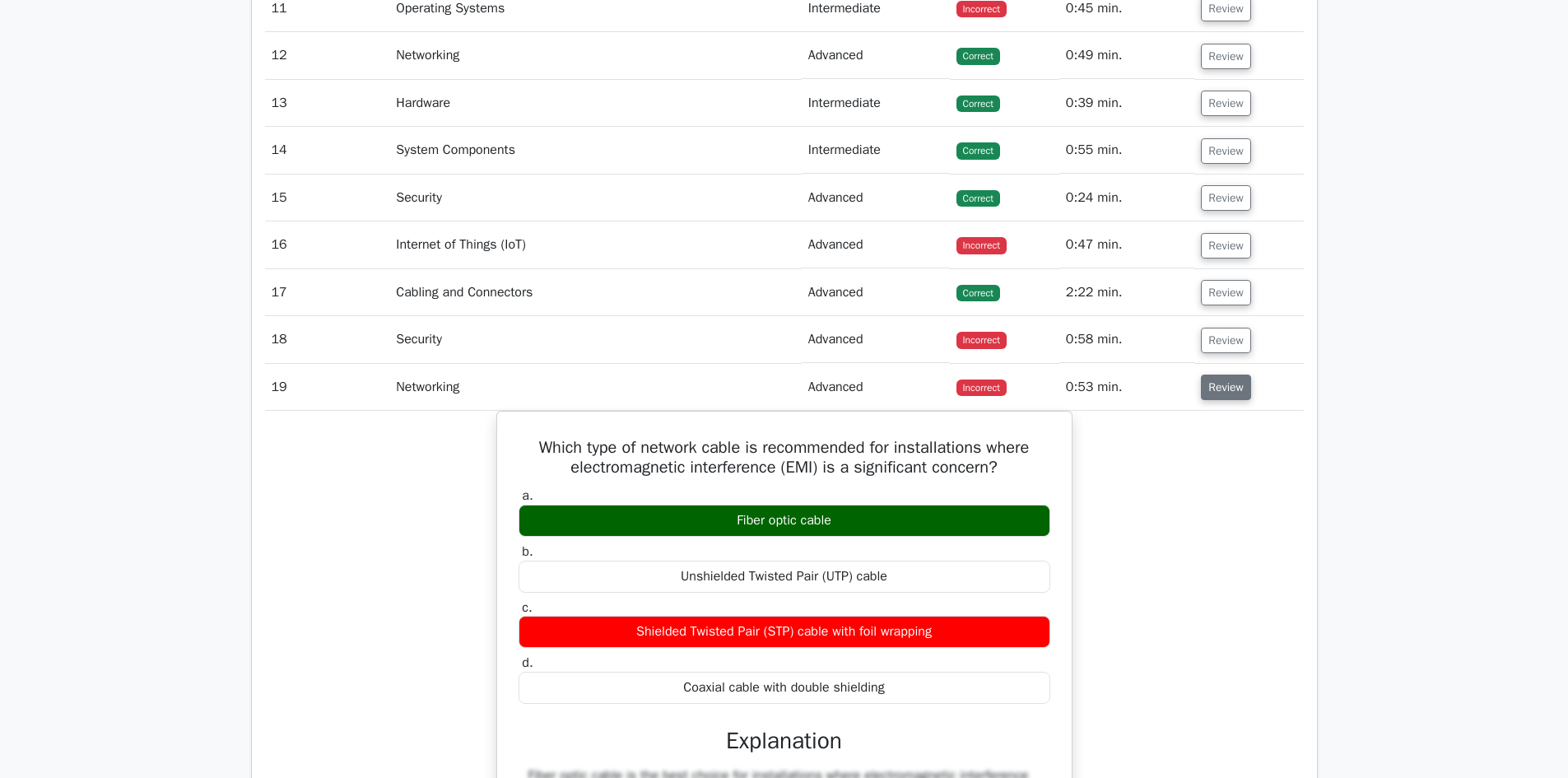 click on "Review" at bounding box center [1226, 387] 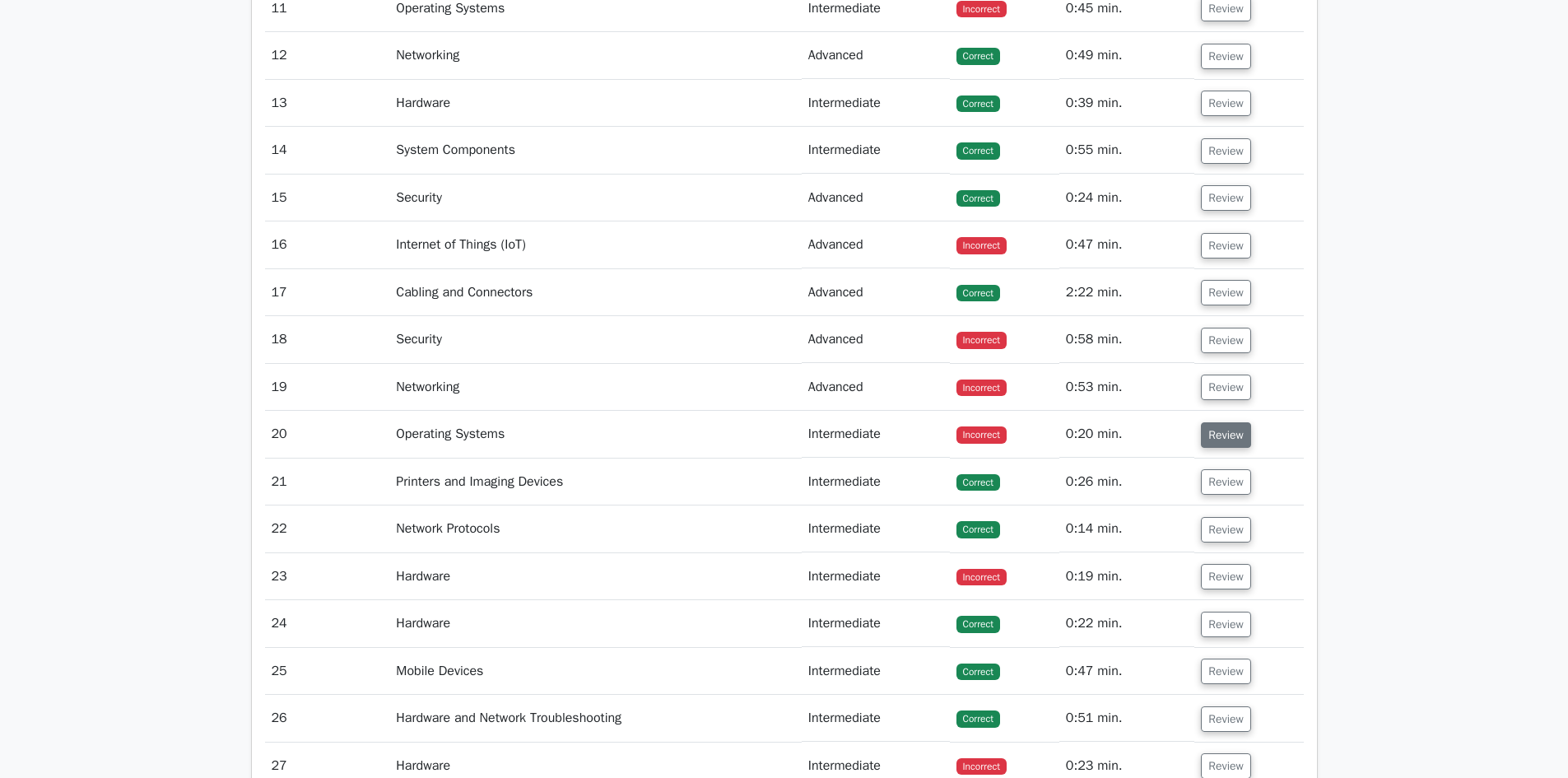 click on "Review" at bounding box center (1226, 435) 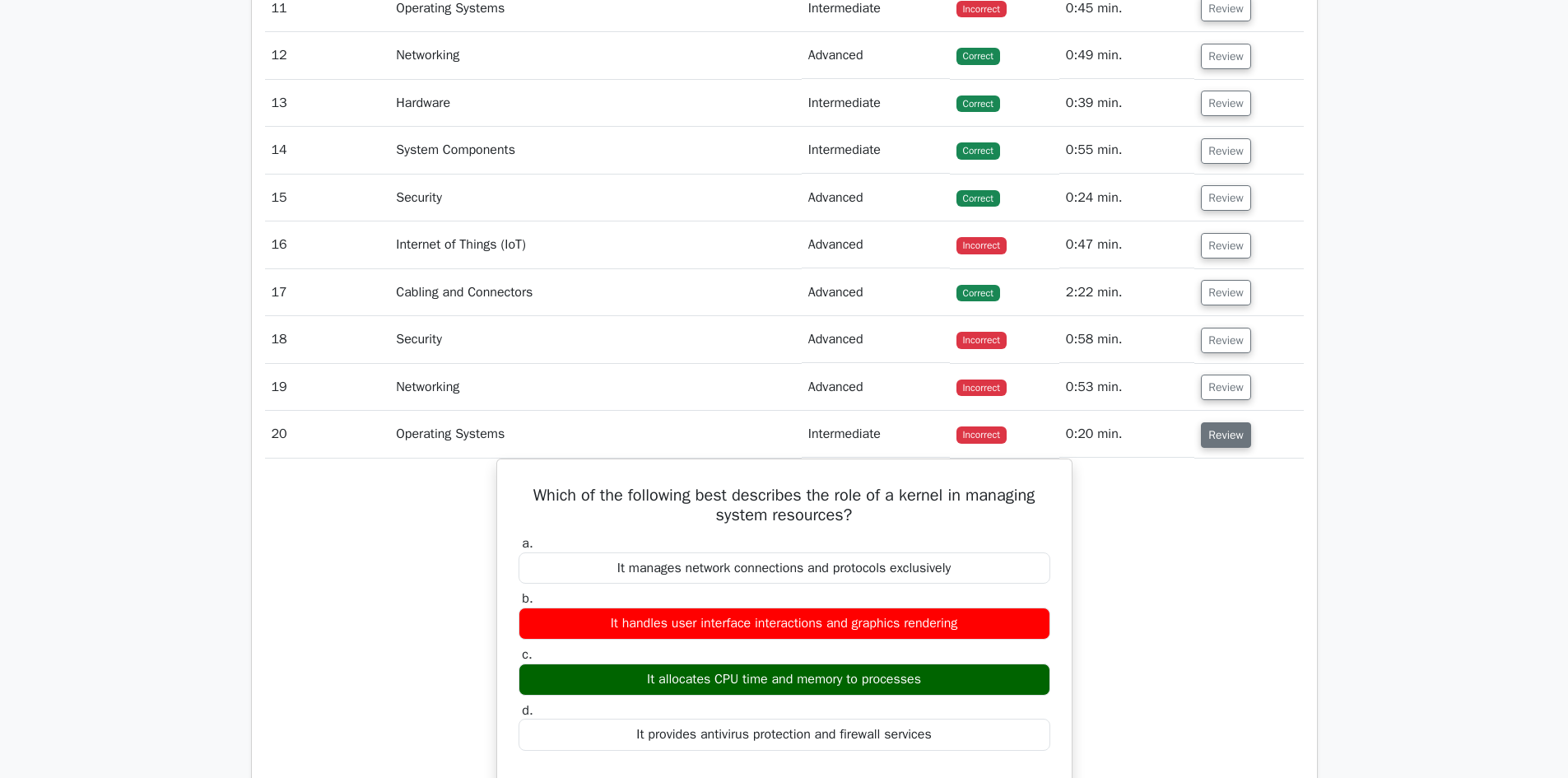 scroll, scrollTop: 4034, scrollLeft: 0, axis: vertical 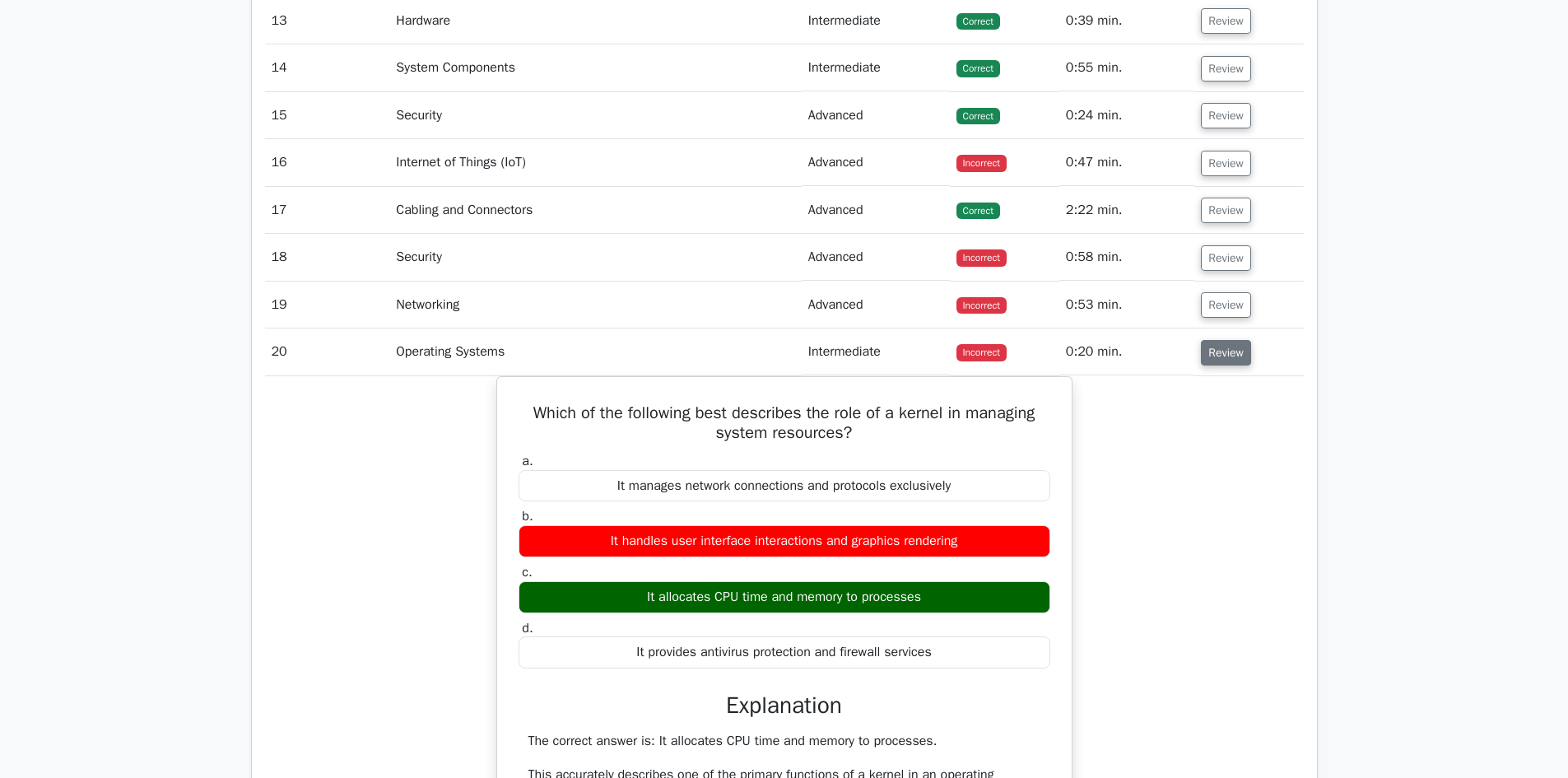 click on "Review" at bounding box center [1226, 352] 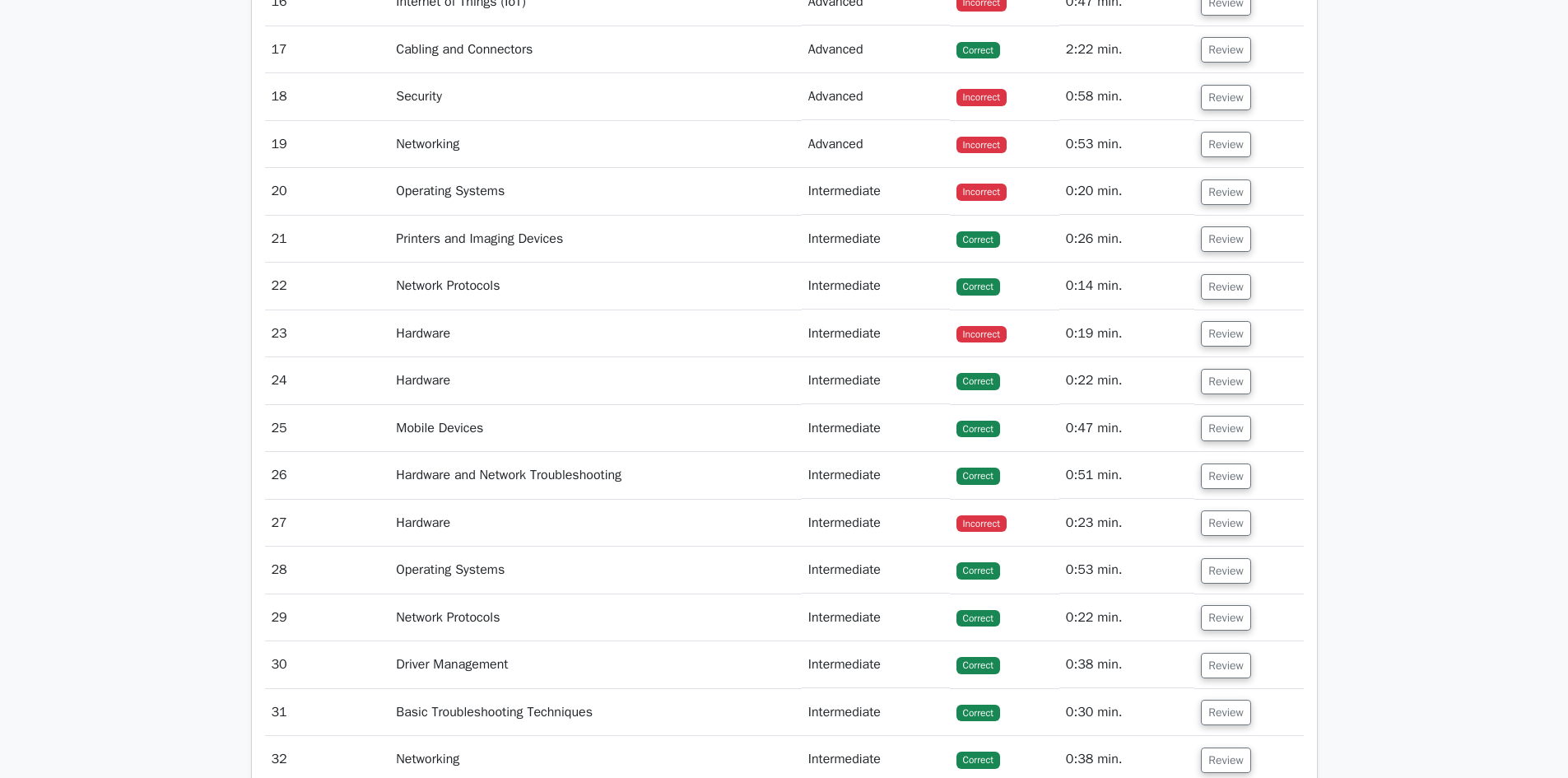 scroll, scrollTop: 4199, scrollLeft: 0, axis: vertical 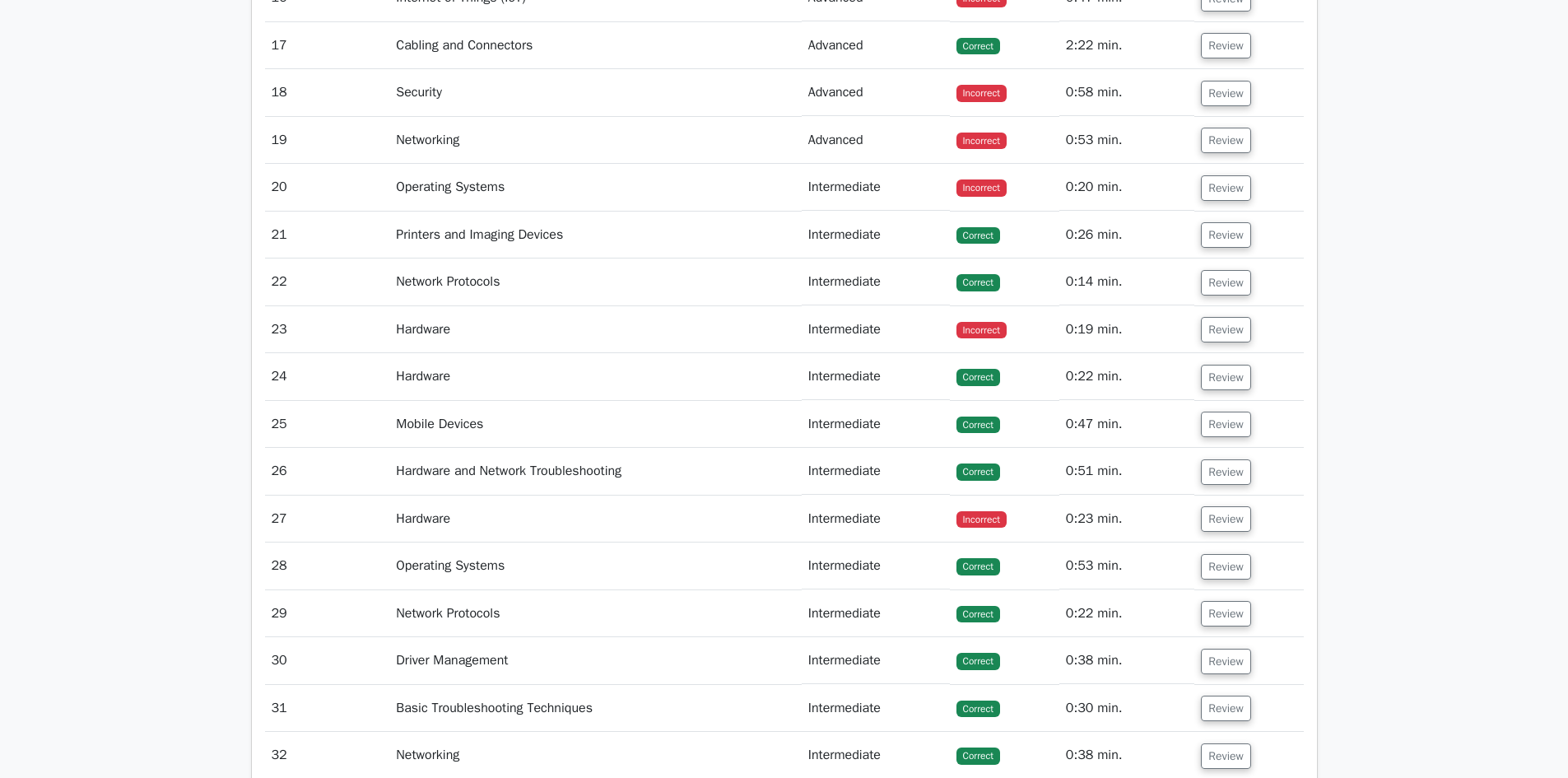 click on "Review" at bounding box center [1249, 329] 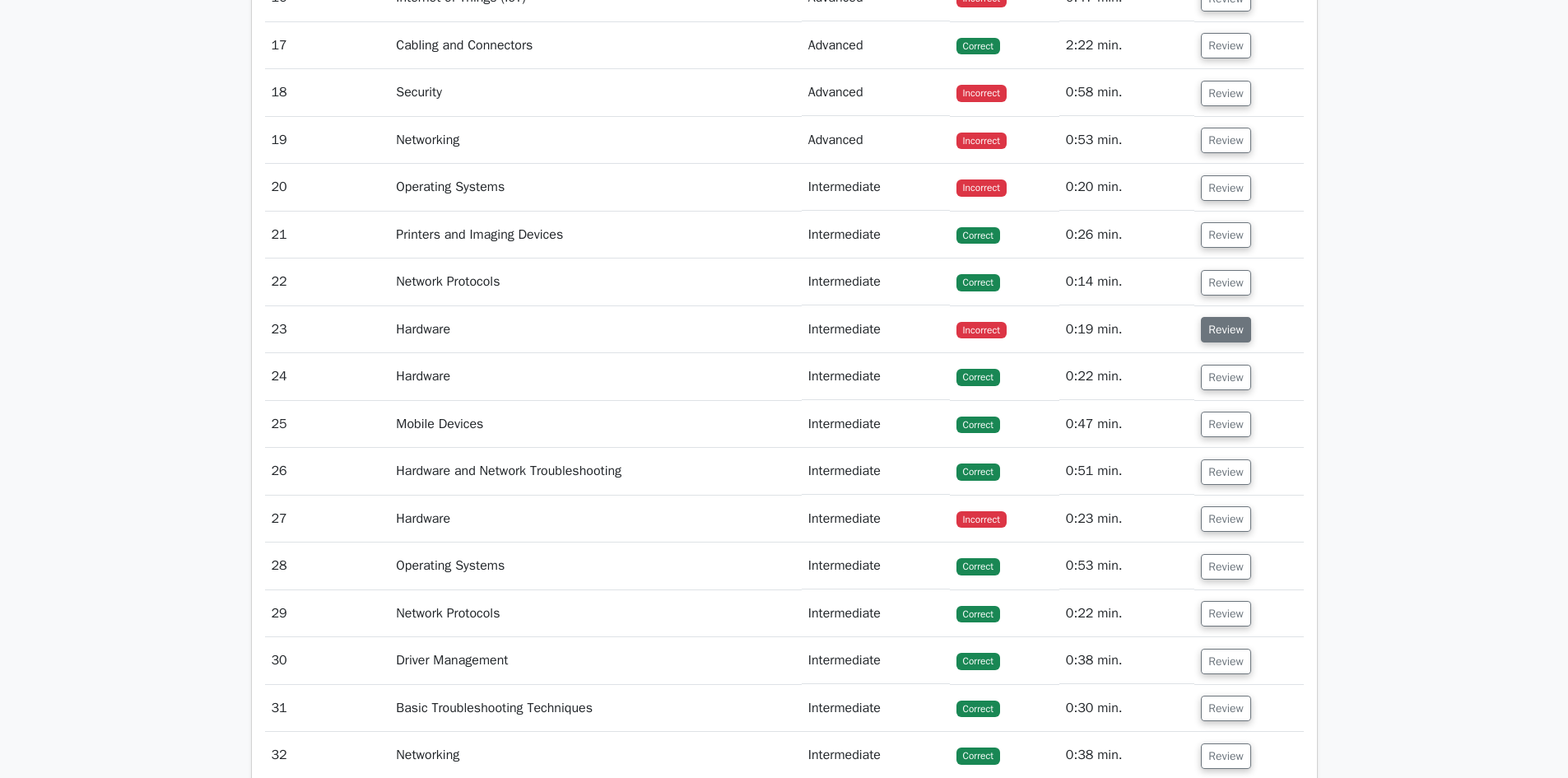 click on "Review" at bounding box center [1226, 329] 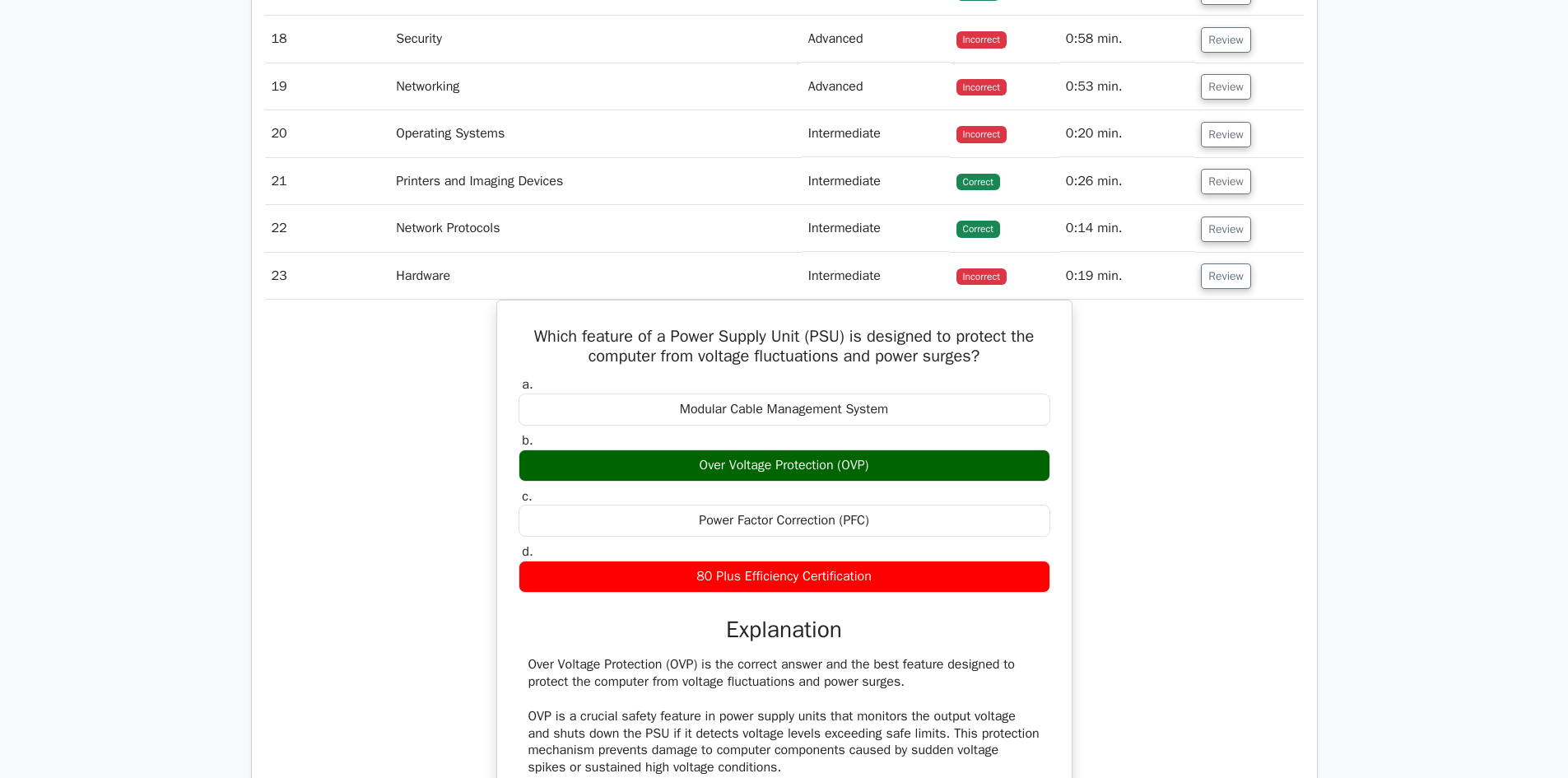 scroll, scrollTop: 4281, scrollLeft: 0, axis: vertical 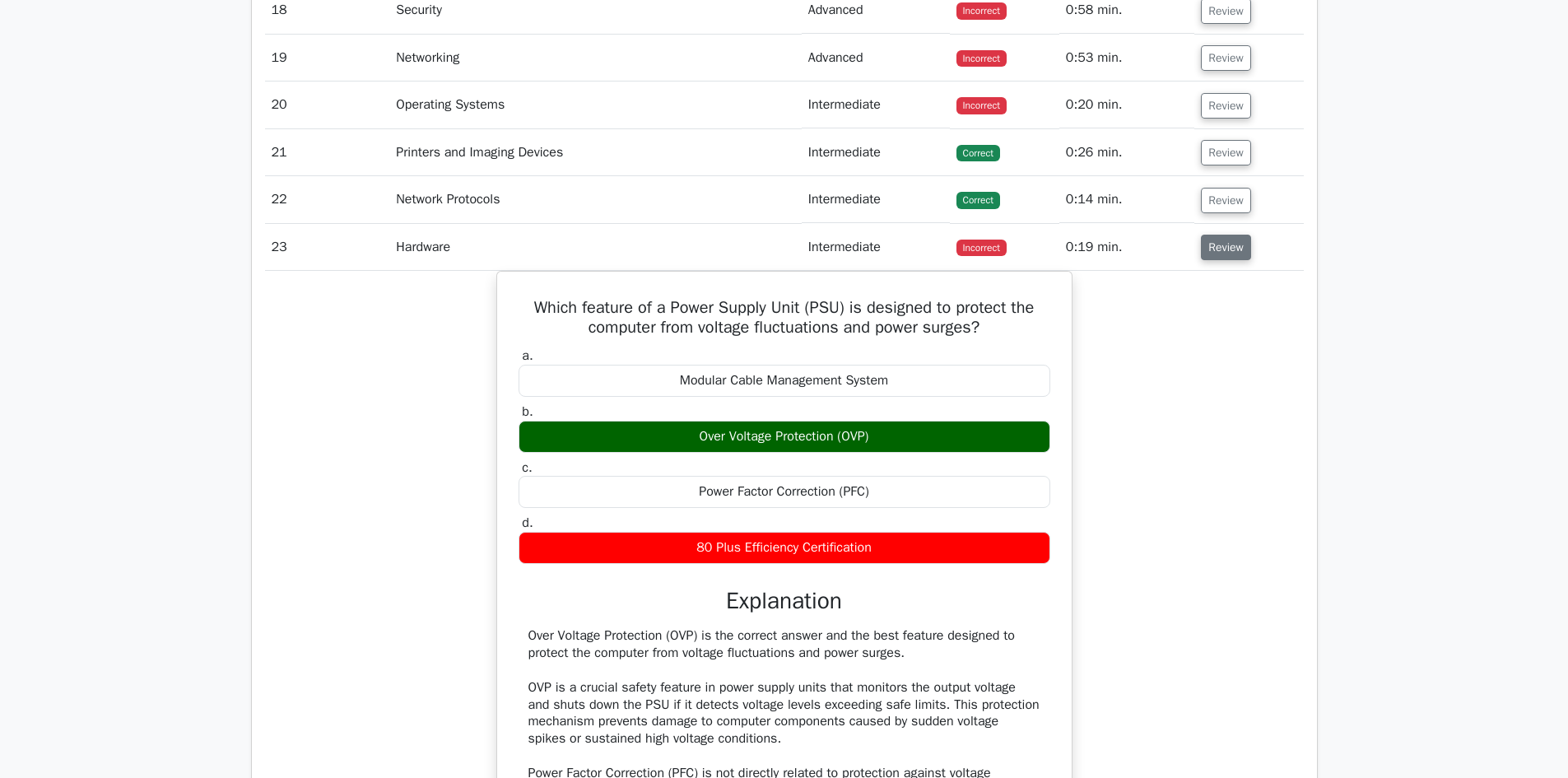 click on "Review" at bounding box center (1226, 247) 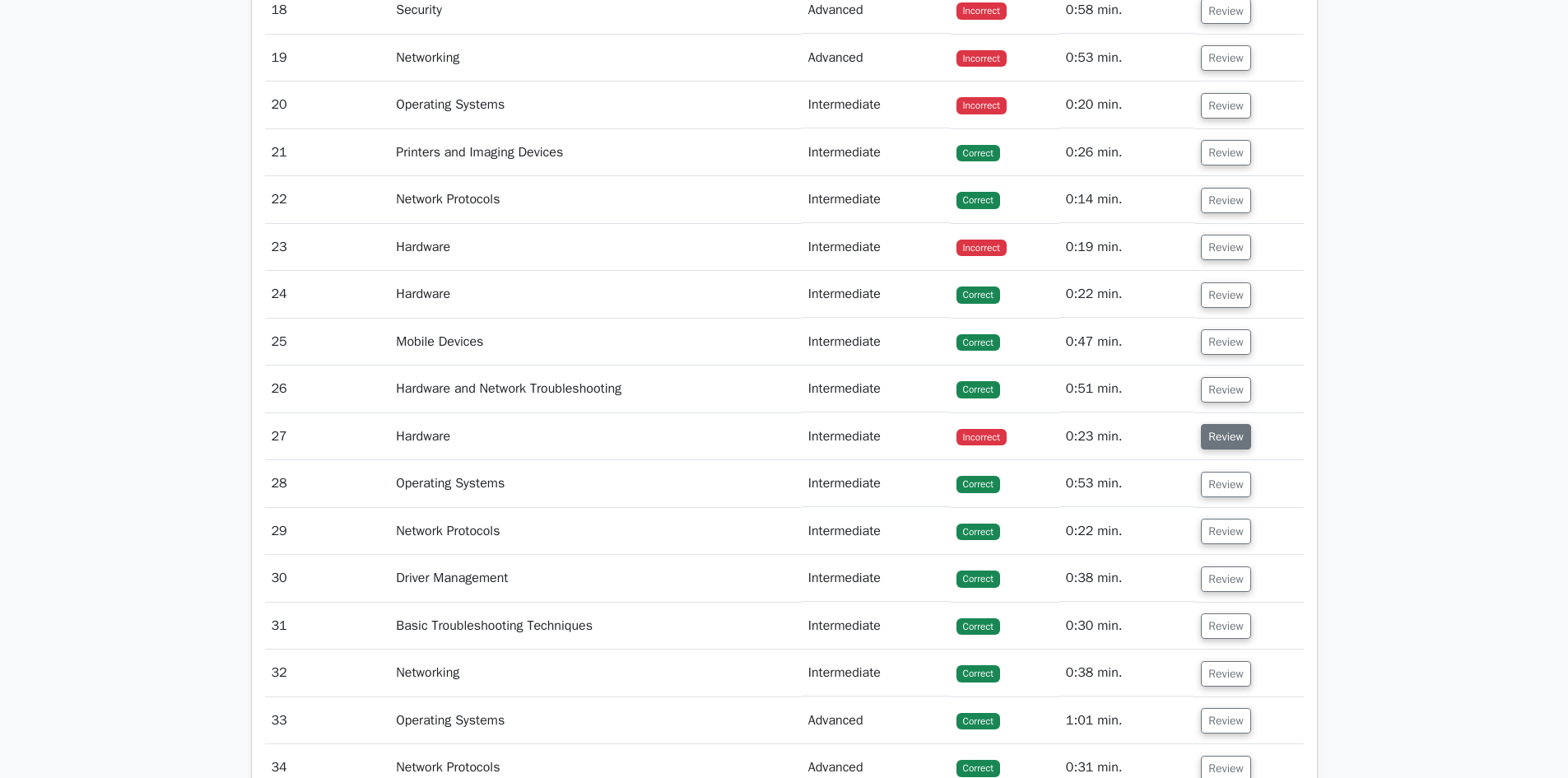 click on "Review" at bounding box center [1226, 436] 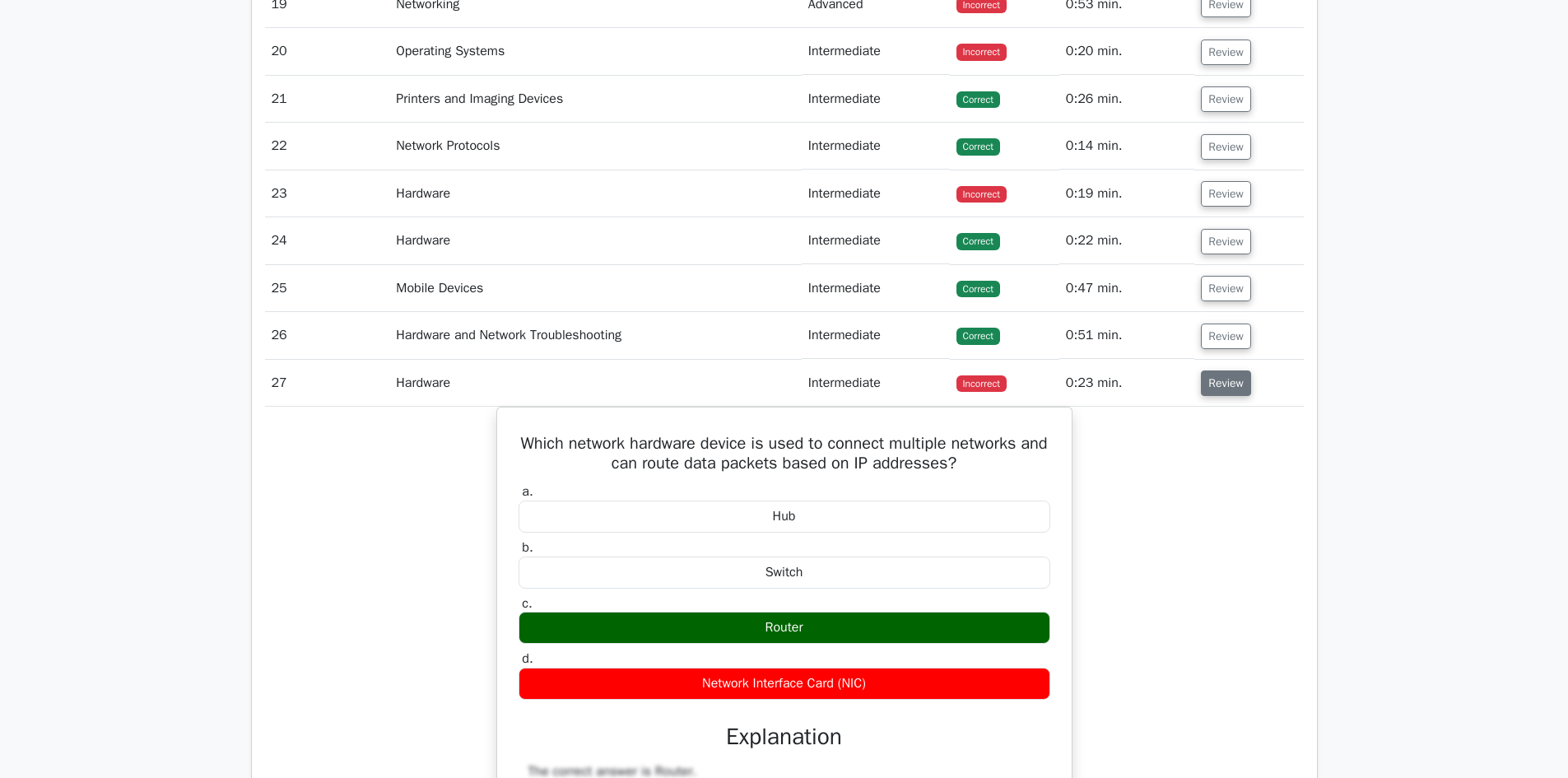 scroll, scrollTop: 4363, scrollLeft: 0, axis: vertical 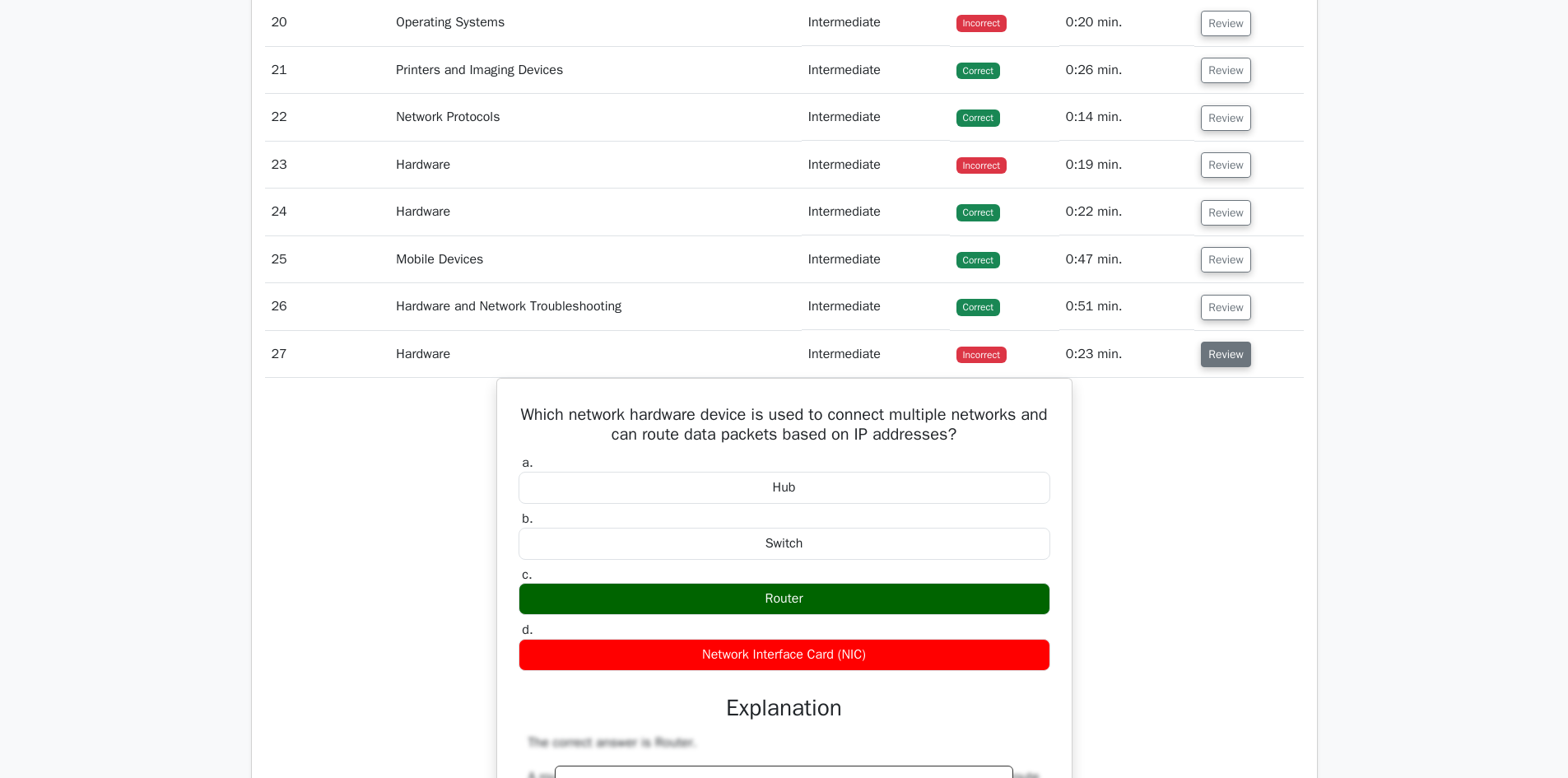 click on "Review" at bounding box center (1226, 354) 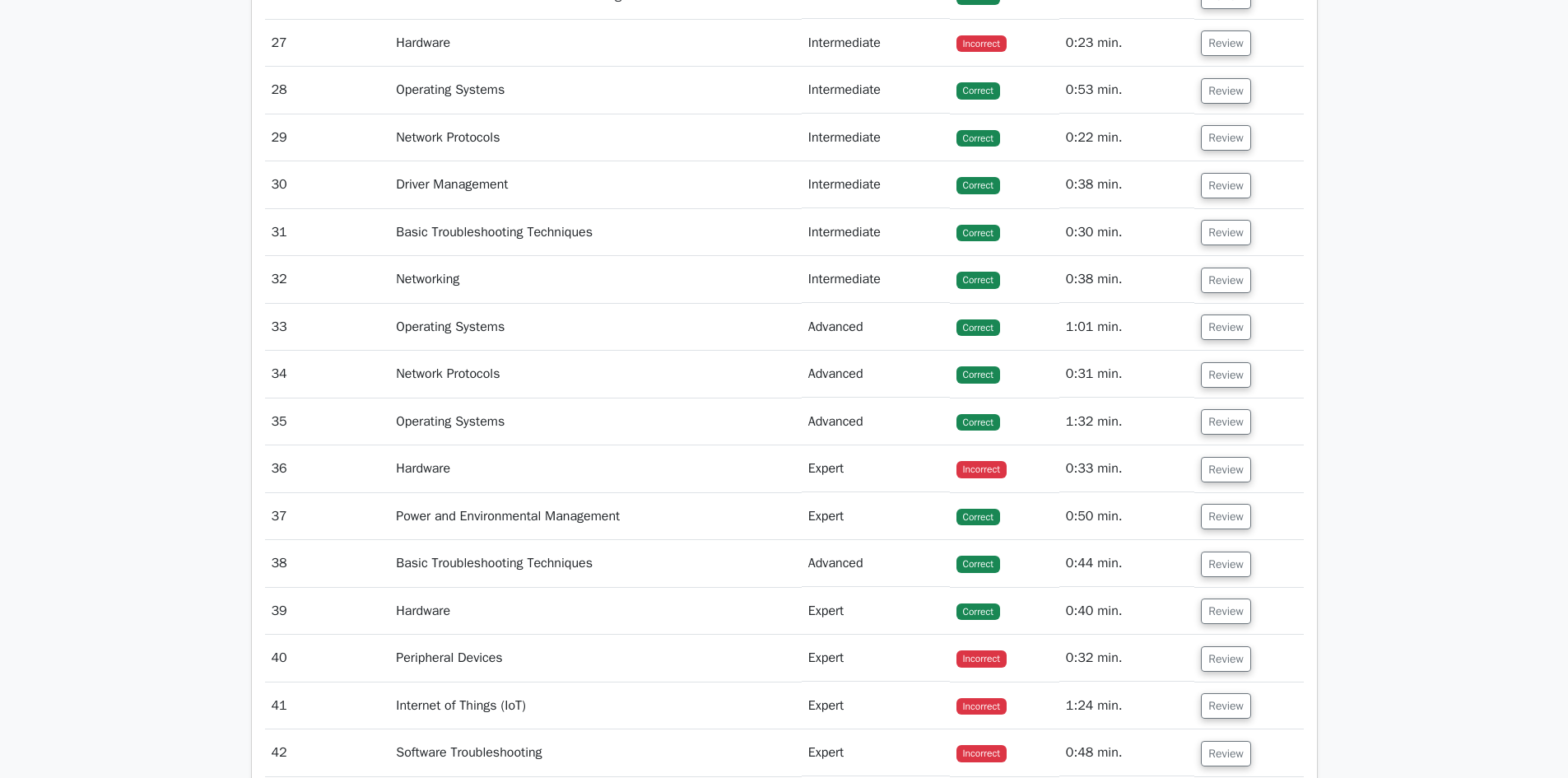 scroll, scrollTop: 4693, scrollLeft: 0, axis: vertical 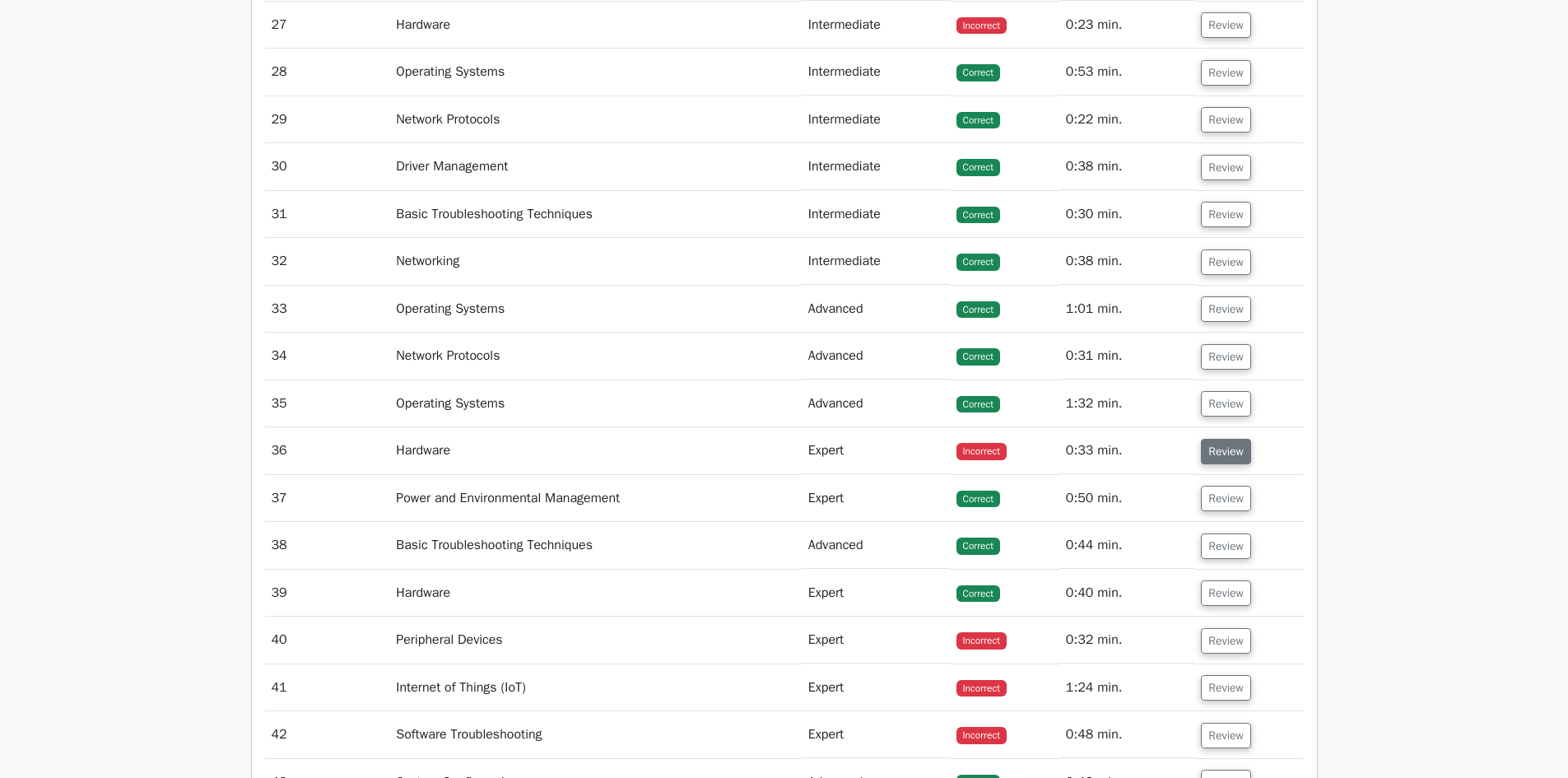 click on "Review" at bounding box center [1226, 451] 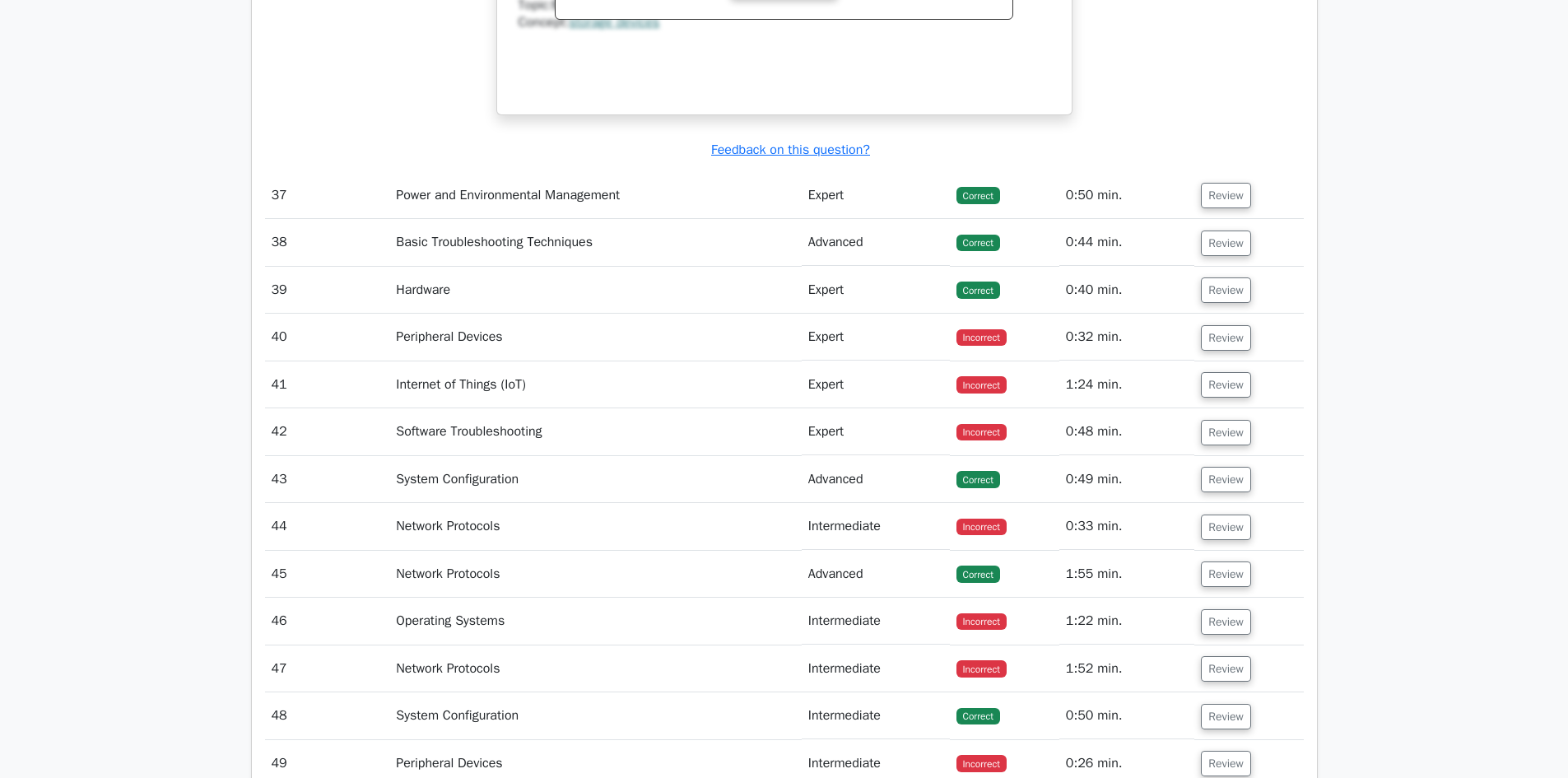 scroll, scrollTop: 5681, scrollLeft: 0, axis: vertical 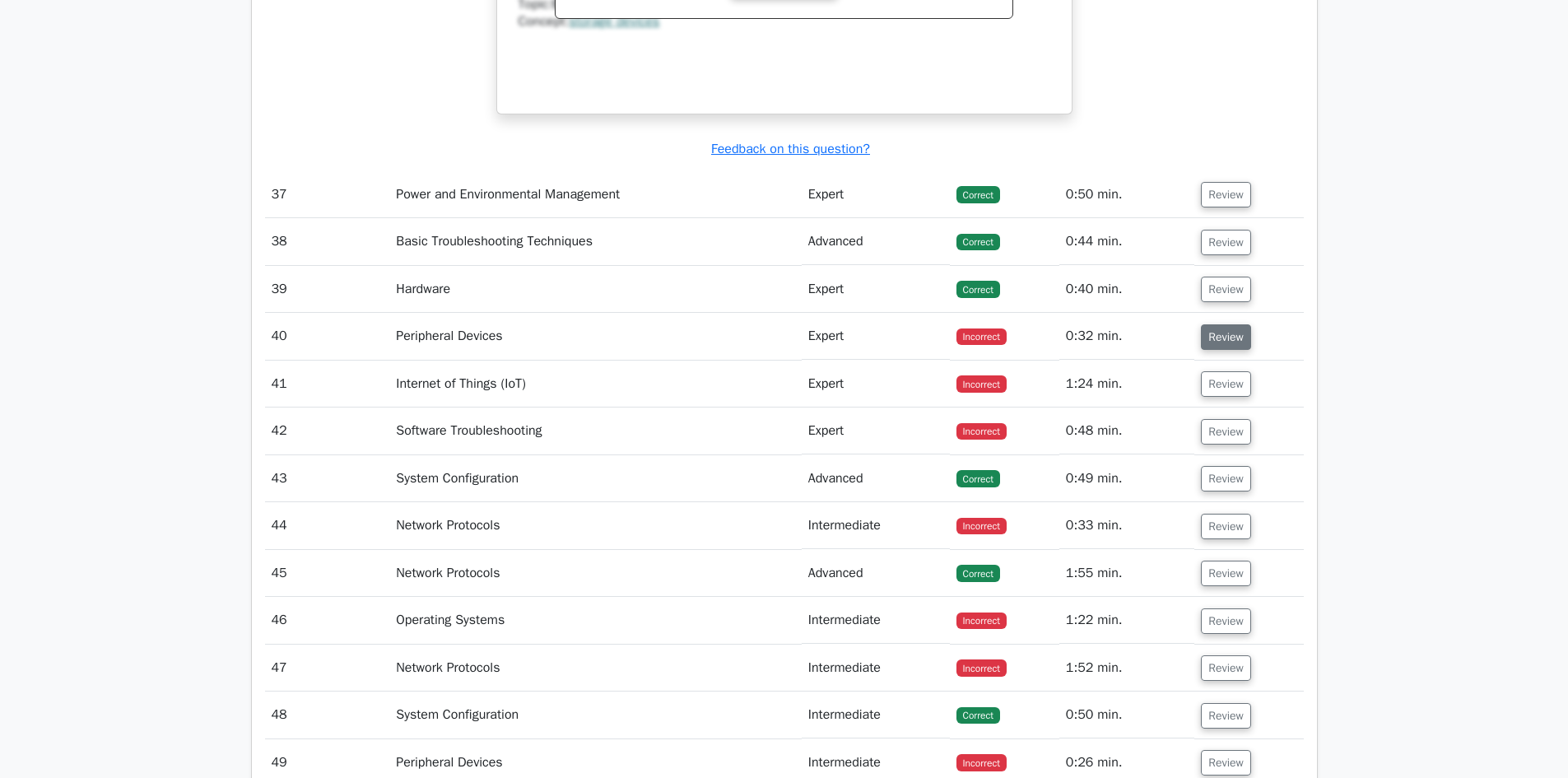 click on "Review" at bounding box center (1226, 337) 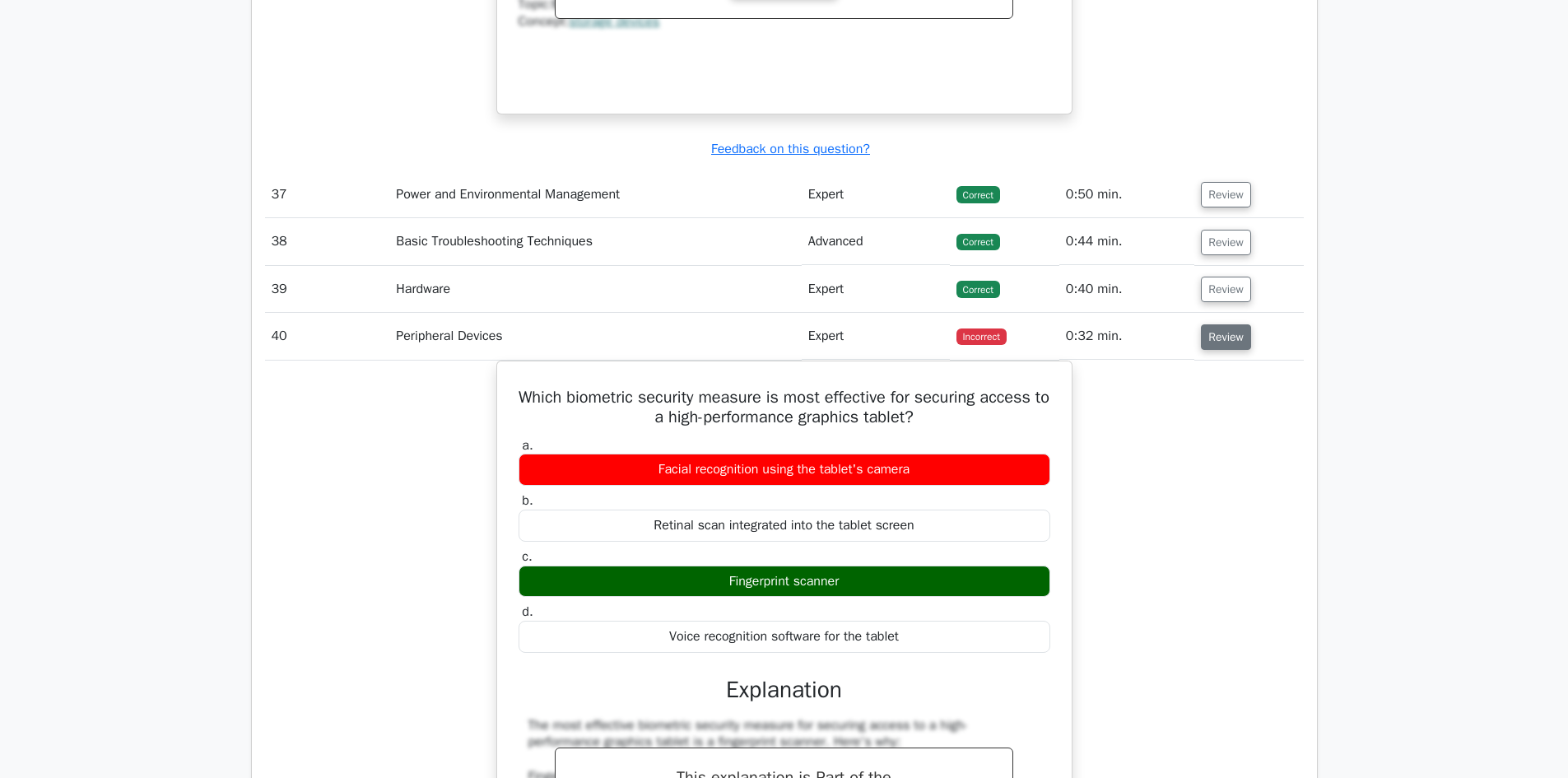 click on "Review" at bounding box center [1226, 337] 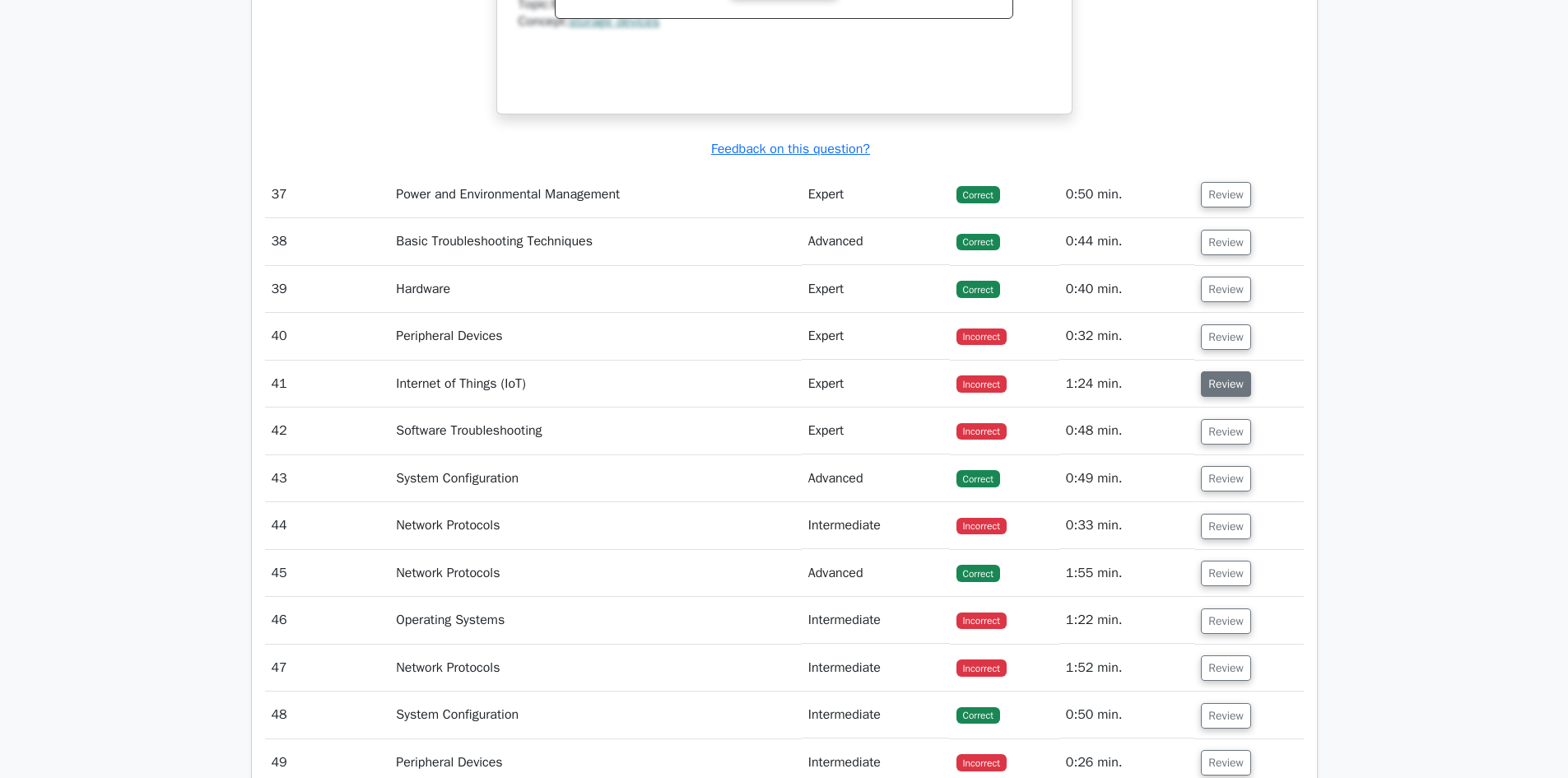 click on "Review" at bounding box center [1226, 384] 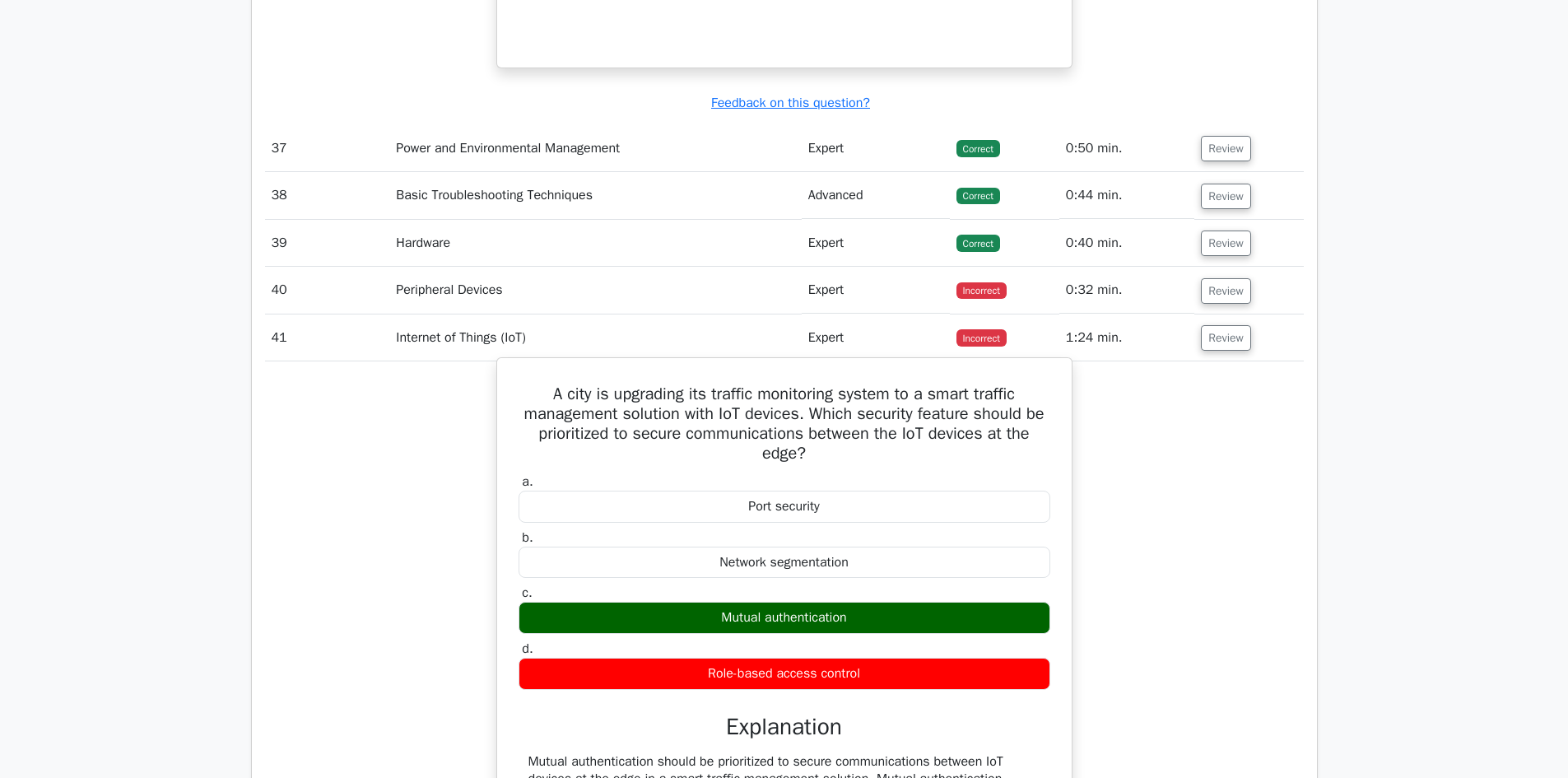 scroll, scrollTop: 5763, scrollLeft: 0, axis: vertical 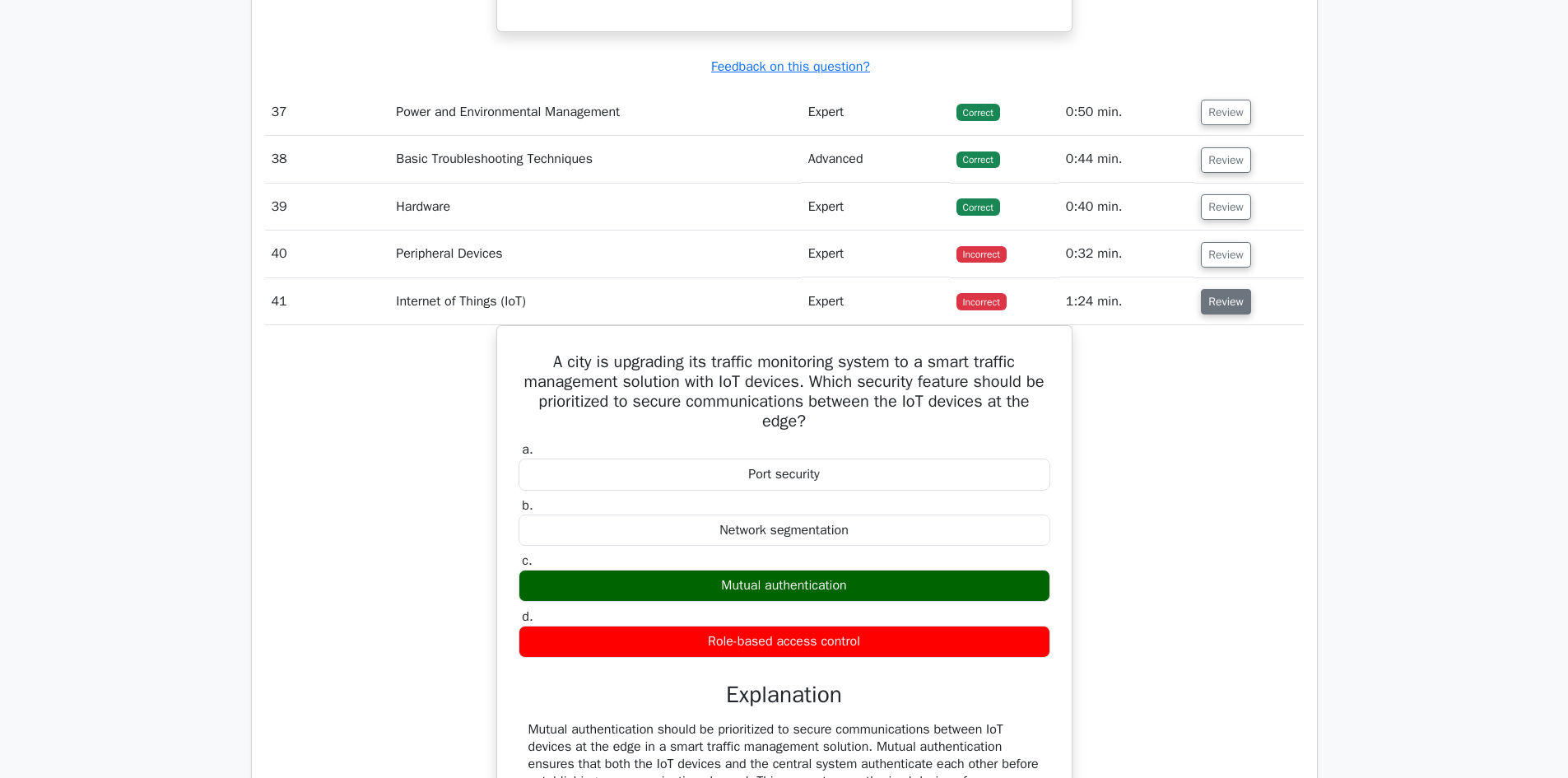 click on "Review" at bounding box center [1226, 301] 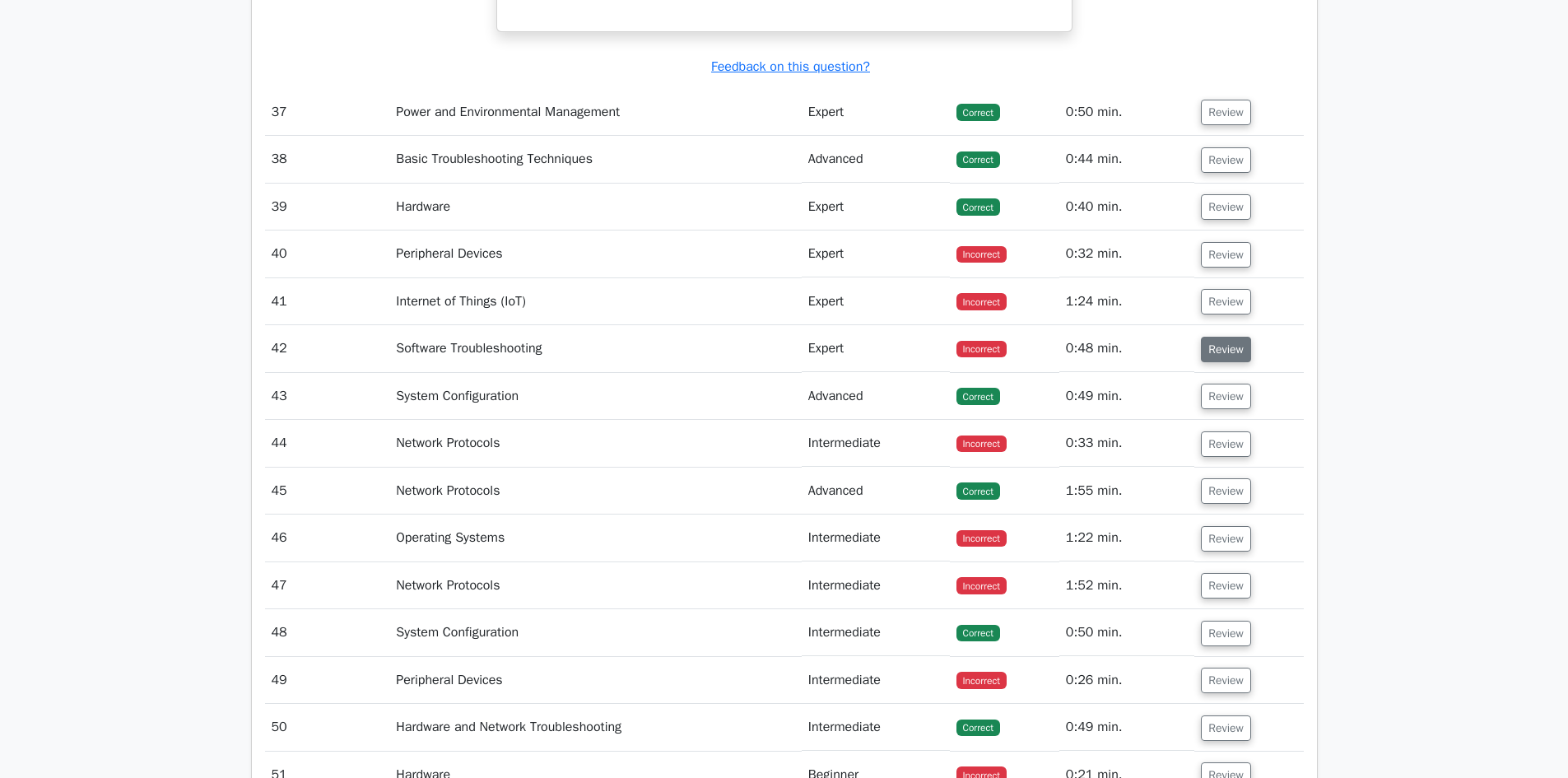 click on "Review" at bounding box center (1226, 349) 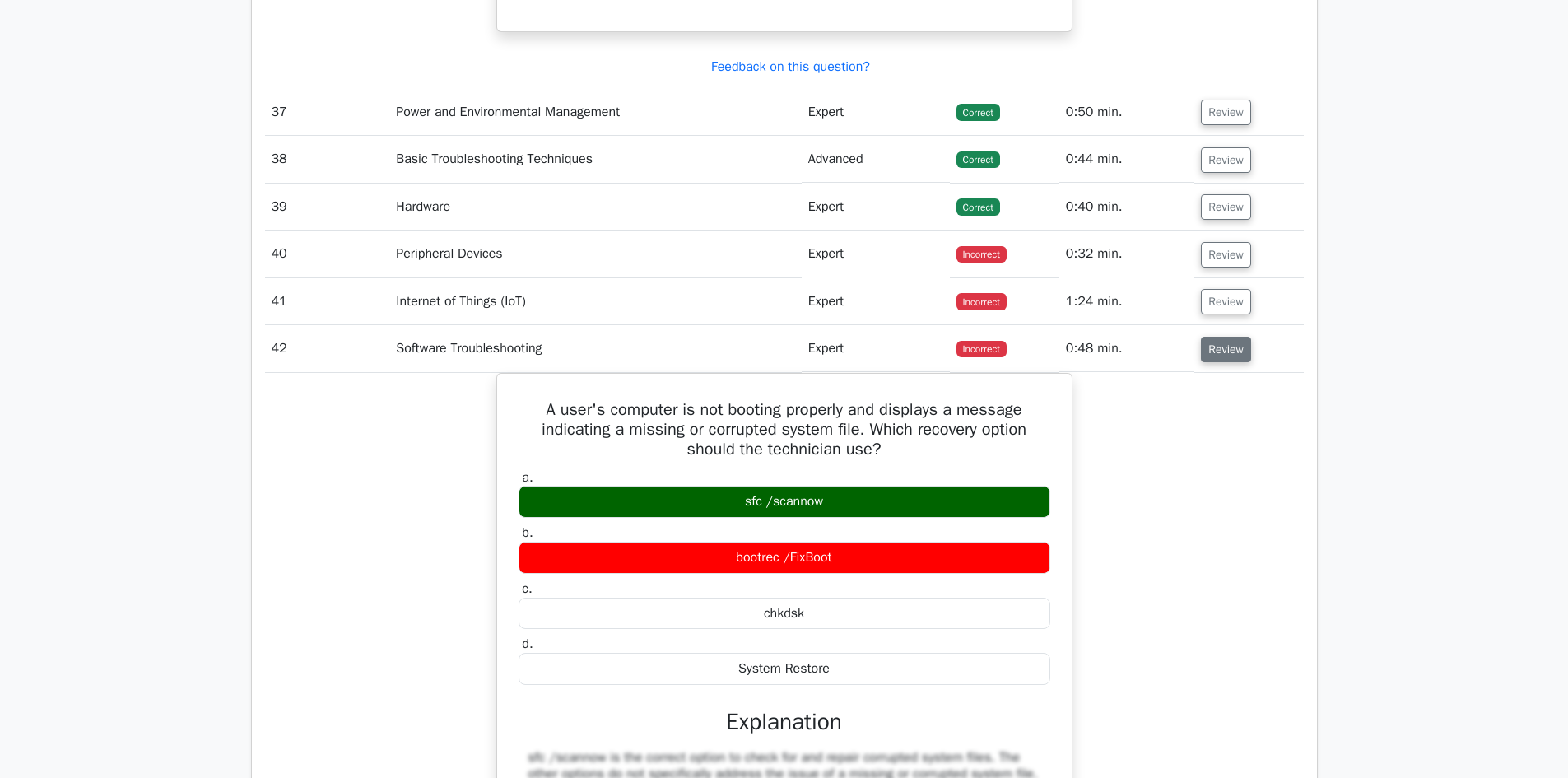 click on "Review" at bounding box center [1226, 349] 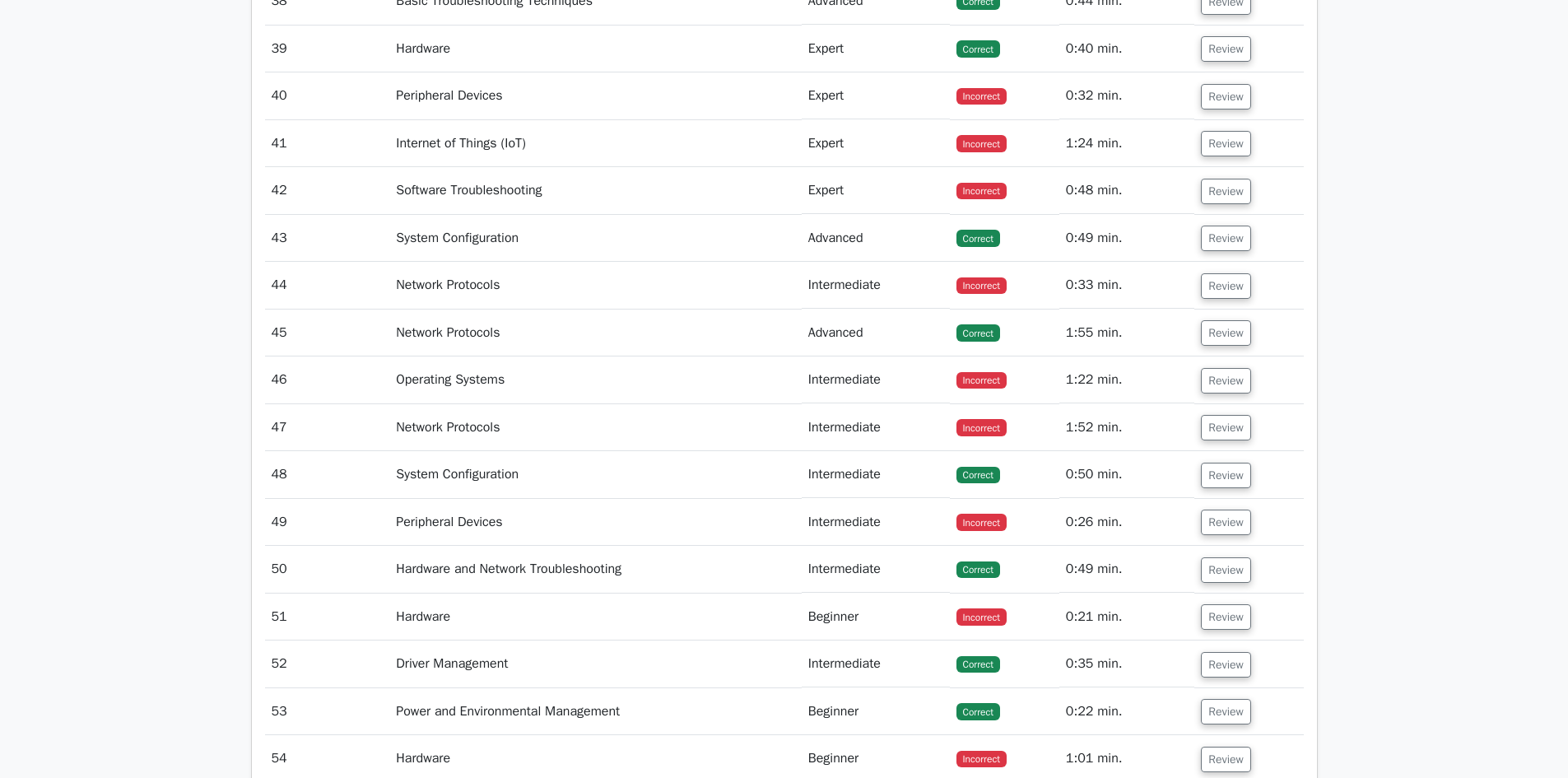 scroll, scrollTop: 5928, scrollLeft: 0, axis: vertical 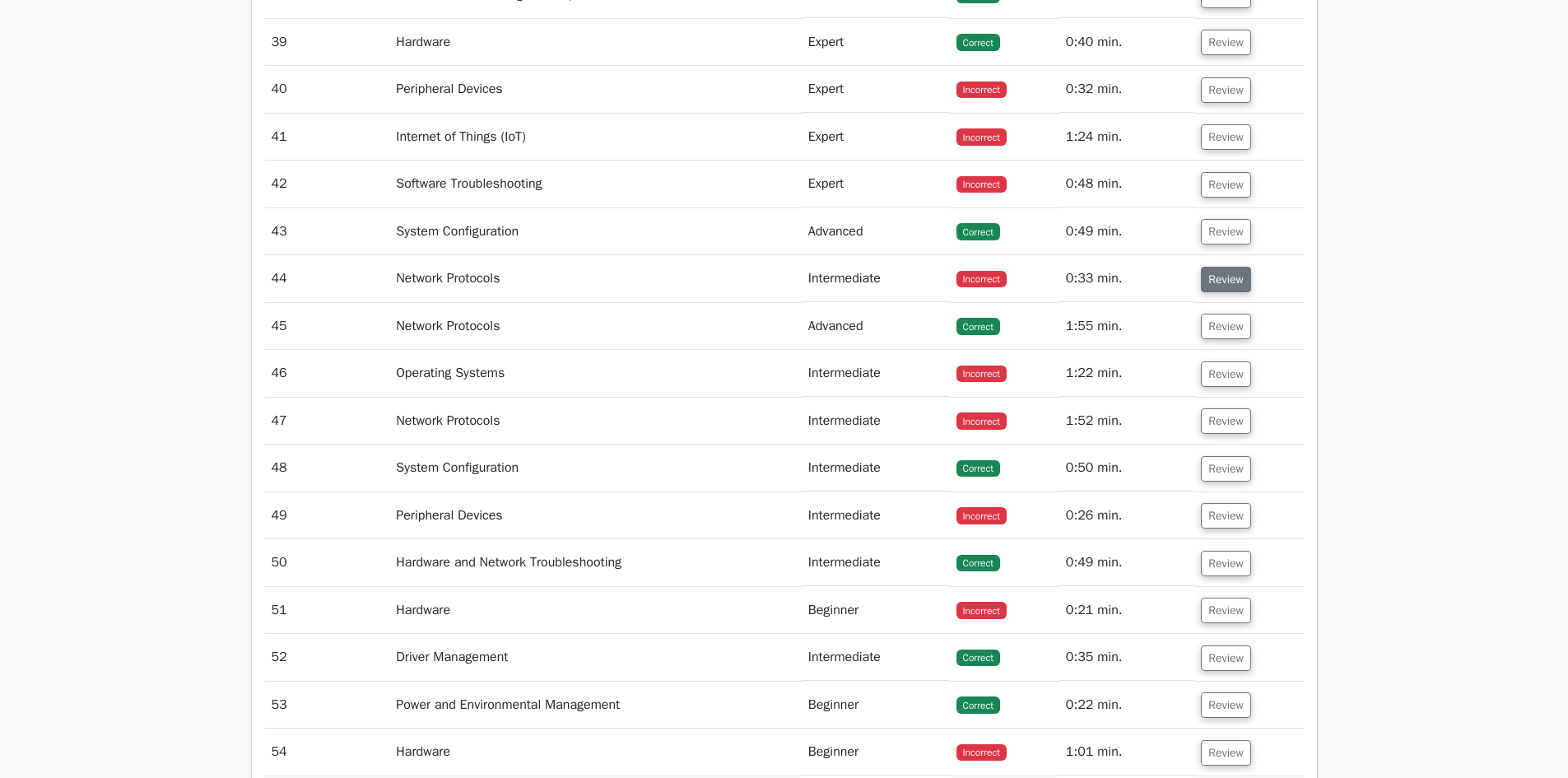 click on "Review" at bounding box center [1226, 279] 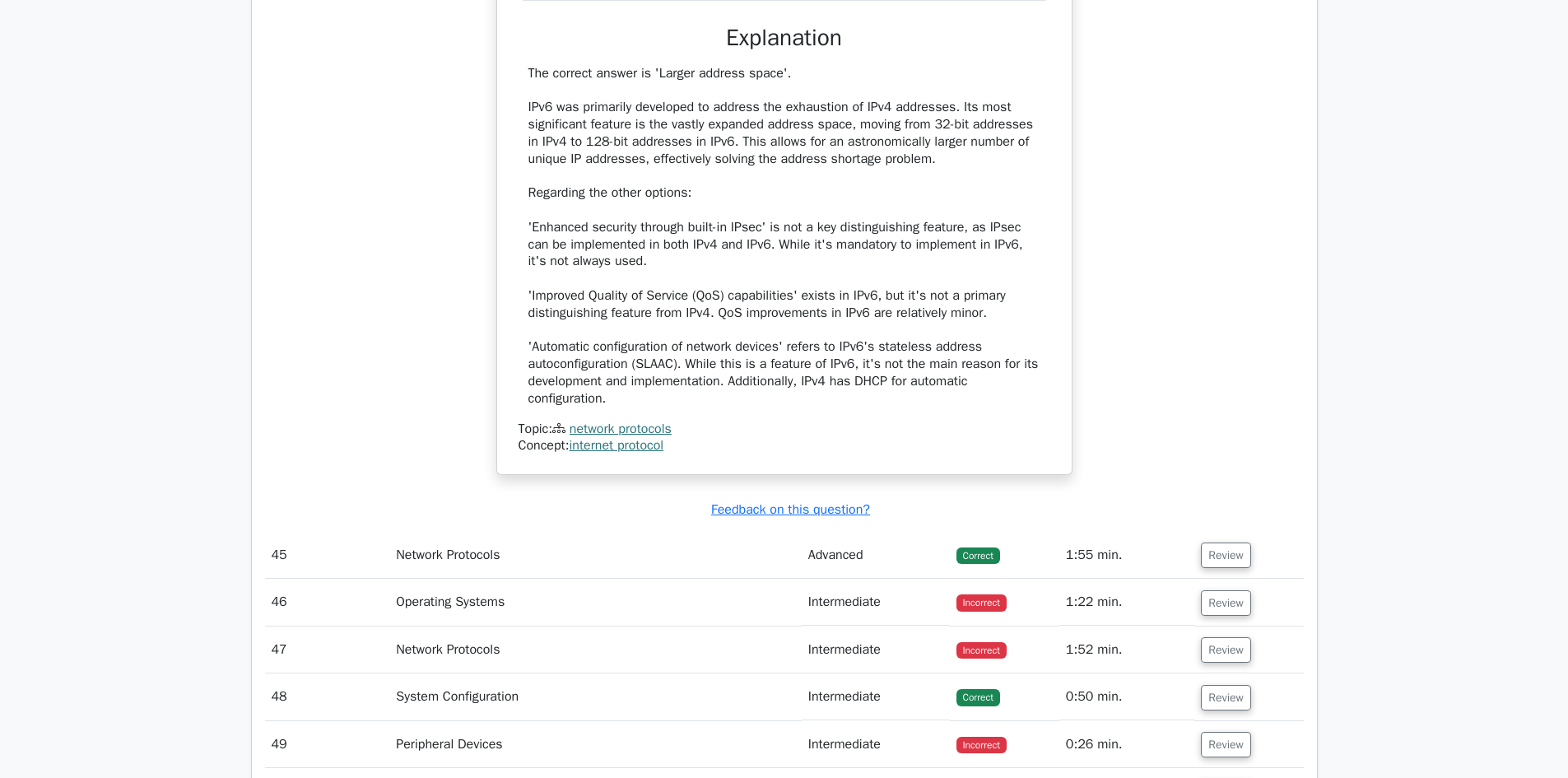 scroll, scrollTop: 6751, scrollLeft: 0, axis: vertical 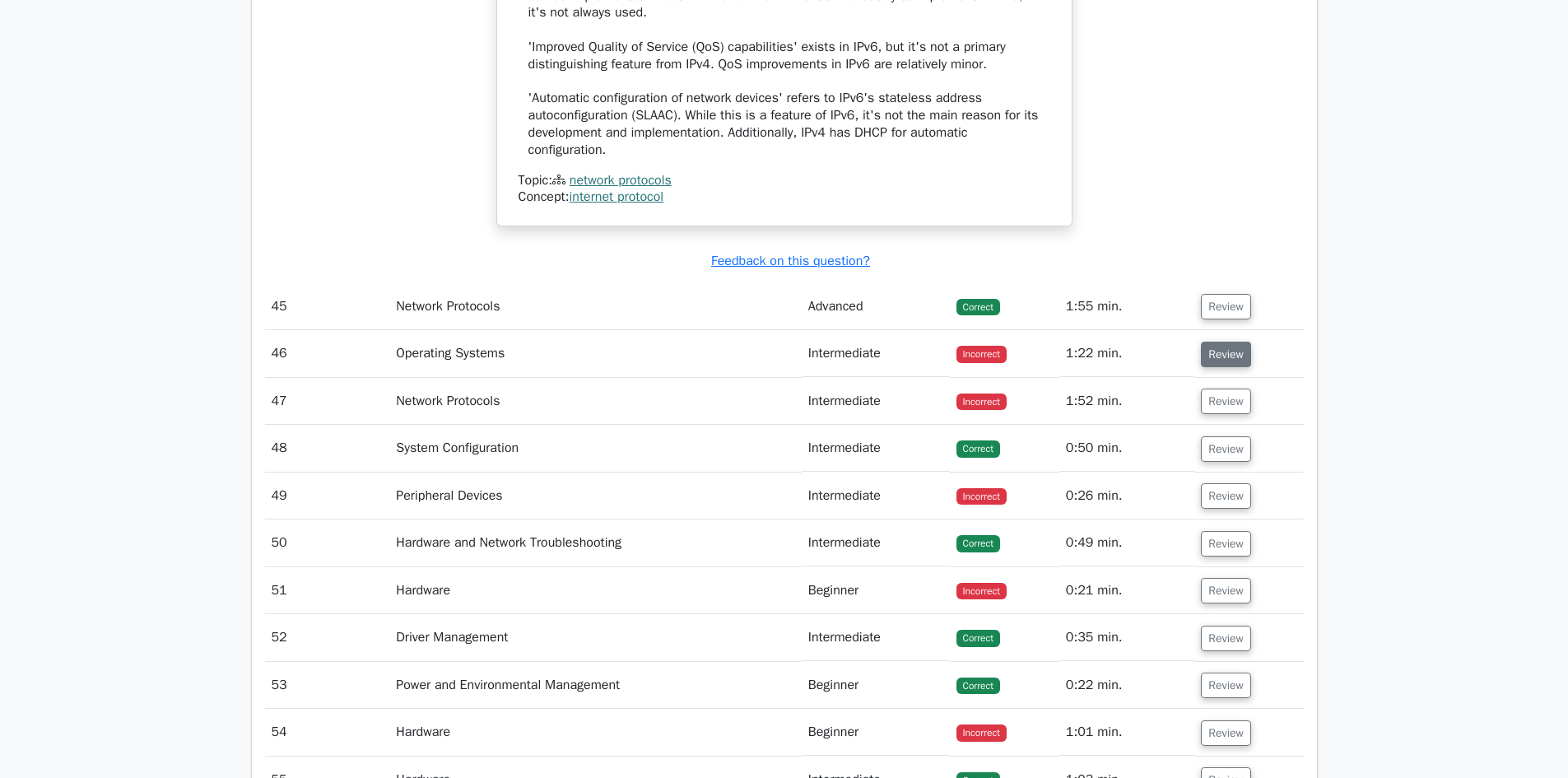 click on "Review" at bounding box center (1226, 354) 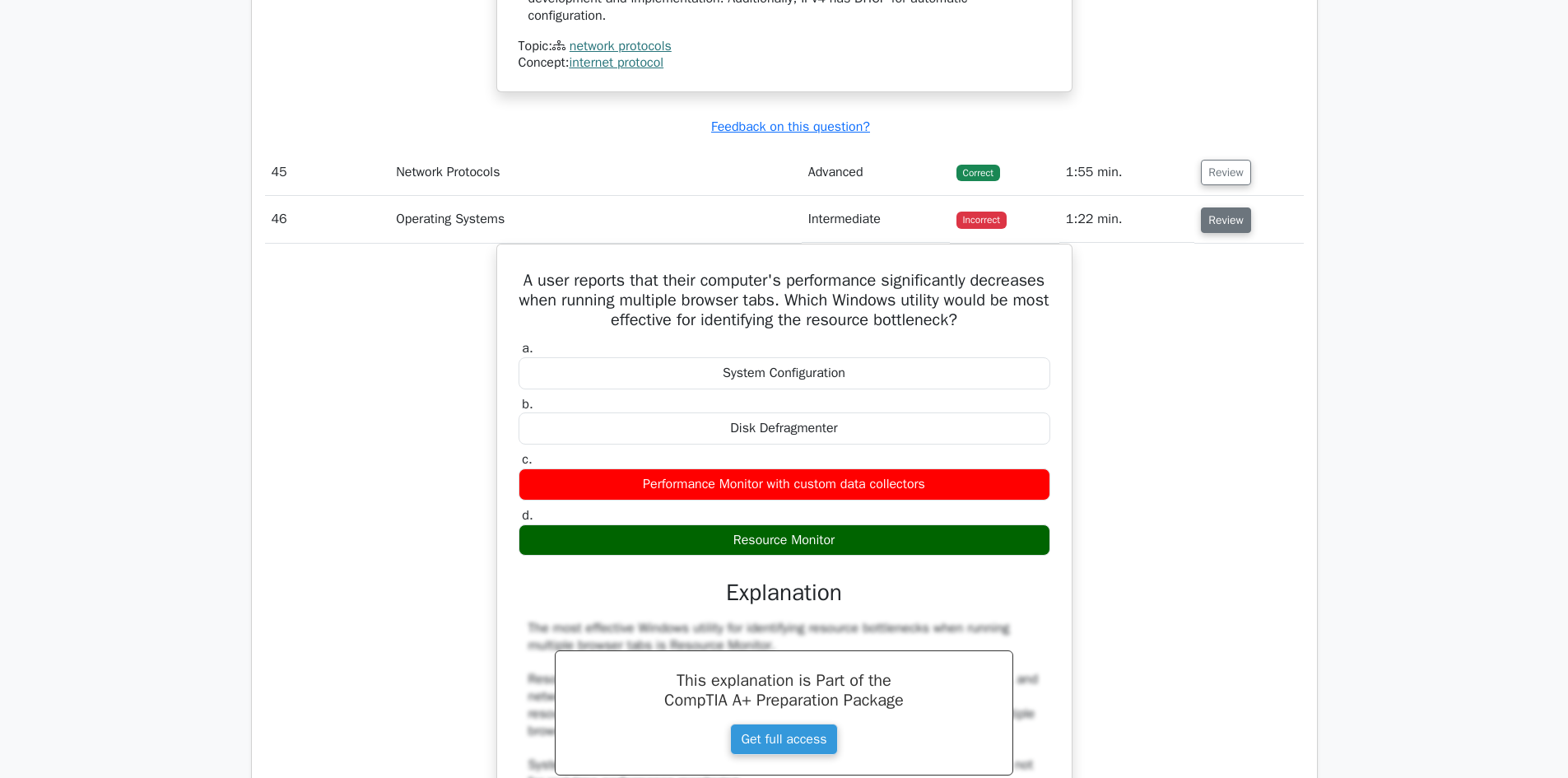 scroll, scrollTop: 6916, scrollLeft: 0, axis: vertical 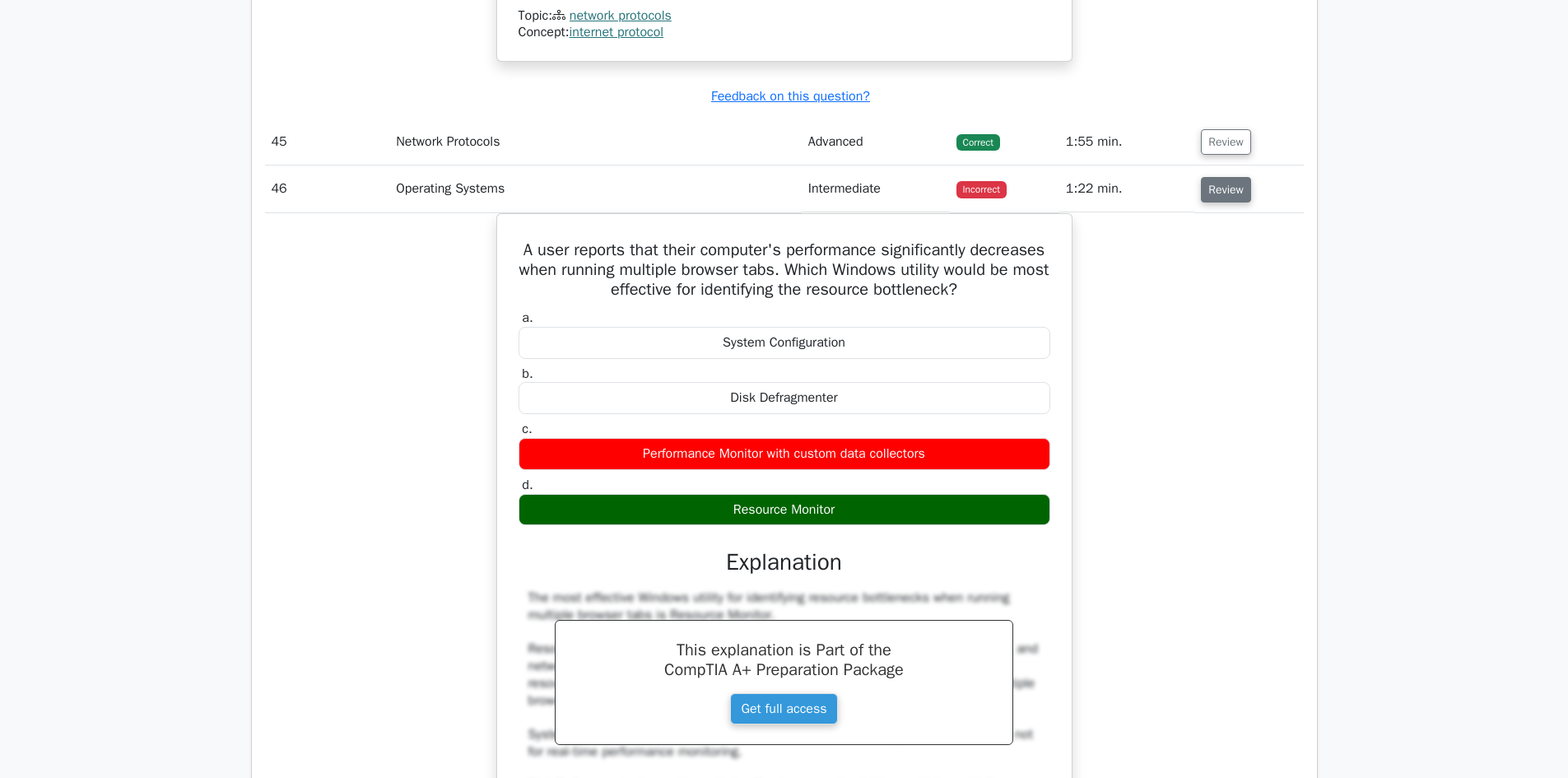 click on "Review" at bounding box center (1226, 189) 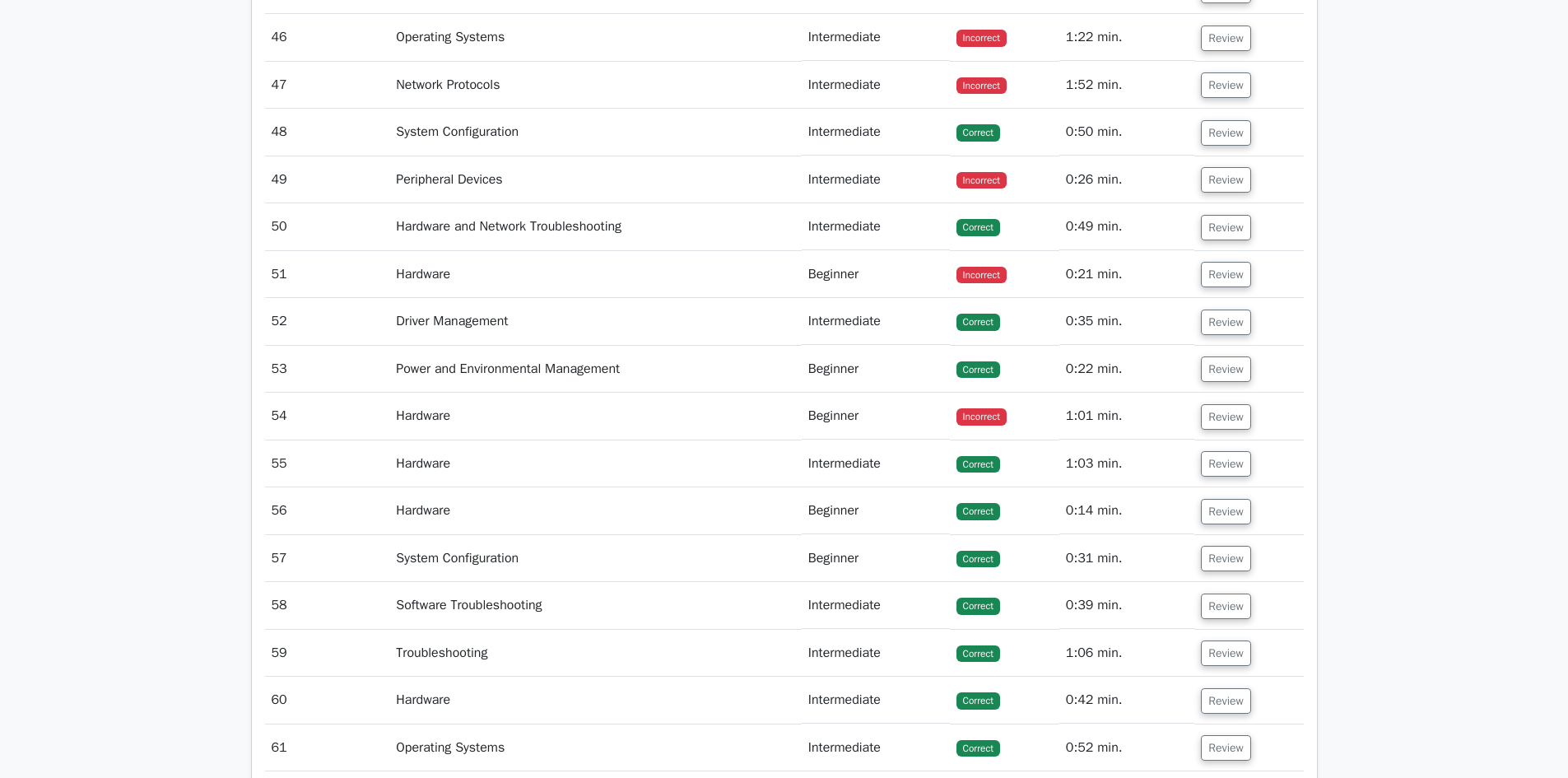 scroll, scrollTop: 7080, scrollLeft: 0, axis: vertical 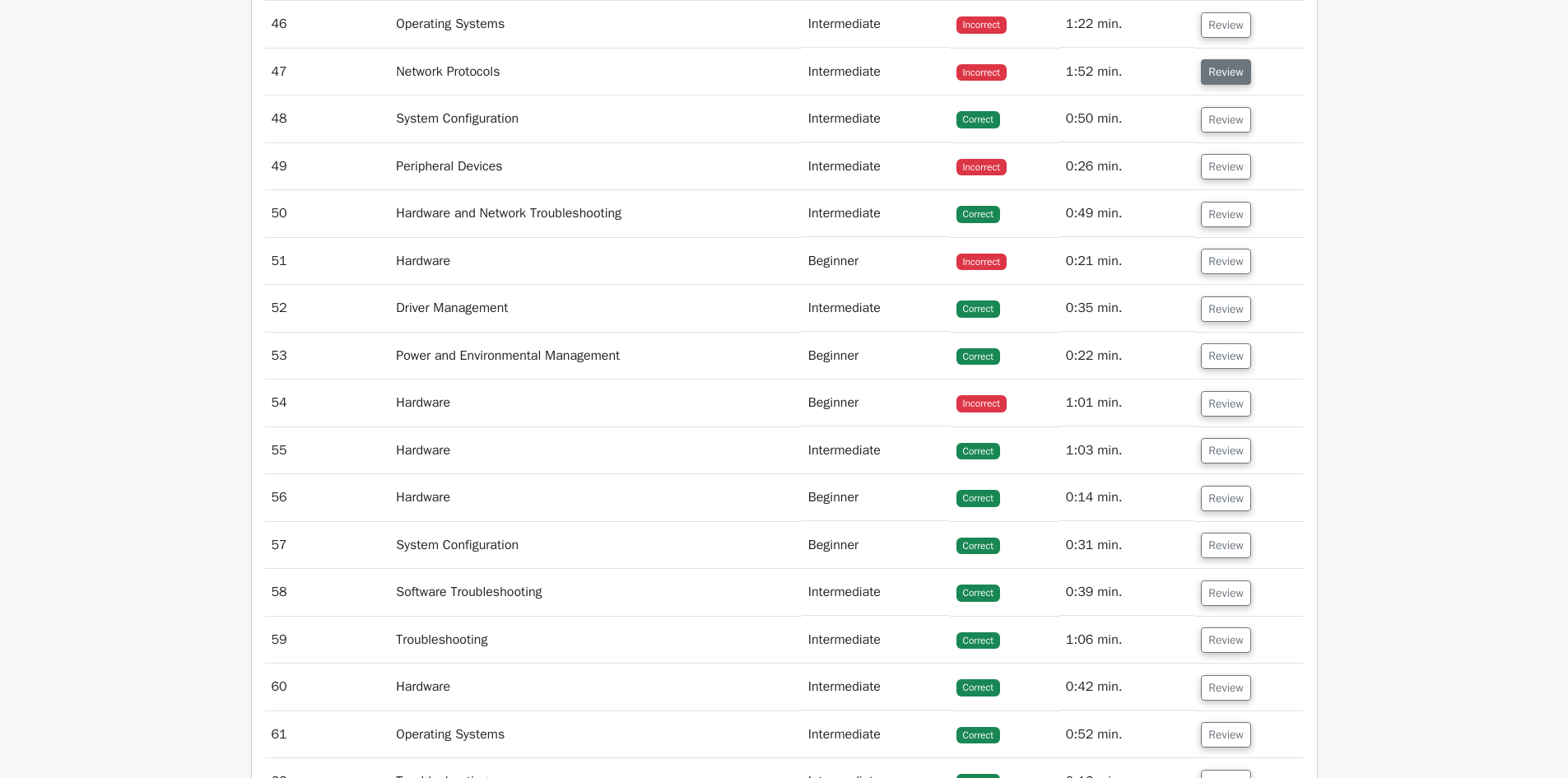 click on "Review" at bounding box center [1226, 72] 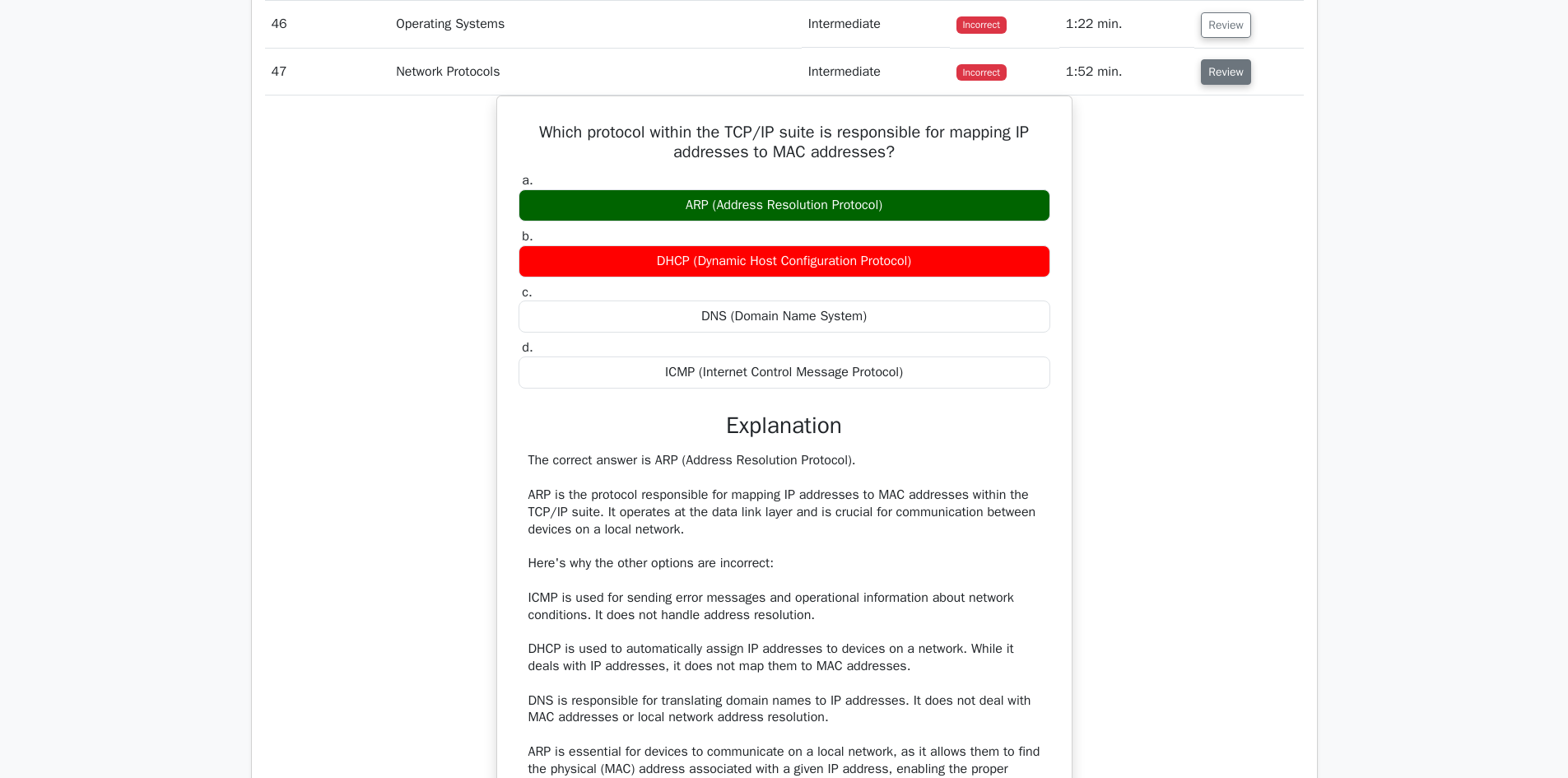 click on "Review" at bounding box center [1226, 72] 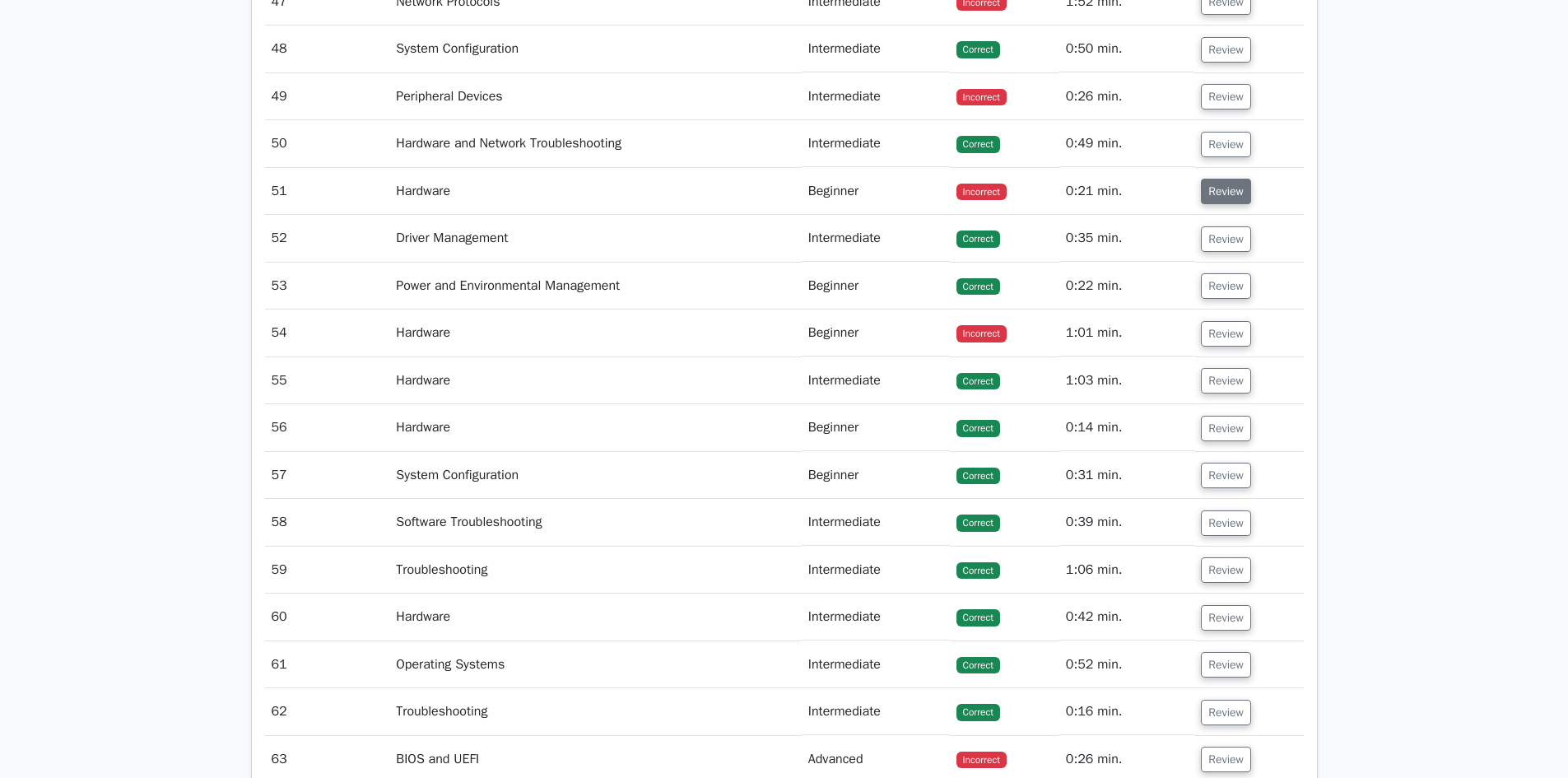 scroll, scrollTop: 7080, scrollLeft: 0, axis: vertical 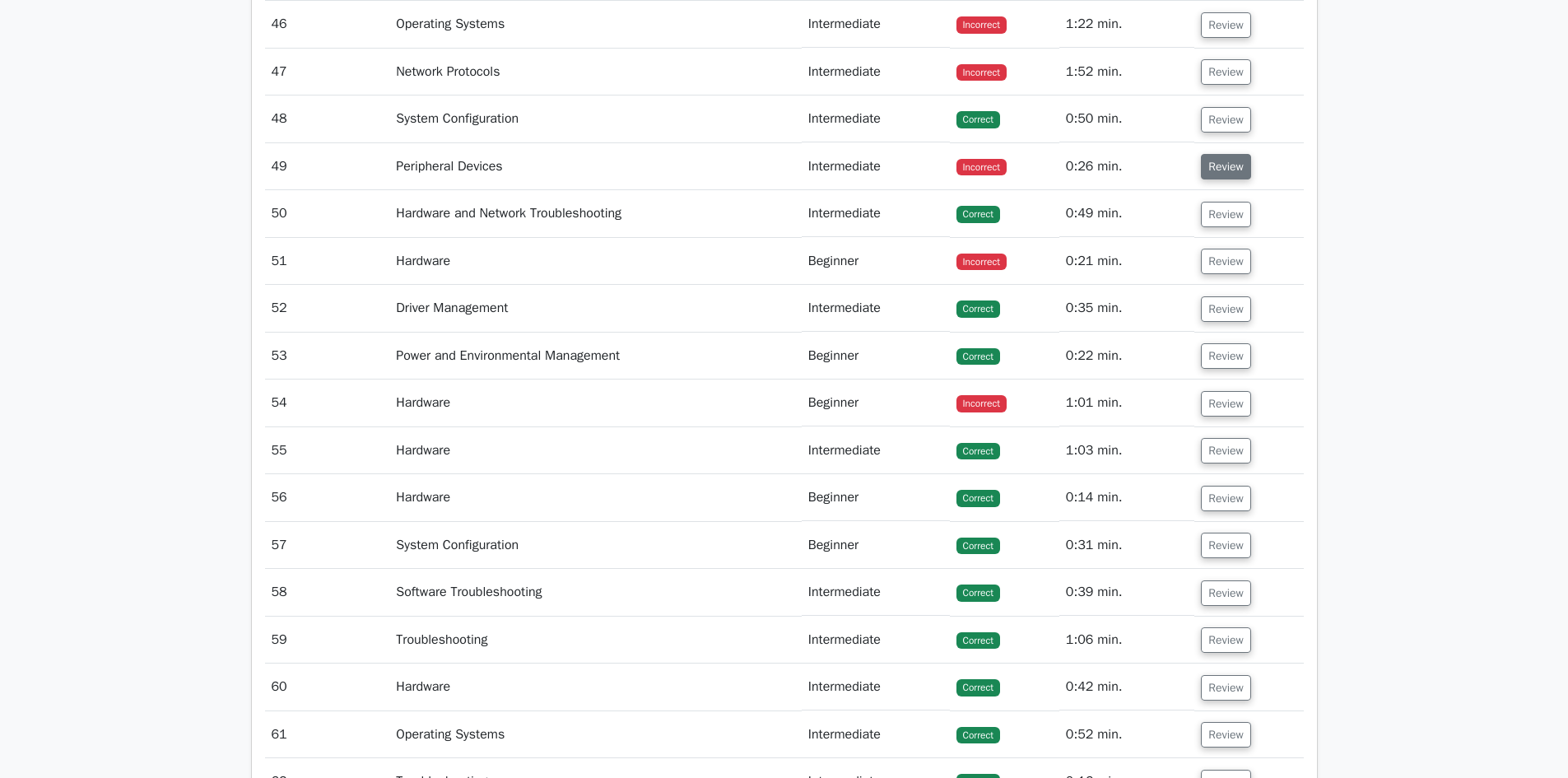 click on "Review" at bounding box center [1226, 166] 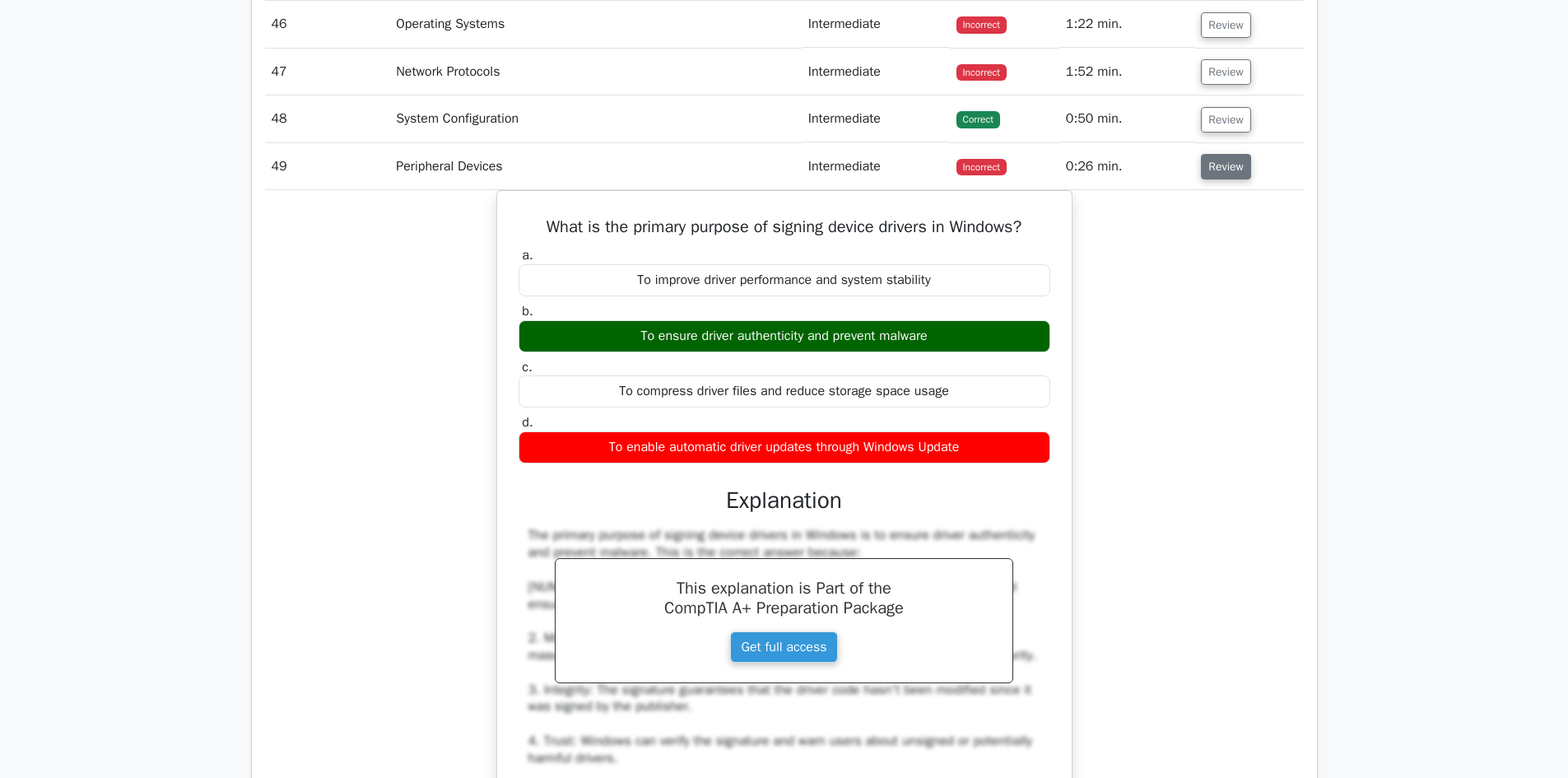 click on "Review" at bounding box center (1226, 166) 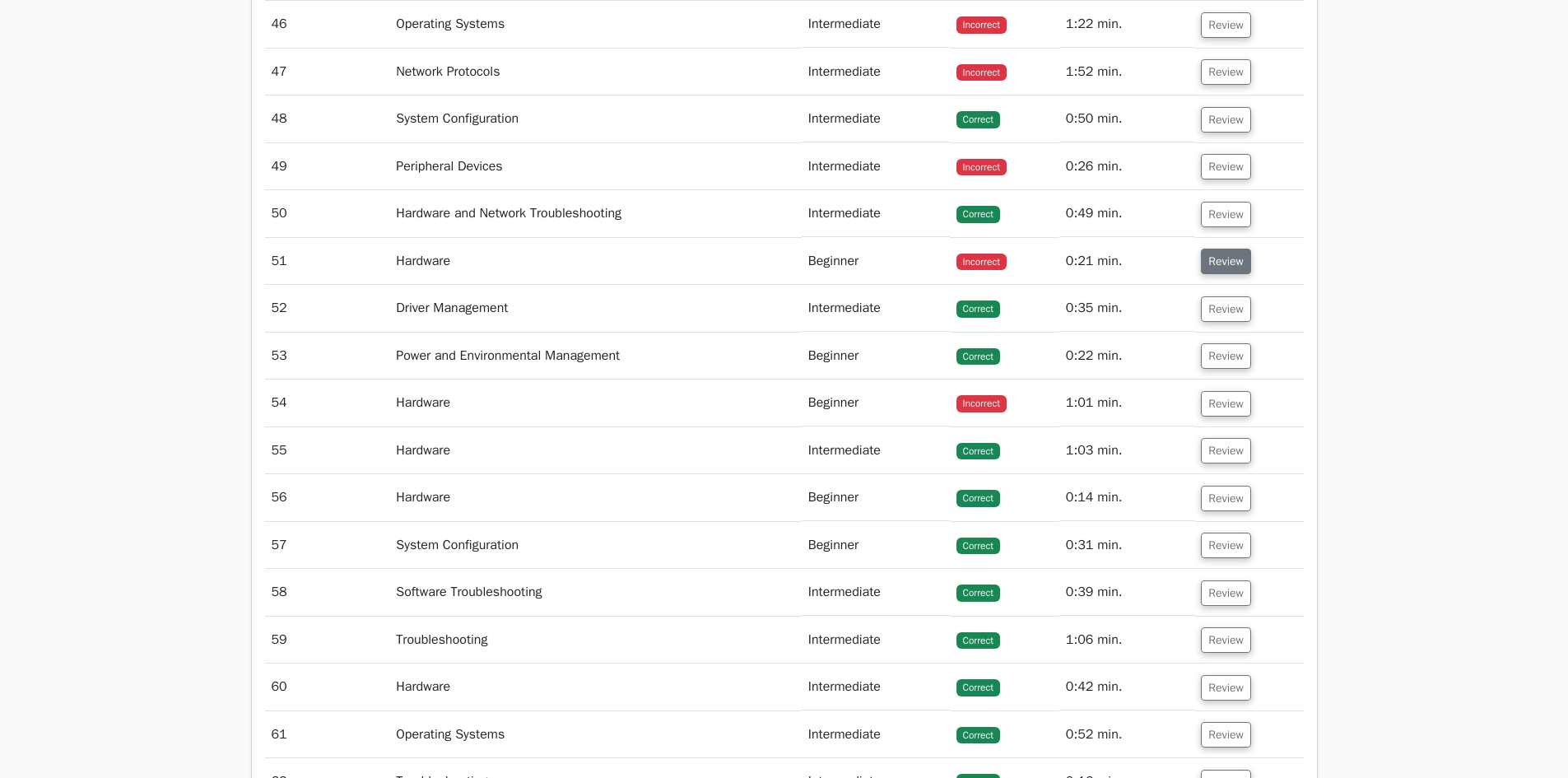 click on "Review" at bounding box center (1226, 261) 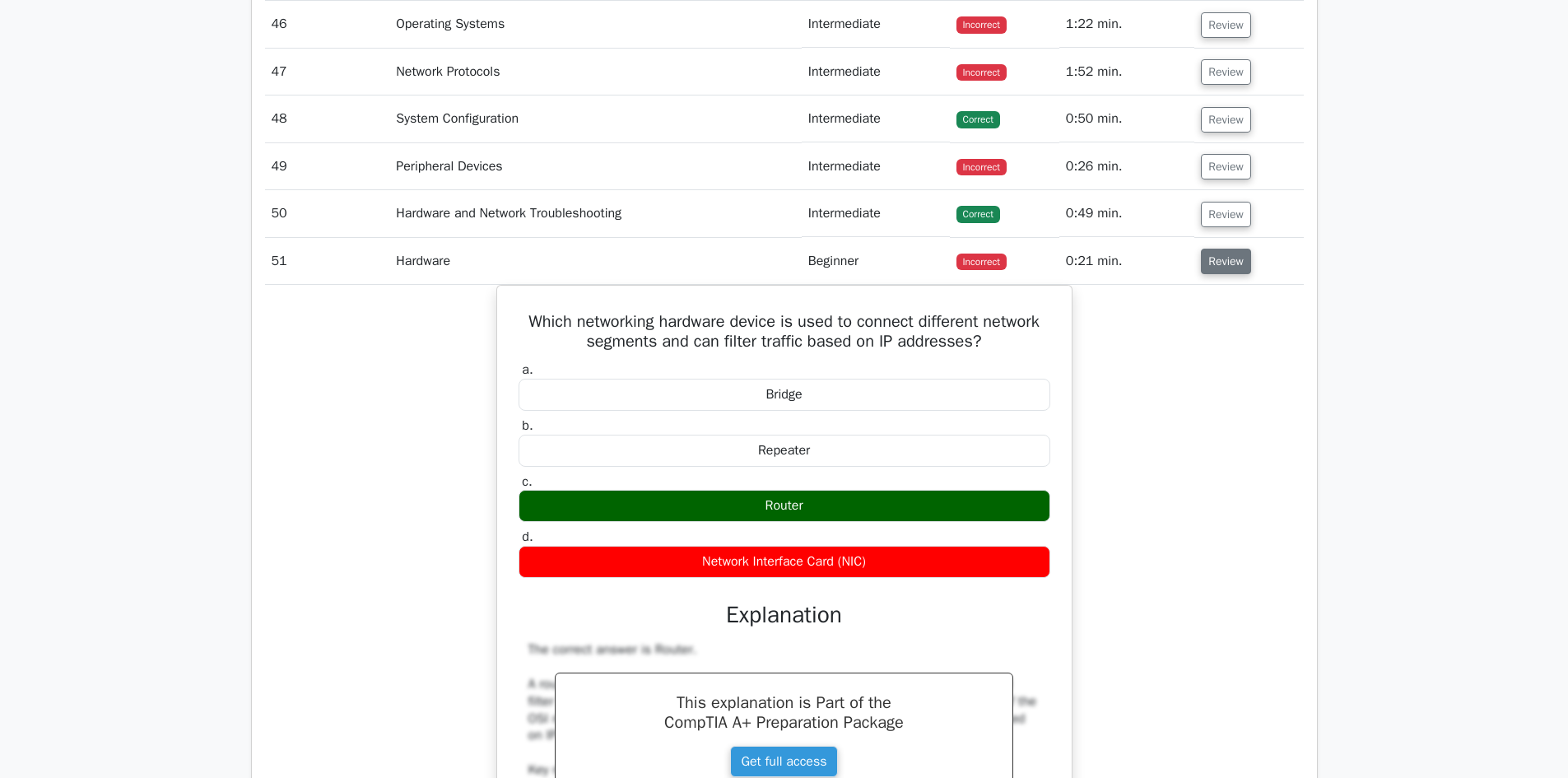 click on "Review" at bounding box center (1226, 261) 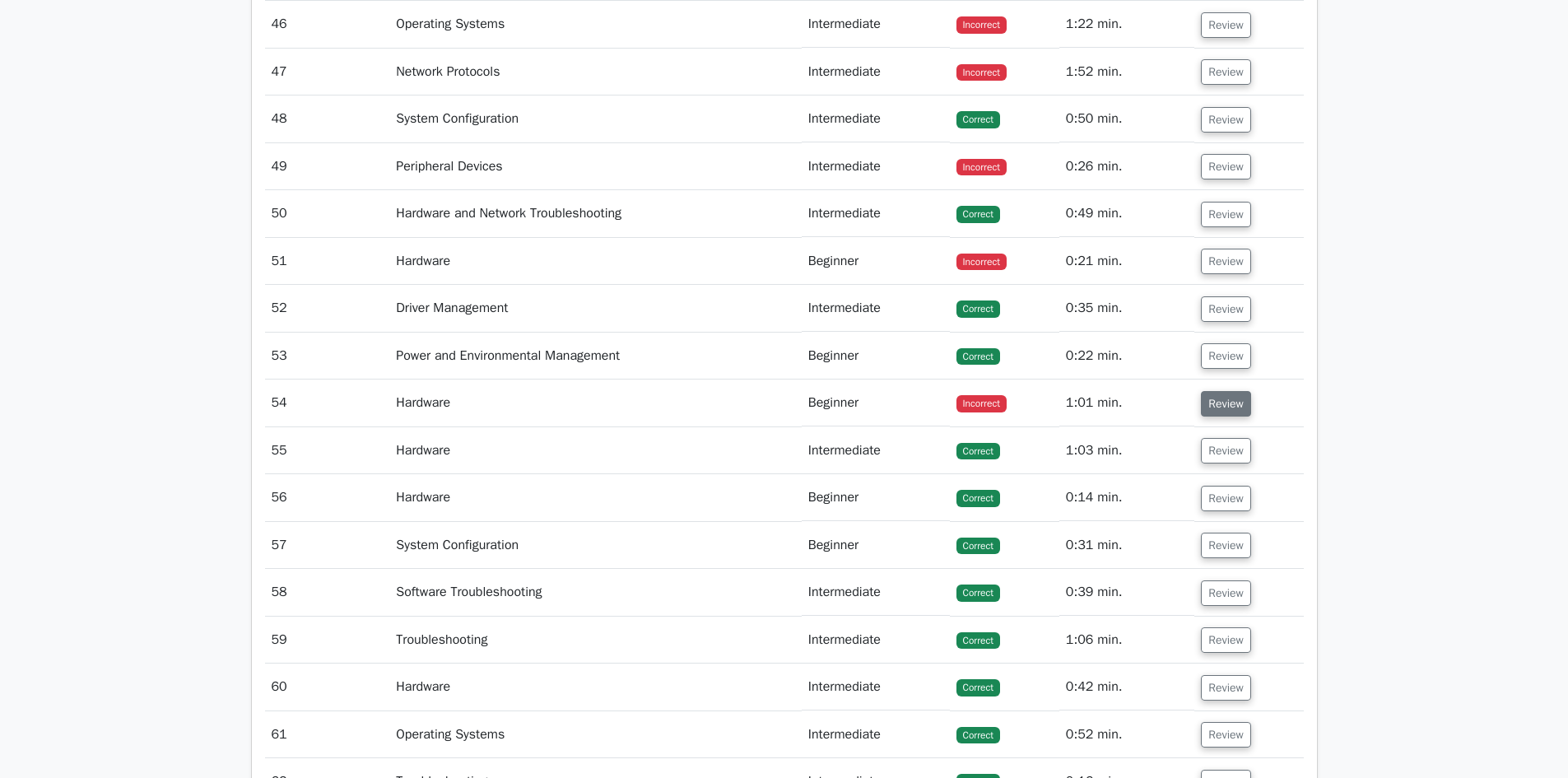 click on "Review" at bounding box center (1226, 403) 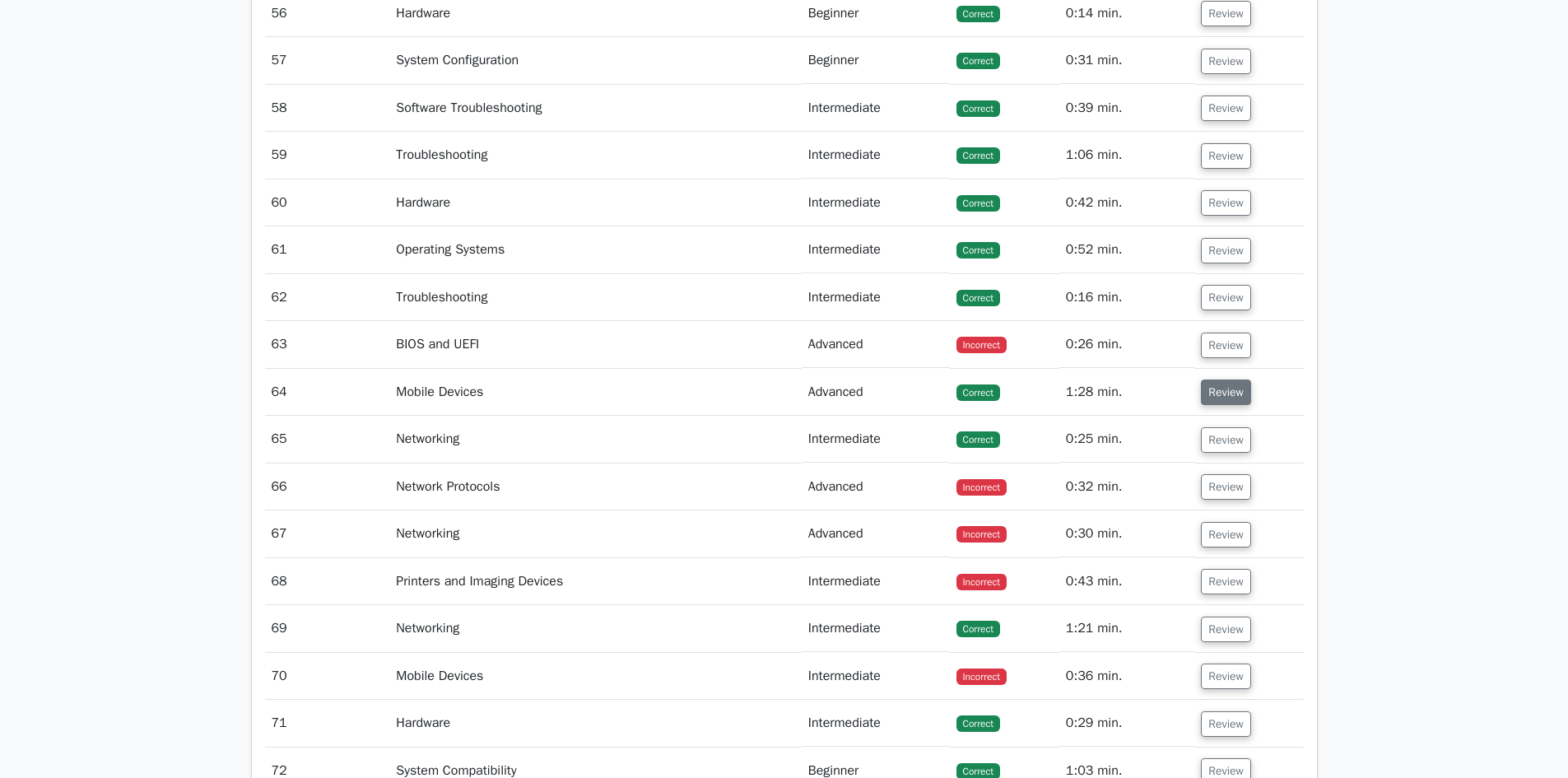 scroll, scrollTop: 8397, scrollLeft: 0, axis: vertical 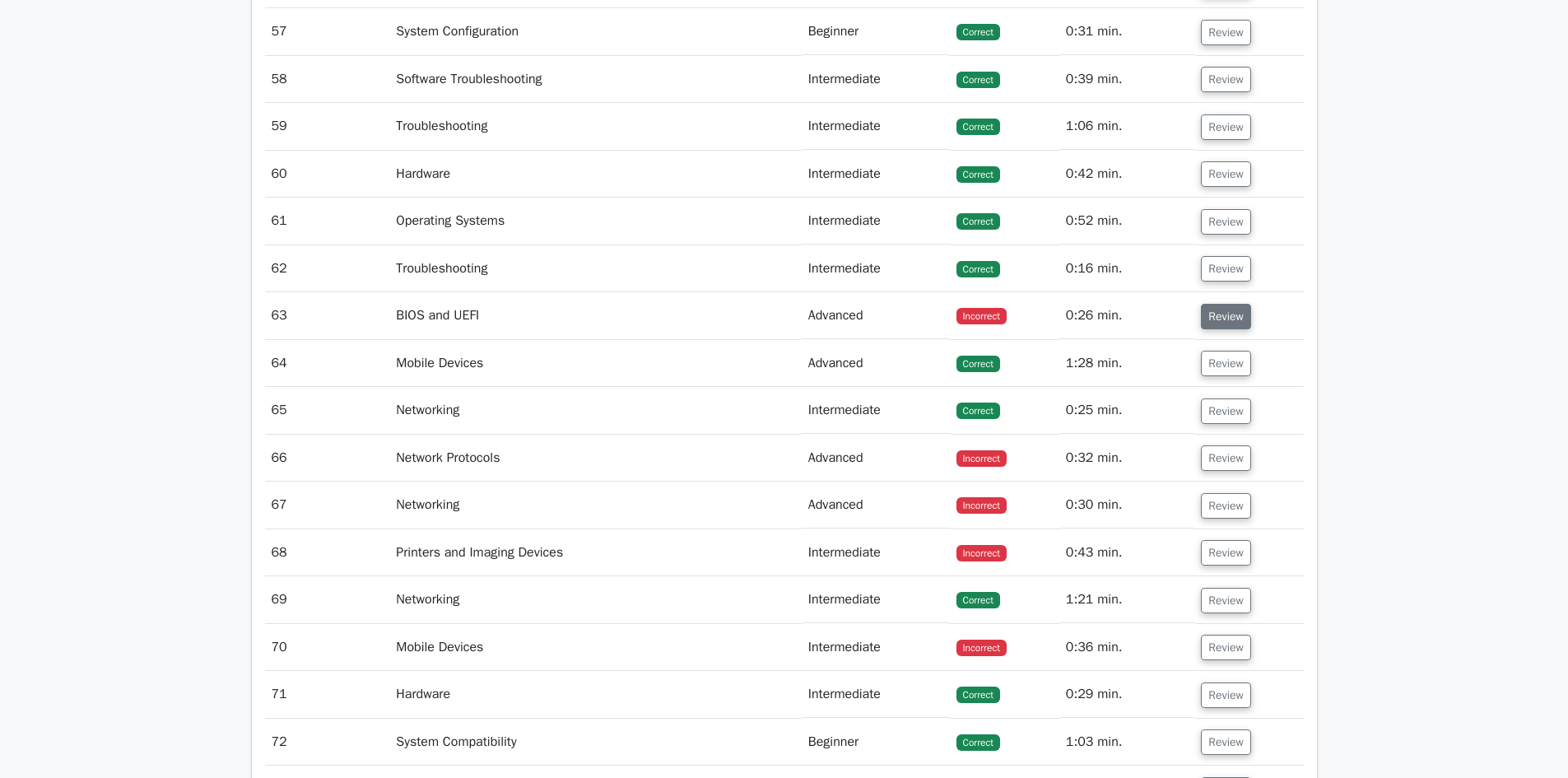 click on "Review" at bounding box center (1226, 316) 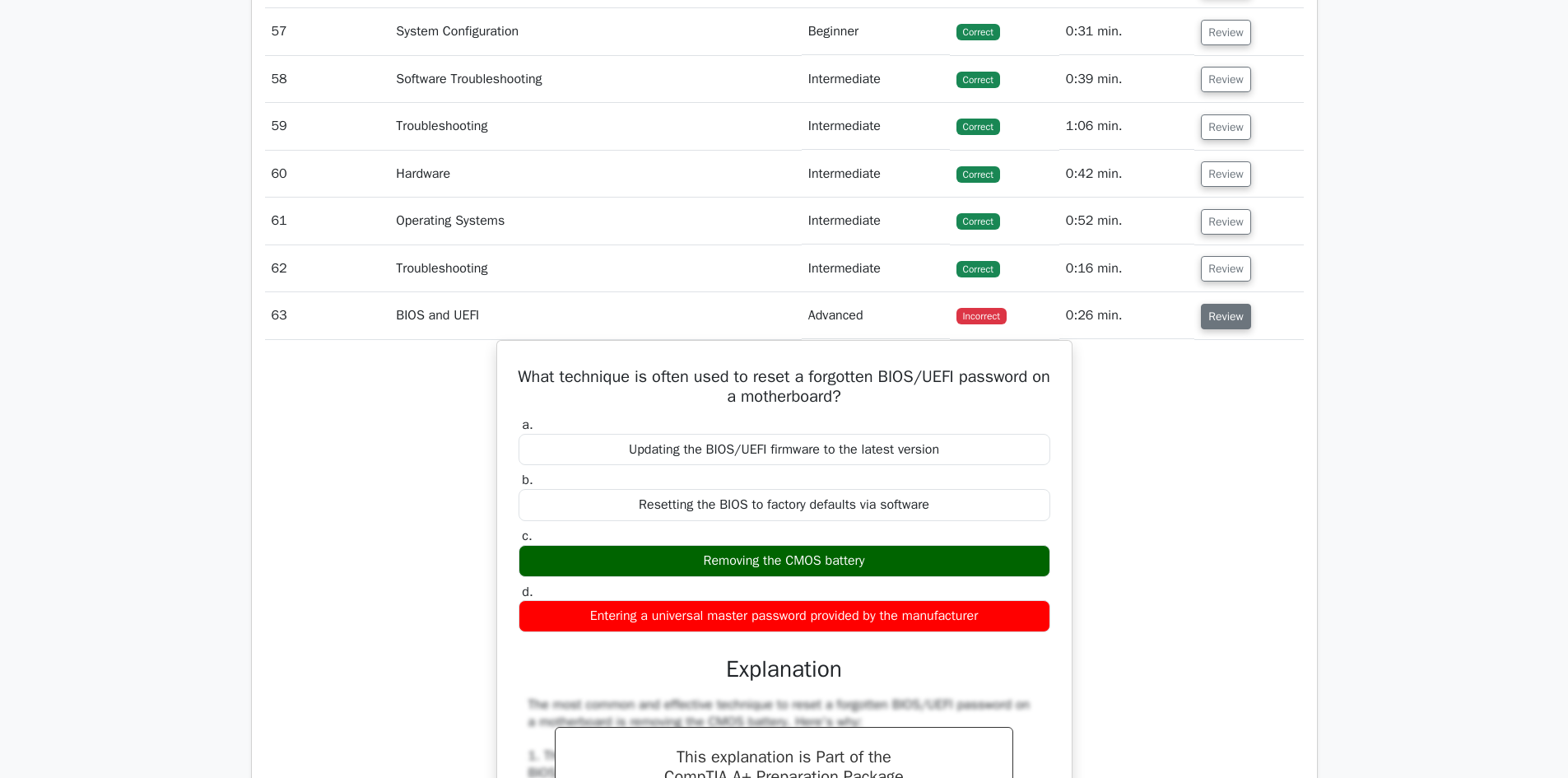 click on "Review" at bounding box center [1226, 316] 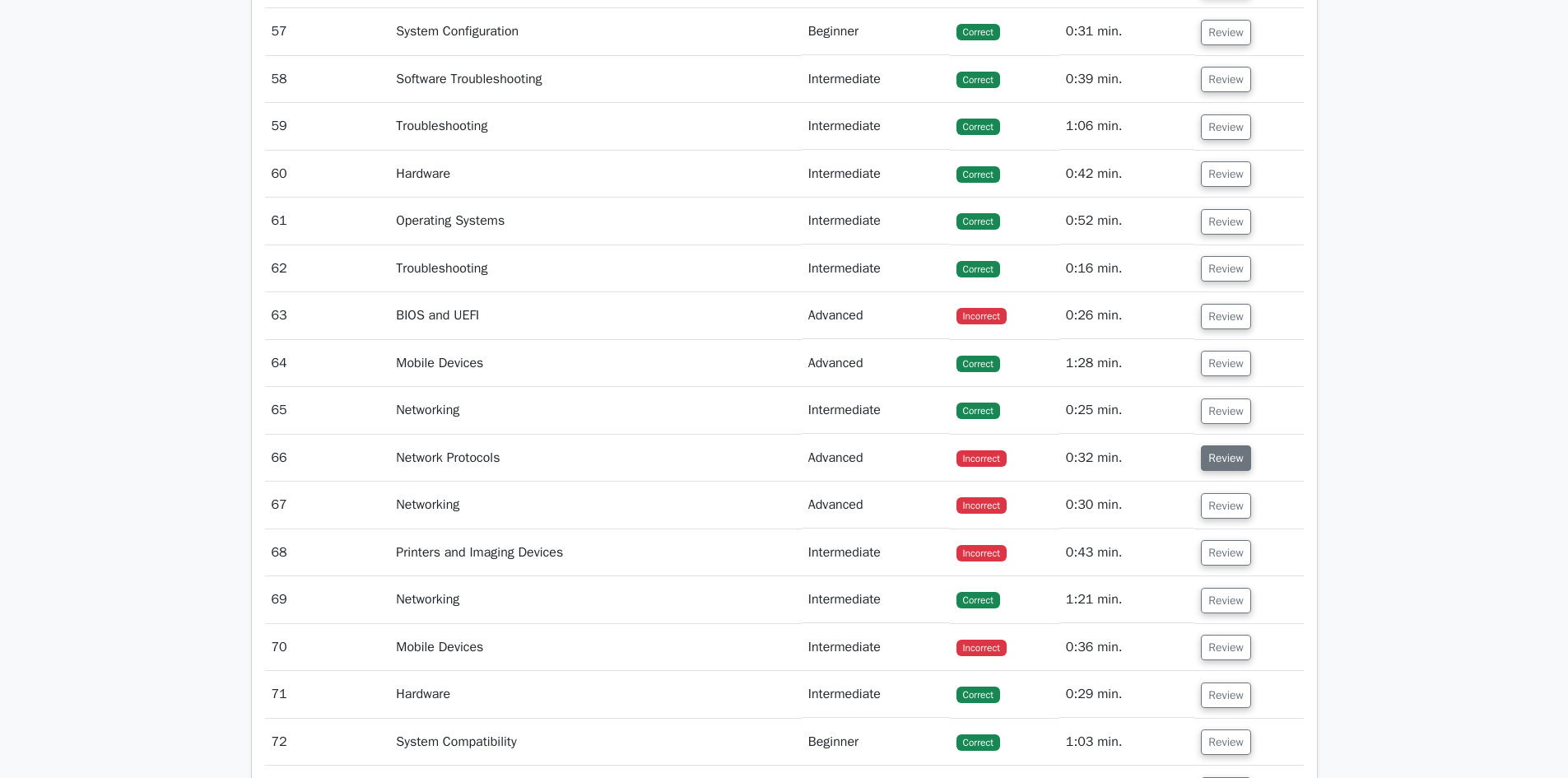 click on "Review" at bounding box center [1226, 458] 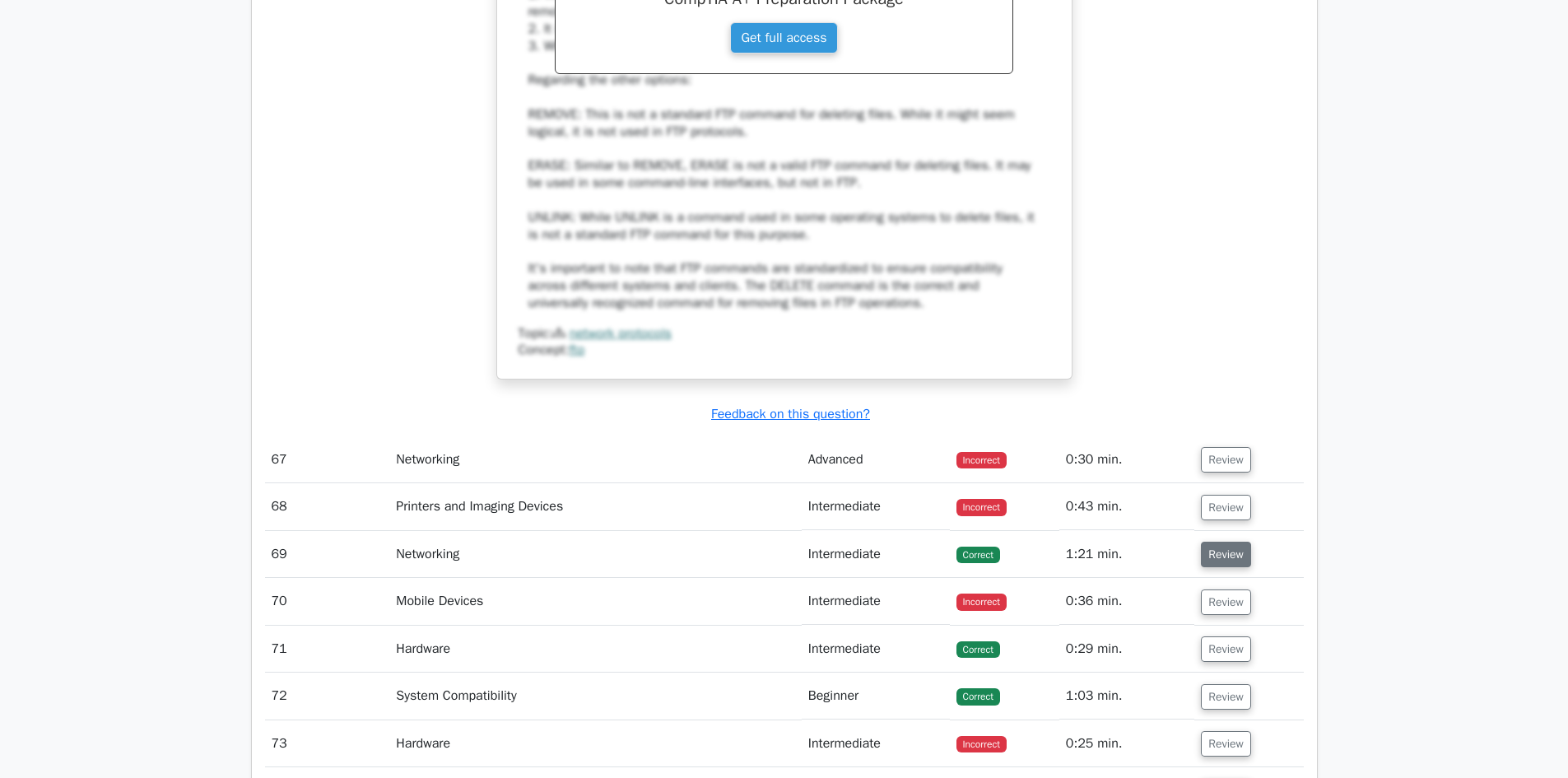 scroll, scrollTop: 9550, scrollLeft: 0, axis: vertical 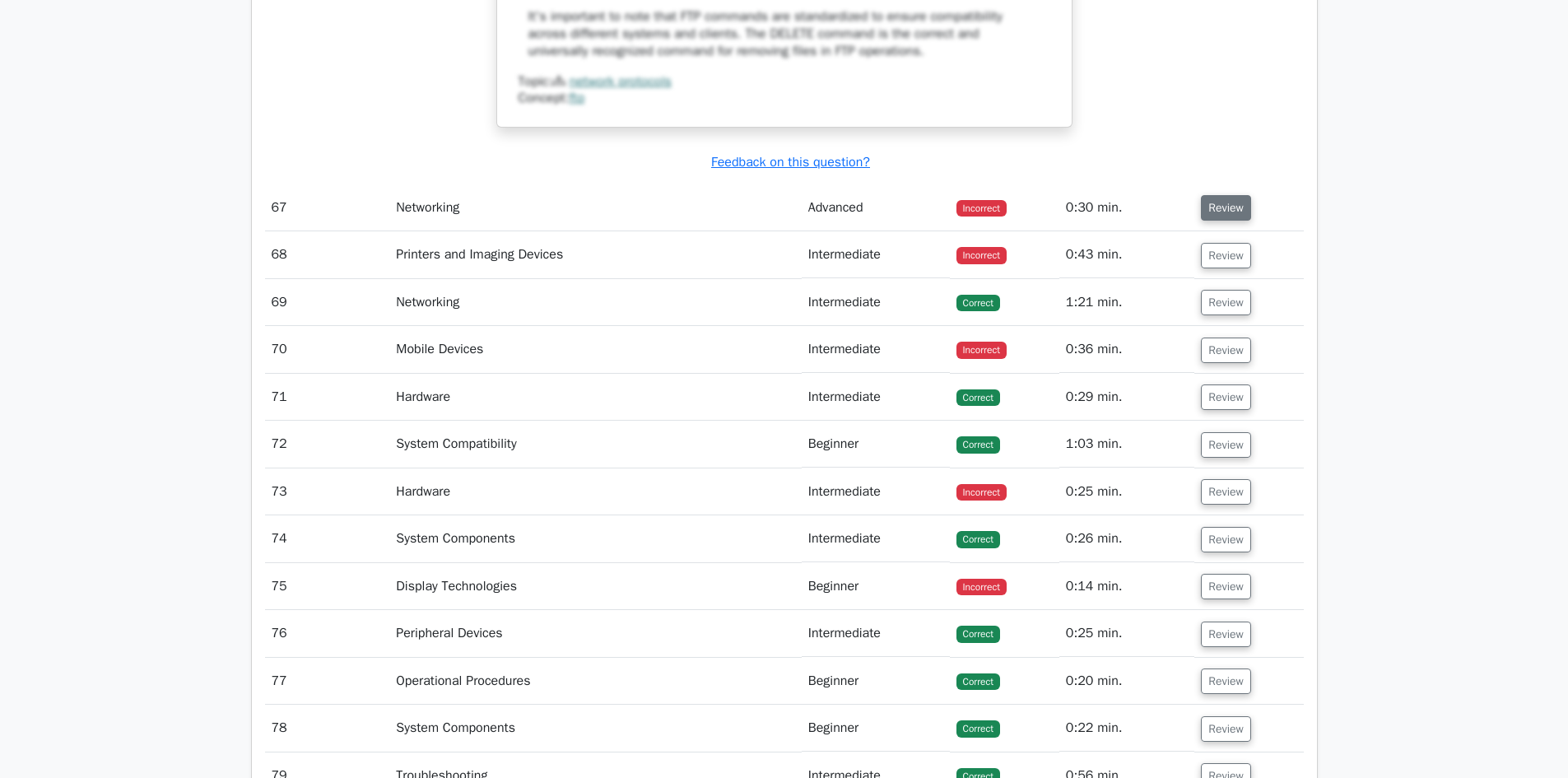 click on "Review" at bounding box center [1226, 207] 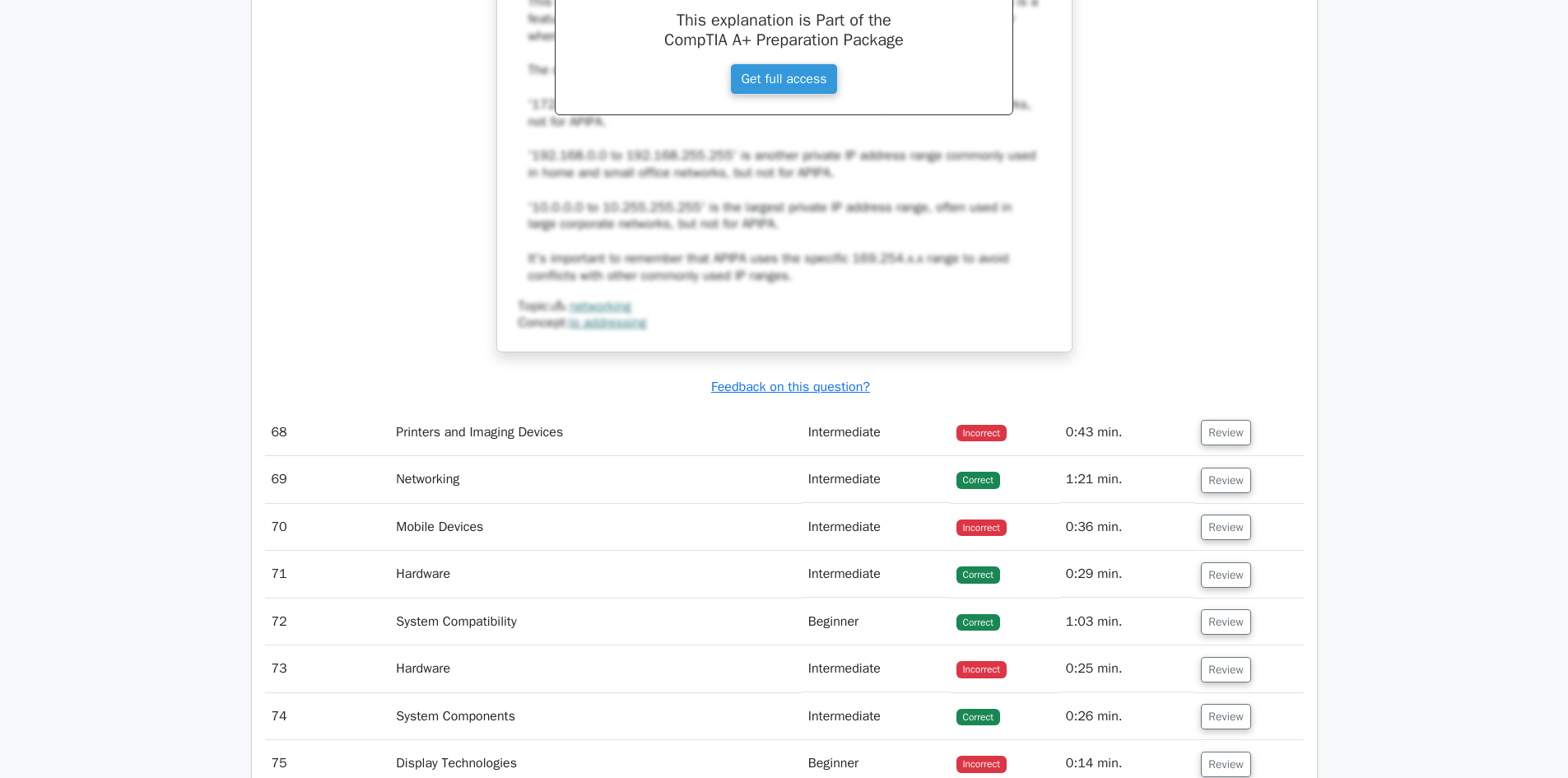 scroll, scrollTop: 10209, scrollLeft: 0, axis: vertical 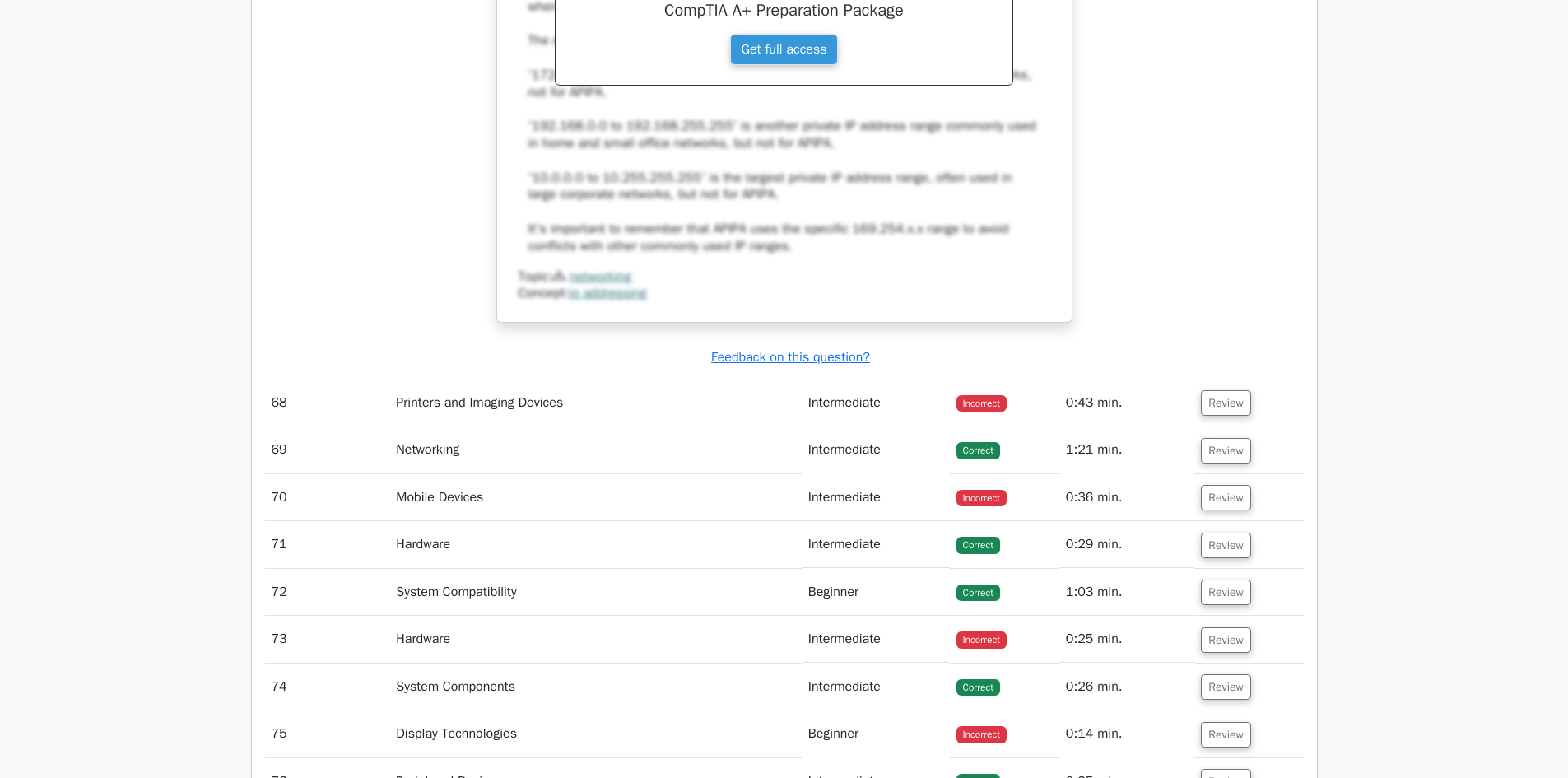 click on "Review" at bounding box center (1249, 403) 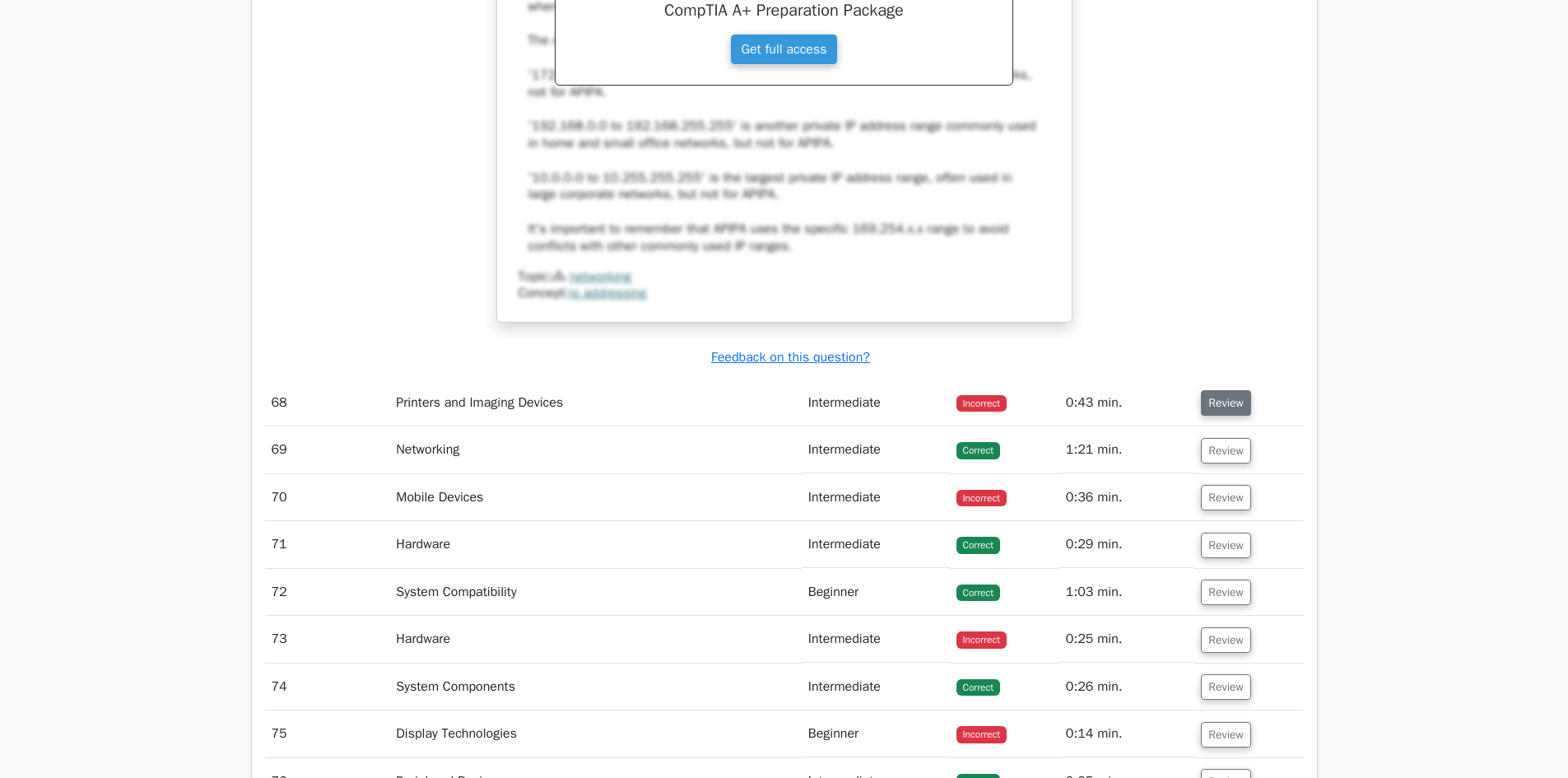 click on "Review" at bounding box center [1226, 403] 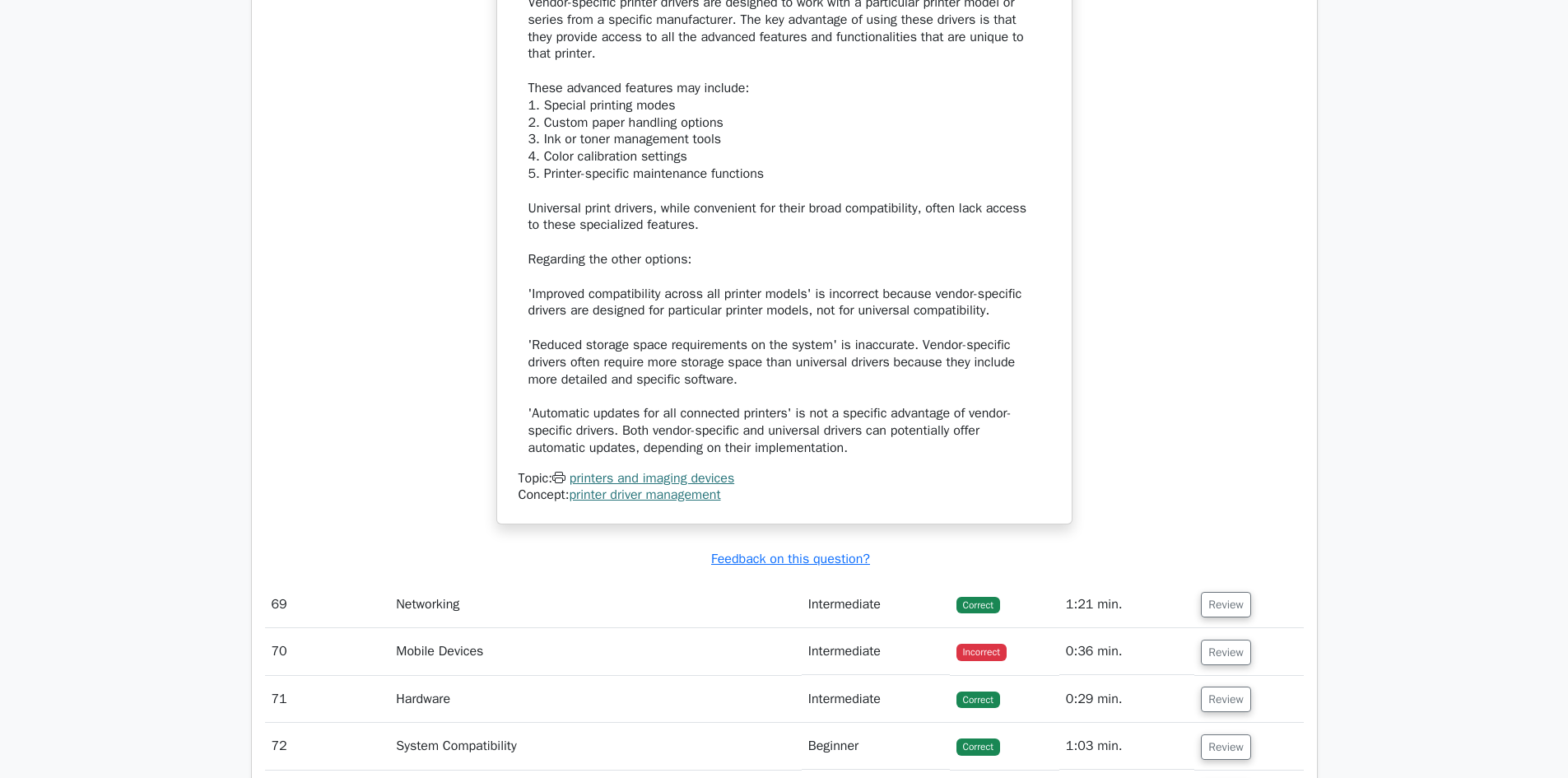 scroll, scrollTop: 11197, scrollLeft: 0, axis: vertical 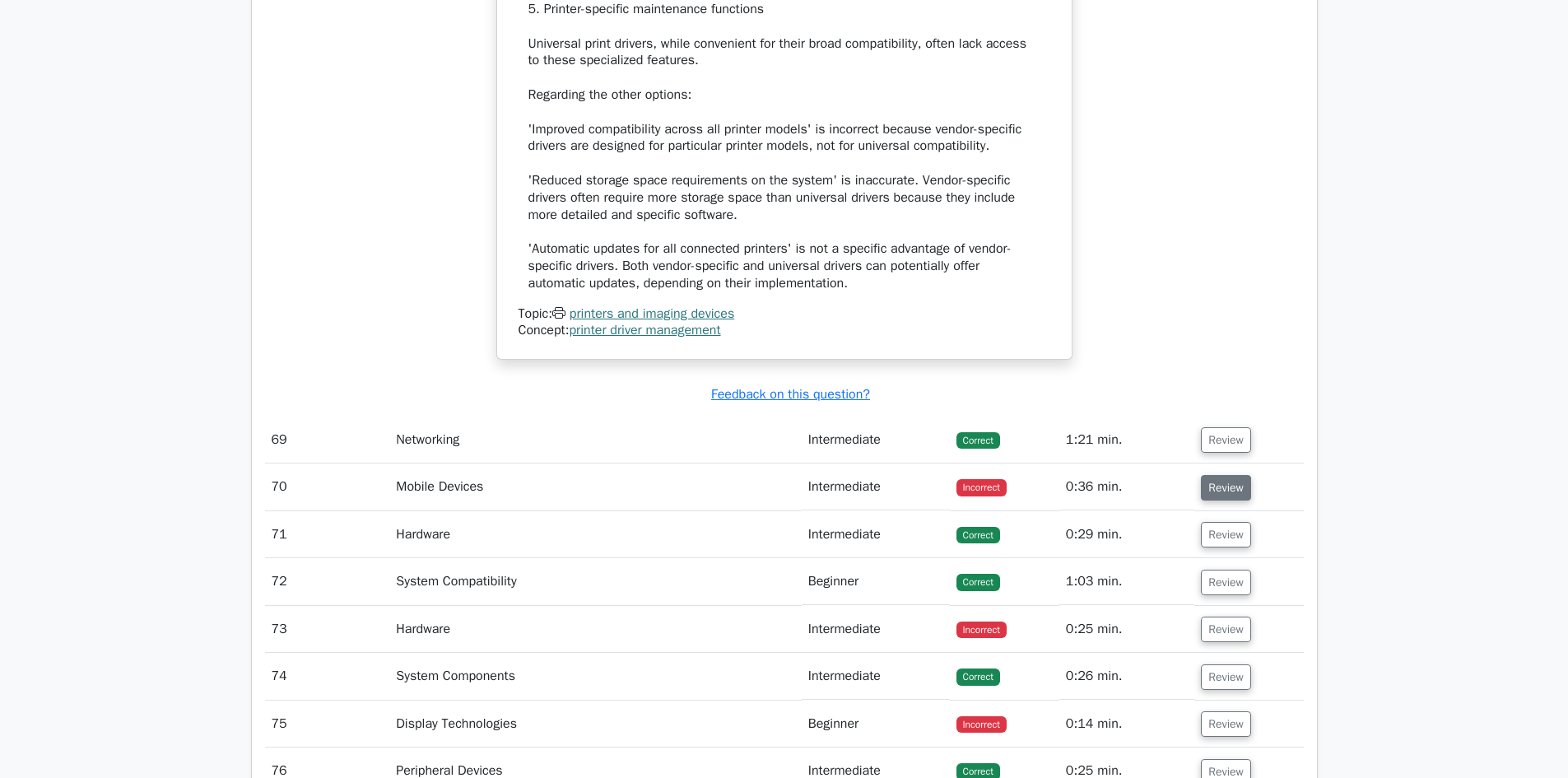 click on "Review" at bounding box center (1226, 487) 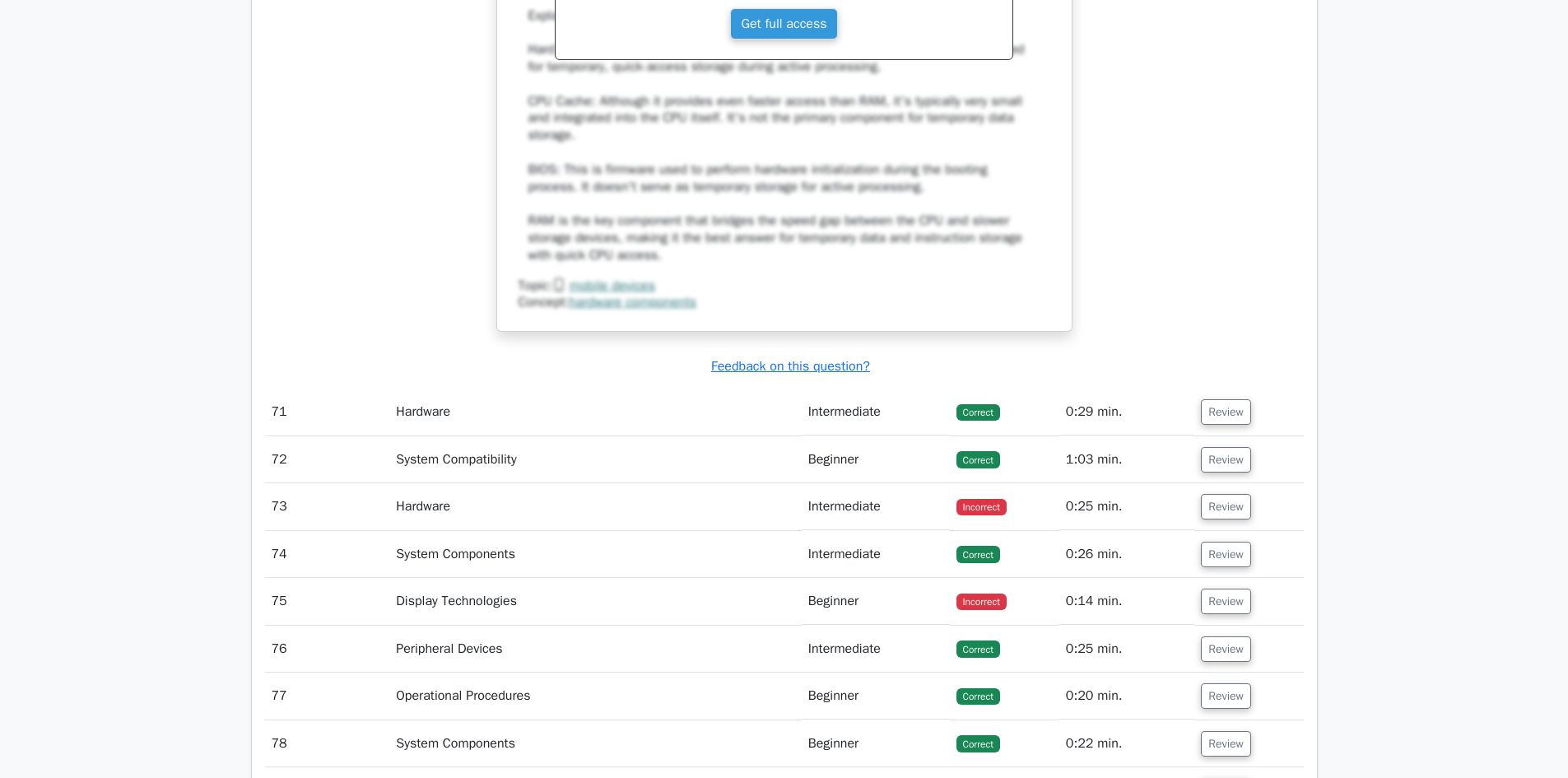 scroll, scrollTop: 12185, scrollLeft: 0, axis: vertical 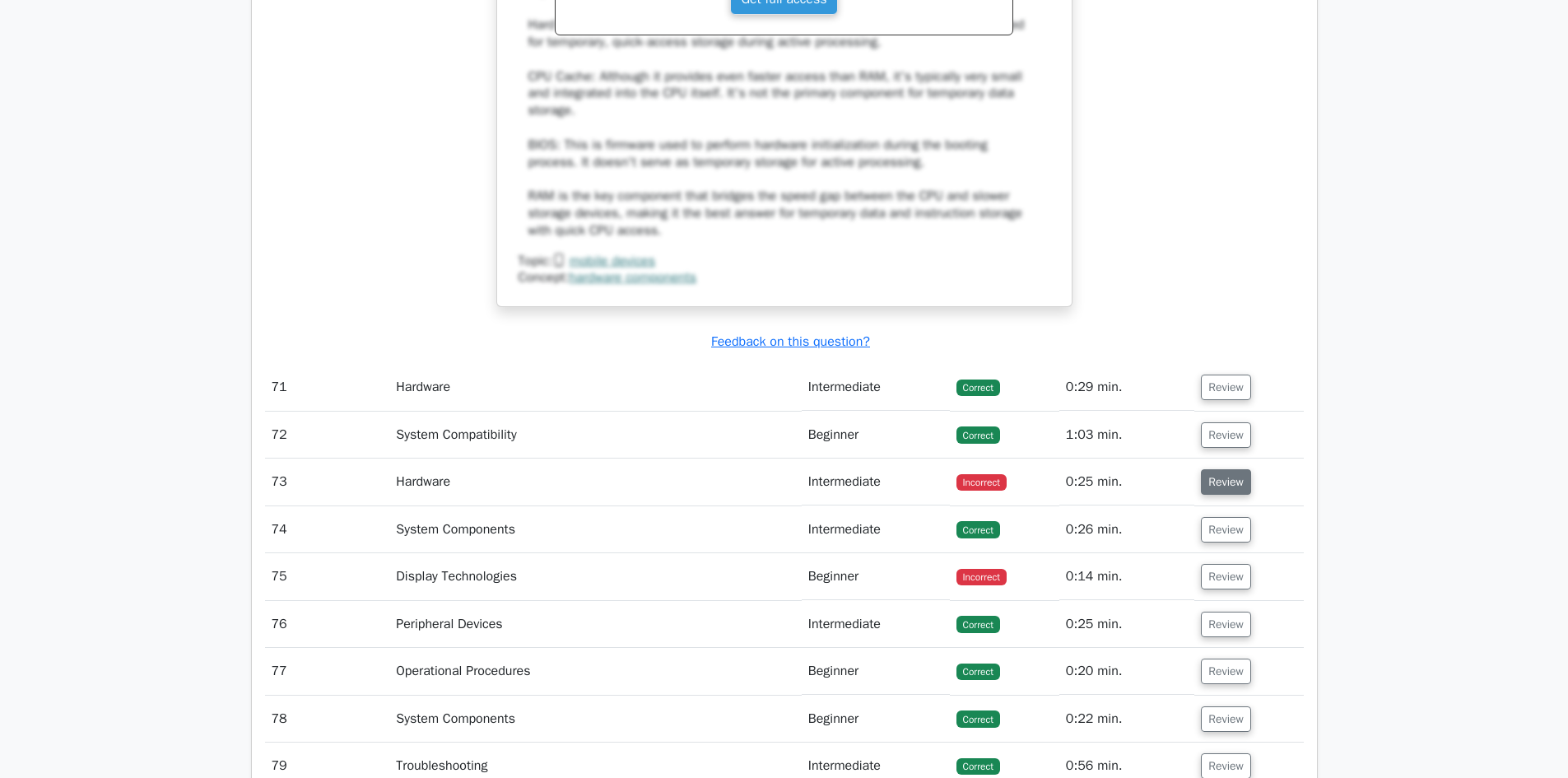 click on "Review" at bounding box center (1226, 482) 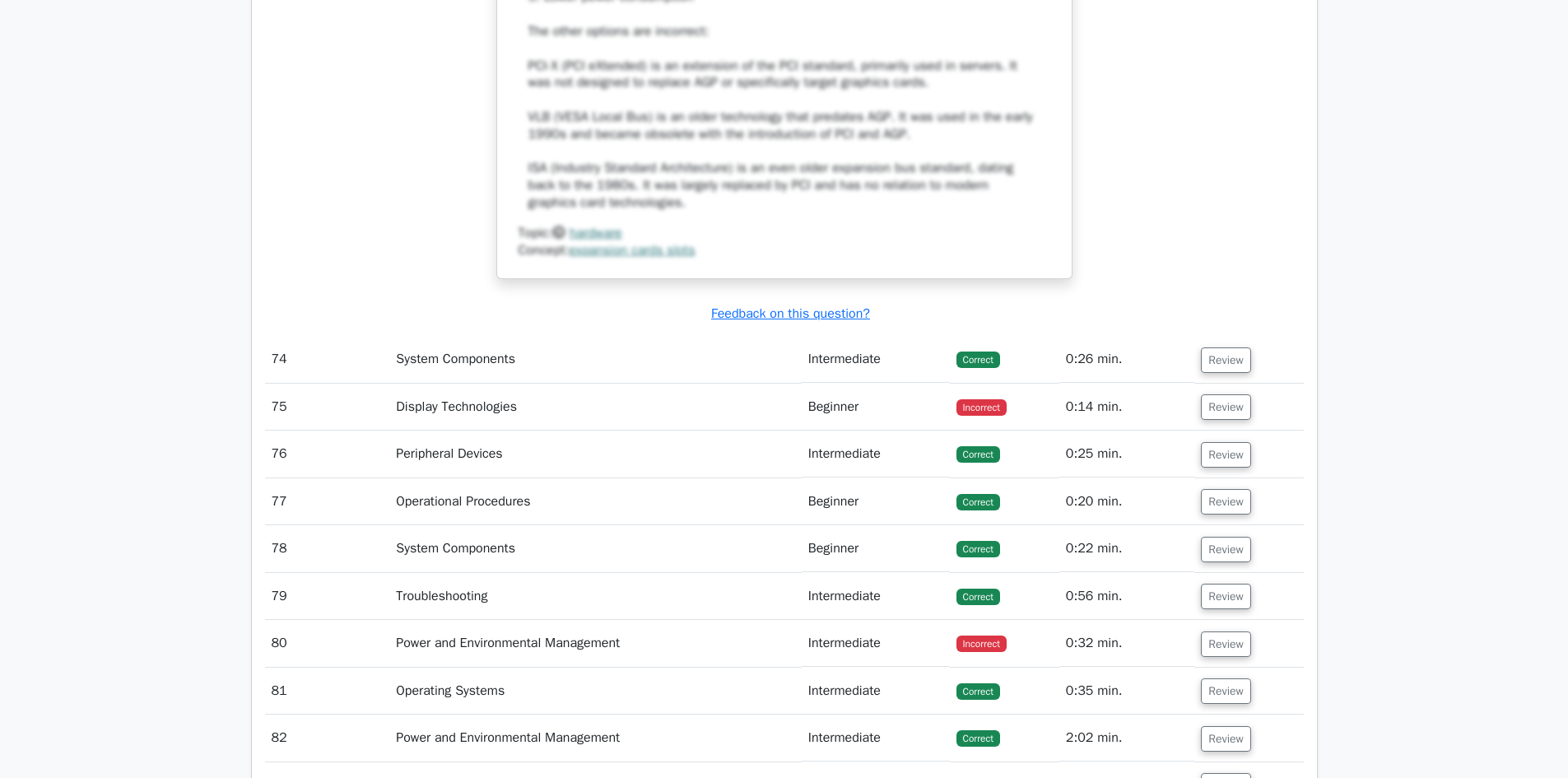 scroll, scrollTop: 13255, scrollLeft: 0, axis: vertical 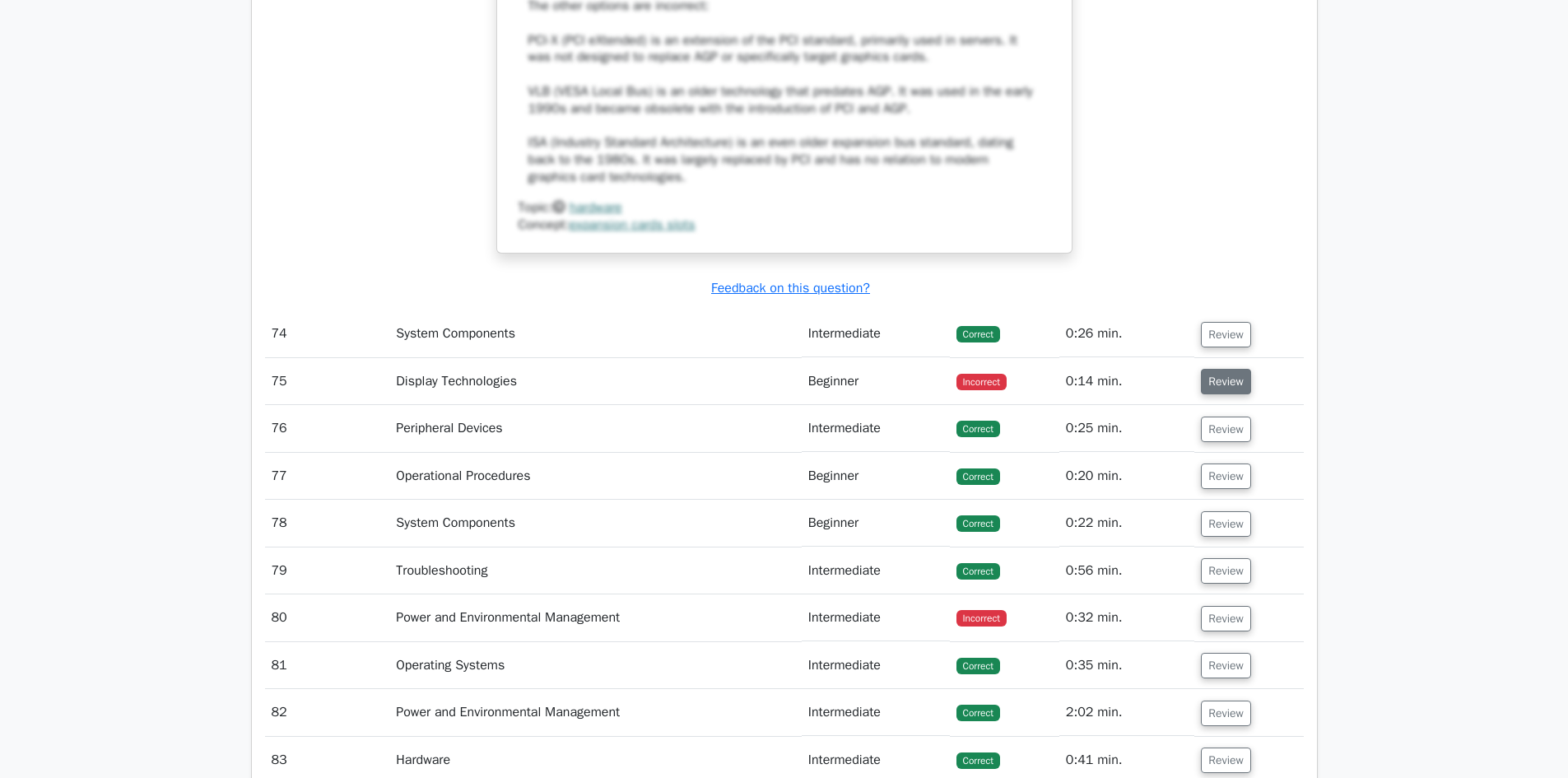 click on "Review" at bounding box center (1226, 381) 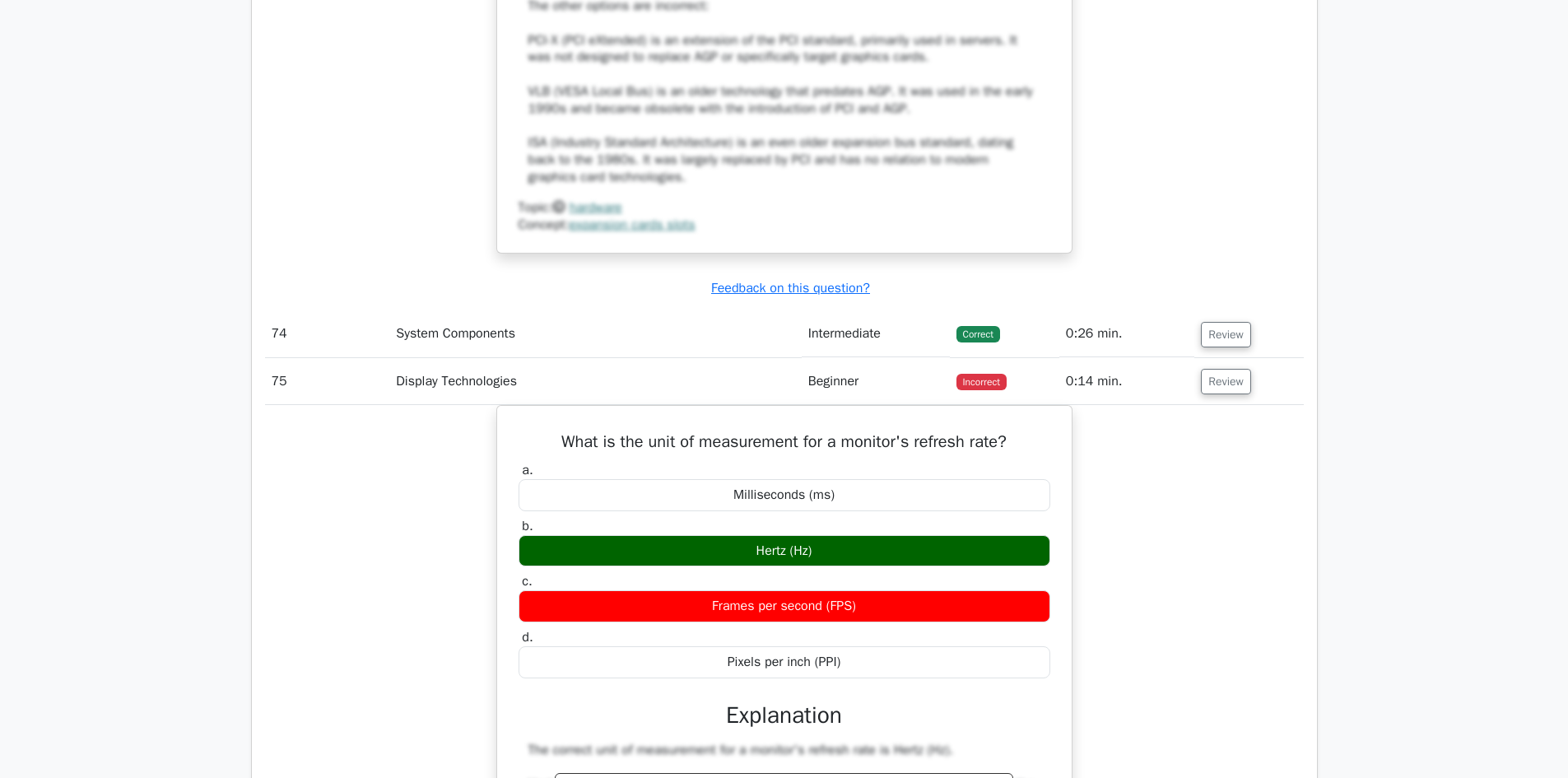 click on "Review" at bounding box center [1249, 381] 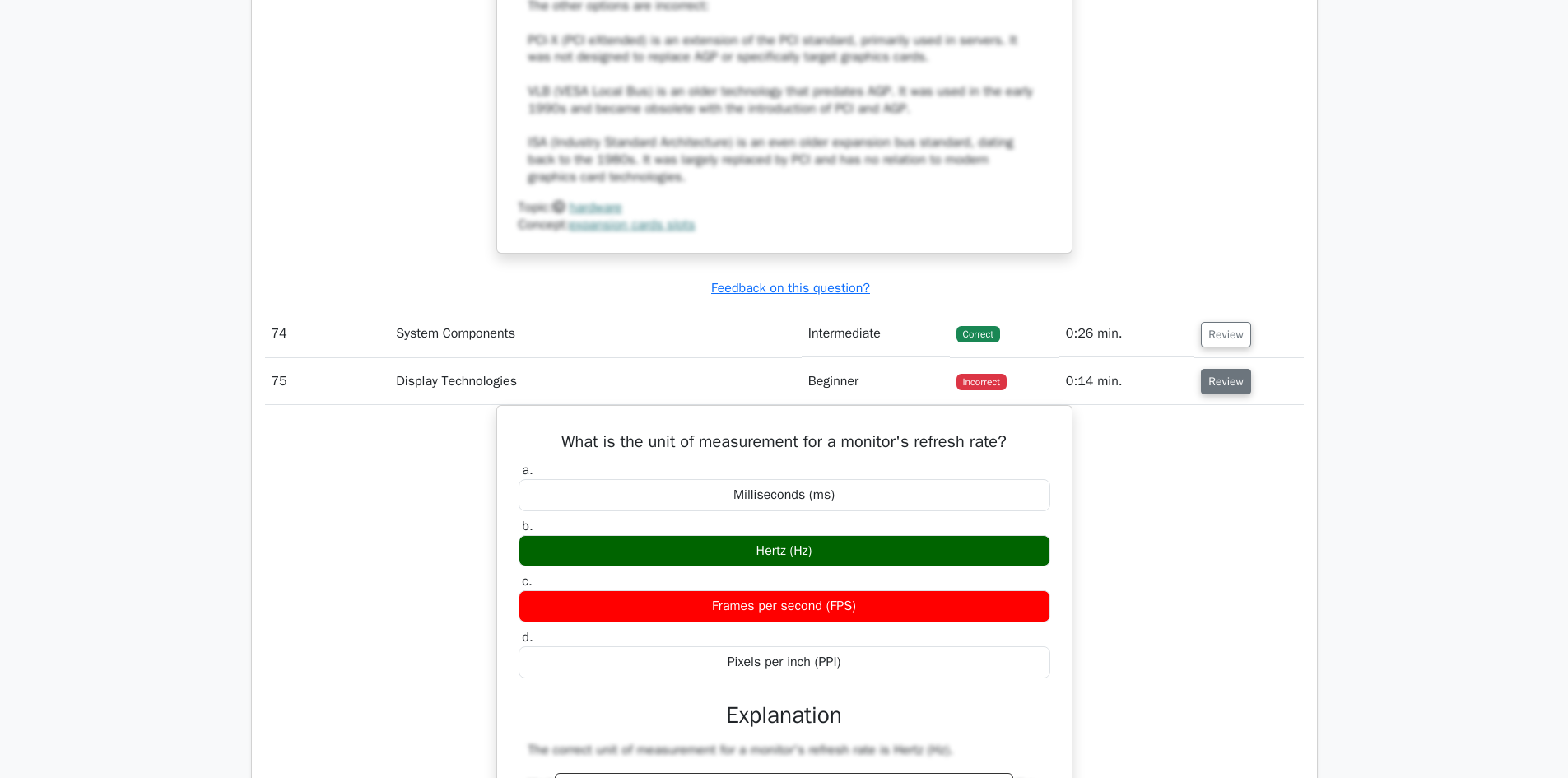 click on "Review" at bounding box center (1226, 381) 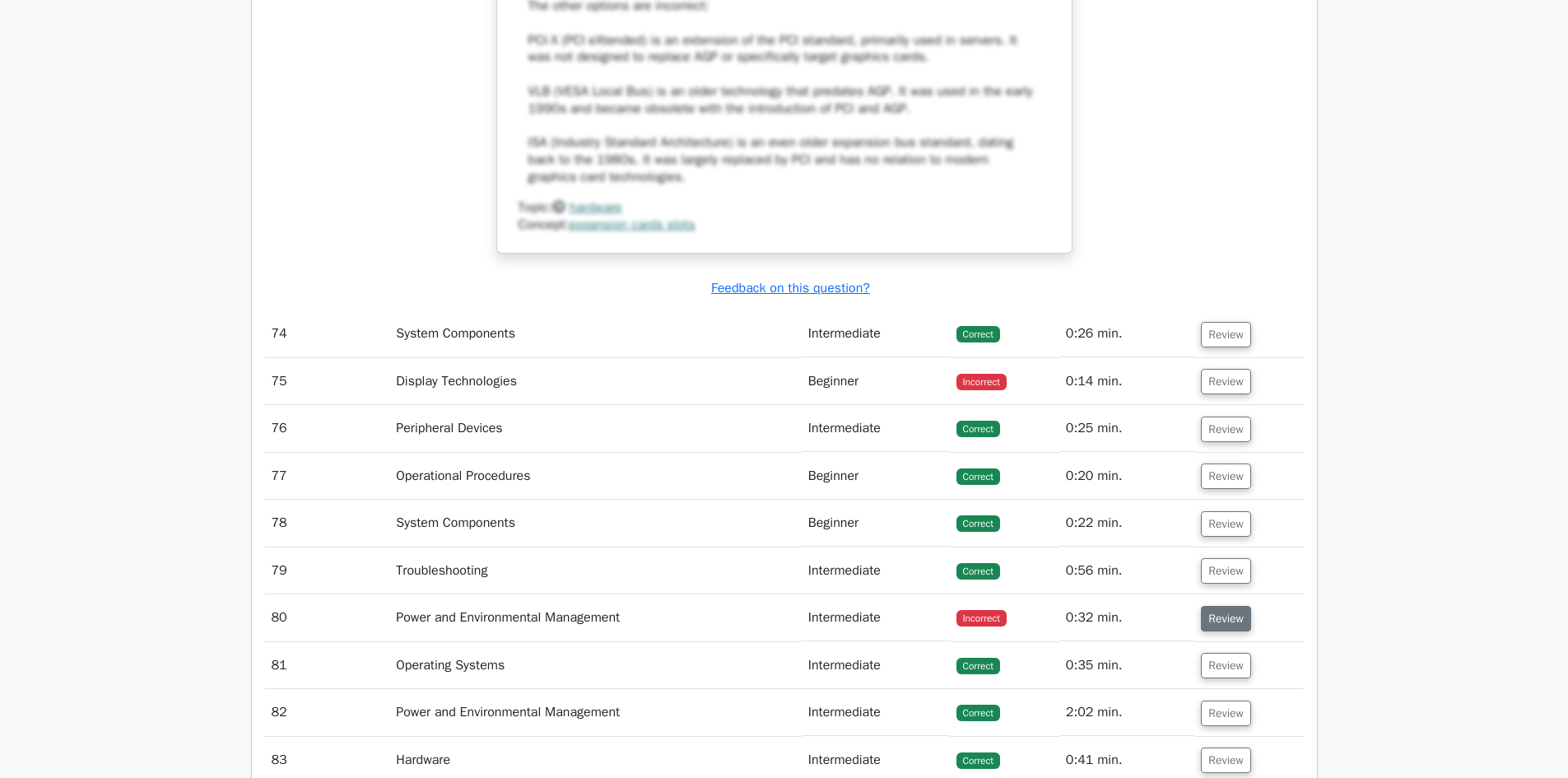 click on "Review" at bounding box center (1226, 618) 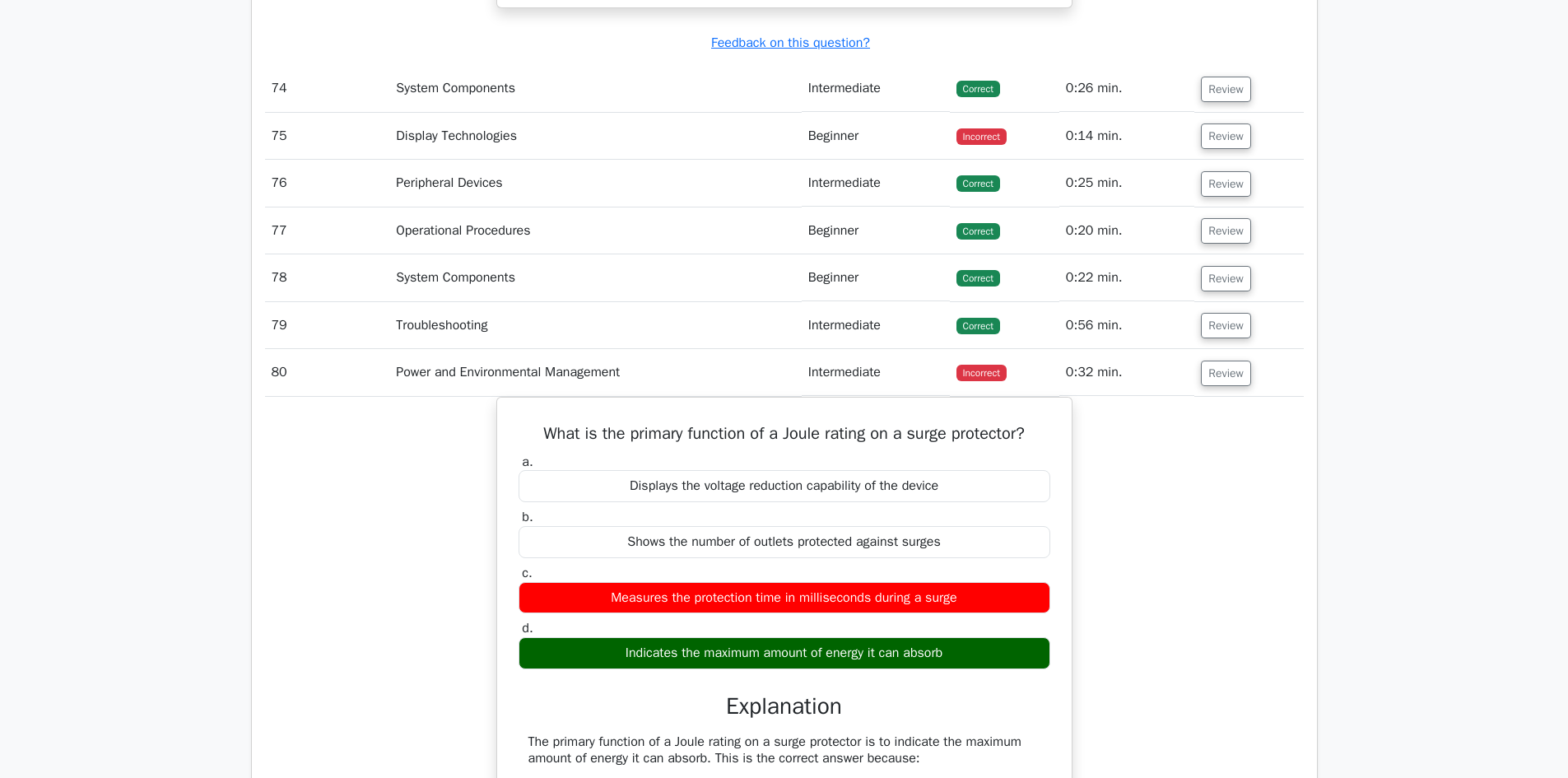 scroll, scrollTop: 13502, scrollLeft: 0, axis: vertical 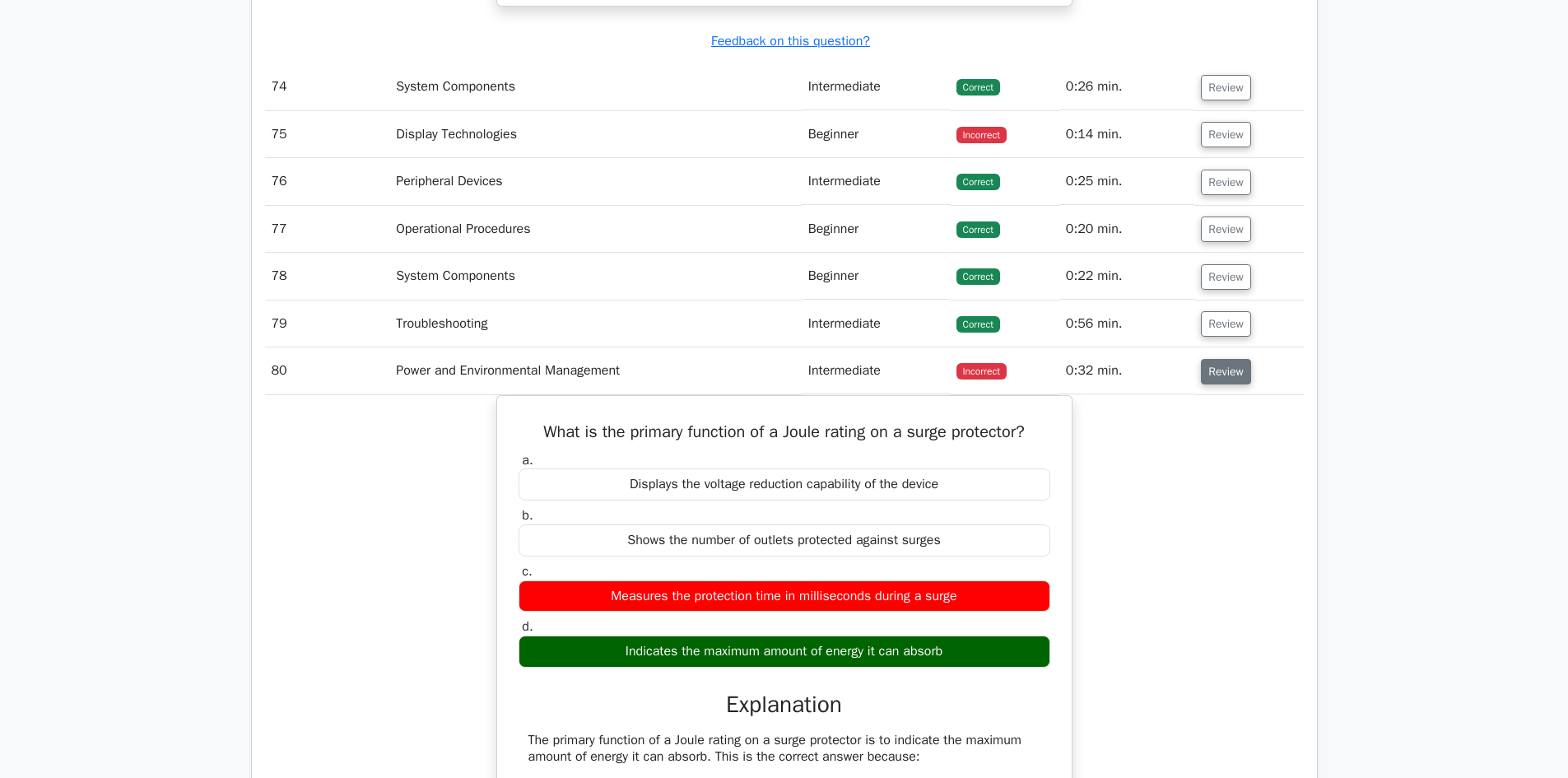 click on "Review" at bounding box center [1226, 371] 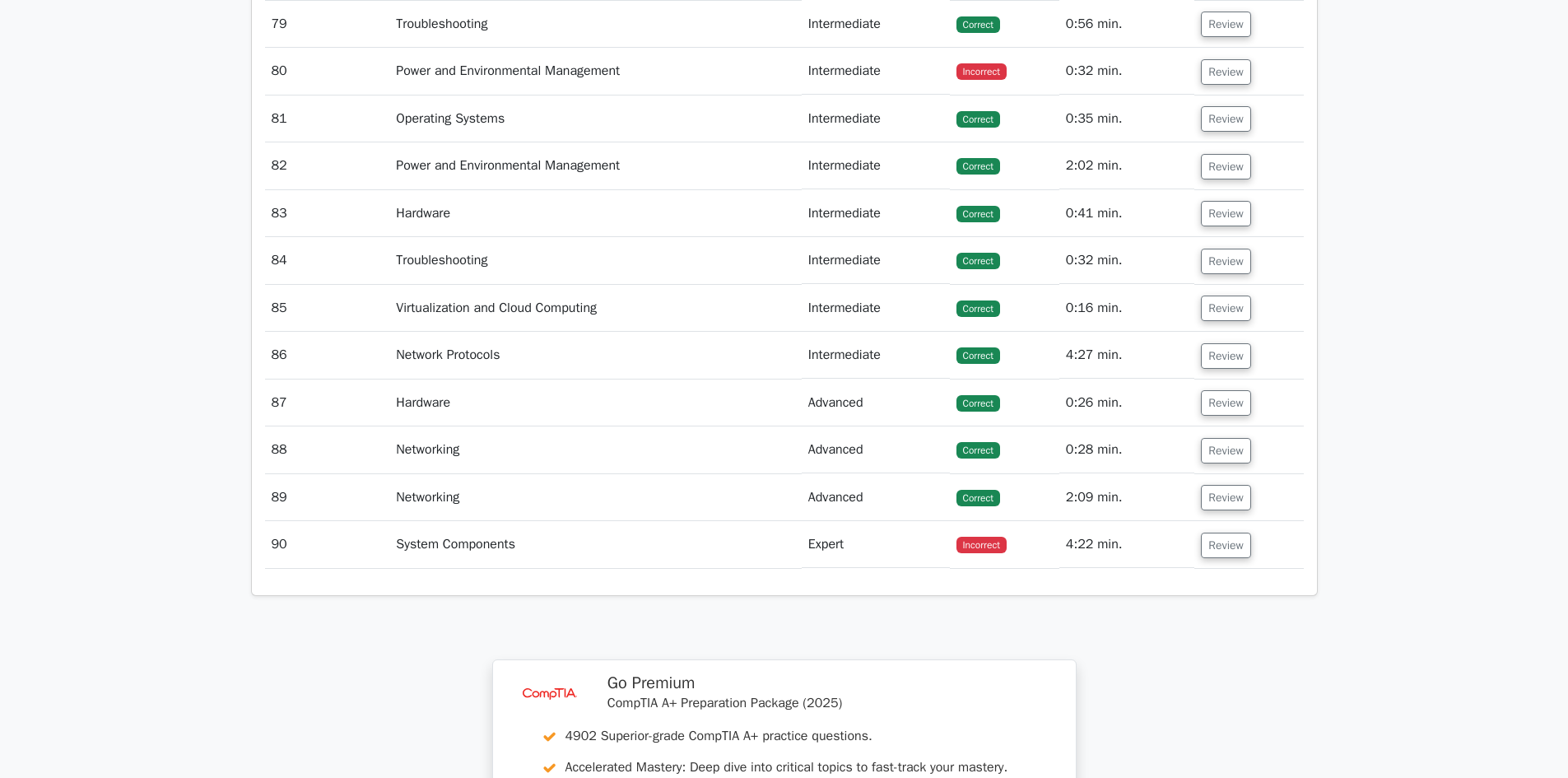 scroll, scrollTop: 13831, scrollLeft: 0, axis: vertical 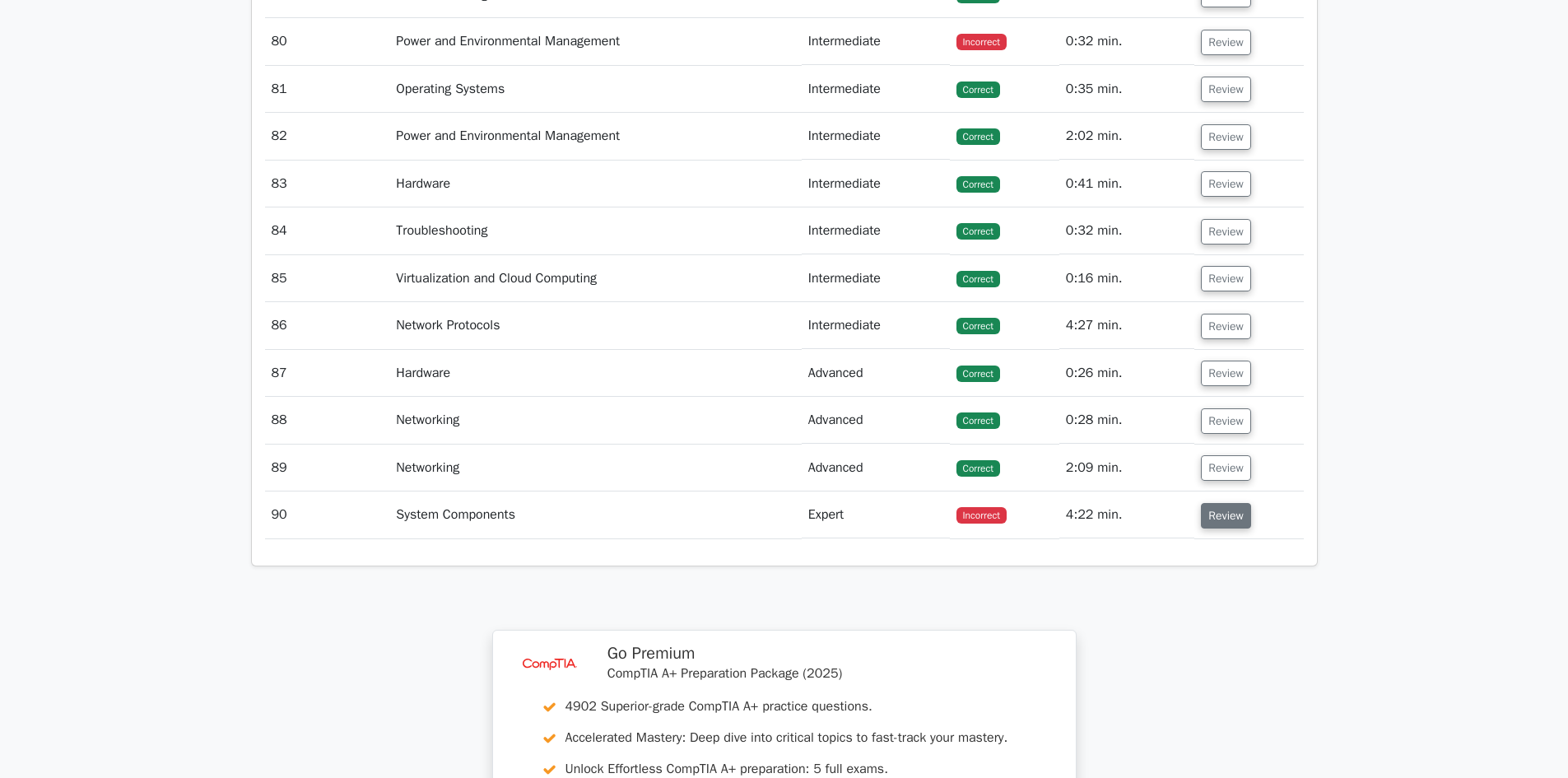 click on "Review" at bounding box center [1226, 515] 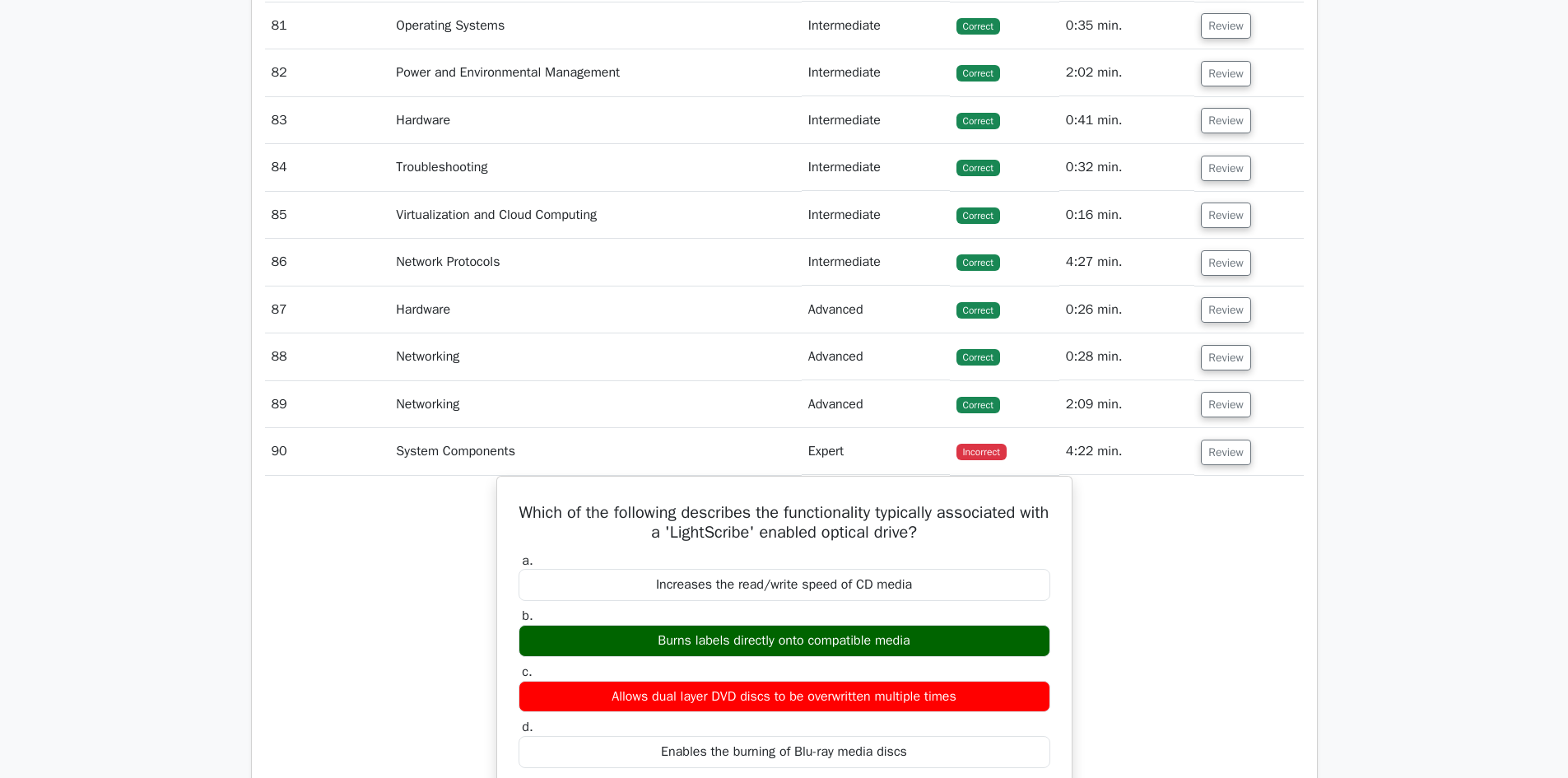 scroll, scrollTop: 13996, scrollLeft: 0, axis: vertical 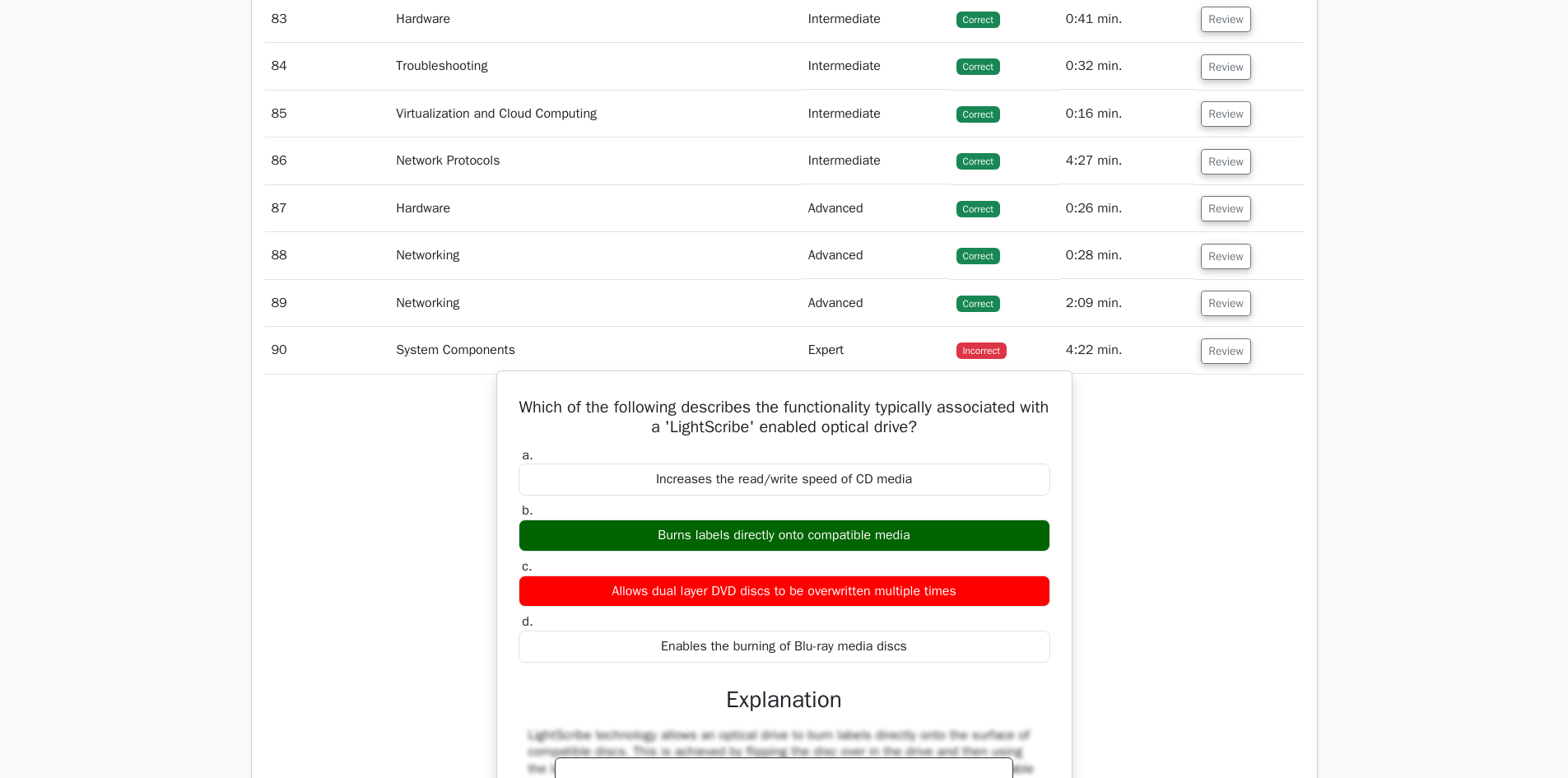 drag, startPoint x: 509, startPoint y: 738, endPoint x: 104, endPoint y: 547, distance: 447.779 